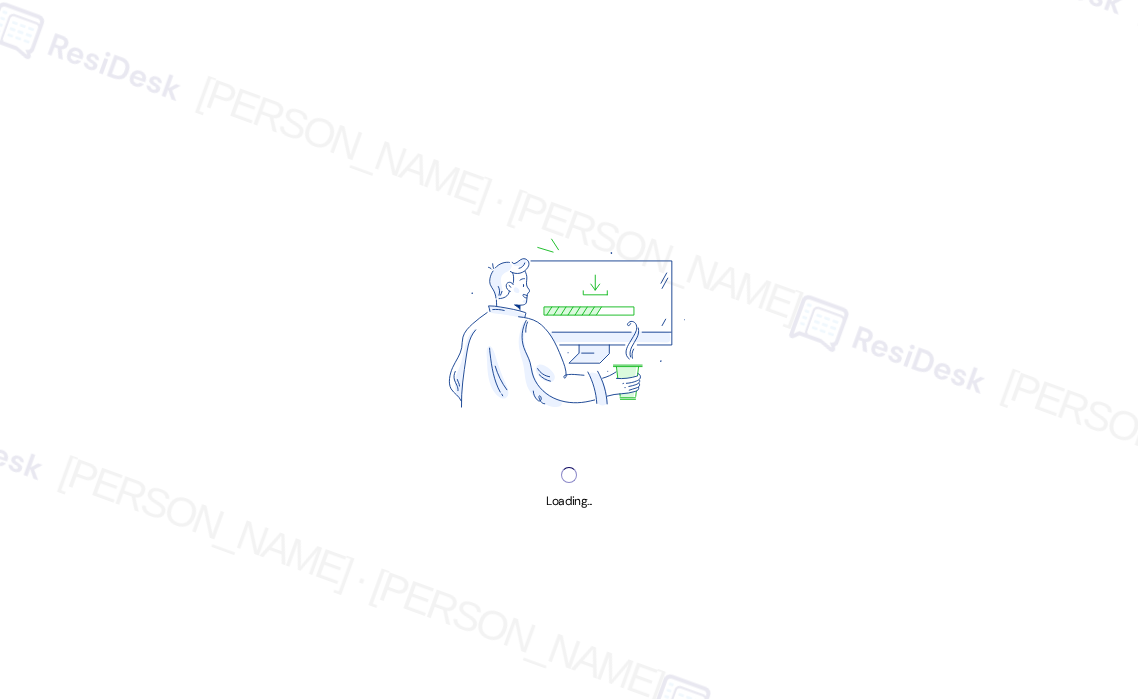 scroll, scrollTop: 0, scrollLeft: 0, axis: both 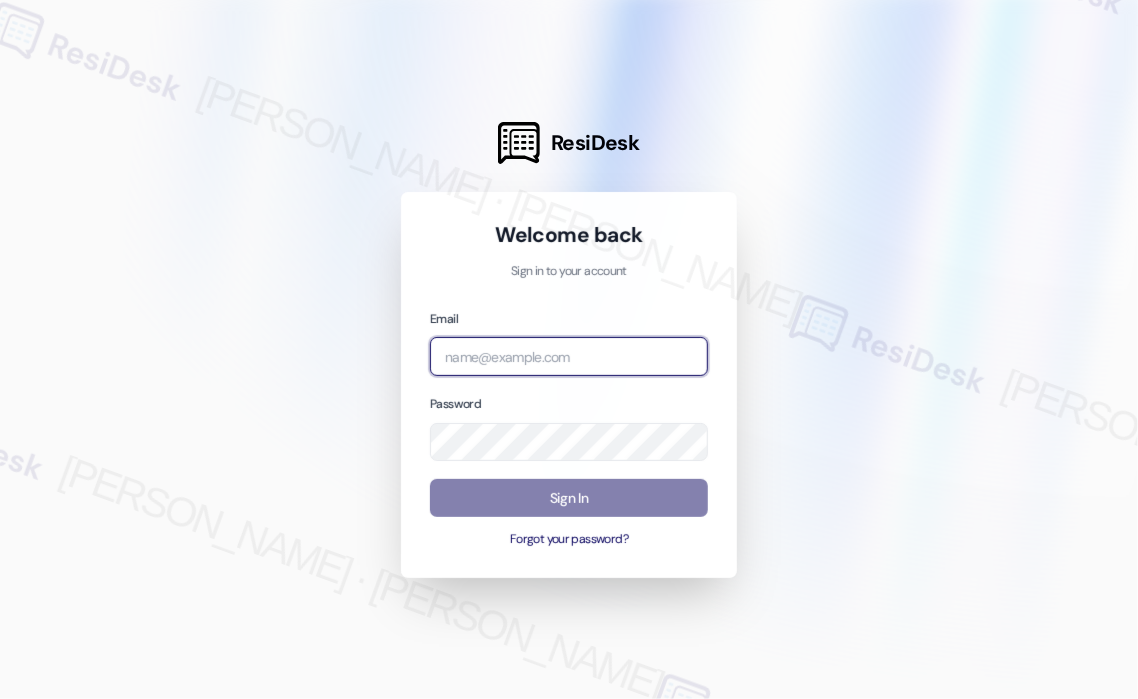 click at bounding box center (569, 356) 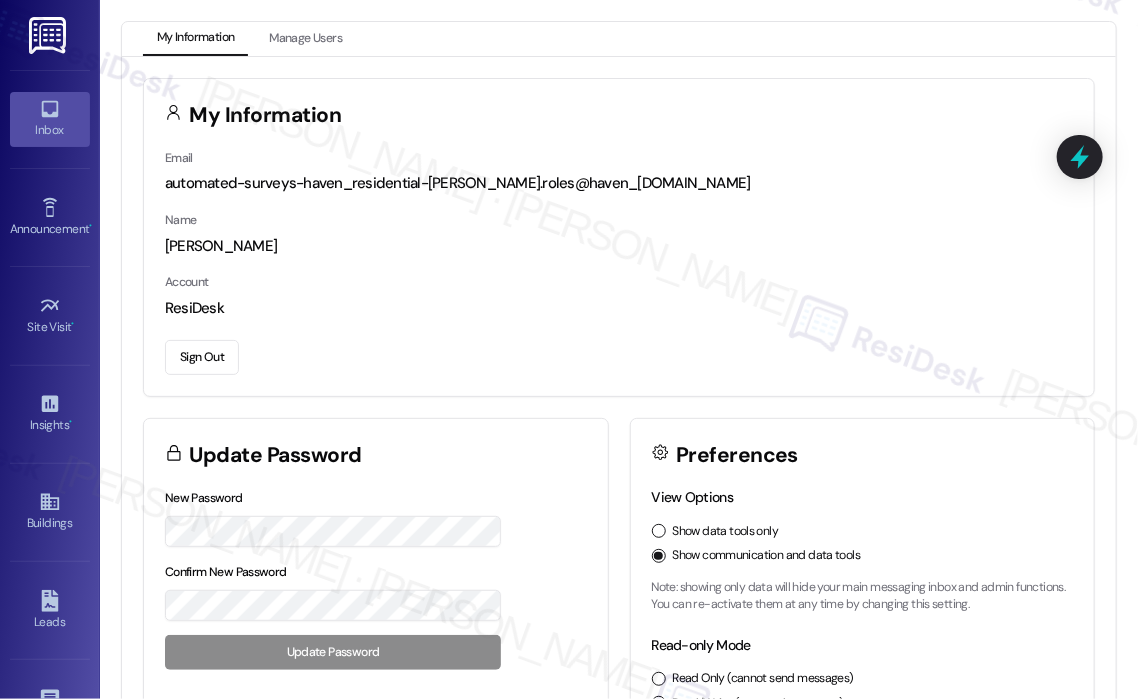 click on "Inbox" at bounding box center (50, 130) 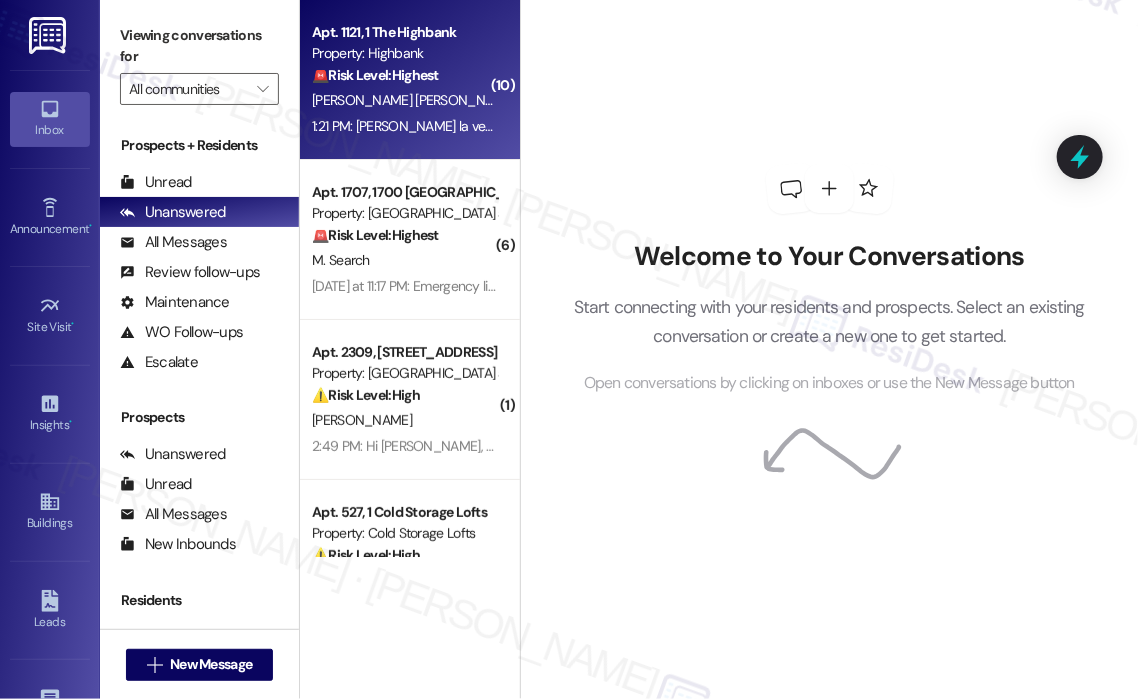 click on "[PERSON_NAME][GEOGRAPHIC_DATA]" at bounding box center (634, 100) 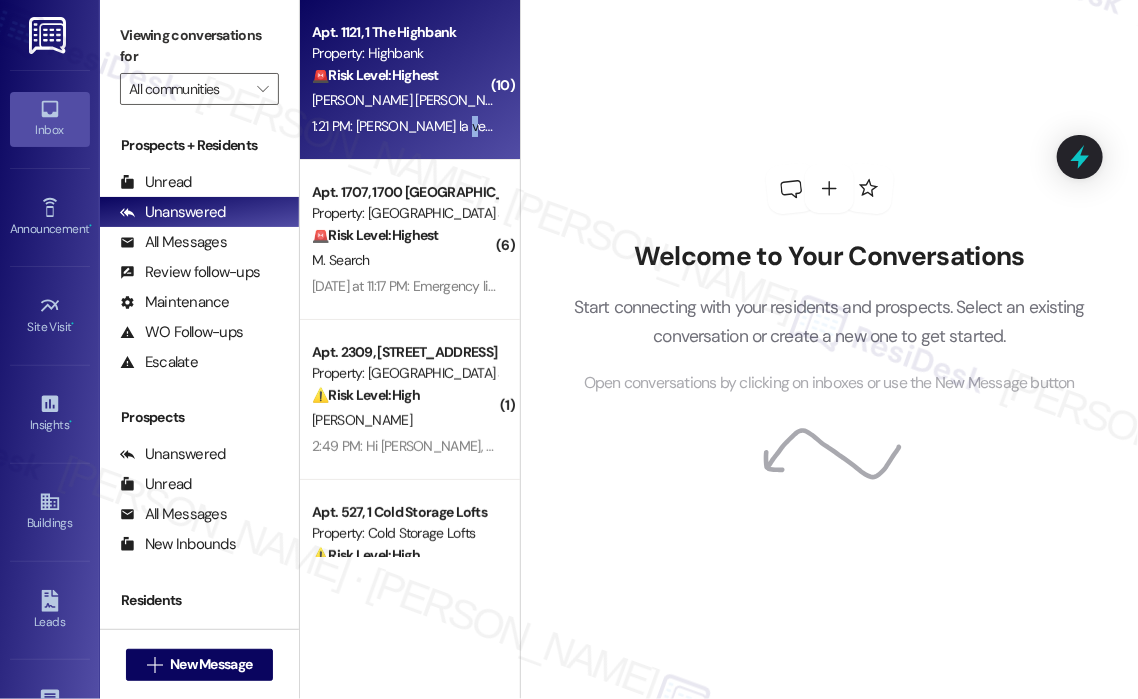 click on "1:21 PM: [PERSON_NAME] la verdad me urge dejar de dormir a la brevedad aqui. Mi hijo de 15 años tambien ya esta malo. Favor de notificar a la oficina que debido a estas cuestiones no quiero seguir aqui.  Si pudiera communicarse La Manager que habla español a la brevedad.  GRACIAS .  1:21 PM: [PERSON_NAME] la verdad me urge dejar de dormir a la brevedad aqui. Mi hijo de 15 años tambien ya esta malo. Favor de notificar a la oficina que debido a estas cuestiones no quiero seguir aqui.  Si pudiera communicarse La Manager que habla español a la brevedad.  GRACIAS ." at bounding box center (404, 126) 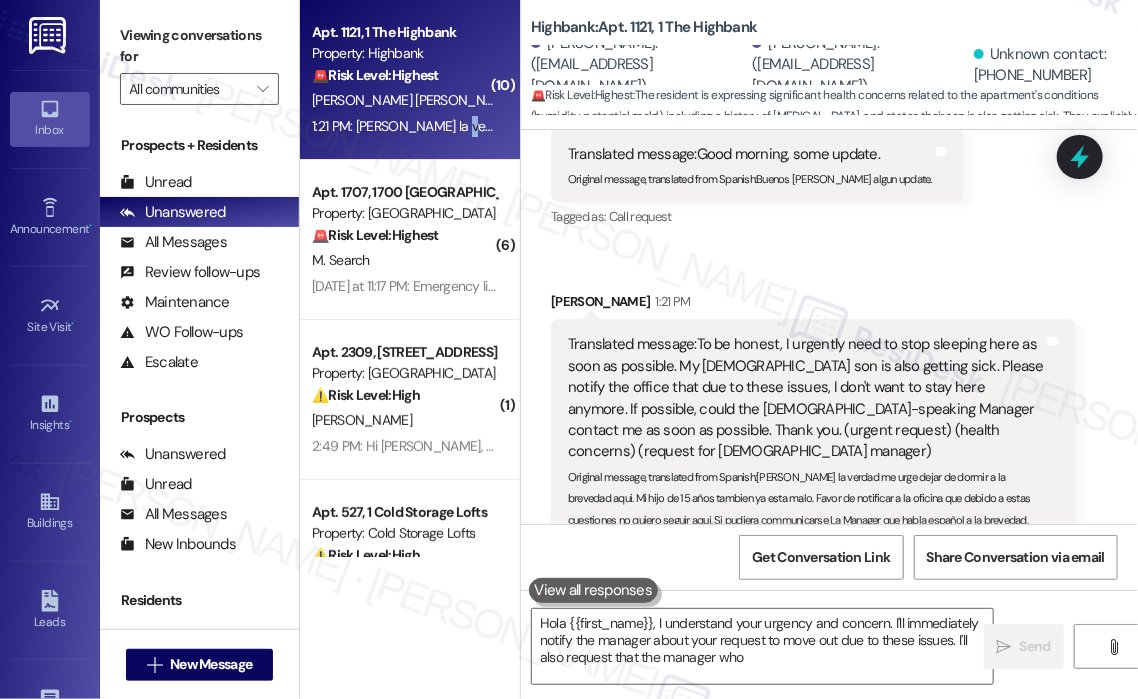 scroll, scrollTop: 10217, scrollLeft: 0, axis: vertical 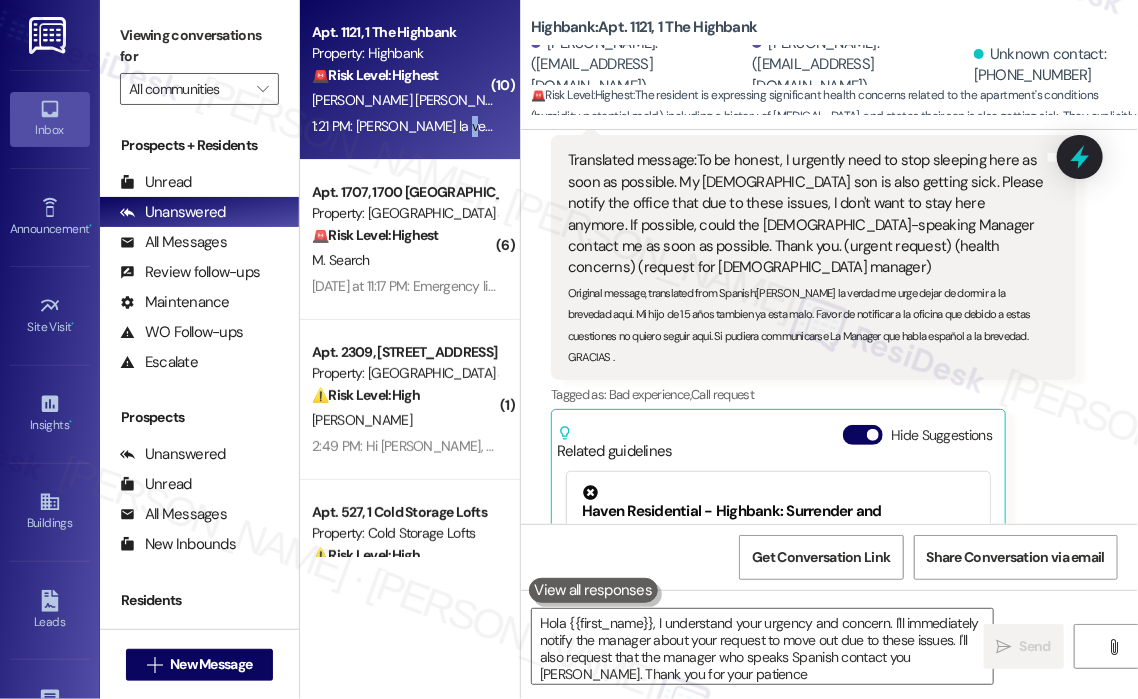 type on "Hola {{first_name}}, I understand your urgency and concern. I'll immediately notify the manager about your request to move out due to these issues. I'll also request that the manager who speaks Spanish contact you [PERSON_NAME]. Thank you for your patience." 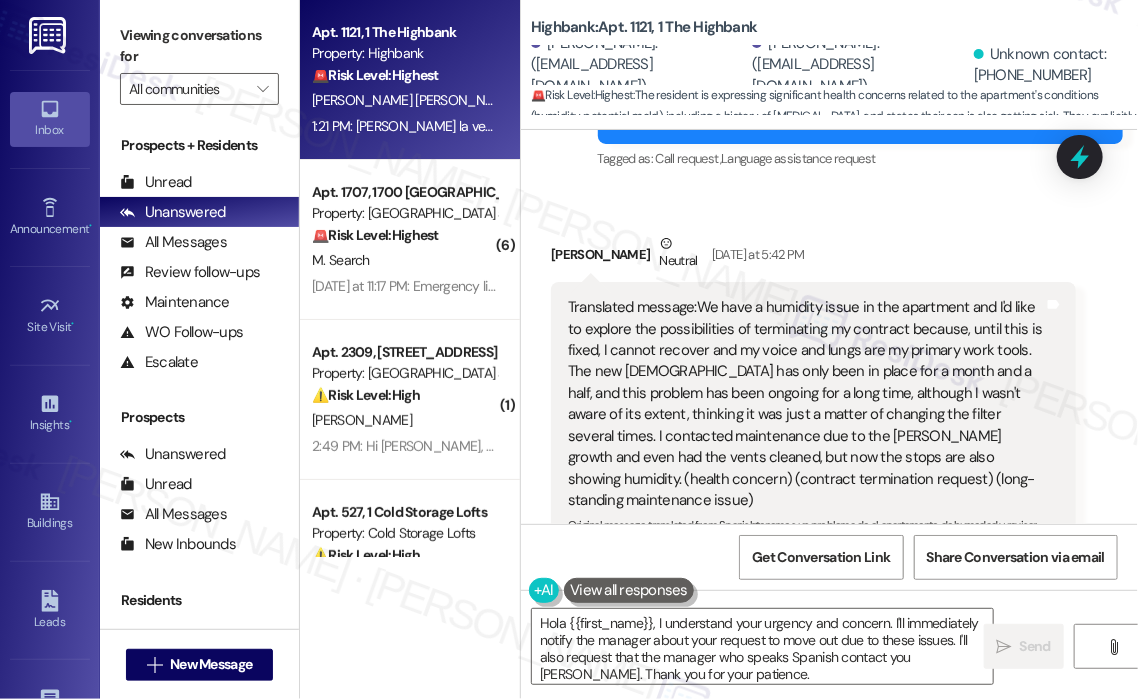 scroll, scrollTop: 4317, scrollLeft: 0, axis: vertical 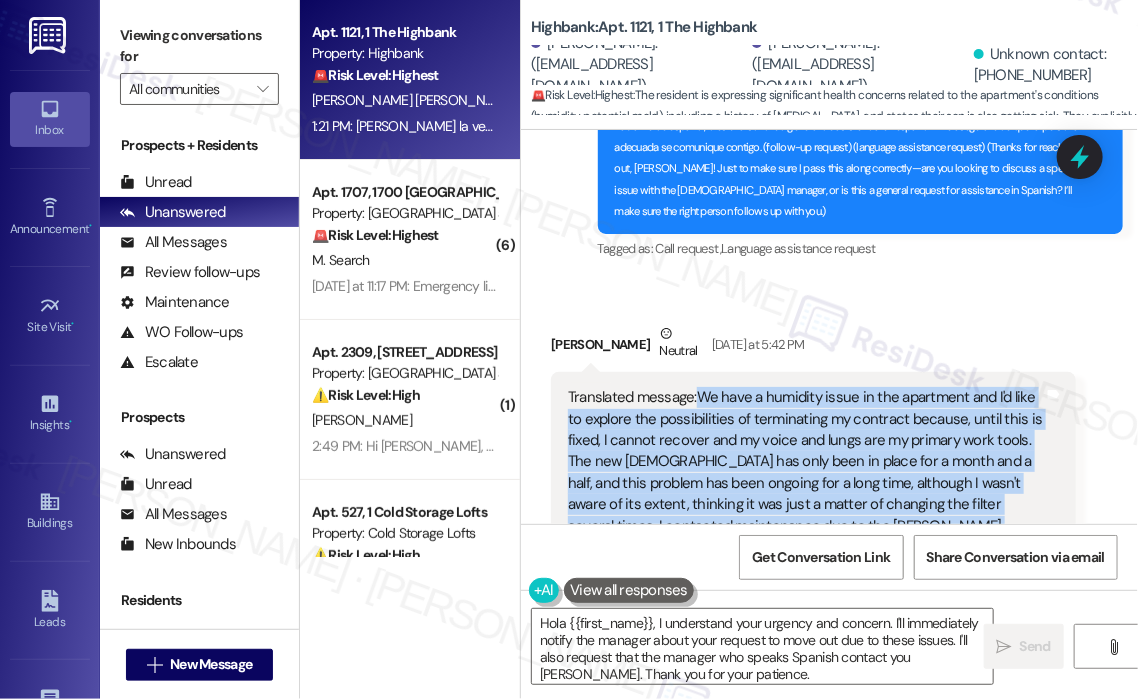 drag, startPoint x: 905, startPoint y: 399, endPoint x: 702, endPoint y: 247, distance: 253.60008 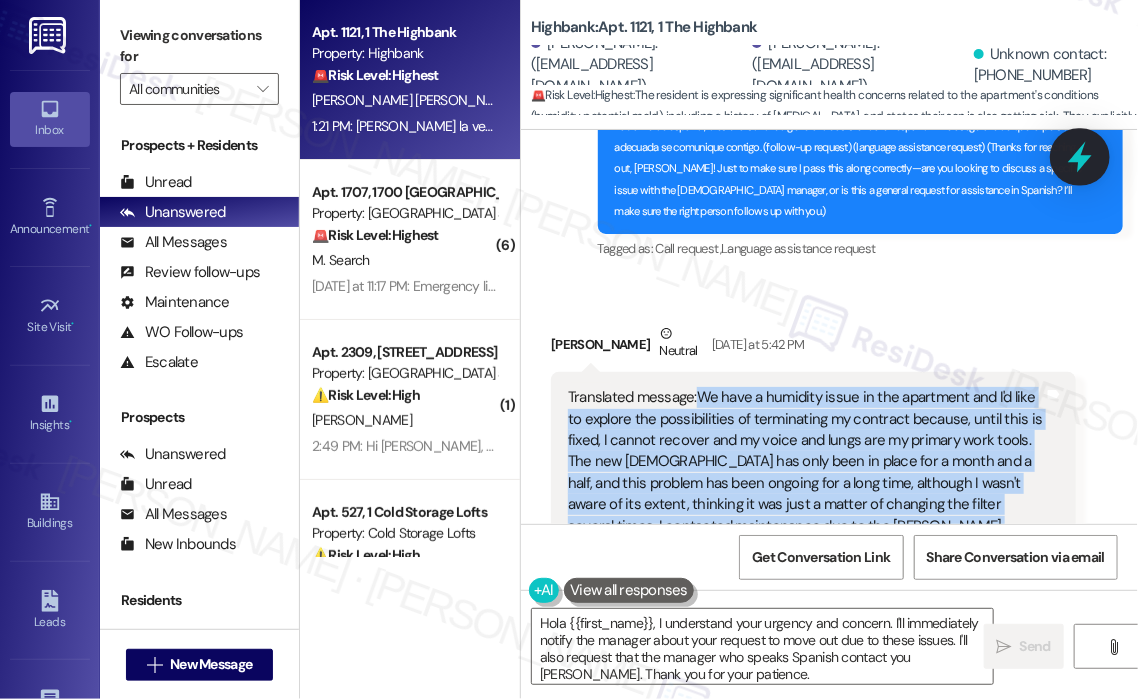 click 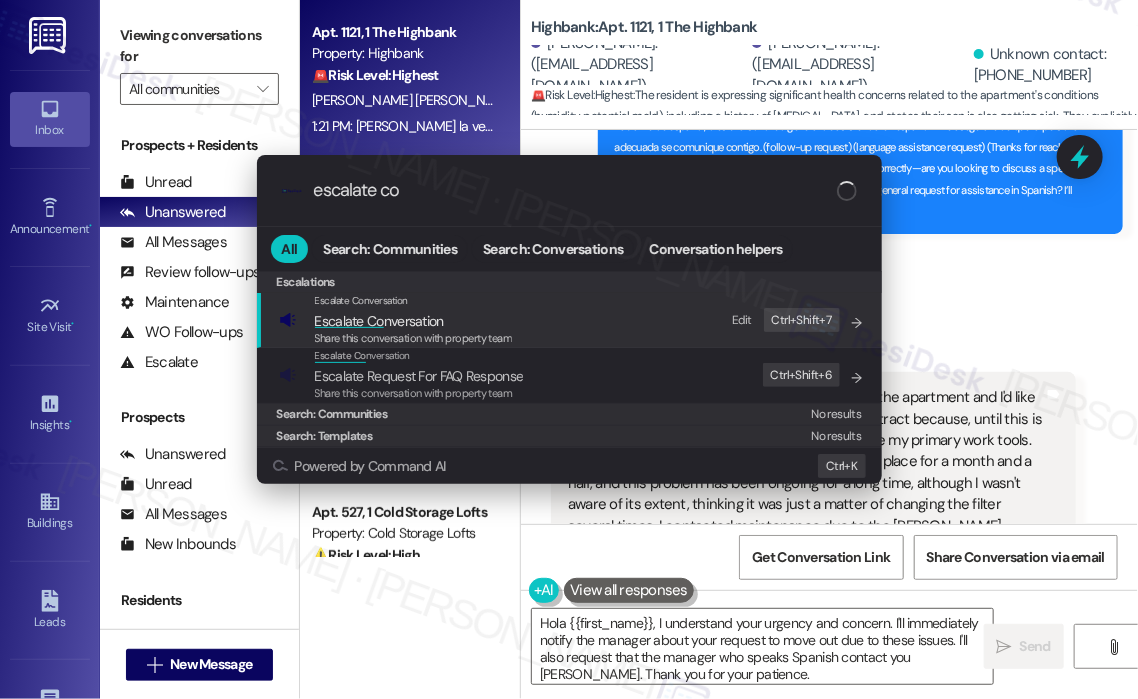 type on "escalate con" 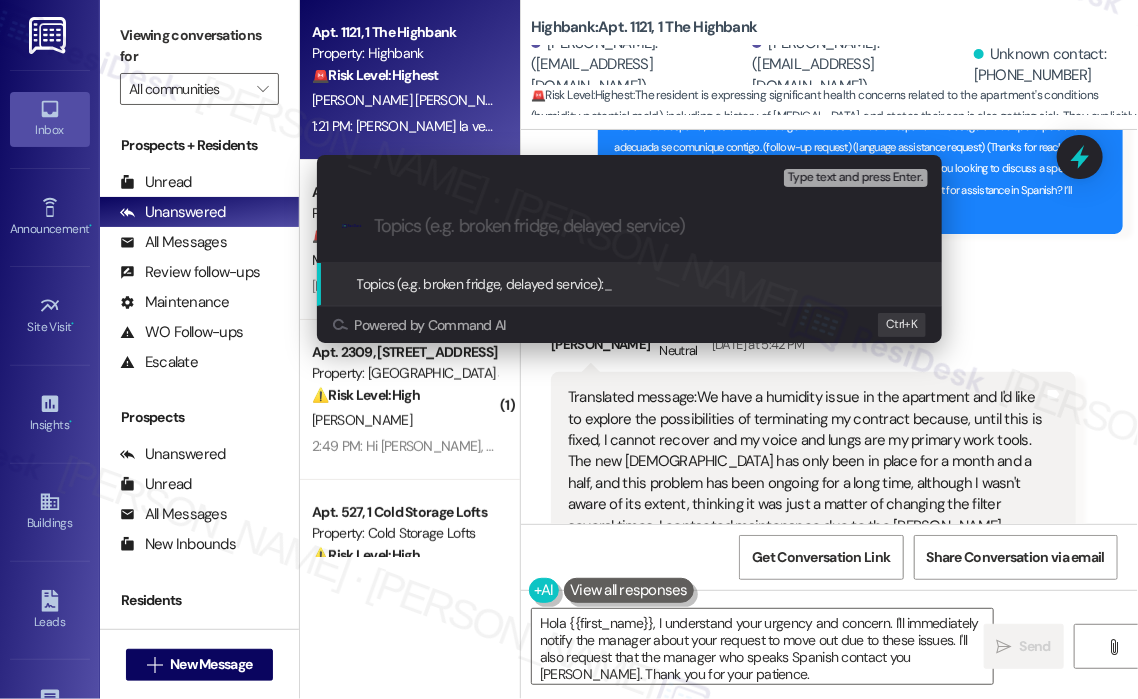 paste on "Urgent: Request to Discuss Lease Termination Due to Ongoing Humidity and Health Concerns" 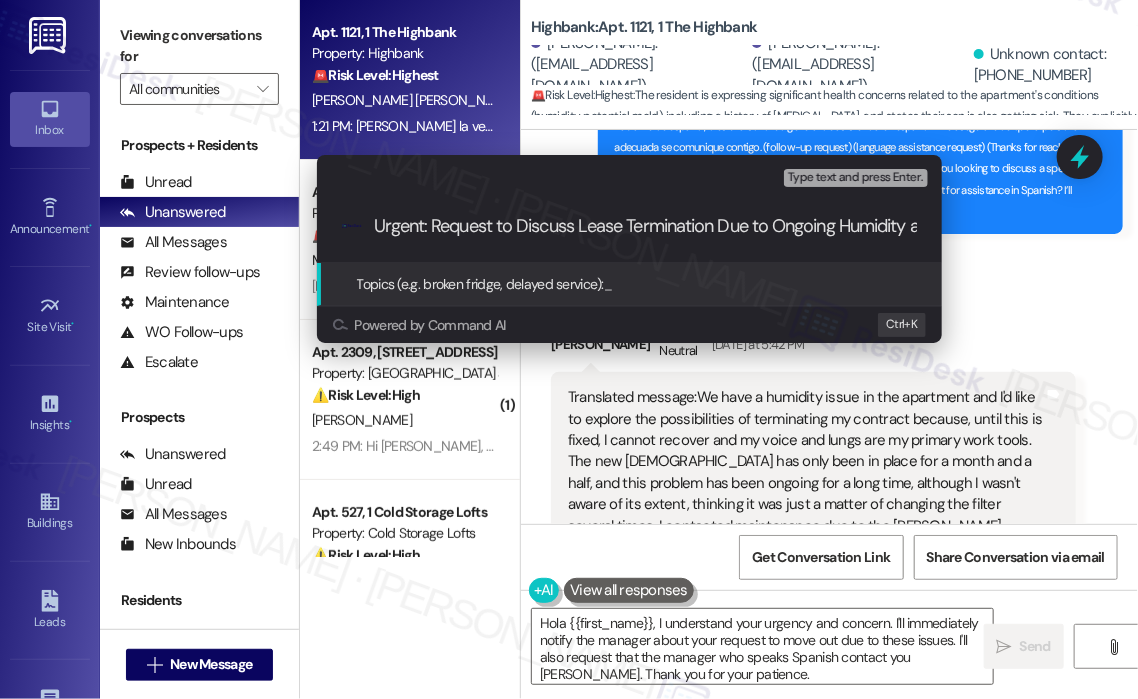 scroll, scrollTop: 0, scrollLeft: 175, axis: horizontal 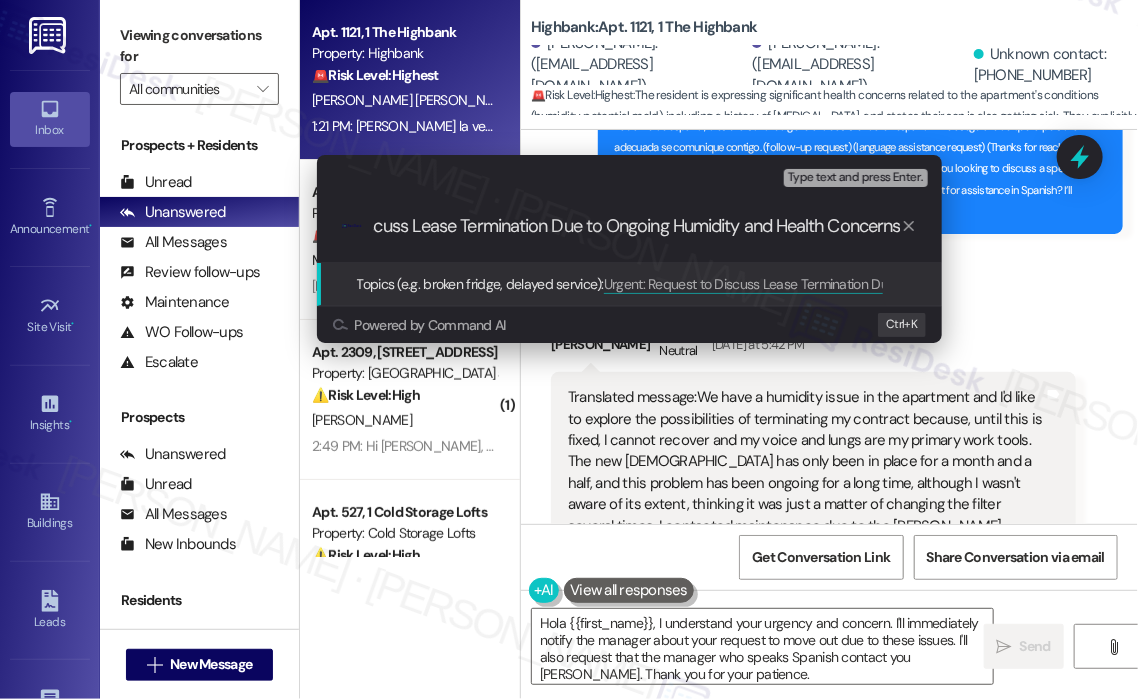 type 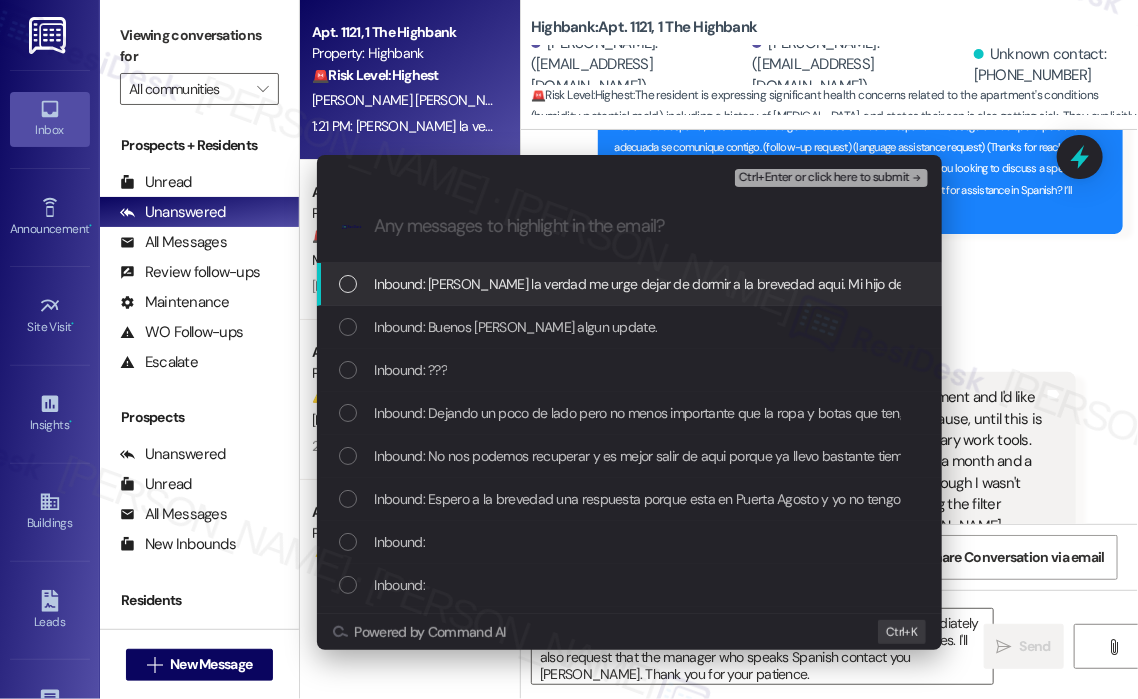 scroll, scrollTop: 0, scrollLeft: 0, axis: both 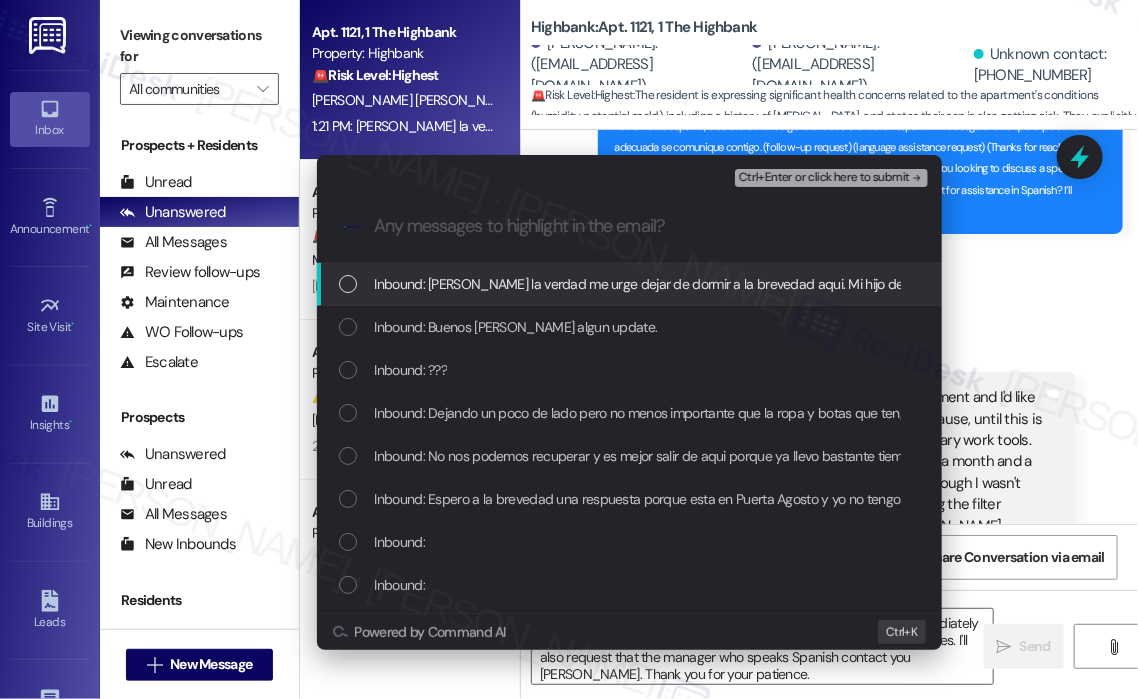 click on "Inbound: [PERSON_NAME] la verdad me urge dejar de dormir a la brevedad aqui. Mi hijo de 15 años tambien ya esta malo. Favor de notificar a la oficina que debido a estas cuestiones no quiero seguir aqui.  Si pudiera communicarse La Manager que habla español a la brevedad.  GRACIAS ." at bounding box center [1209, 284] 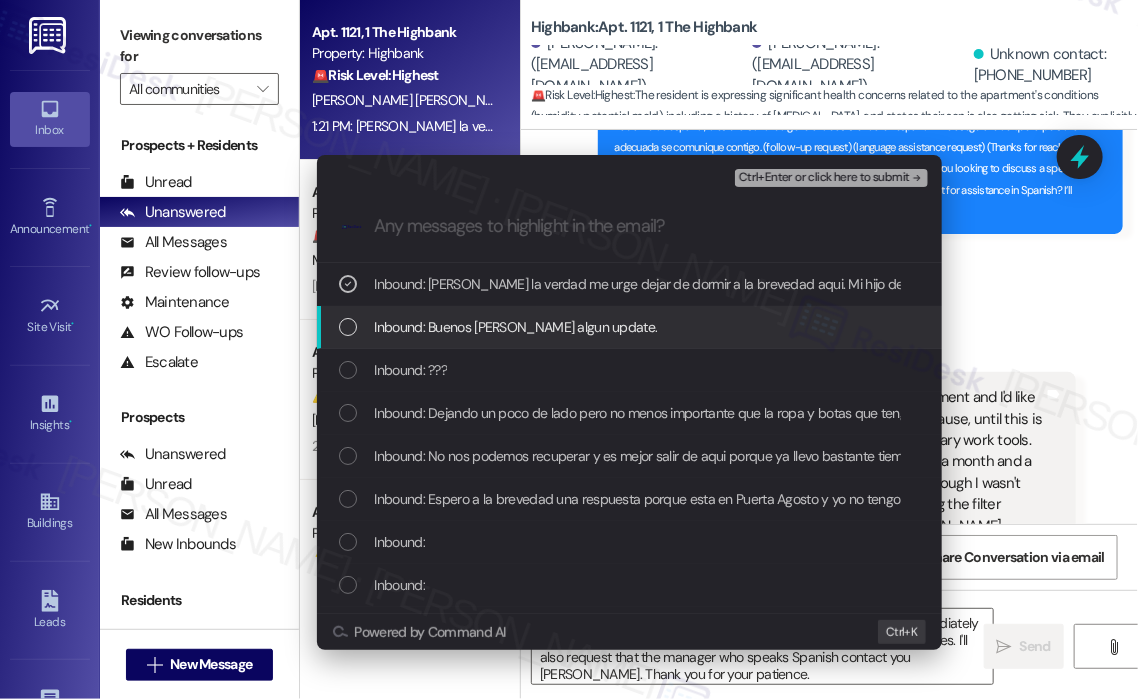 click on "Inbound: Buenos [PERSON_NAME] algun update." at bounding box center [516, 327] 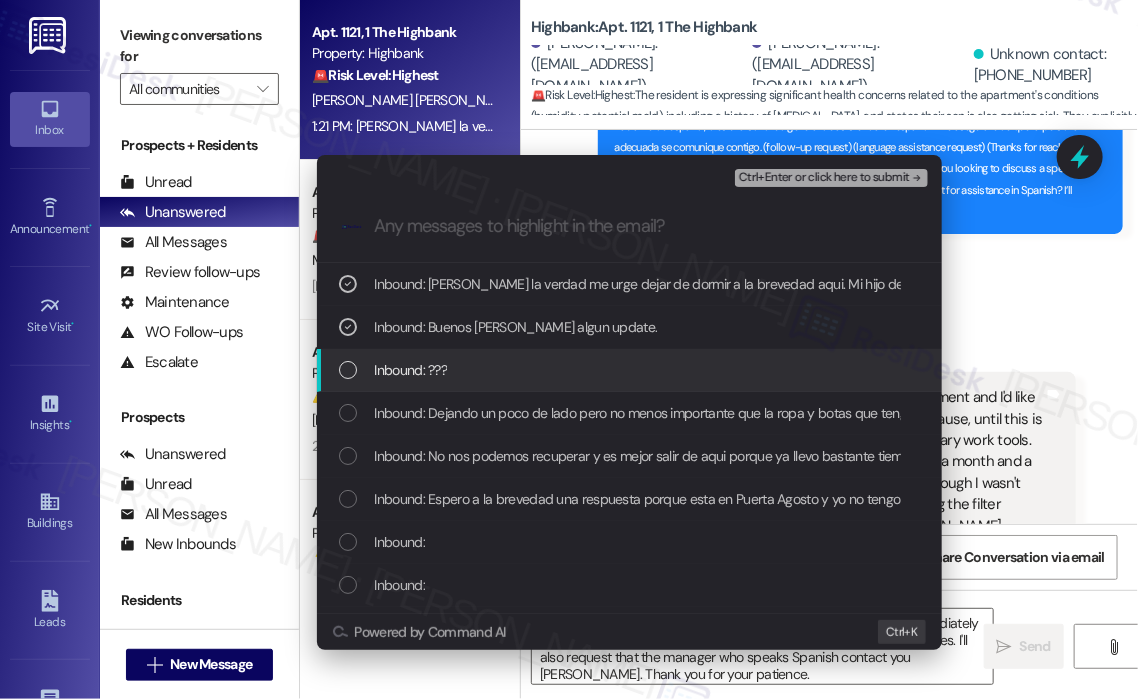 click on "Inbound: ???" at bounding box center [411, 370] 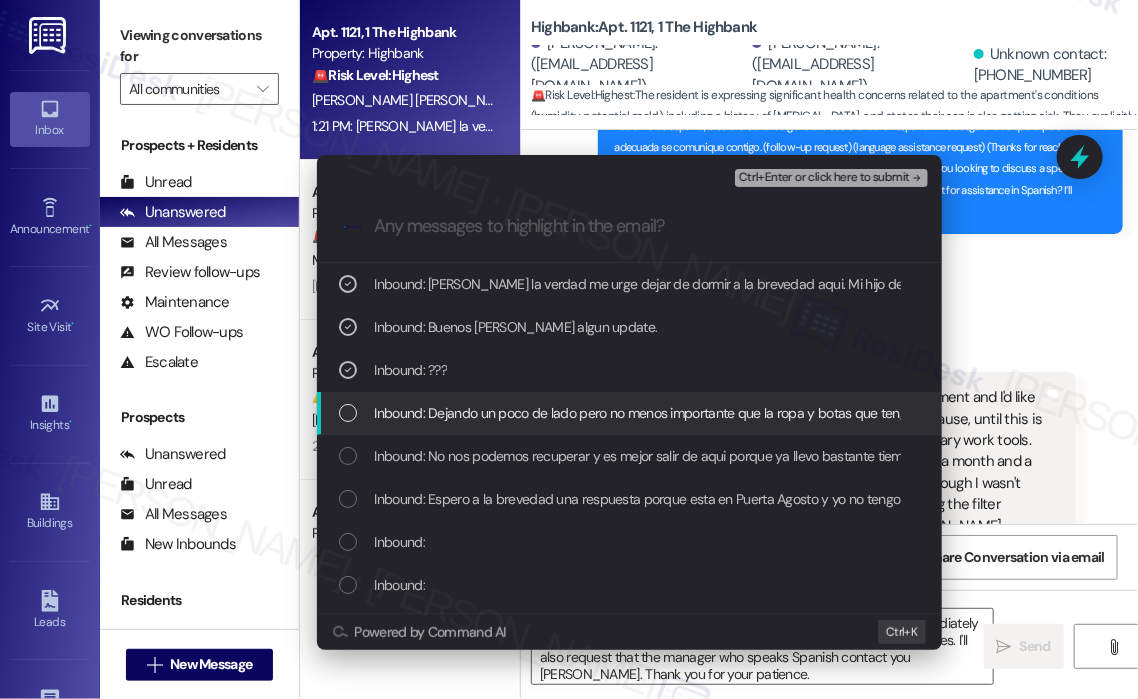 click on "Inbound: Dejando un poco de lado pero no menos importante que la ropa y botas que tengo [PERSON_NAME] deteriorado mucho, algunas  las voy a tirar y son vestuarios que valen mucho dinero. 👍🥹" at bounding box center [954, 413] 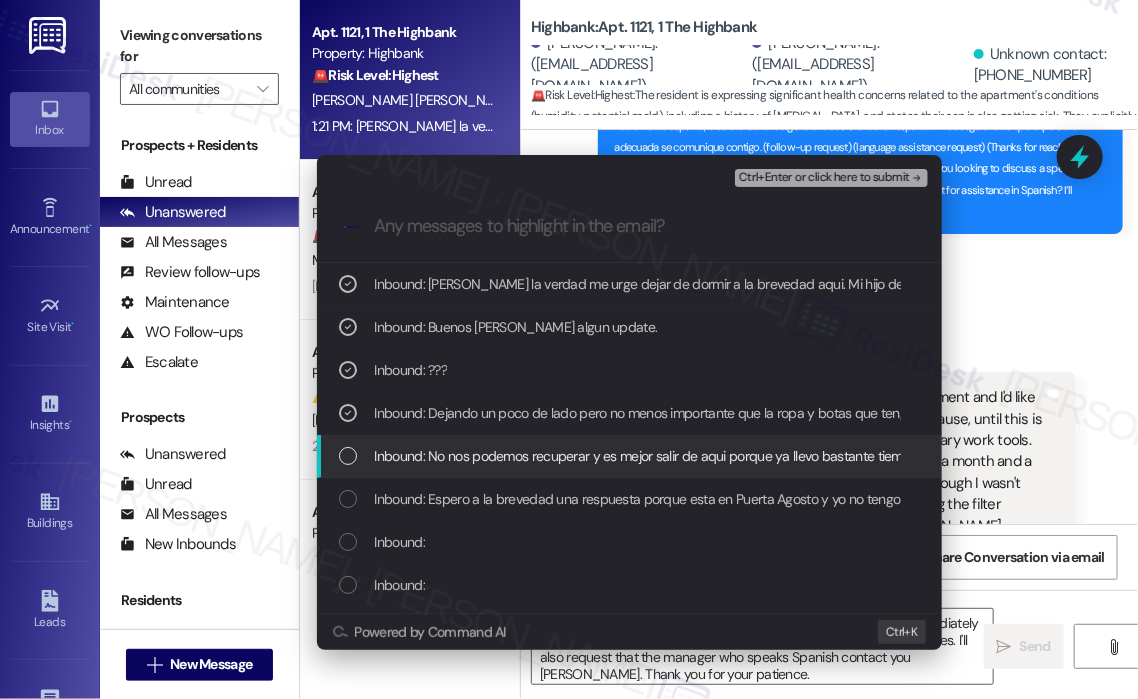 click on "Inbound: No nos podemos recuperar y es mejor  salir de aqui porque ya llevo bastante tiempo con esta tos y tengo en mi historial medico  Pleuracia pulmonar y más esto, en cualquier momento me puede dar otra inflammacion y no la cuento. Con las maquinas si se ha limpiado esto pero es demasida humedad , yo facilmente he drenado estas maquinas en lo que va del weekend como 5 veces y sale muchisisimaa agua. 🥹" at bounding box center (1603, 456) 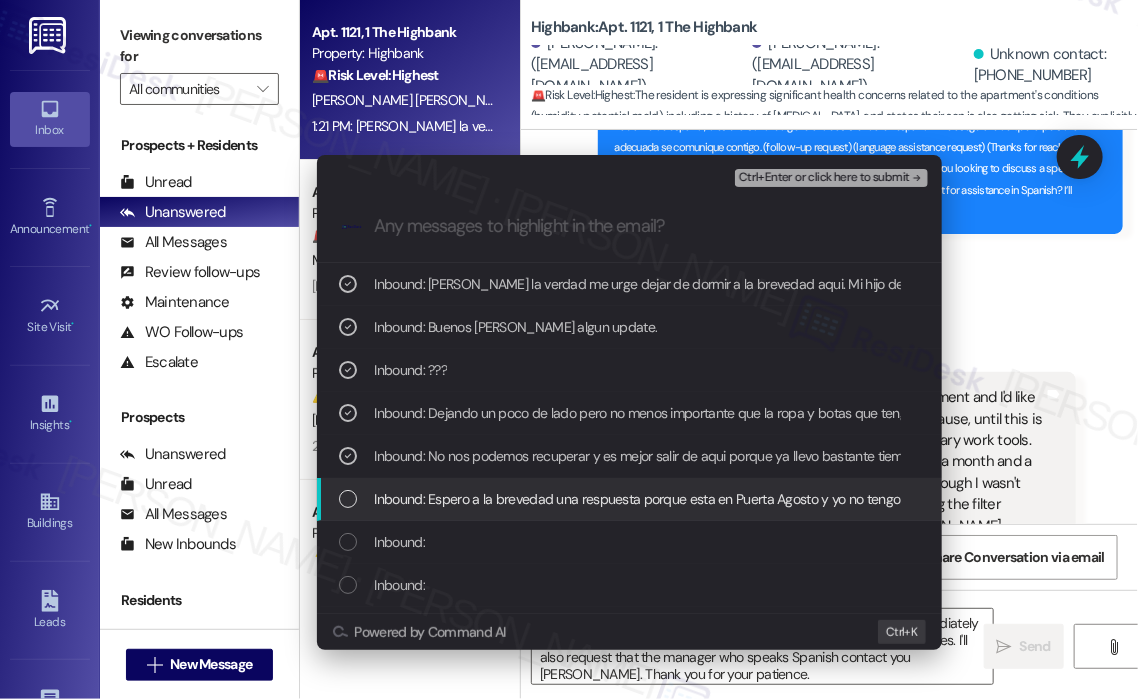 click on "Inbound: Espero a la brevedad una respuesta porque esta en Puerta Agosto y yo no tengo ya la confianza de seguirme quedando en este apt e inclusive aunque fuera otro del primer piso no me gustaria ya que no nos queremos exponer a que vaya a ser lo mismo. Muchas Gracias de antemano y le agradezco mucho su atencion prestada a  nuestro Caso. 🙏" at bounding box center (1418, 499) 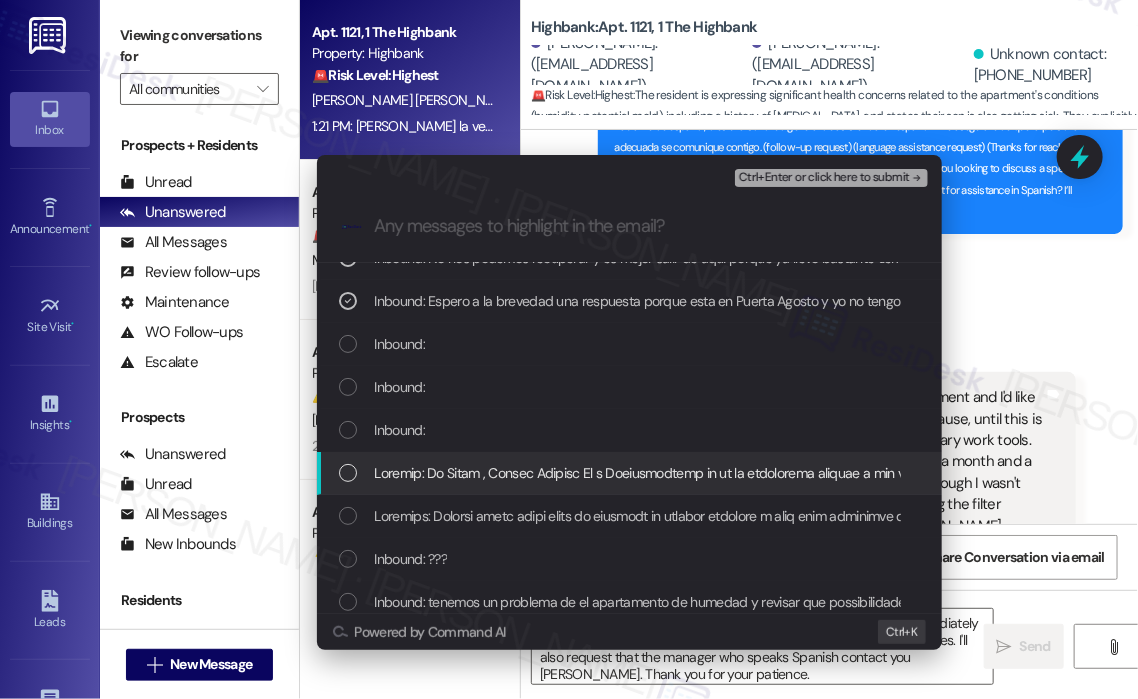 scroll, scrollTop: 200, scrollLeft: 0, axis: vertical 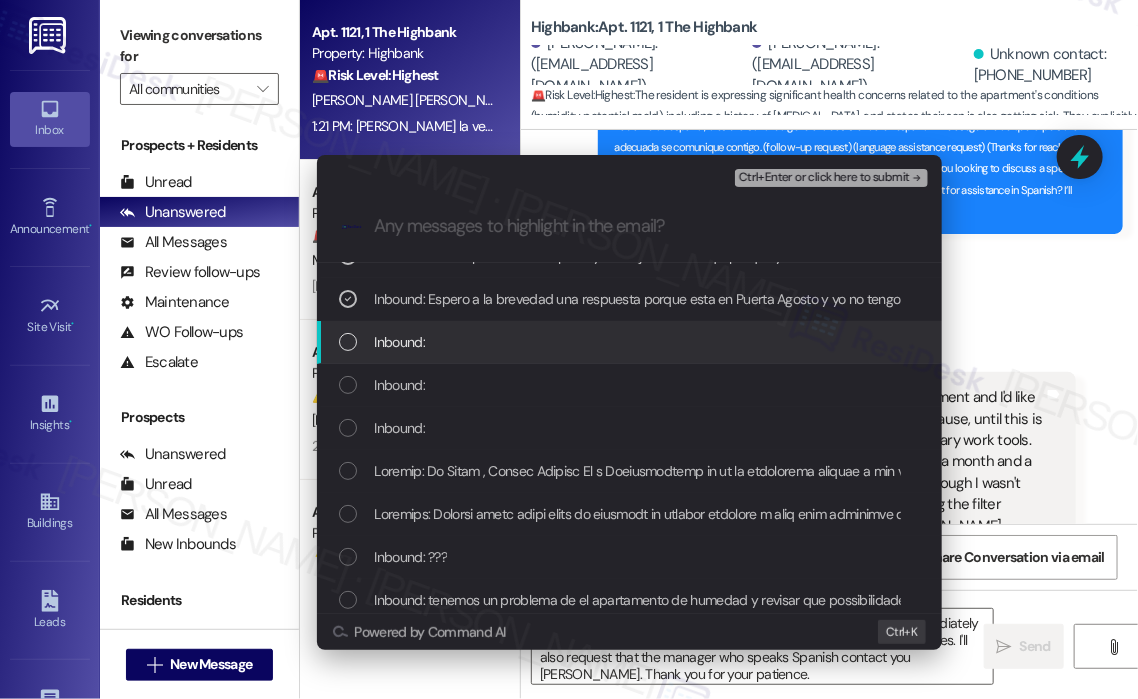 click on "Inbound:" at bounding box center [631, 342] 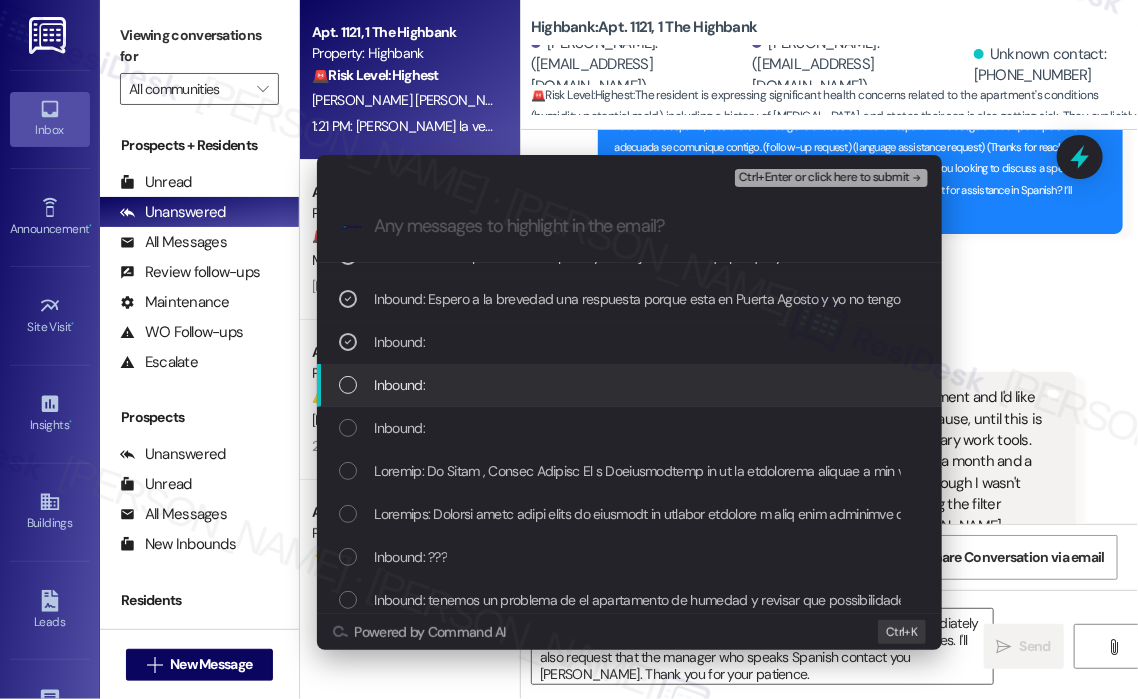 click on "Inbound:" at bounding box center [631, 385] 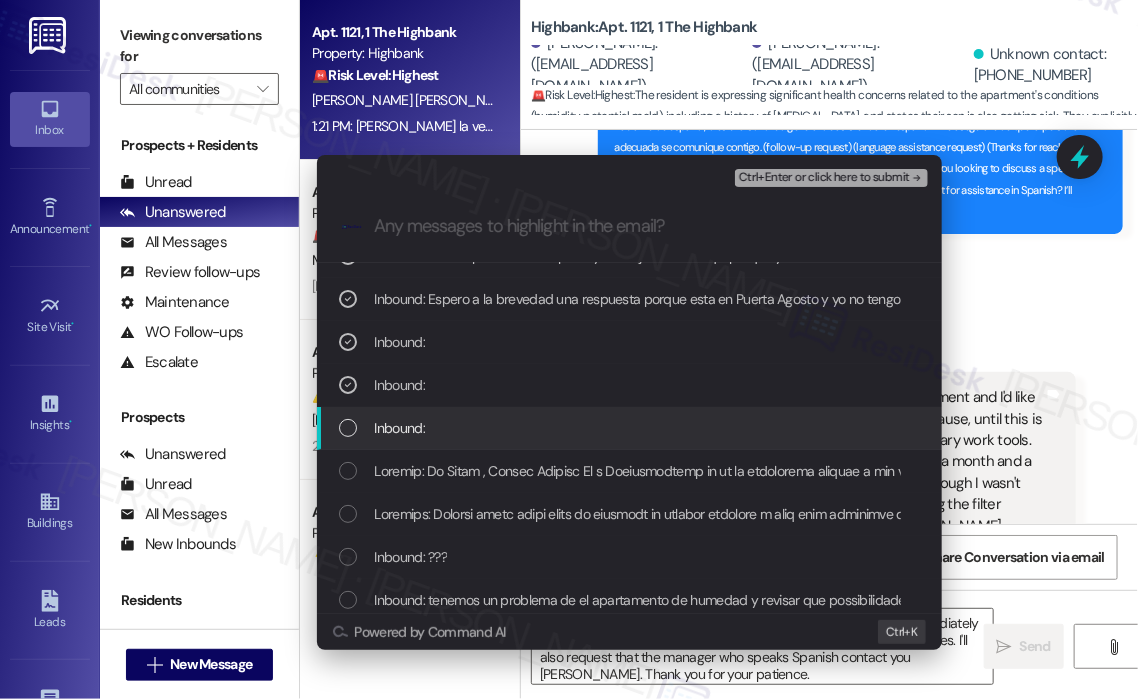 click on "Inbound:" at bounding box center [631, 428] 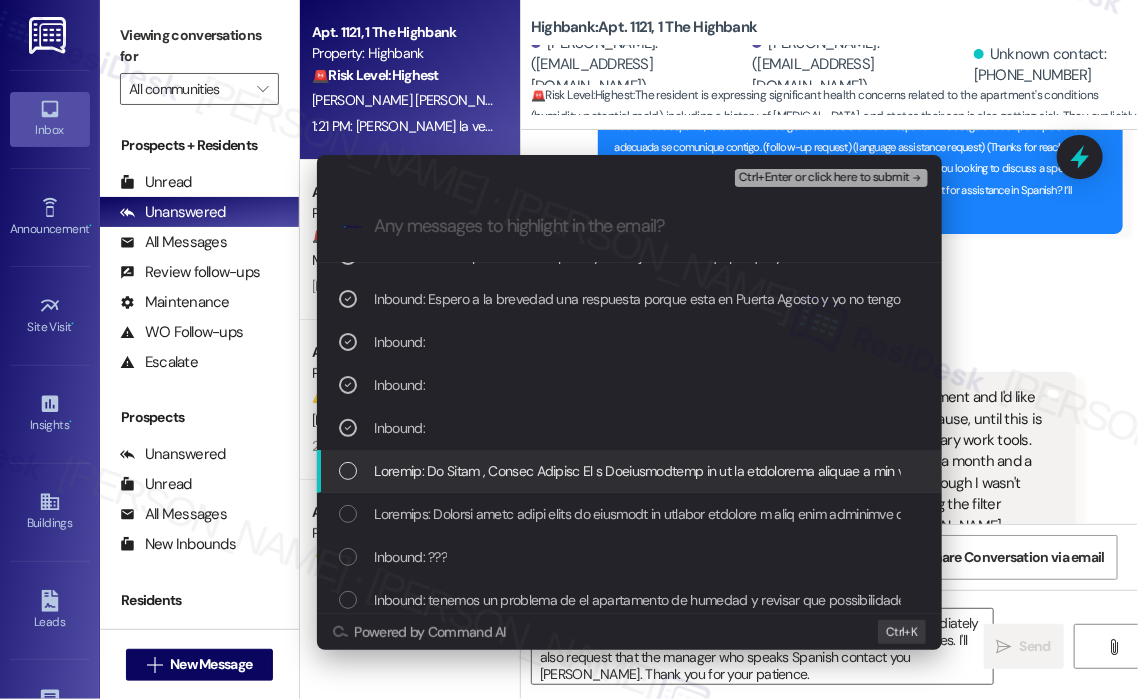 click at bounding box center [5392, 471] 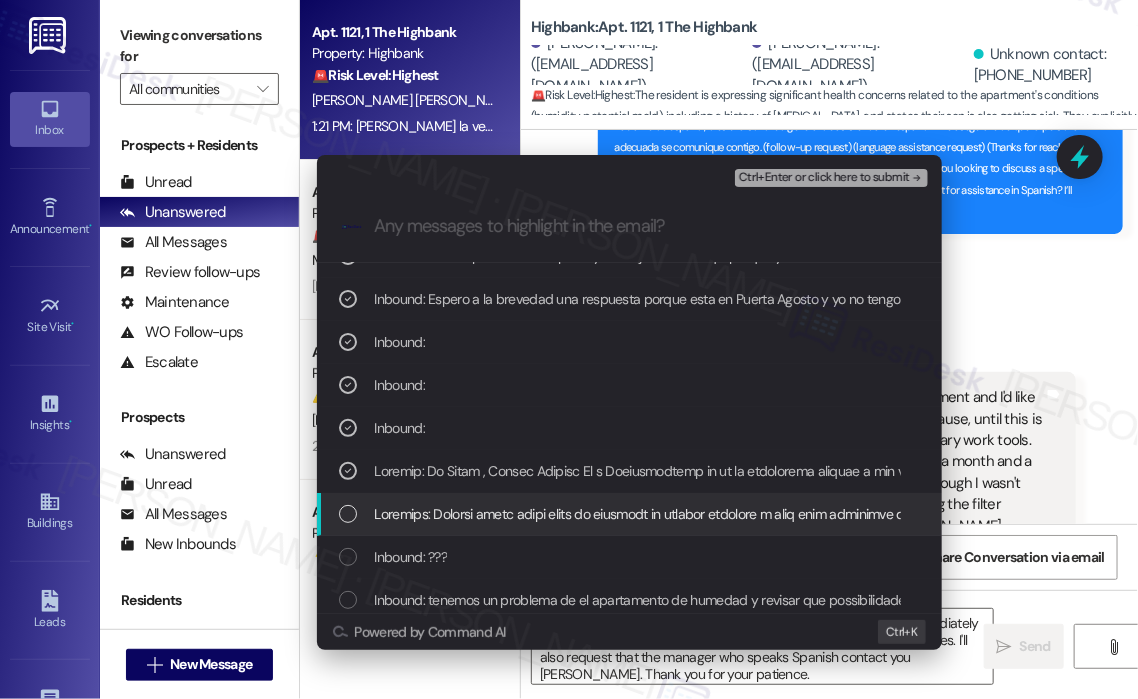 click at bounding box center (3656, 514) 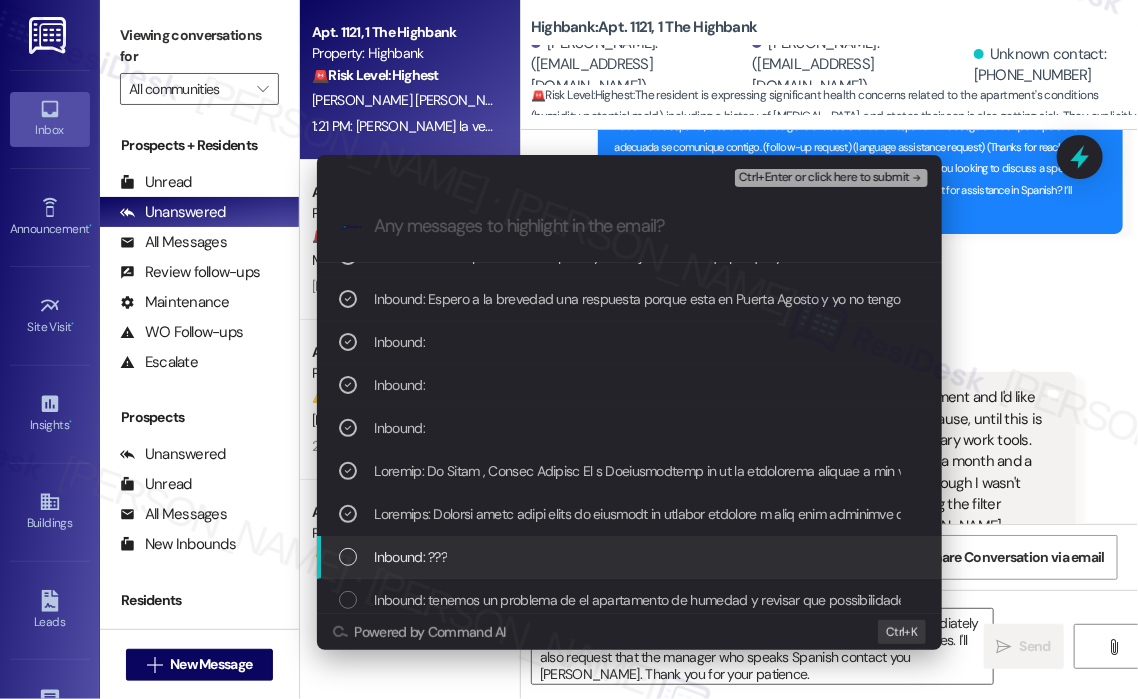click on "Inbound: ???" at bounding box center [411, 557] 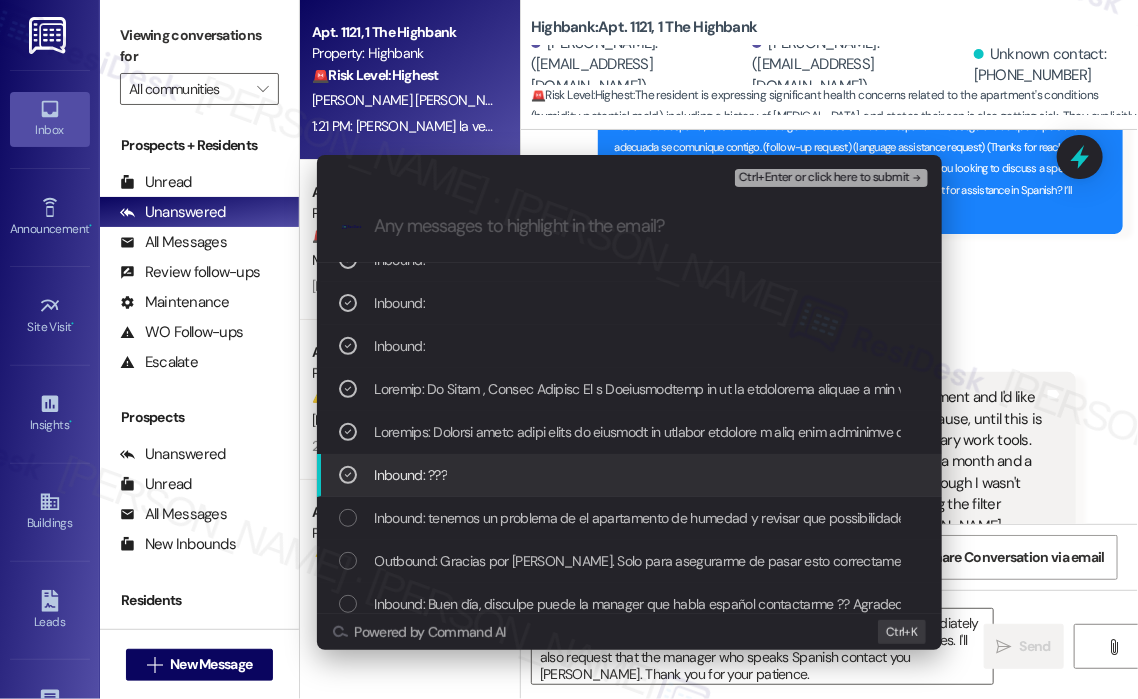 scroll, scrollTop: 300, scrollLeft: 0, axis: vertical 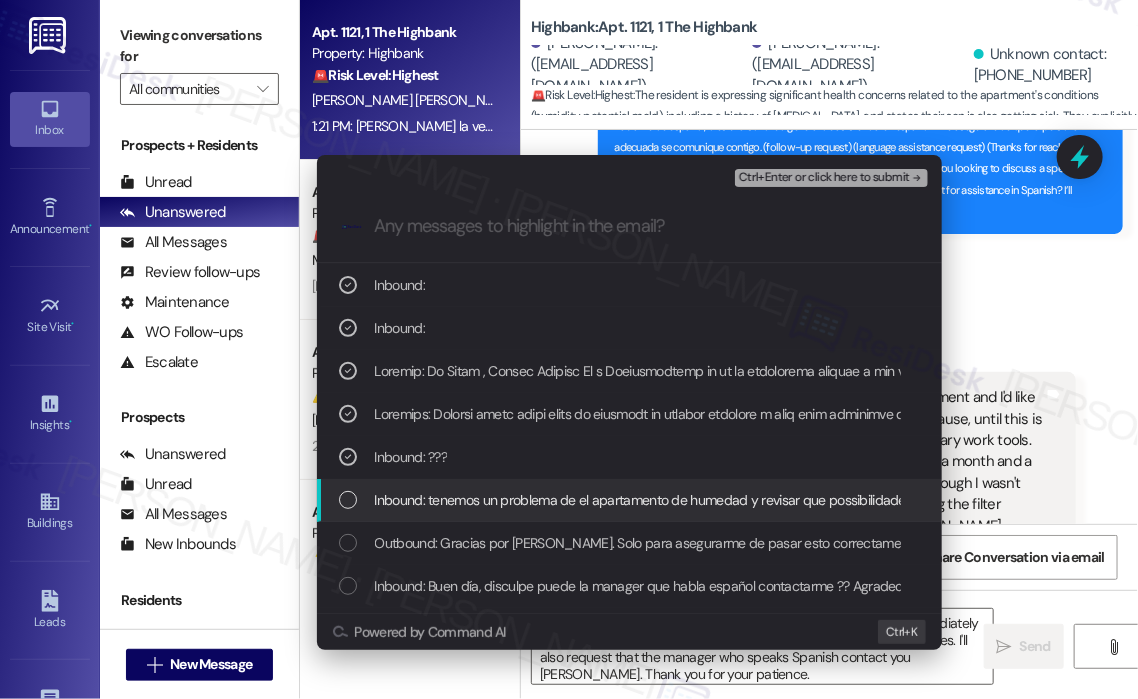 click on "Inbound: tenemos un problema de el apartamento de humedad y revisar que possibilidades hay para dejar mi contrato  porque en lo que se arregla esto yo no me puedo recuperar y mi Voz y pulmones es mi herramienta de trabajo.  Inclusive del nuevo contrato solo va un mes y medio y este problema realmente ha estado desde hace mucho tiempo solo que no [PERSON_NAME] yo bien que era , yo pensaba que solo era que me cambiaran el filtro varias veces contacte a mantenimiento porque los [PERSON_NAME] hacian e Inclusive me lavababan las ventilas hasta ahora que las parades tambien comenzaron a mostrar la.humedad." at bounding box center (2222, 500) 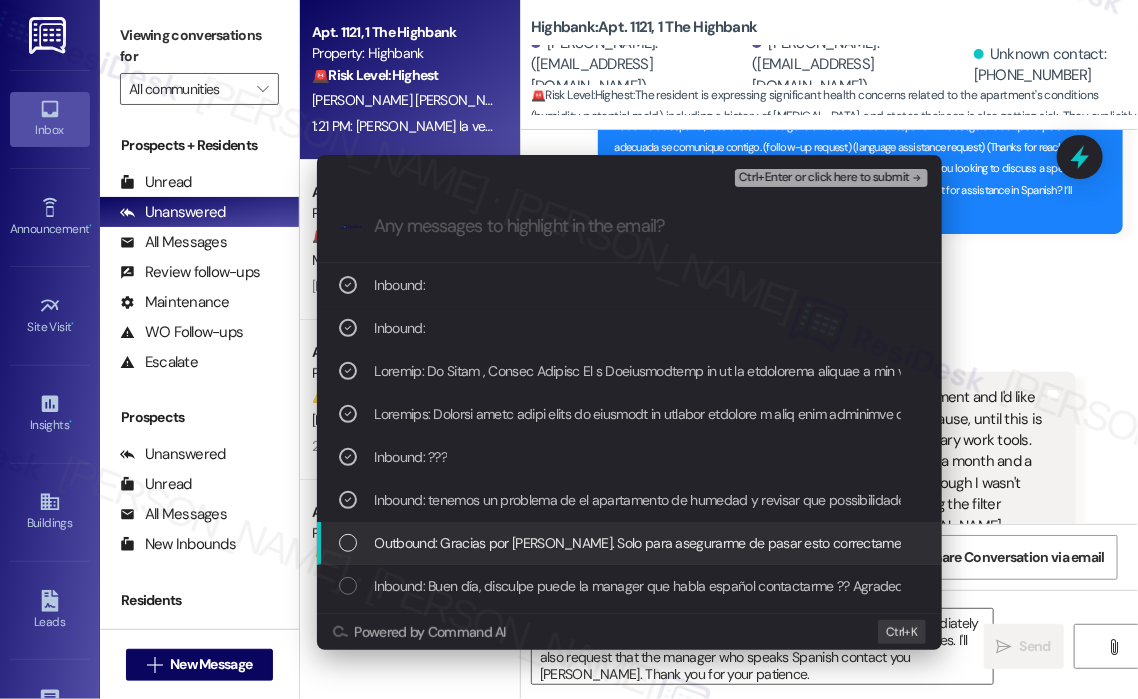 click on "Outbound: Gracias por [PERSON_NAME]. Solo para asegurarme de pasar esto correctamente, ¿estás buscando discutir un problema específico con el administrador hablante de español, o es una solicitud general de asistencia en español? Me aseguraré de que la persona adecuada se comunique contigo. (follow-up request) (language assistance request) (Thanks for reaching out, [PERSON_NAME]! Just to make sure I pass this along correctly—are you looking to discuss a specific issue with the [DEMOGRAPHIC_DATA] manager, or is this a general request for assistance in Spanish? I’ll make sure the right person follows up with you.)" at bounding box center [629, 543] 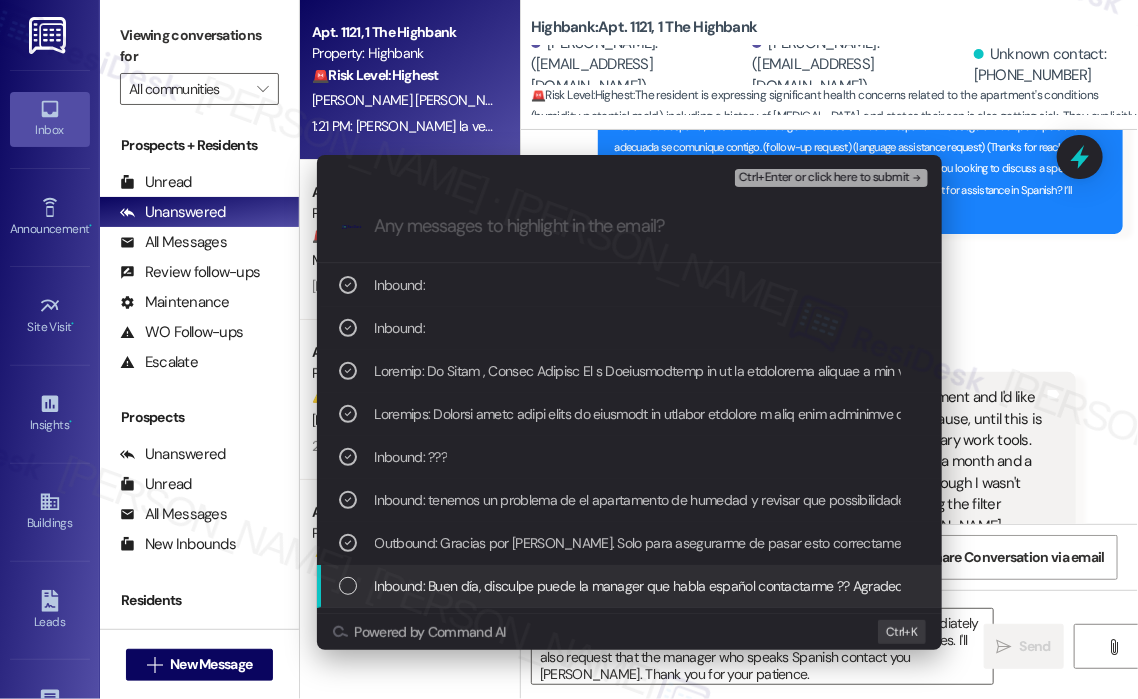 click on "Inbound: Buen día, disculpe puede la manager que habla español contactarme ?? Agradeceria su sporte. Muchas Gracias ." at bounding box center [629, 586] 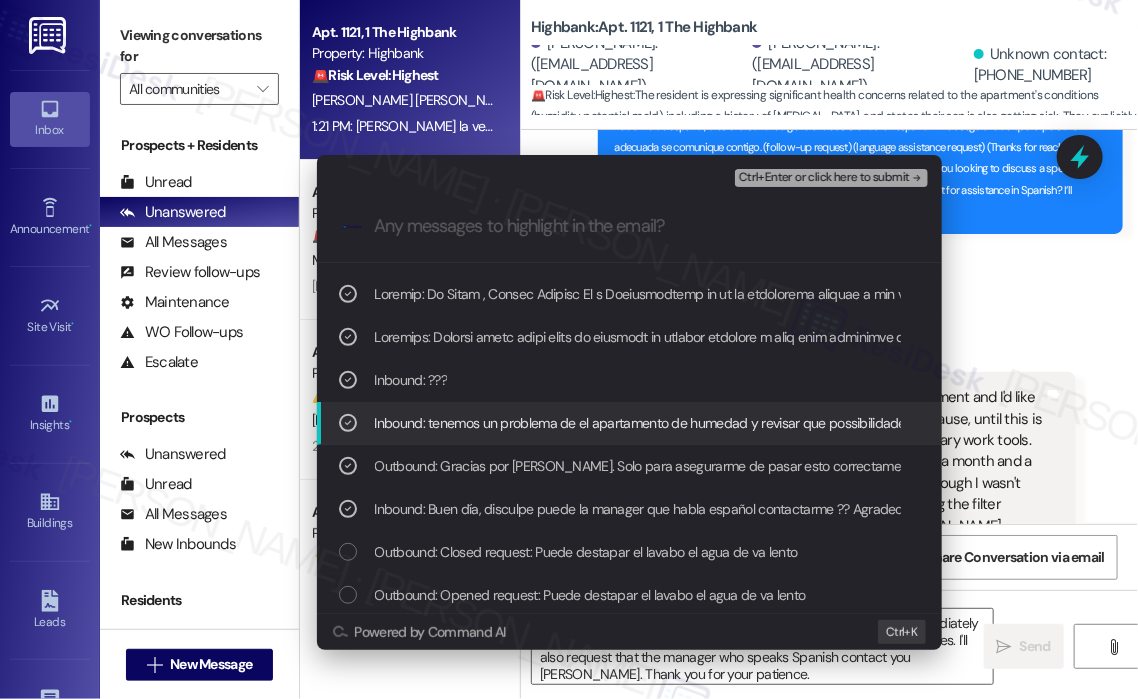 scroll, scrollTop: 400, scrollLeft: 0, axis: vertical 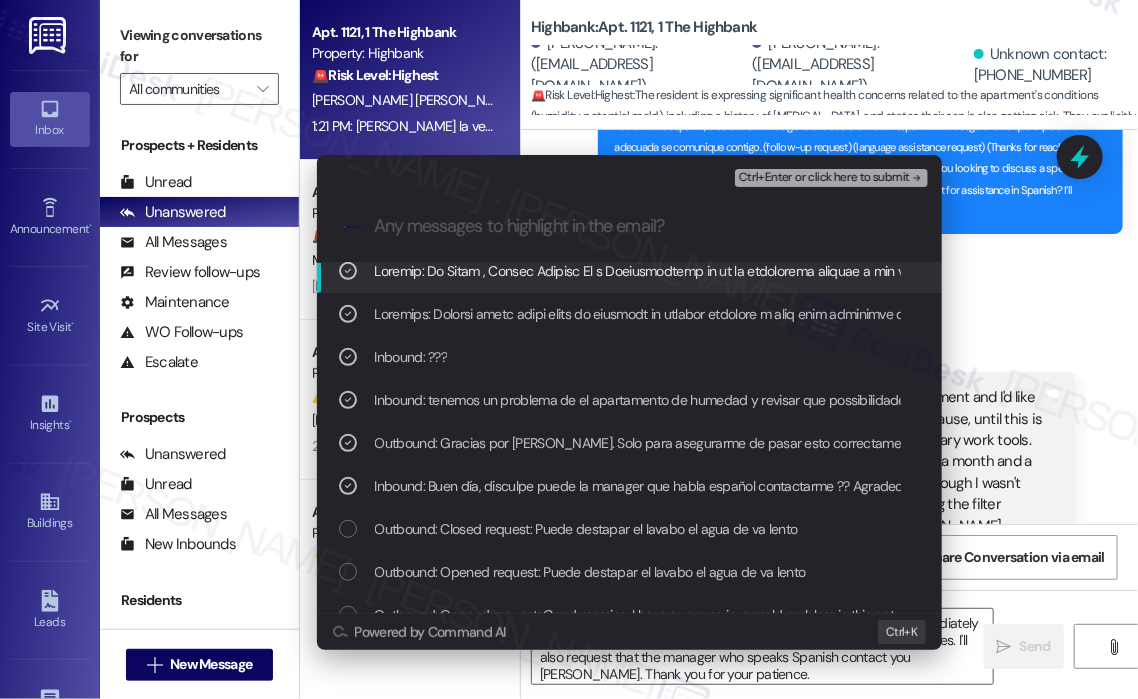 click on "Ctrl+Enter or click here to submit" at bounding box center [824, 178] 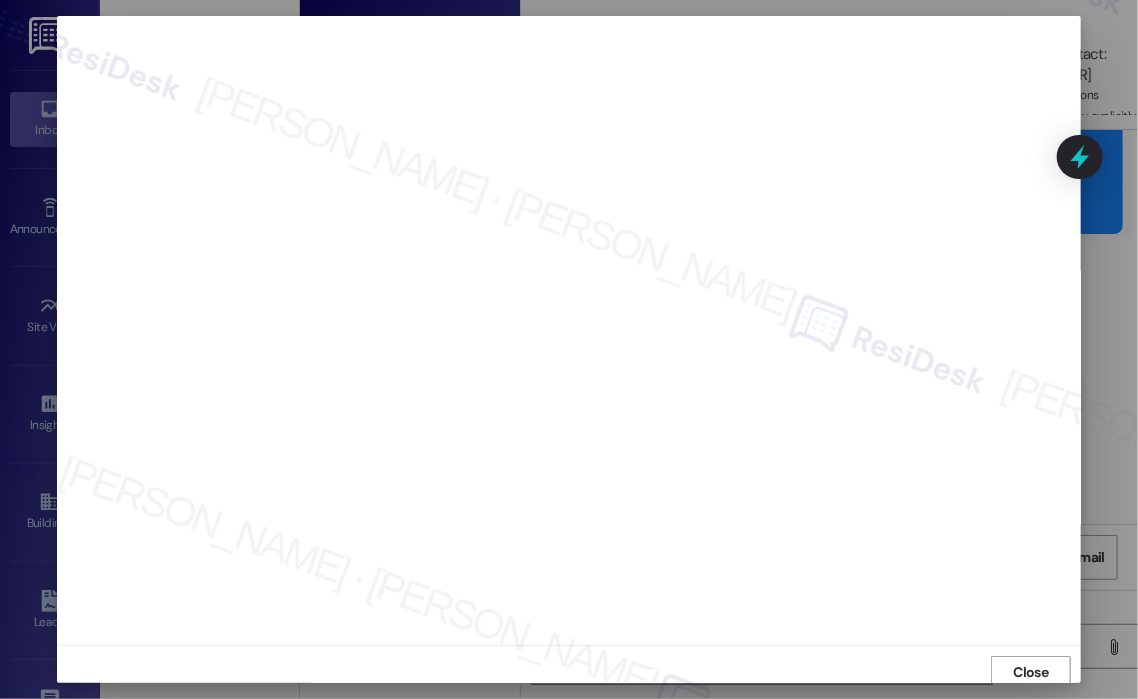 scroll, scrollTop: 4, scrollLeft: 0, axis: vertical 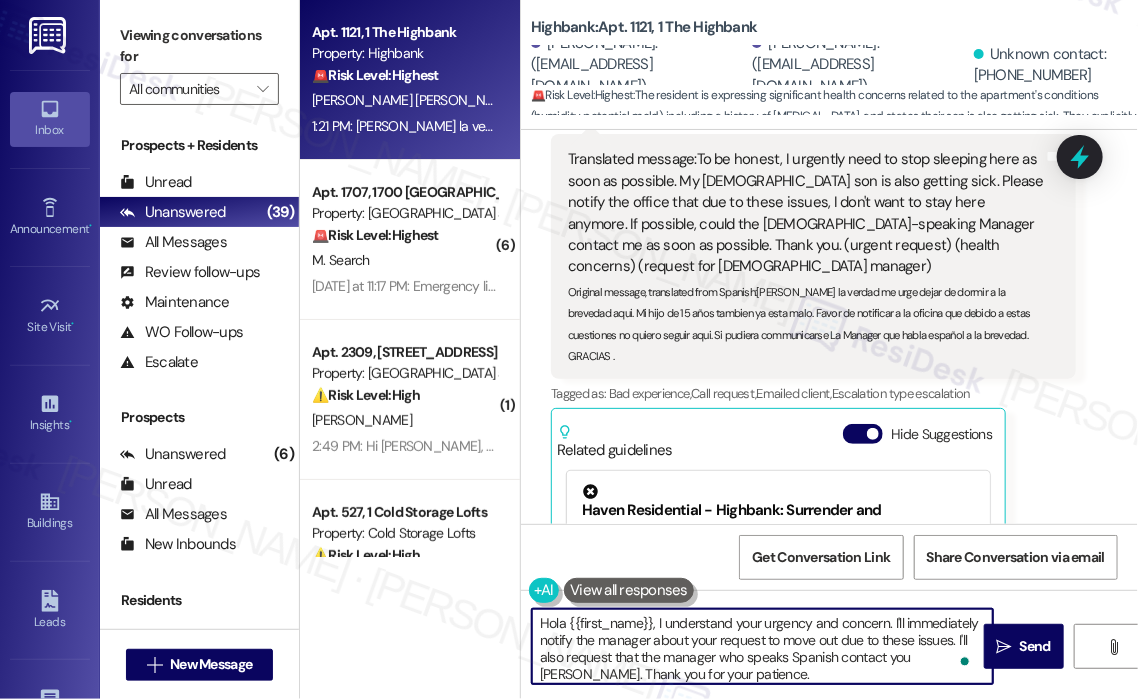 click on "Hola {{first_name}}, I understand your urgency and concern. I'll immediately notify the manager about your request to move out due to these issues. I'll also request that the manager who speaks Spanish contact you [PERSON_NAME]. Thank you for your patience." at bounding box center (762, 646) 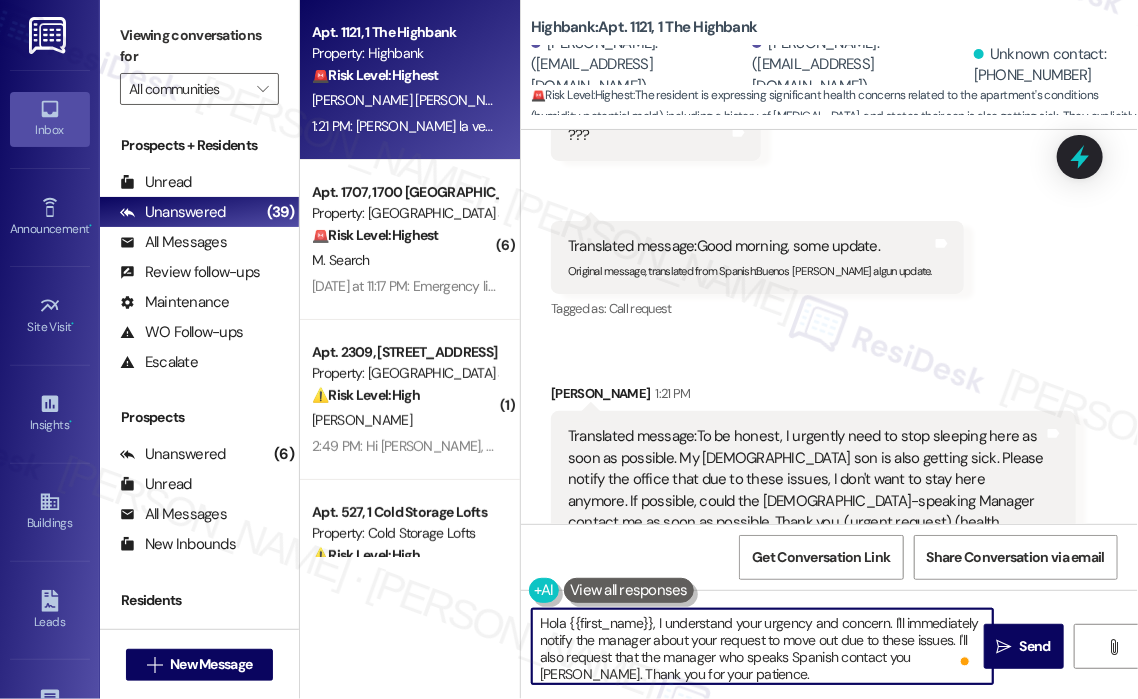 scroll, scrollTop: 9918, scrollLeft: 0, axis: vertical 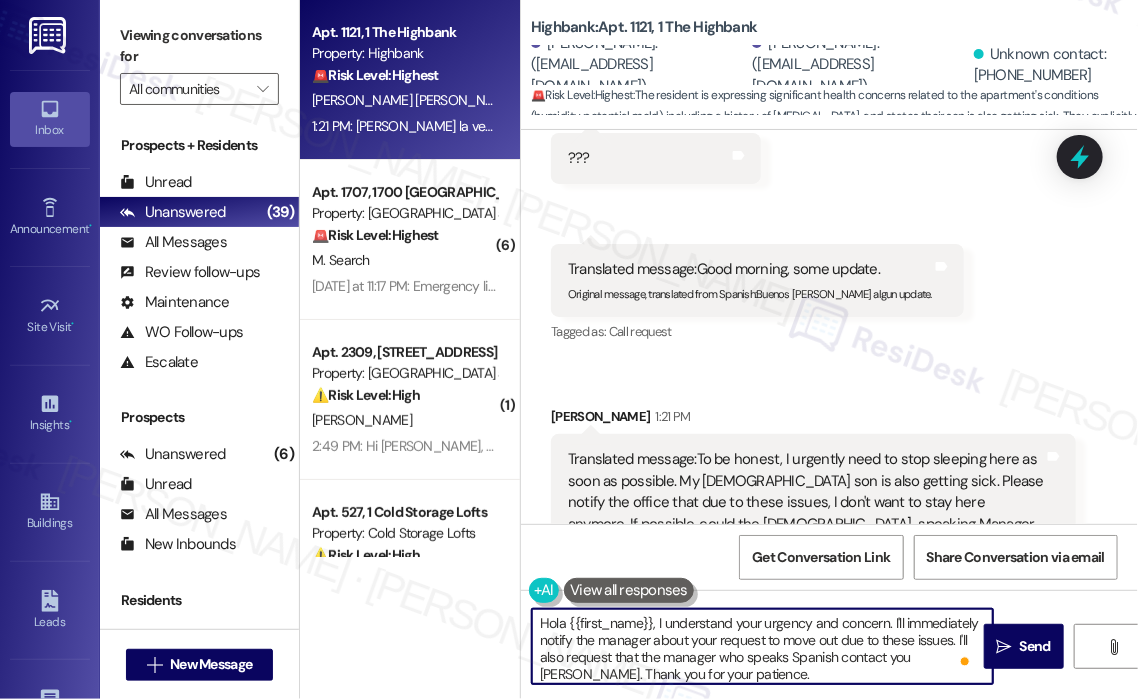 click on "Hola {{first_name}}, I understand your urgency and concern. I'll immediately notify the manager about your request to move out due to these issues. I'll also request that the manager who speaks Spanish contact you [PERSON_NAME]. Thank you for your patience." at bounding box center [762, 646] 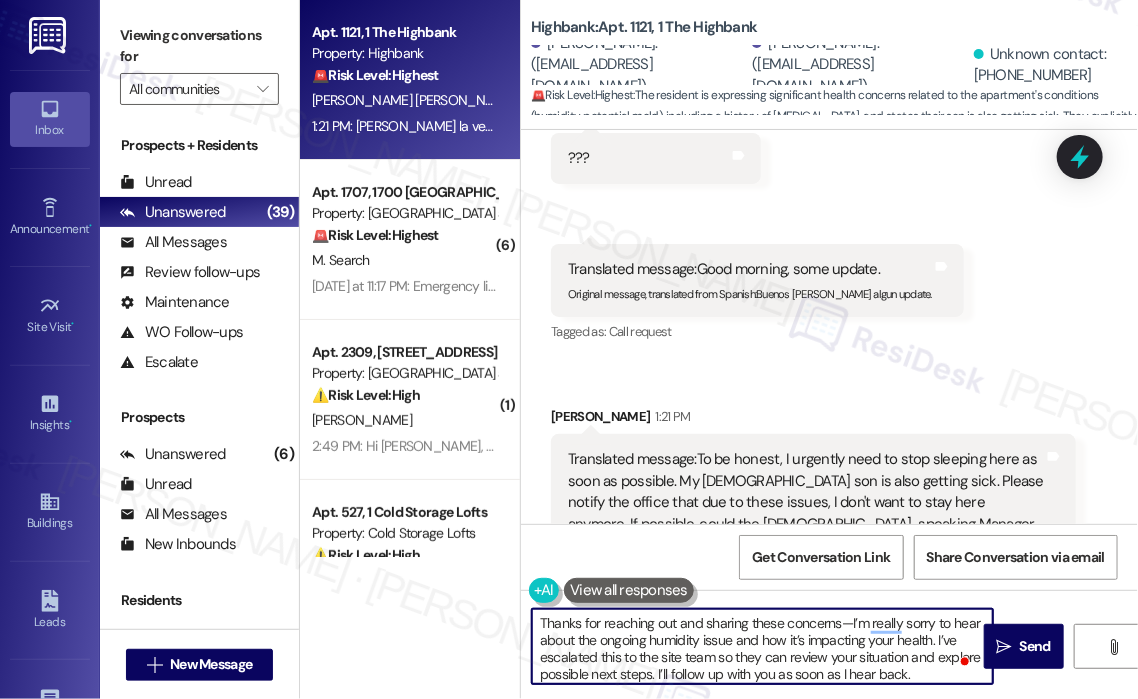 type on "Thanks for reaching out and sharing these concerns—I’m really sorry to hear about the ongoing humidity issue and how it’s impacting your health. I’ve escalated this to the site team so they can review your situation and explore possible next steps. I’ll follow up with you as soon as I hear back." 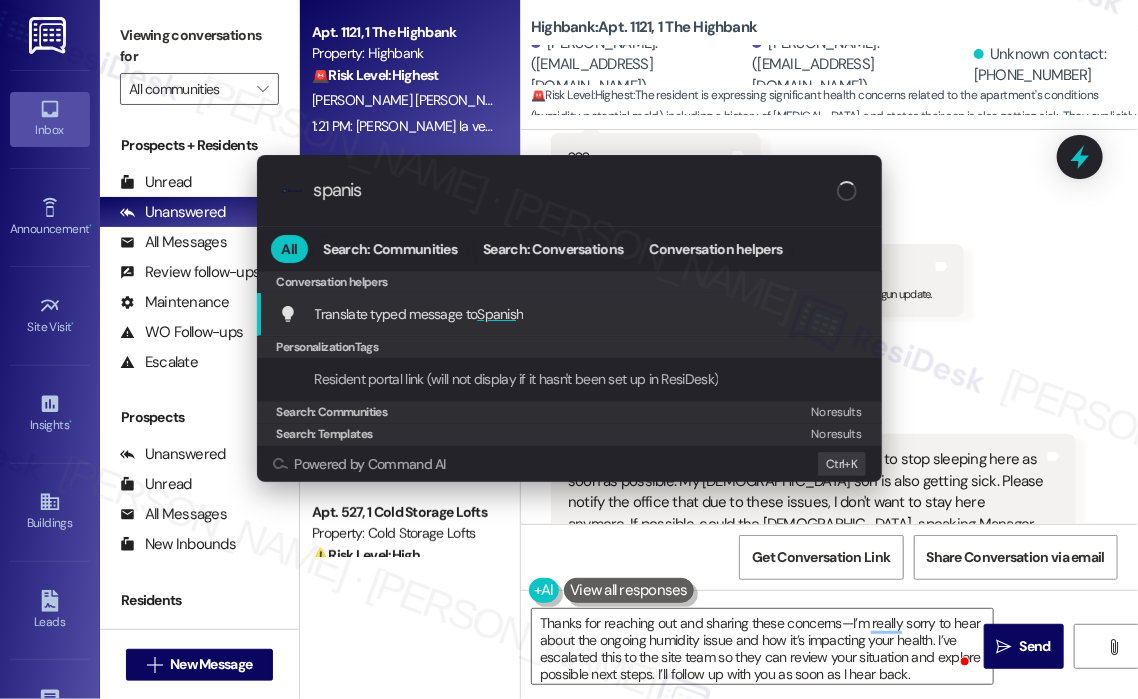 type on "spanish" 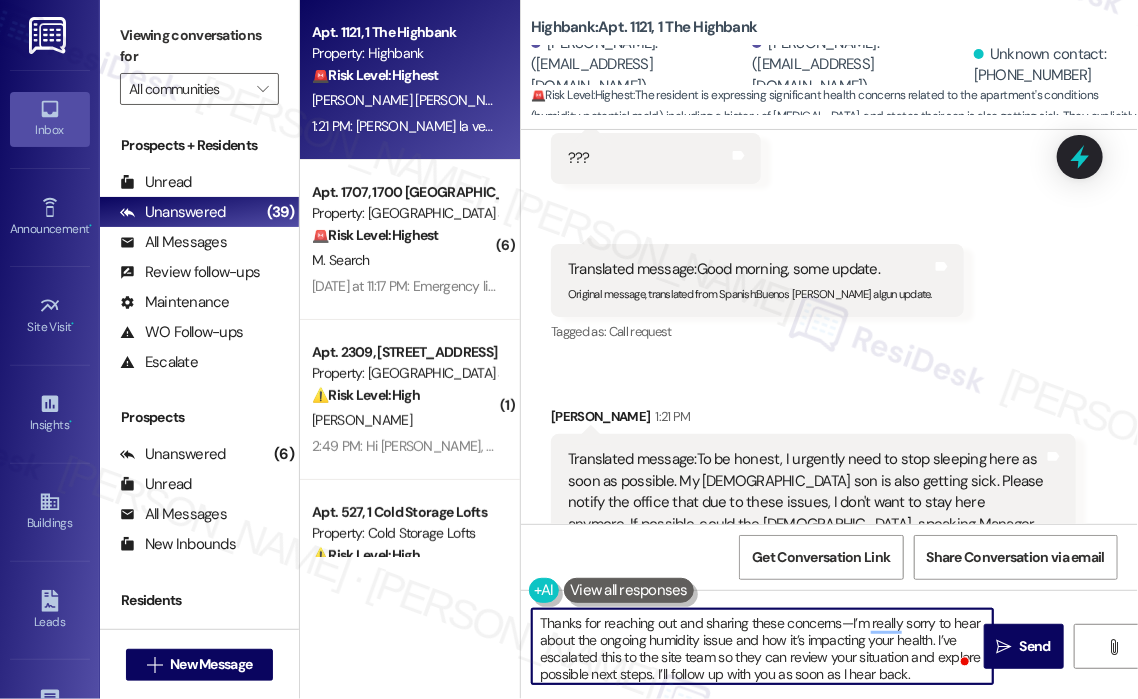 scroll, scrollTop: 4, scrollLeft: 0, axis: vertical 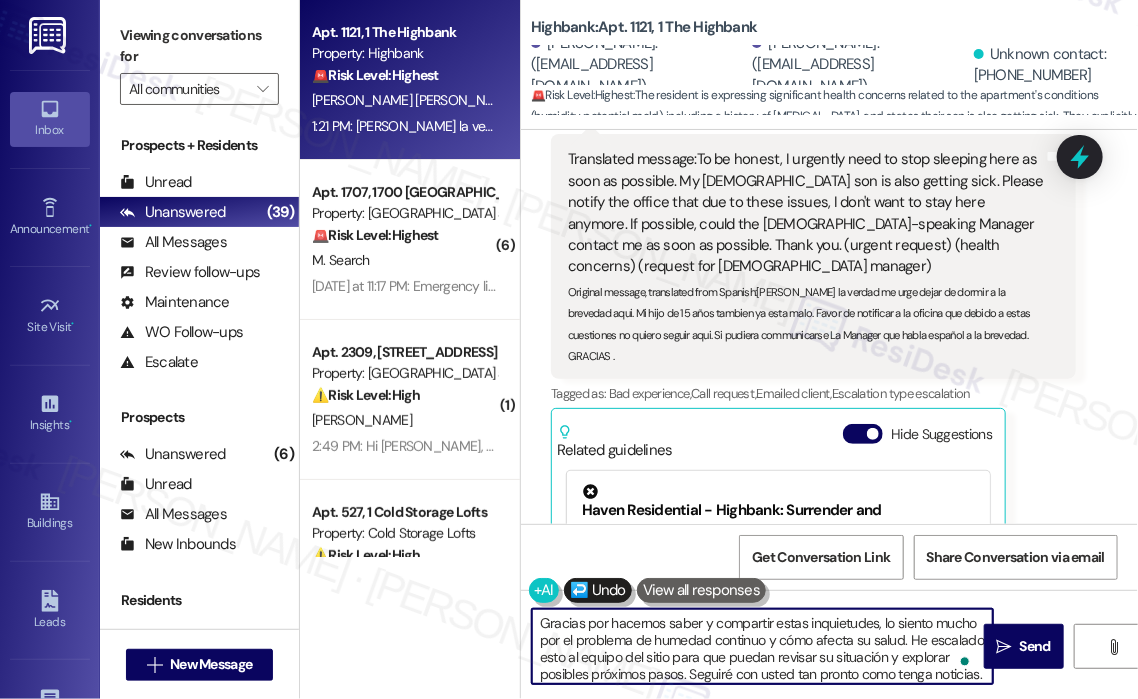 type on "Gracias por hacernos saber y compartir estas inquietudes, lo siento mucho por el problema de humedad continuo y cómo afecta su salud. He escalado esto al equipo del sitio para que puedan revisar su situación y explorar posibles próximos pasos. Seguiré con usted tan pronto como tenga noticias. (humidity issue) (health concern) (site team escalation) (Thanks for reaching out and sharing these concerns—I’m really sorry to hear about the ongoing humidity issue and how it’s impacting your health. I’ve escalated this to the site team so they can review your situation and explore possible next steps. I’ll follow up with you as soon as I hear back.)" 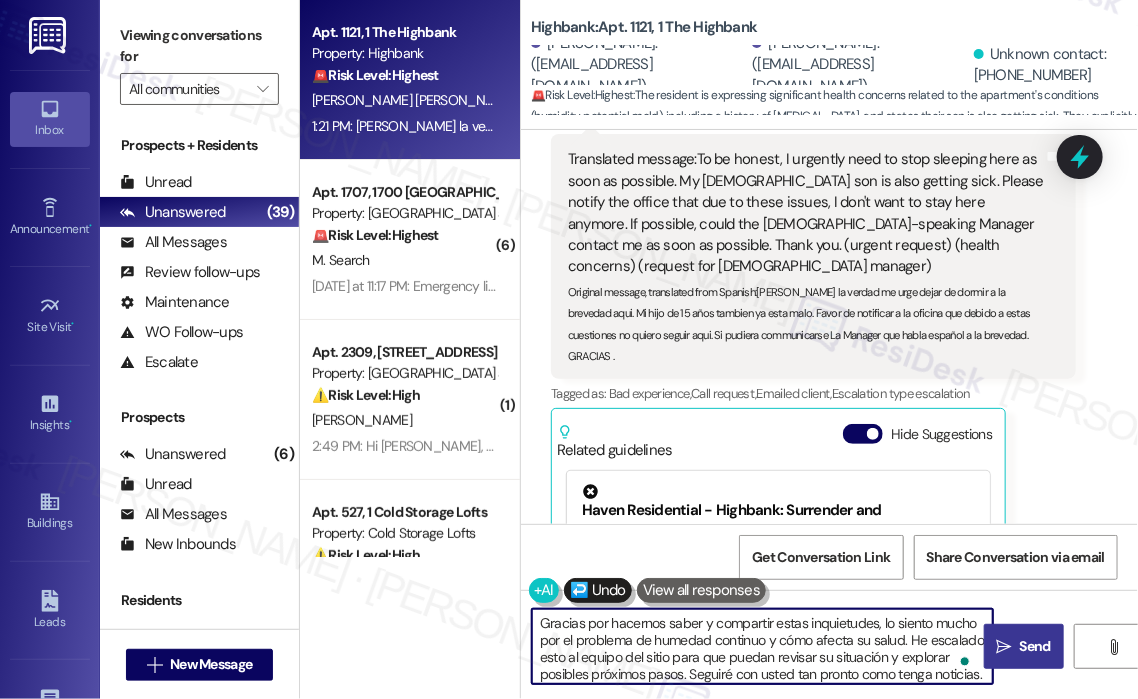 click on " Send" at bounding box center (1024, 646) 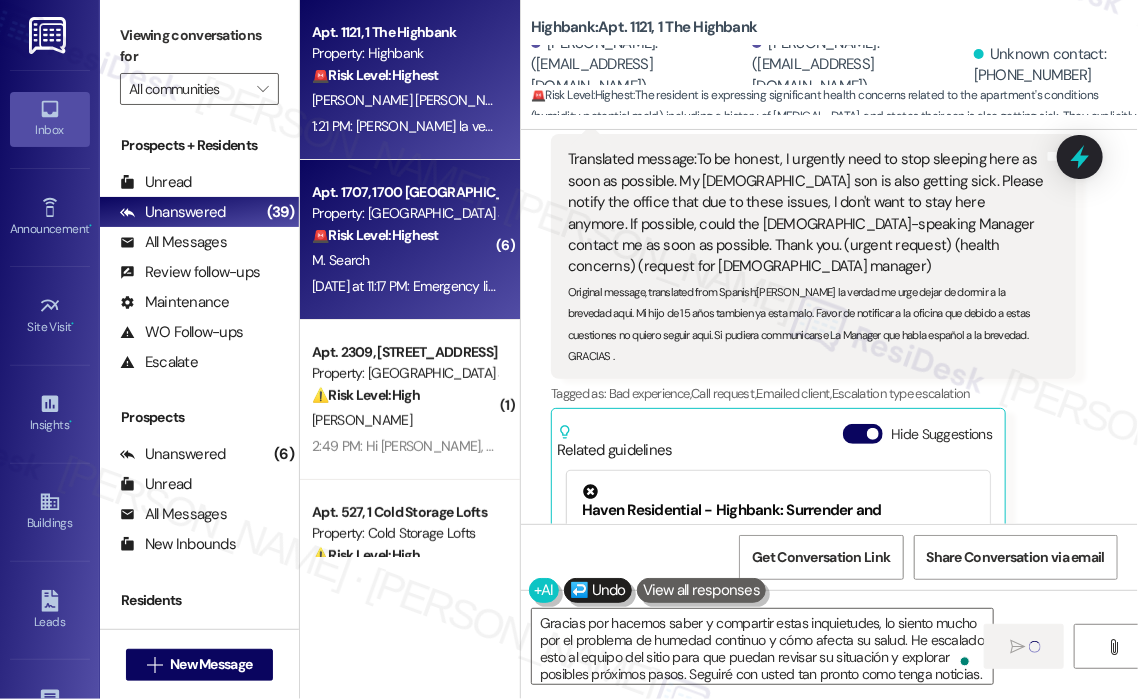click on "Apt. 1707, 1700 Lake House at [PERSON_NAME][GEOGRAPHIC_DATA] Property: [GEOGRAPHIC_DATA] at [PERSON_NAME][GEOGRAPHIC_DATA] 🚨  Risk Level:  Highest The resident is trying to reach the emergency line and is unable to get through. This indicates a potential emergency situation that requires immediate attention. M. Search [DATE] at 11:17 PM: Emergency line not answering  [DATE] at 11:17 PM: Emergency line not answering" at bounding box center (410, 240) 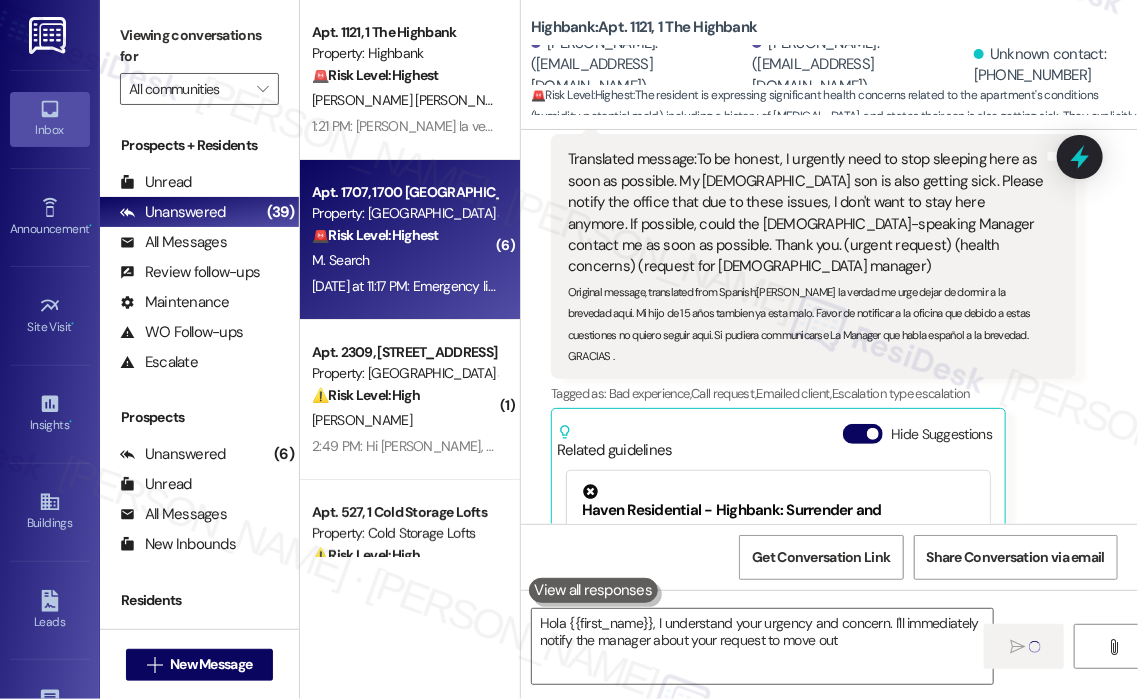 type on "Hola {{first_name}}, I understand your urgency and concern. I'll immediately notify the manager about your request to move out" 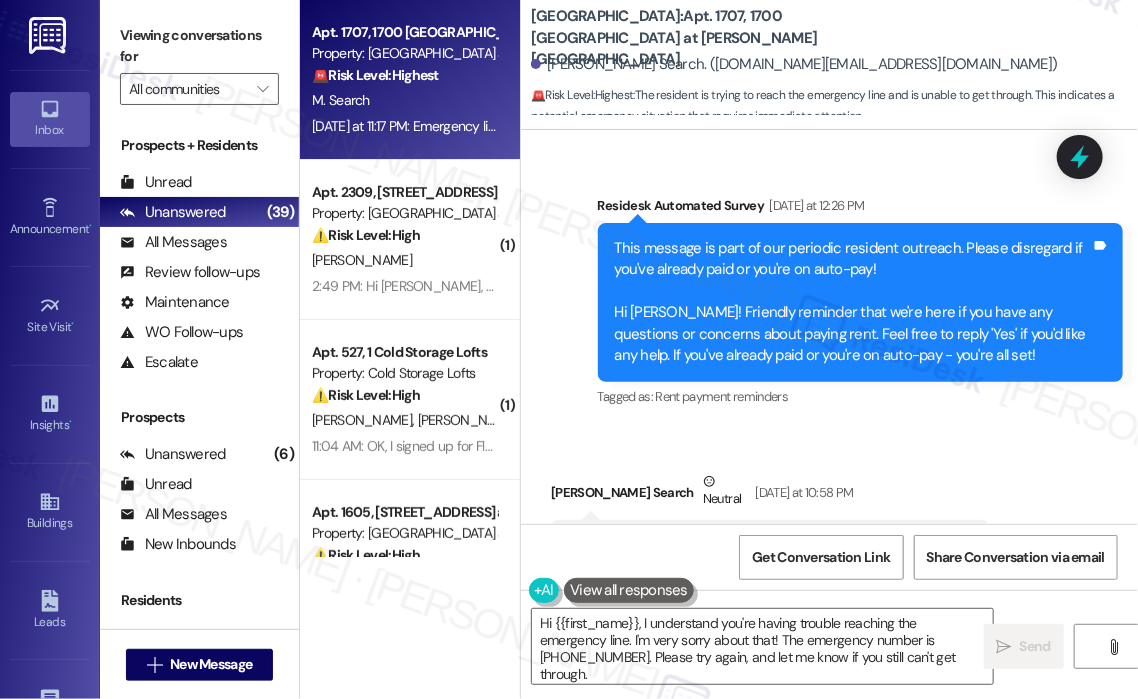 scroll, scrollTop: 14532, scrollLeft: 0, axis: vertical 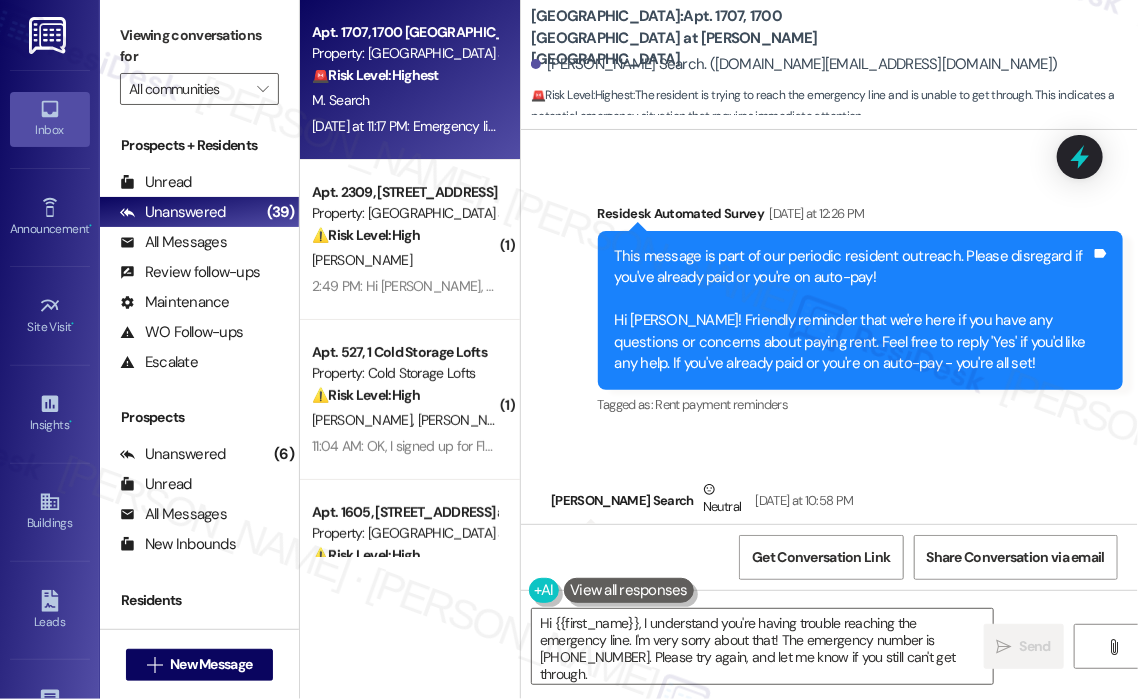 click on "[PERSON_NAME]!I'm trying to get through the emergency line" at bounding box center [763, 553] 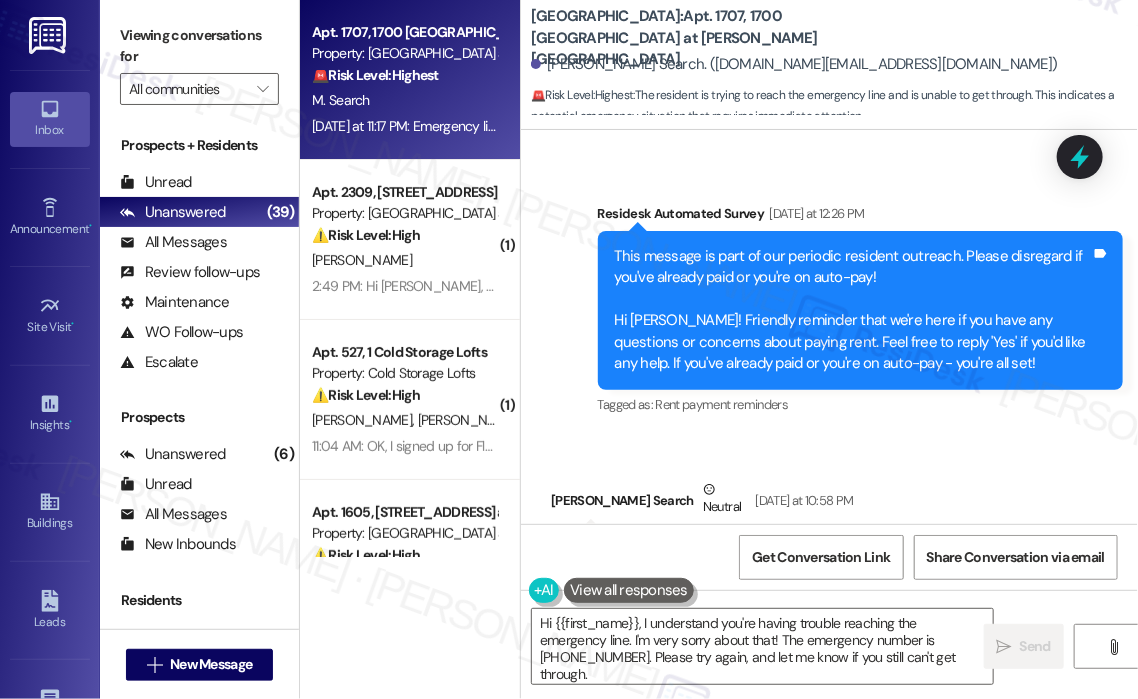 copy on "[PERSON_NAME]!I'm trying to get through the emergency line  Tags and notes" 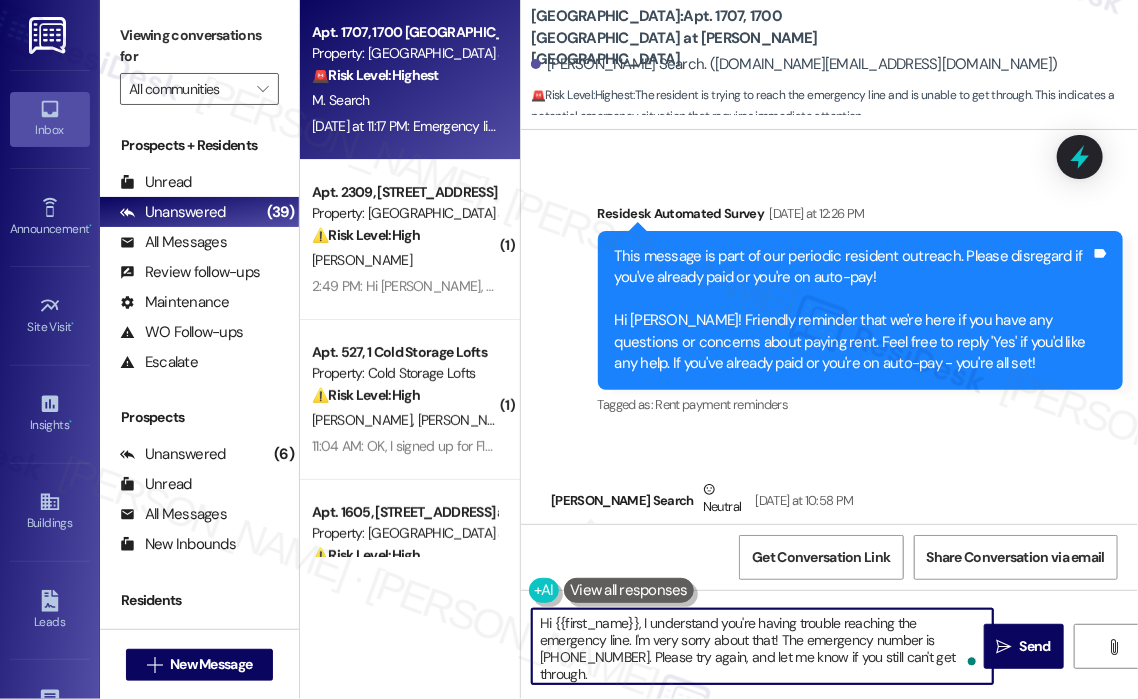 drag, startPoint x: 893, startPoint y: 662, endPoint x: 640, endPoint y: 612, distance: 257.8934 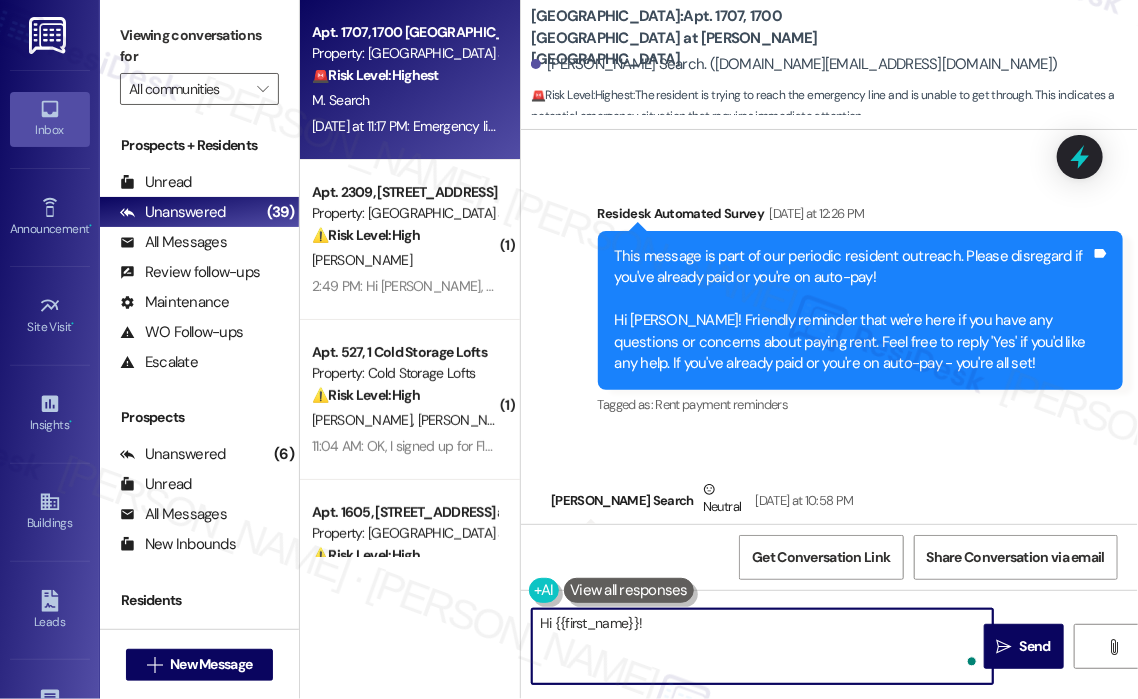 paste on "Apologies for the delayed response—I see you were trying to reach the emergency line. How can I help you right now? Let me know what’s going on and I’ll do my best to assist." 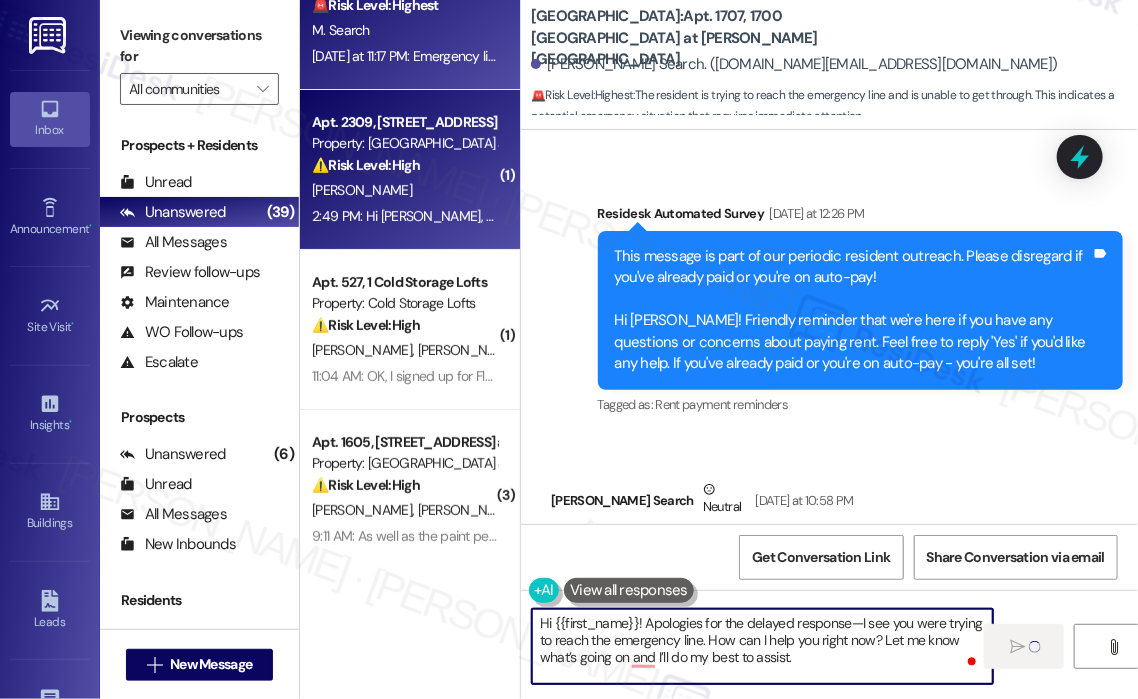 scroll, scrollTop: 100, scrollLeft: 0, axis: vertical 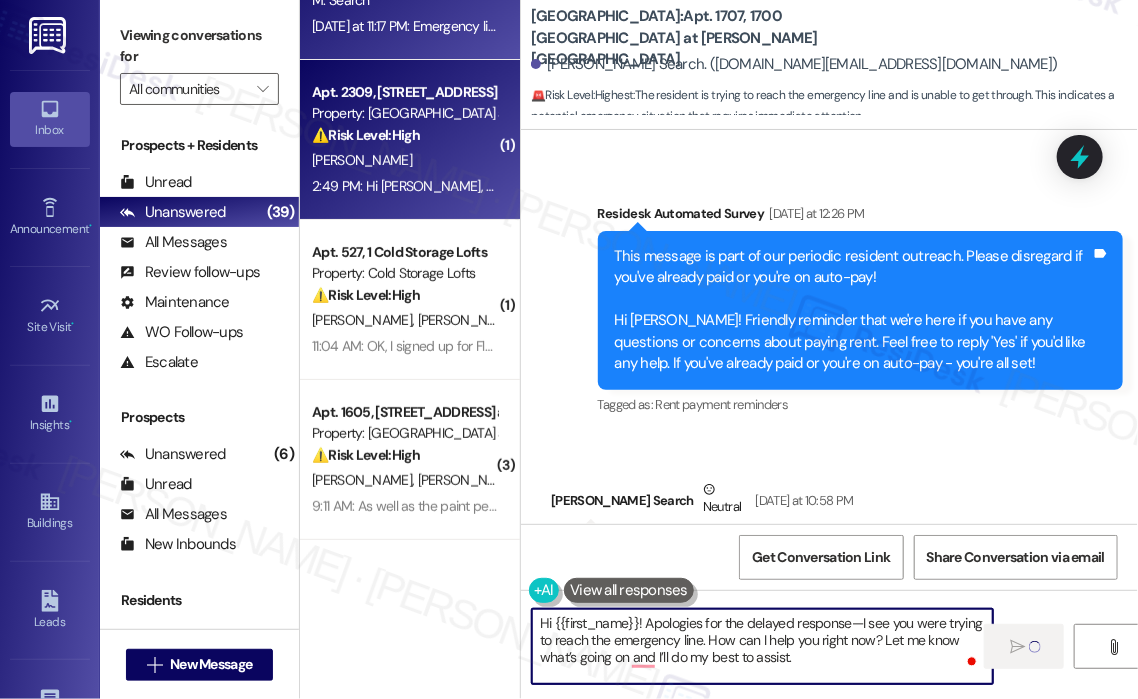 type on "Hi {{first_name}}! Apologies for the delayed response—I see you were trying to reach the emergency line. How can I help you right now? Let me know what’s going on and I’ll do my best to assist." 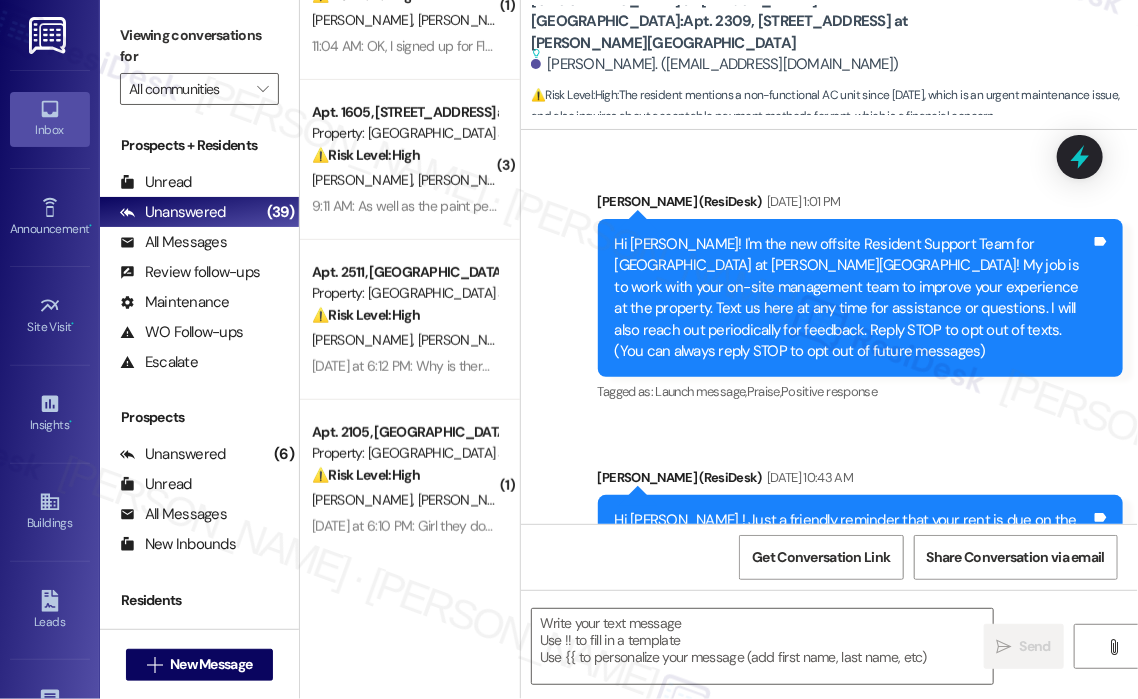 scroll, scrollTop: 600, scrollLeft: 0, axis: vertical 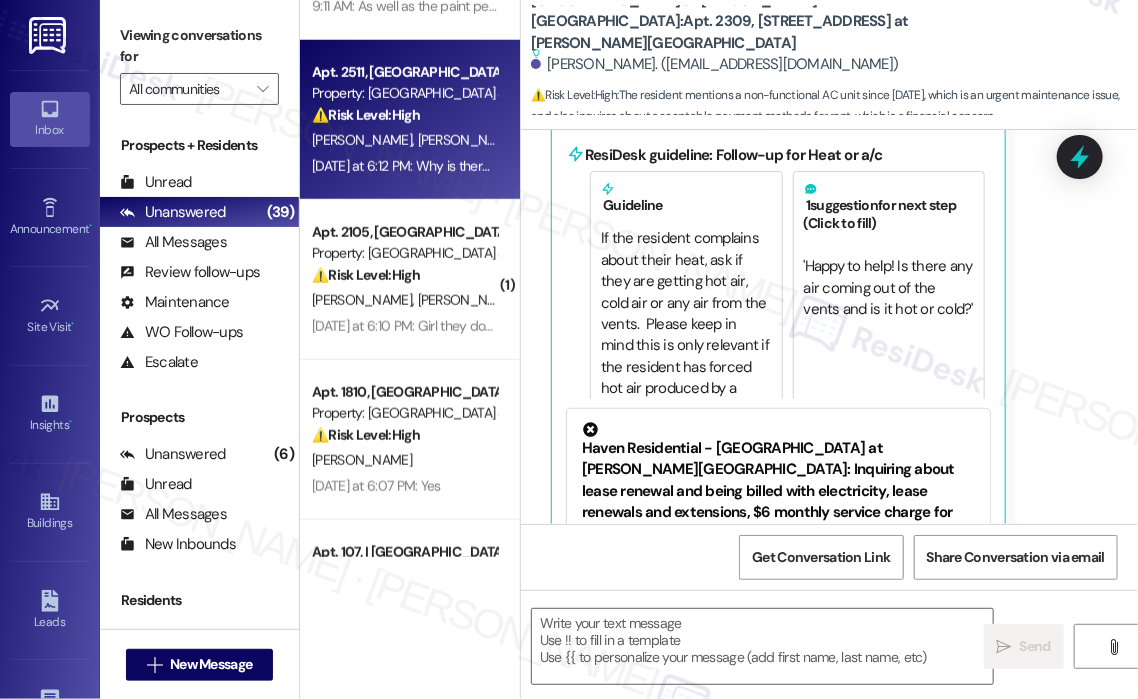 click on "[DATE] at 6:12 PM: Why is there a $55 convenience fee? [DATE] at 6:12 PM: Why is there a $55 convenience fee?" at bounding box center (404, 166) 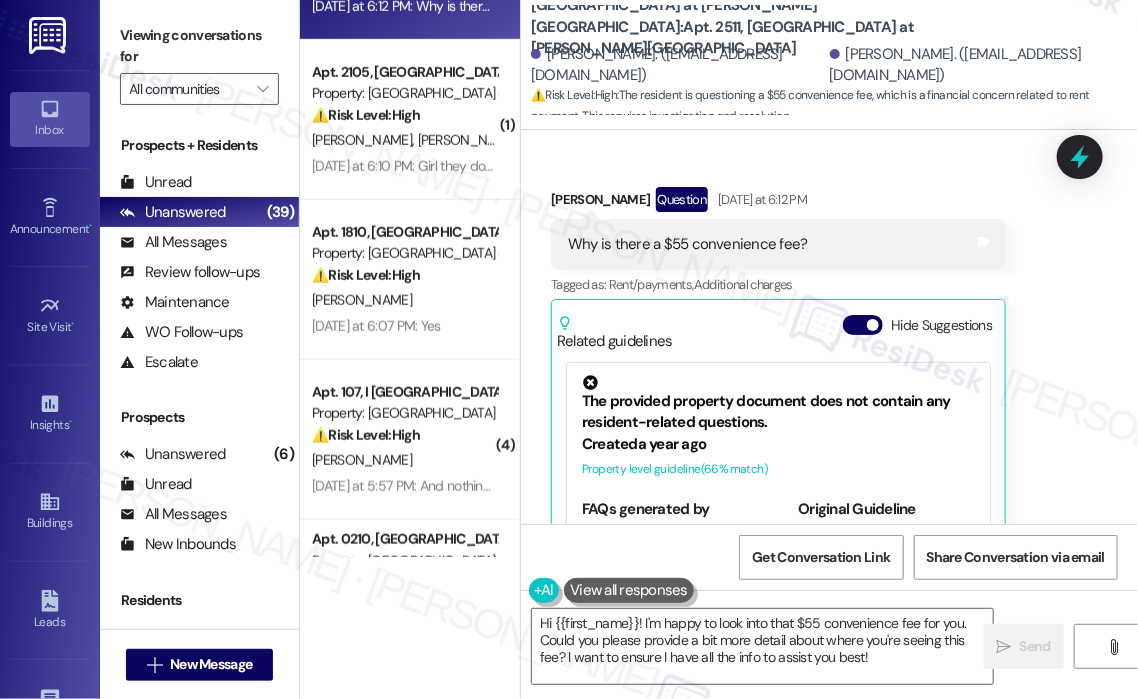 scroll, scrollTop: 2080, scrollLeft: 0, axis: vertical 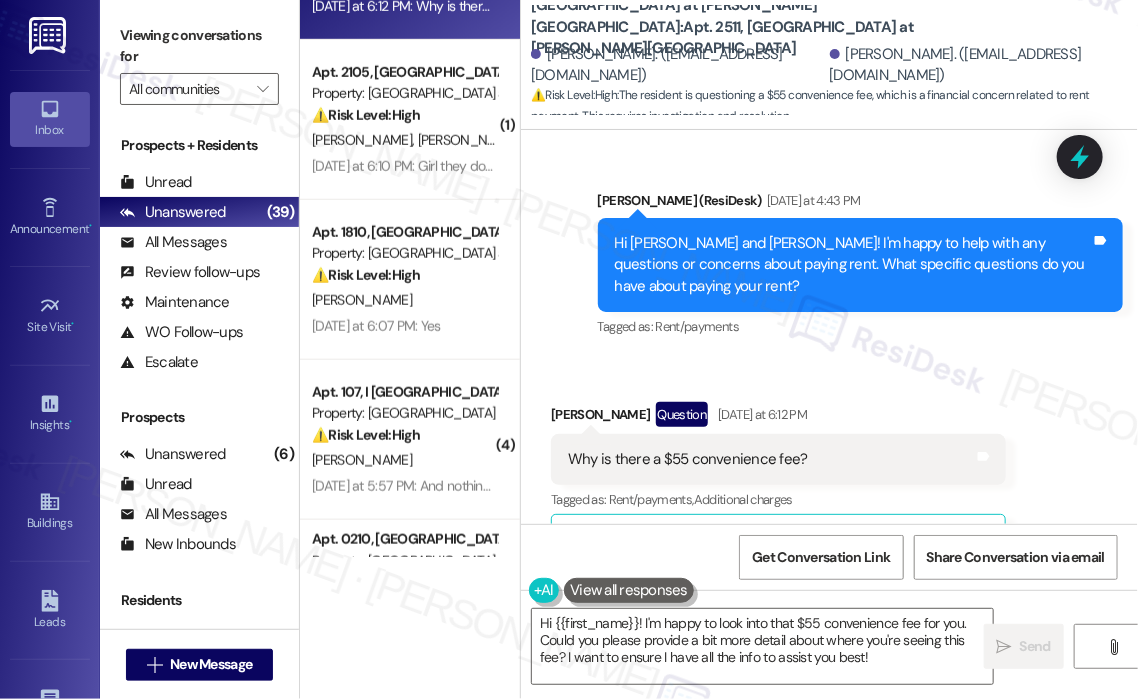 click on "Why is there a $55 convenience fee?" at bounding box center (688, 459) 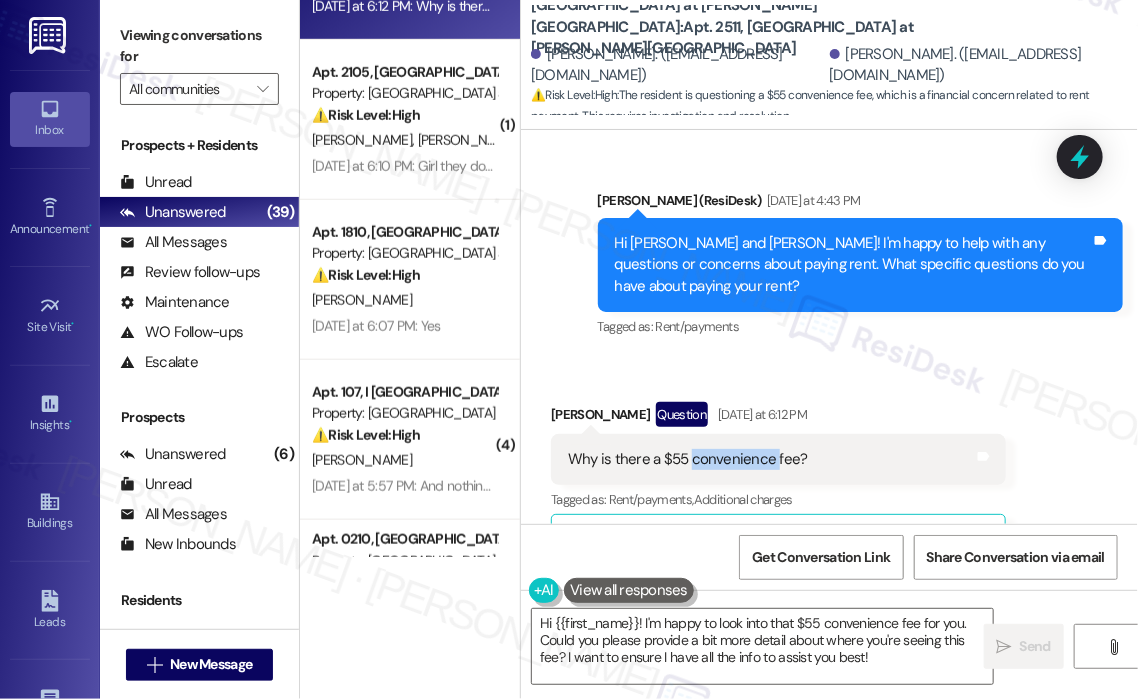click on "Why is there a $55 convenience fee?" at bounding box center (688, 459) 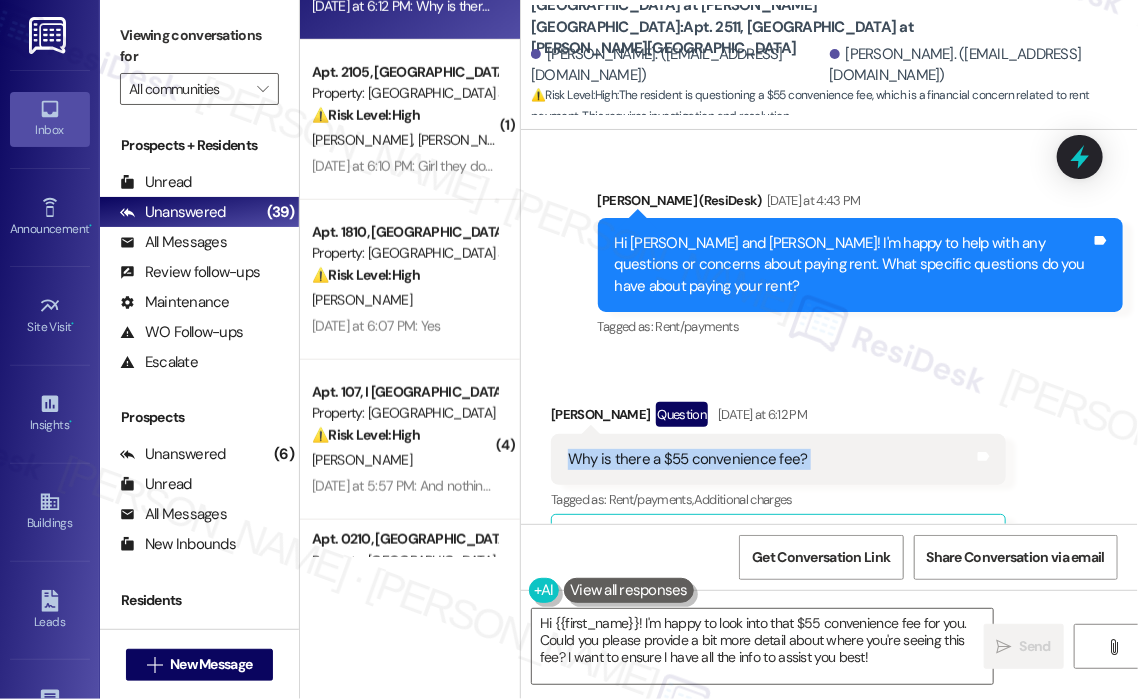 click on "Why is there a $55 convenience fee?" at bounding box center [688, 459] 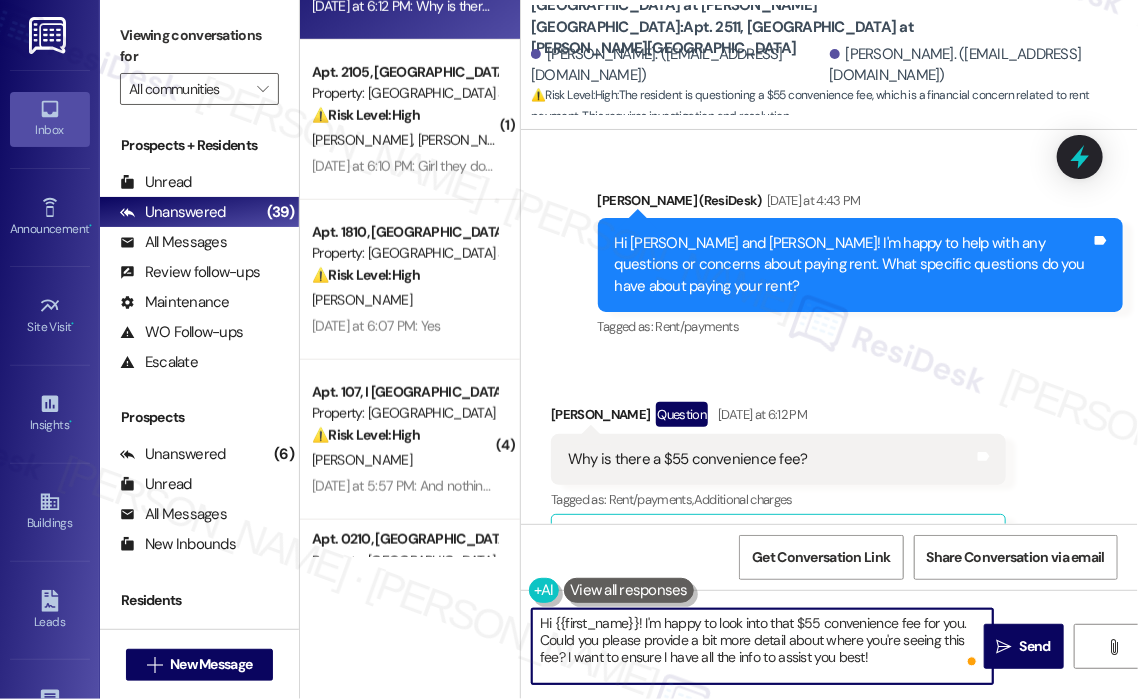drag, startPoint x: 894, startPoint y: 660, endPoint x: 648, endPoint y: 618, distance: 249.55962 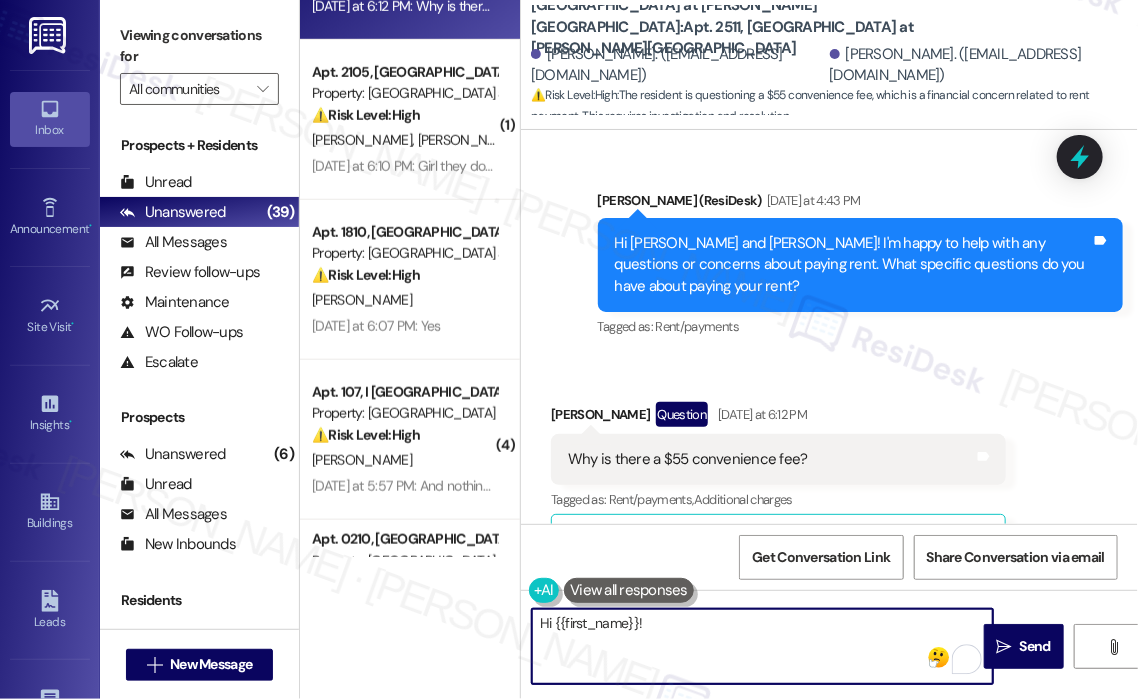 paste on "Thanks for reaching out! Just to clarify—did you see the $55 convenience fee added during your rent payment process, or was it listed separately on your account? I’ll check with the site team to confirm what it’s for." 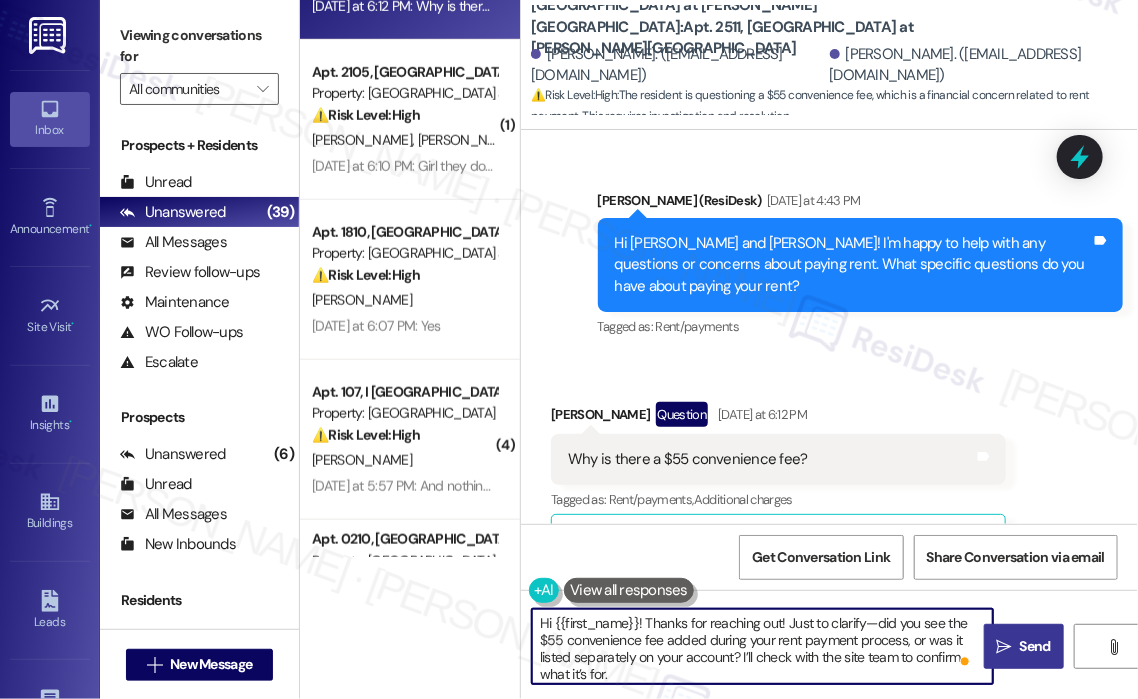 type on "Hi {{first_name}}! Thanks for reaching out! Just to clarify—did you see the $55 convenience fee added during your rent payment process, or was it listed separately on your account? I’ll check with the site team to confirm what it’s for." 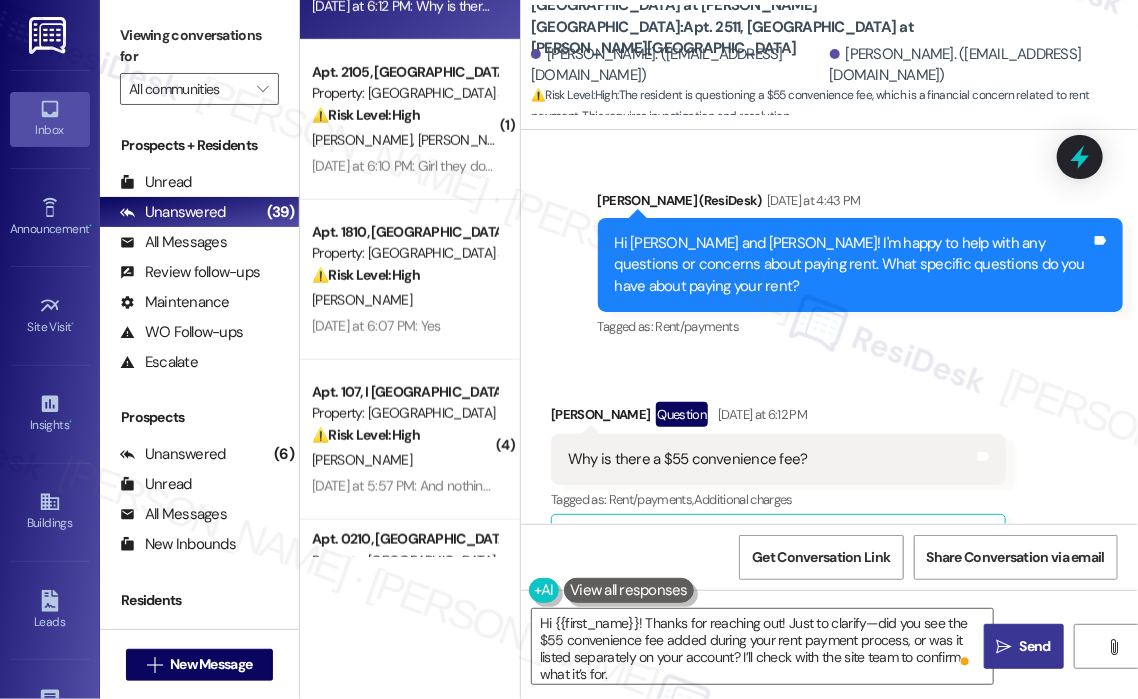 click on " Send" at bounding box center (1024, 646) 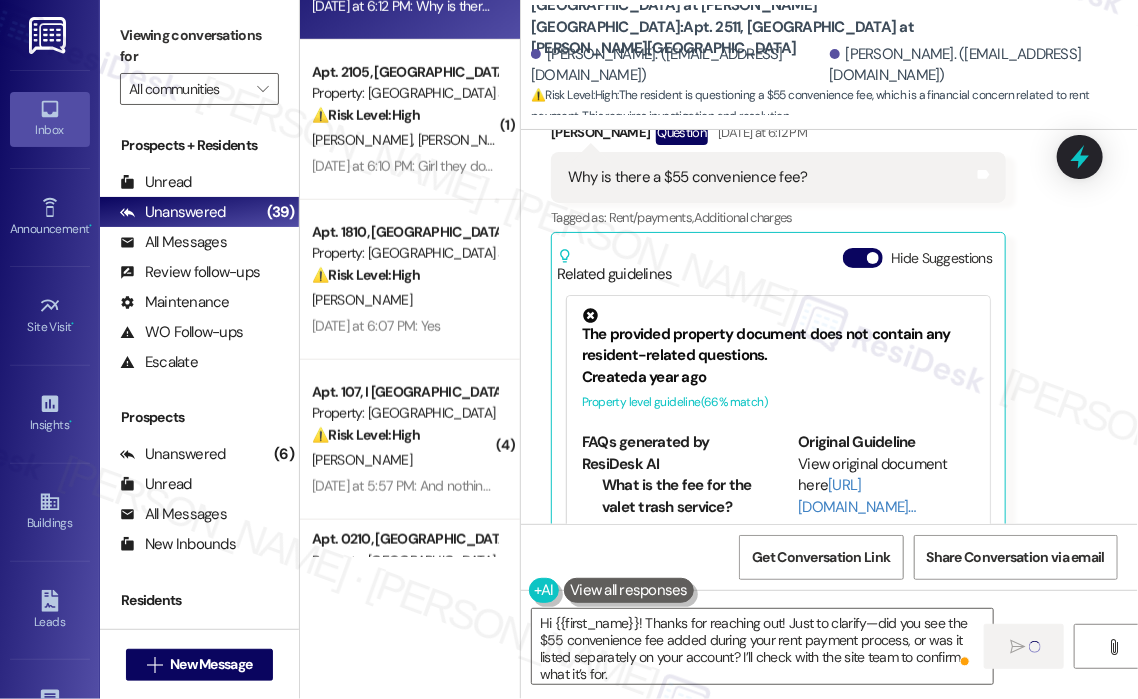 type 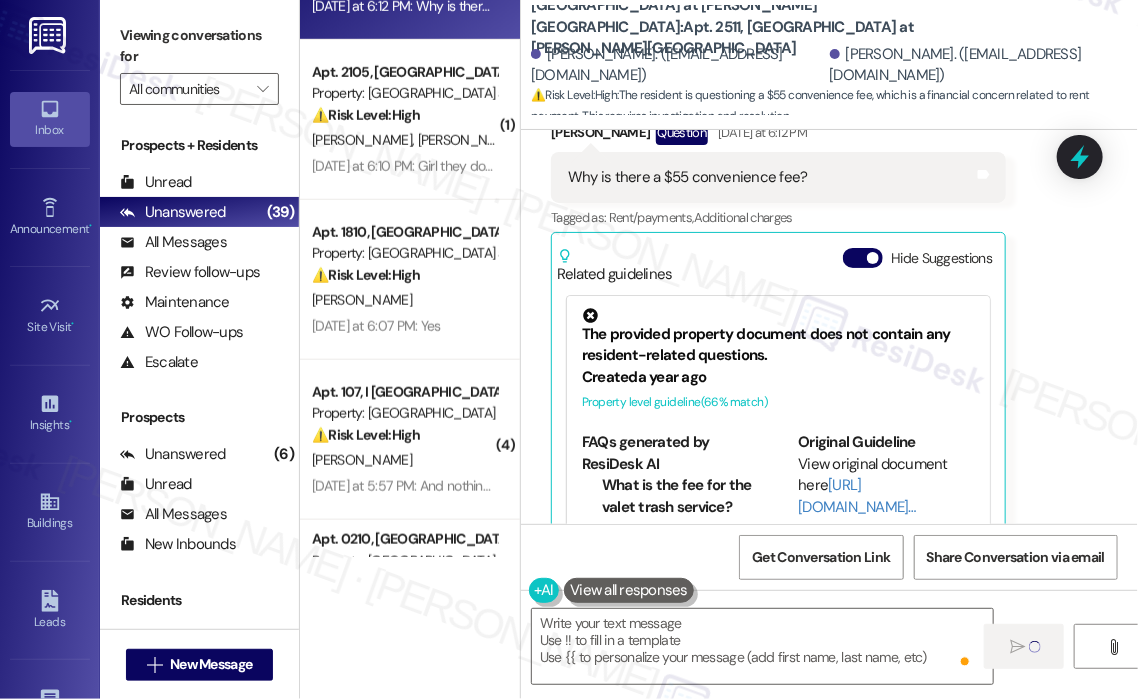 scroll, scrollTop: 2380, scrollLeft: 0, axis: vertical 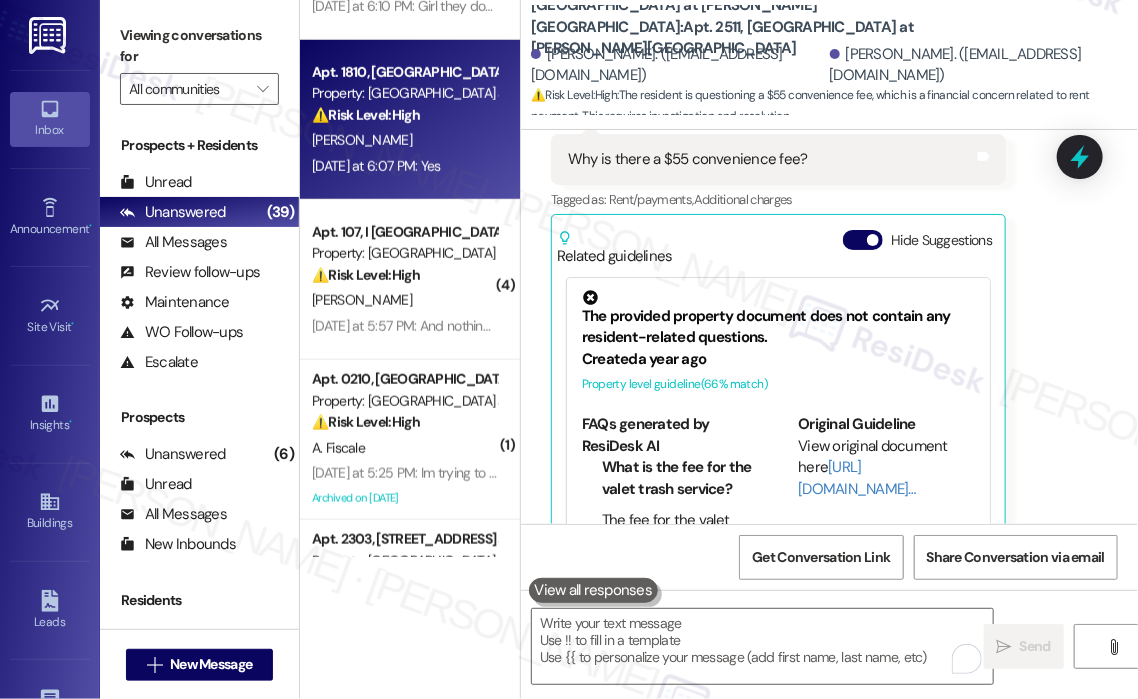 click on "[PERSON_NAME]" at bounding box center (404, 140) 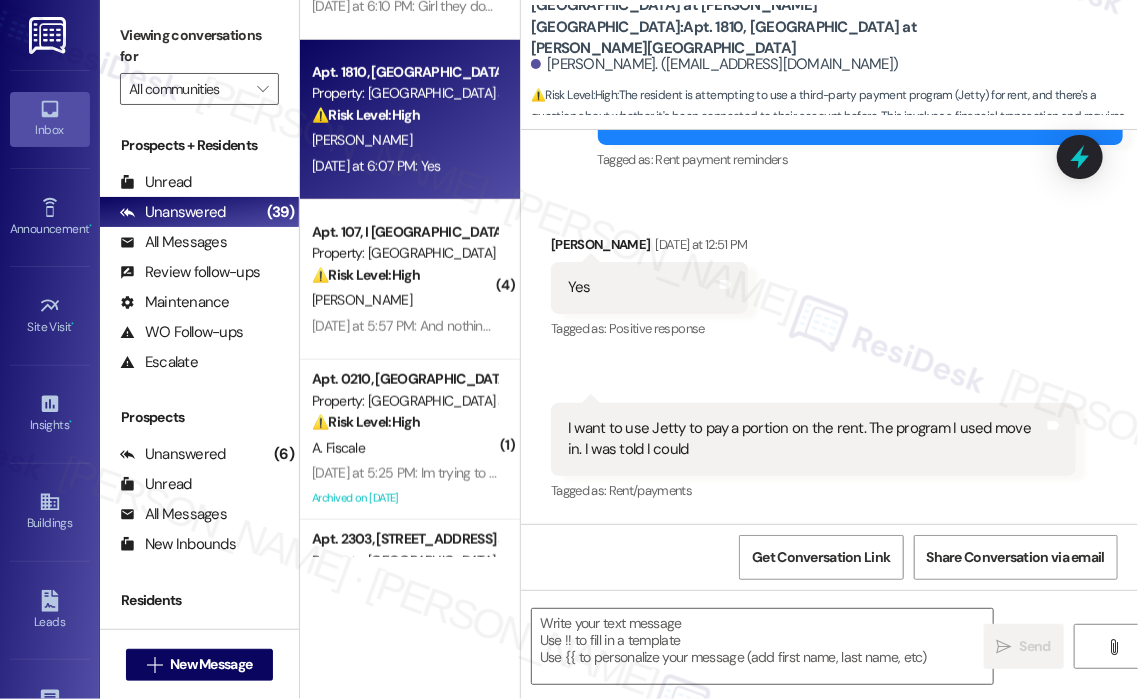 scroll, scrollTop: 5559, scrollLeft: 0, axis: vertical 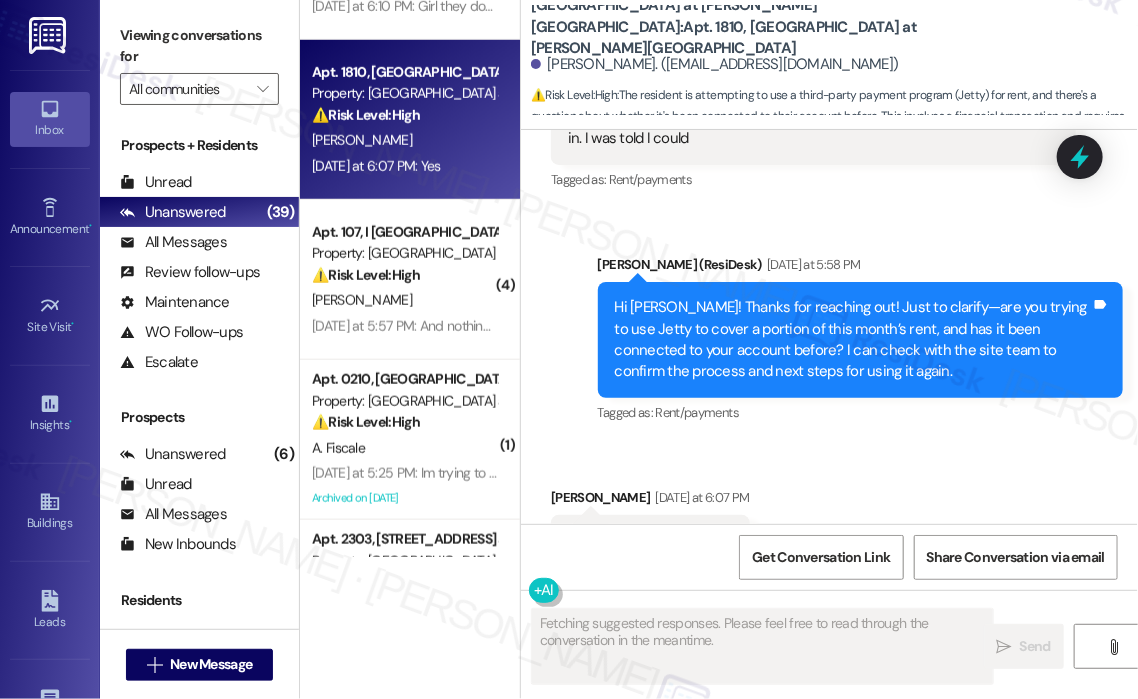 click on "Received via SMS [PERSON_NAME] [DATE] at 6:07 PM Yes  Tags and notes Tagged as:   Positive response Click to highlight conversations about Positive response" at bounding box center [829, 526] 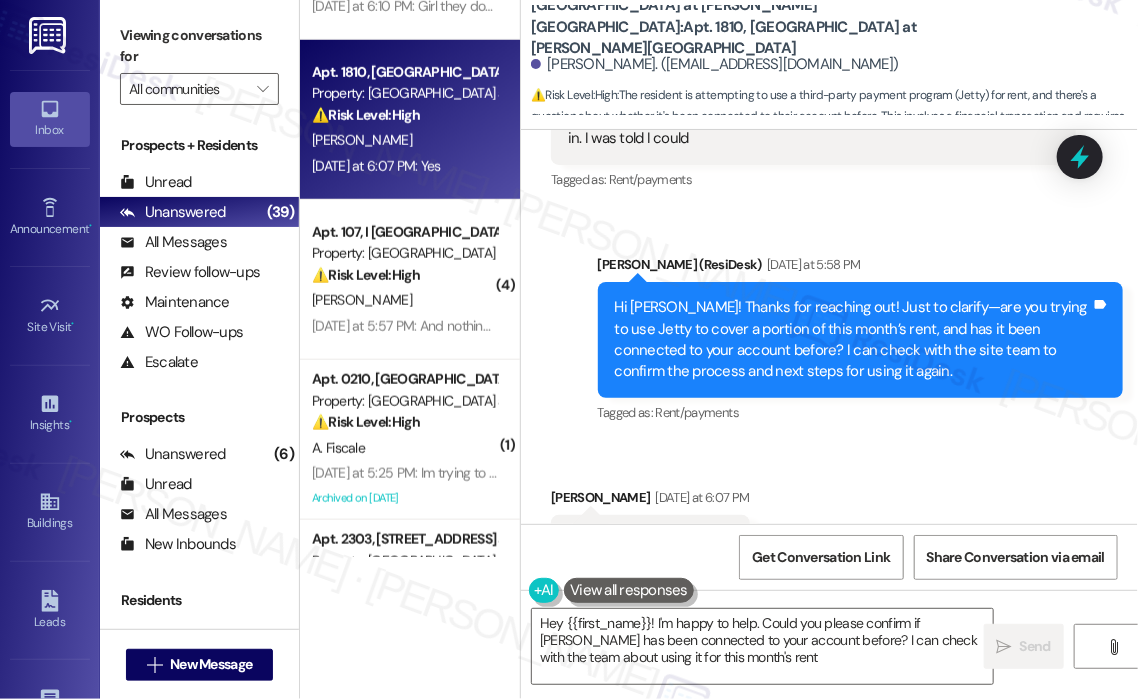 type on "Hey {{first_name}}! I'm happy to help. Could you please confirm if [PERSON_NAME] has been connected to your account before? I can check with the team about using it for this month's rent." 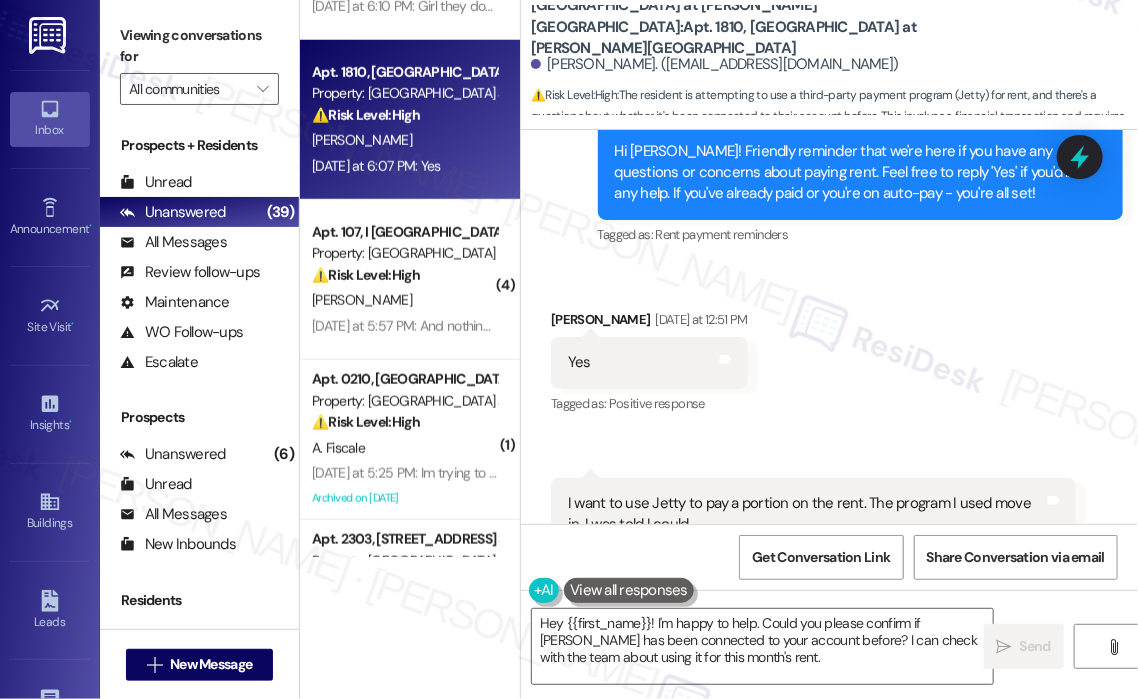 scroll, scrollTop: 5159, scrollLeft: 0, axis: vertical 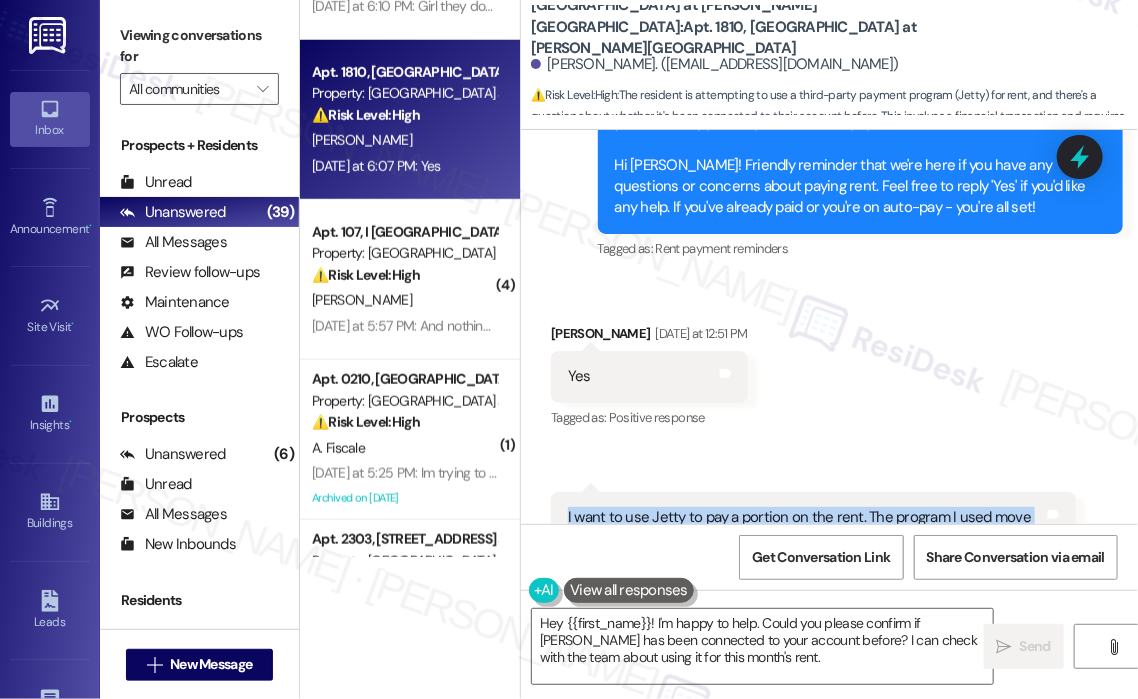 drag, startPoint x: 771, startPoint y: 447, endPoint x: 566, endPoint y: 428, distance: 205.8786 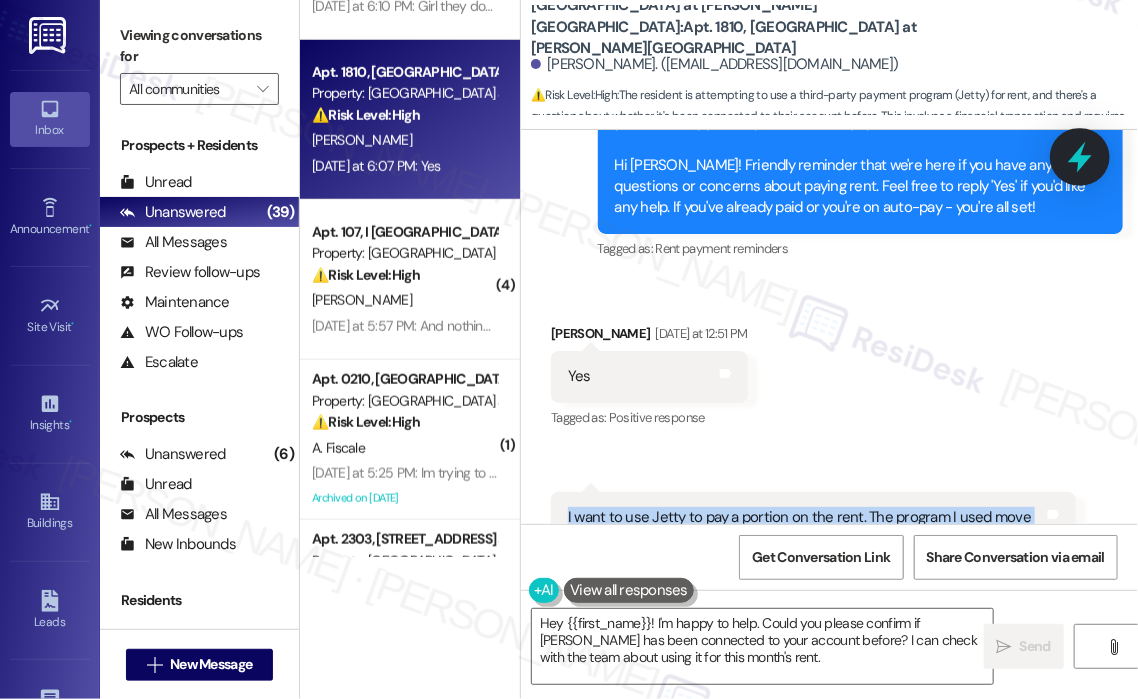 click 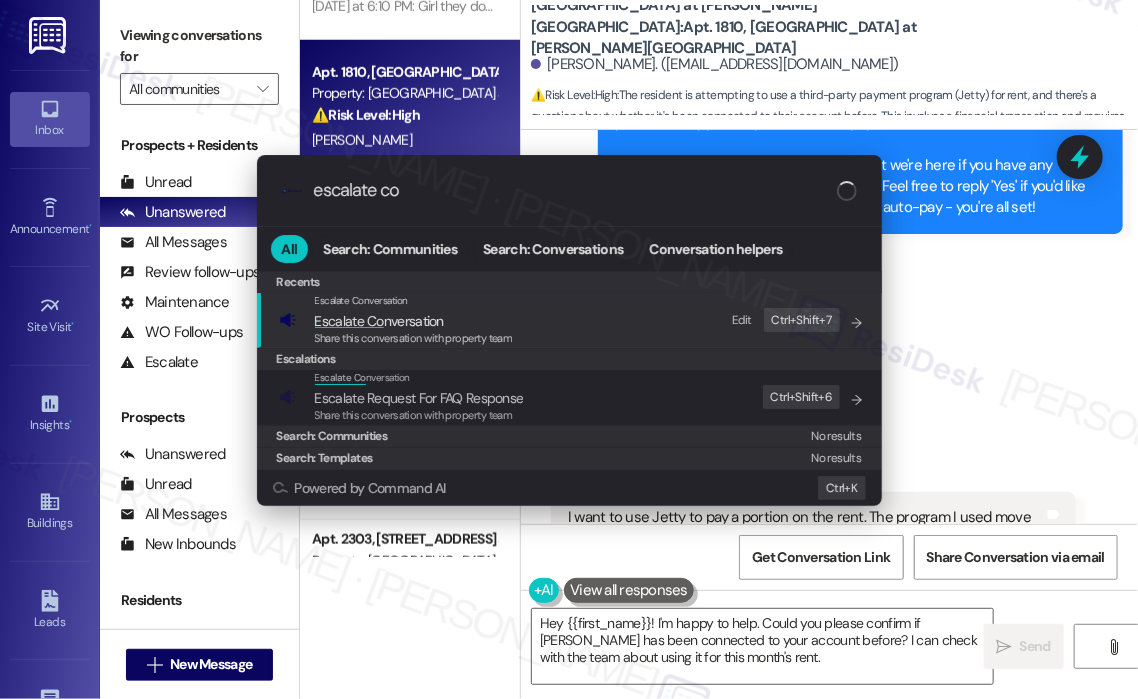 type on "escalate con" 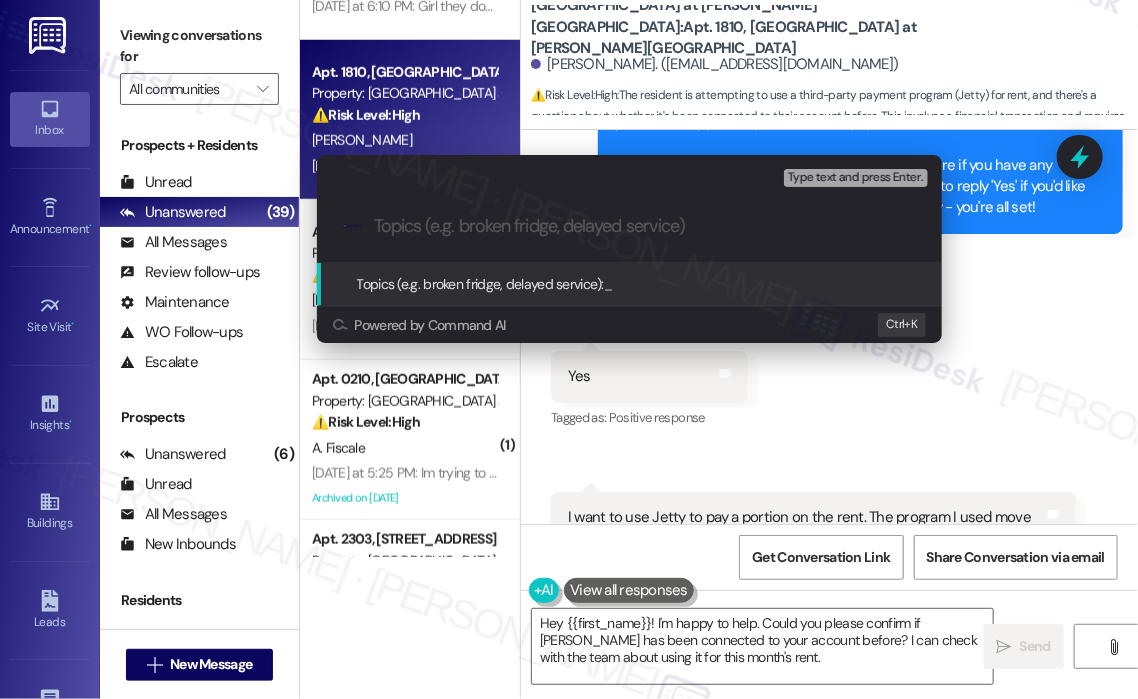 paste on "Request to Use Jetty for Partial Rent Payment" 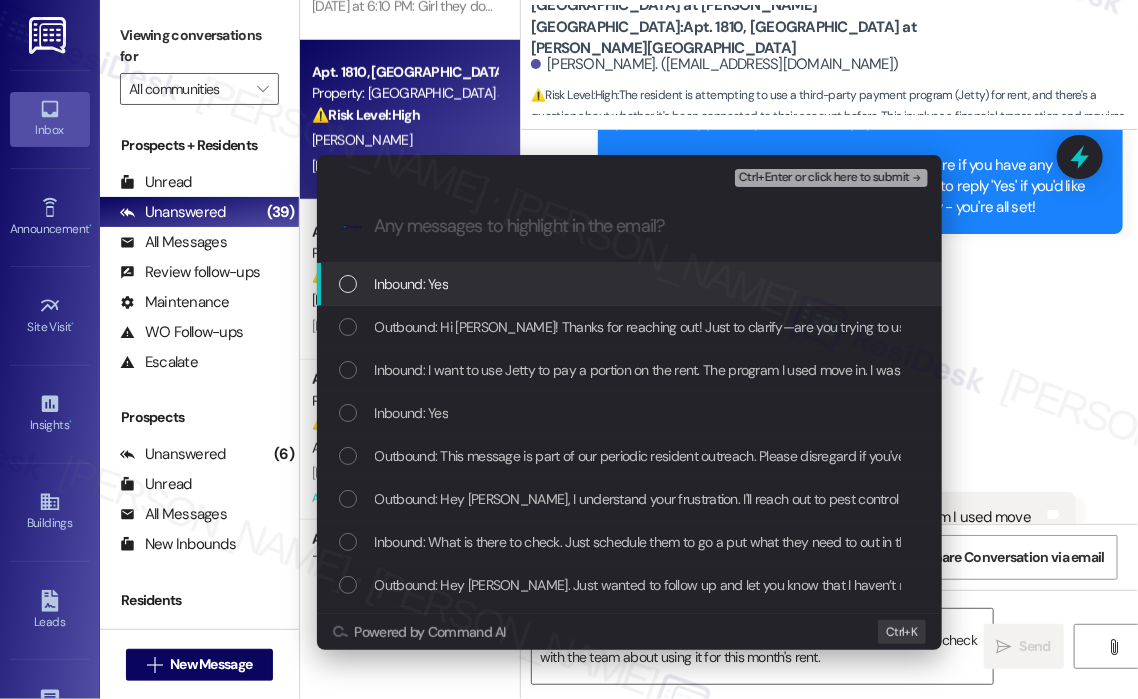 click on "Inbound: Yes" at bounding box center (631, 284) 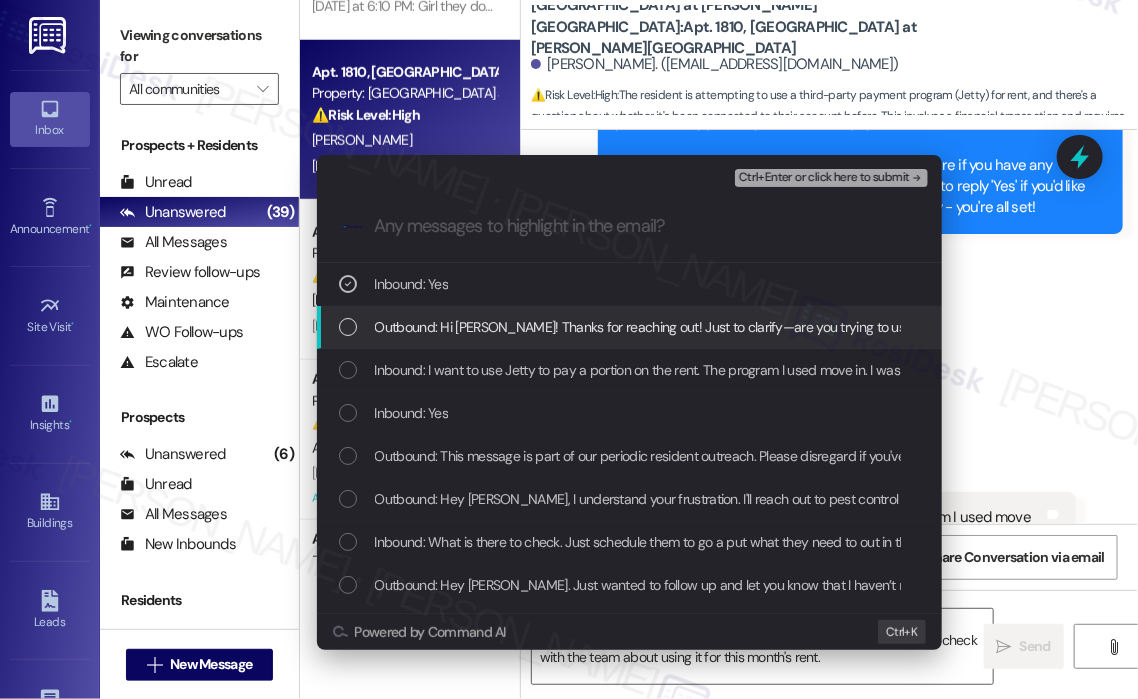 click on "Outbound: Hi [PERSON_NAME]! Thanks for reaching out! Just to clarify—are you trying to use Jetty to cover a portion of this month’s rent, and has it been connected to your account before? I can check with the site team to confirm the process and next steps for using it again." at bounding box center [1174, 327] 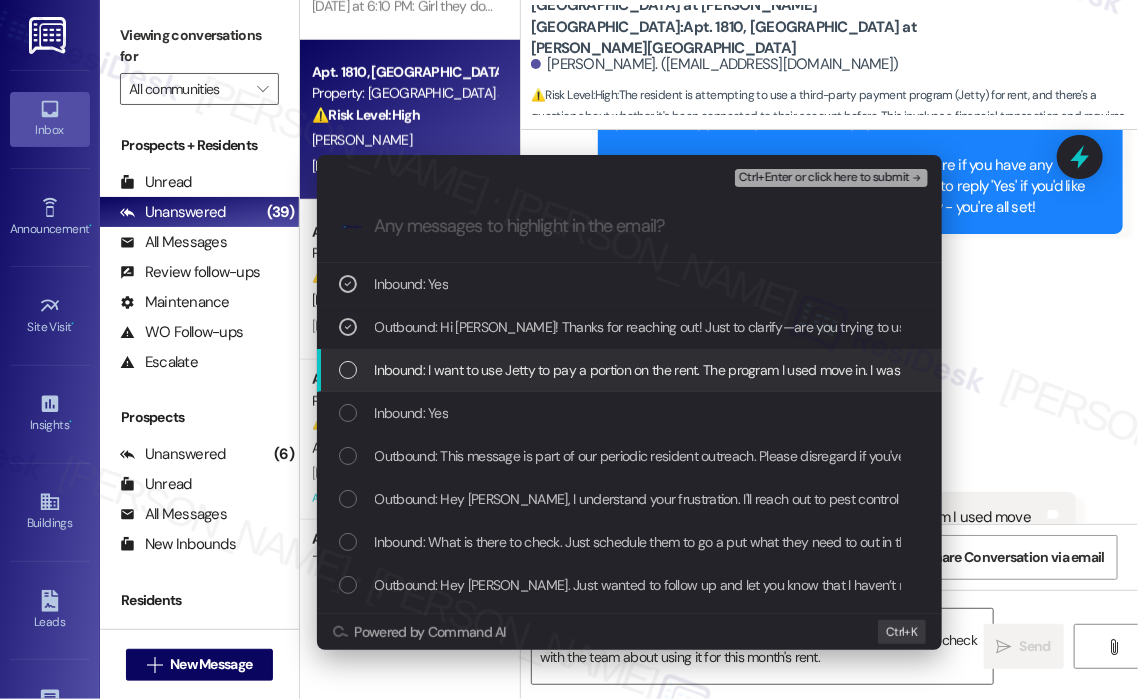 click on "Inbound: I want to use Jetty to pay a portion on the rent. The program I used move in. I was told I could" at bounding box center (671, 370) 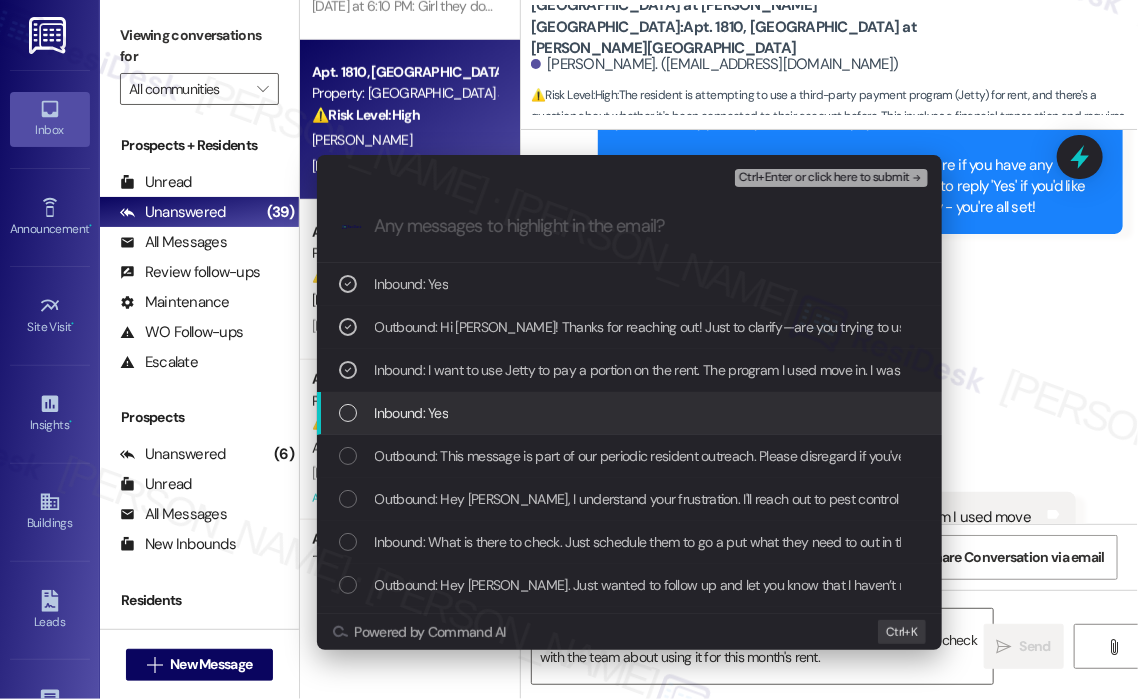 click on "Inbound: Yes" at bounding box center (412, 413) 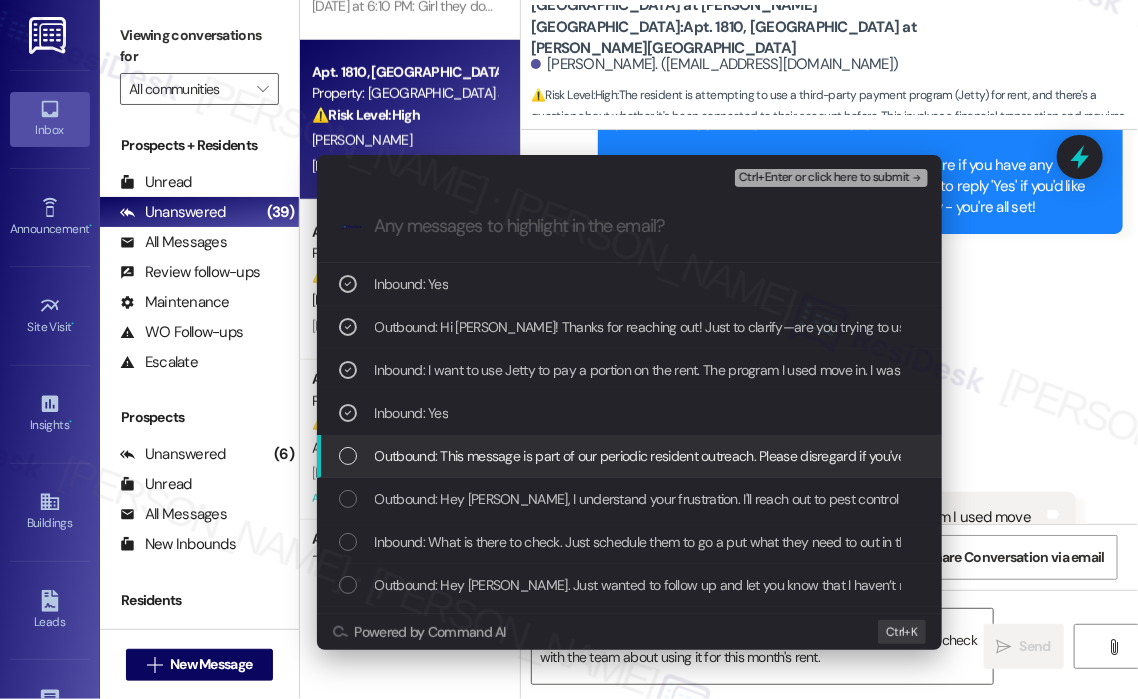 click on "Outbound: This message is part of our periodic resident outreach. Please disregard if you've already paid or you're on auto-pay!
Hi [PERSON_NAME]! Friendly reminder that we're here if you have any questions or concerns about paying rent. Feel free to reply 'Yes' if you'd like any help. If you've already paid or you're on auto-pay - you're all set!" at bounding box center (1363, 456) 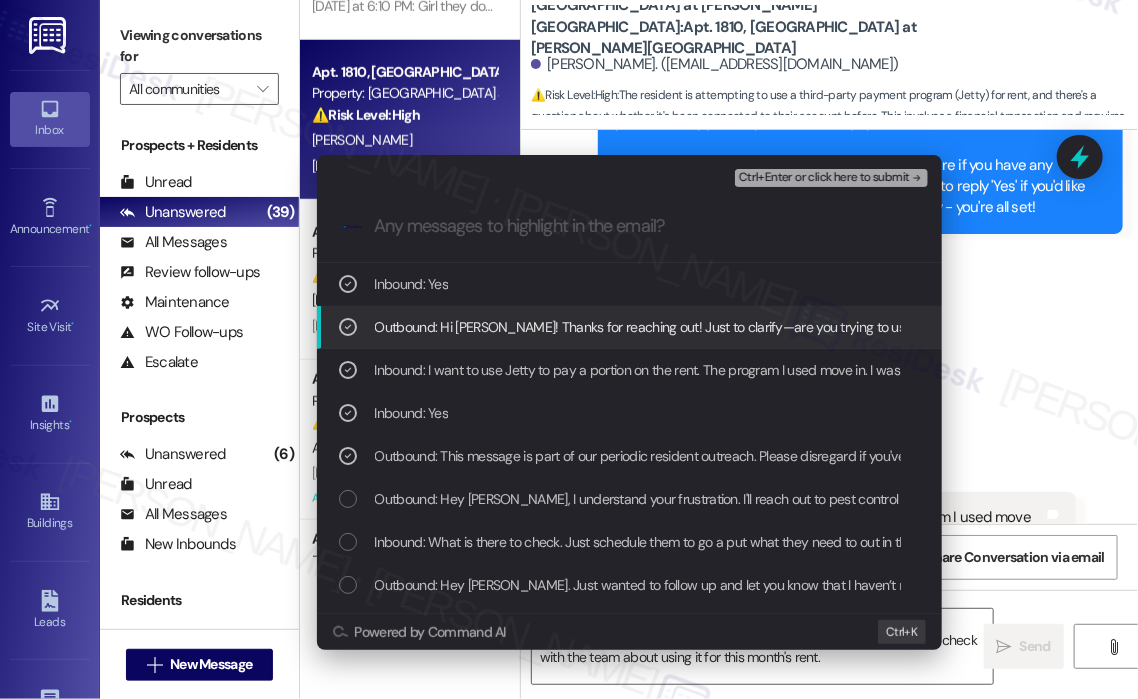 click on "Ctrl+Enter or click here to submit" at bounding box center [824, 178] 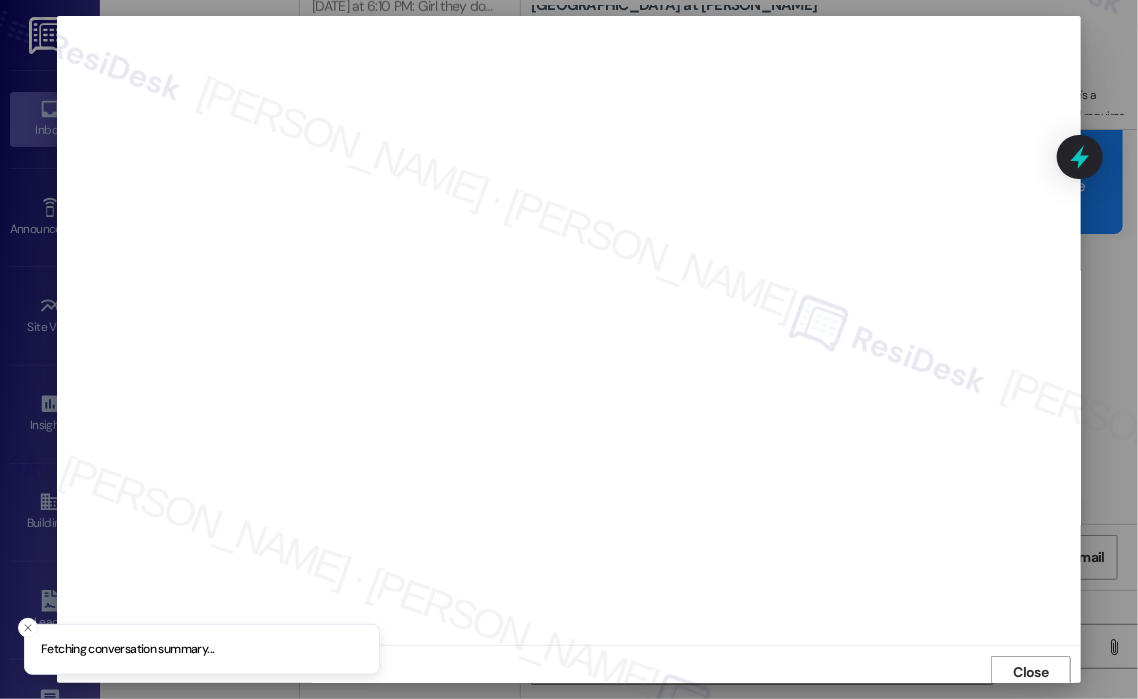 scroll, scrollTop: 4, scrollLeft: 0, axis: vertical 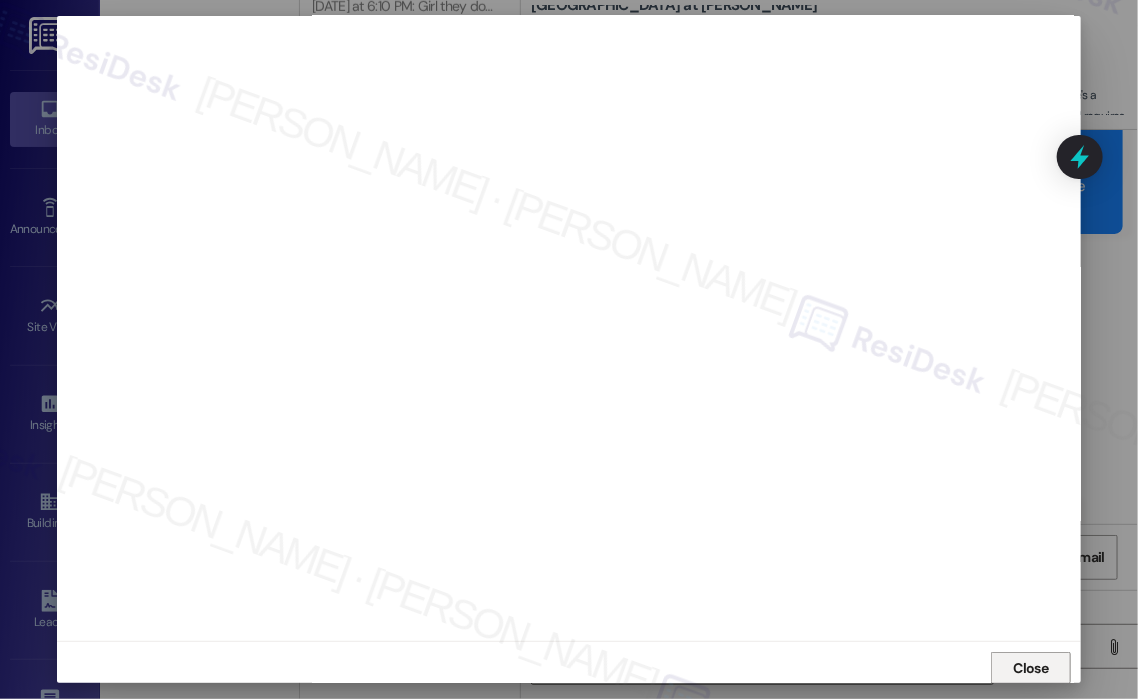 click on "Close" at bounding box center [1031, 668] 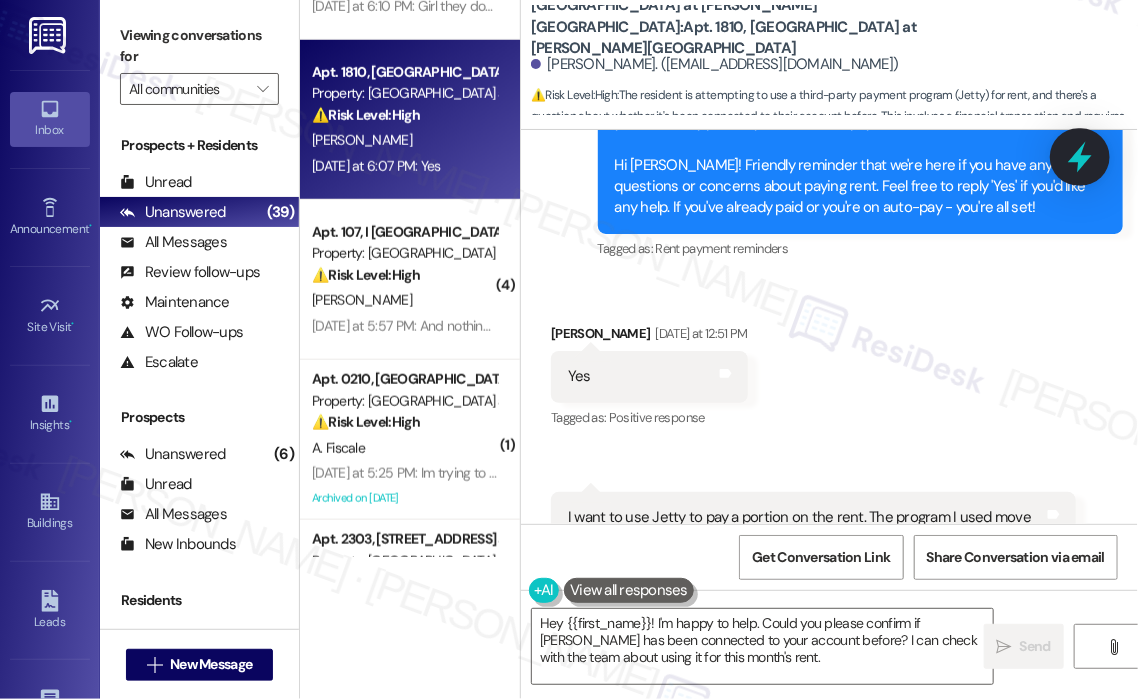 click 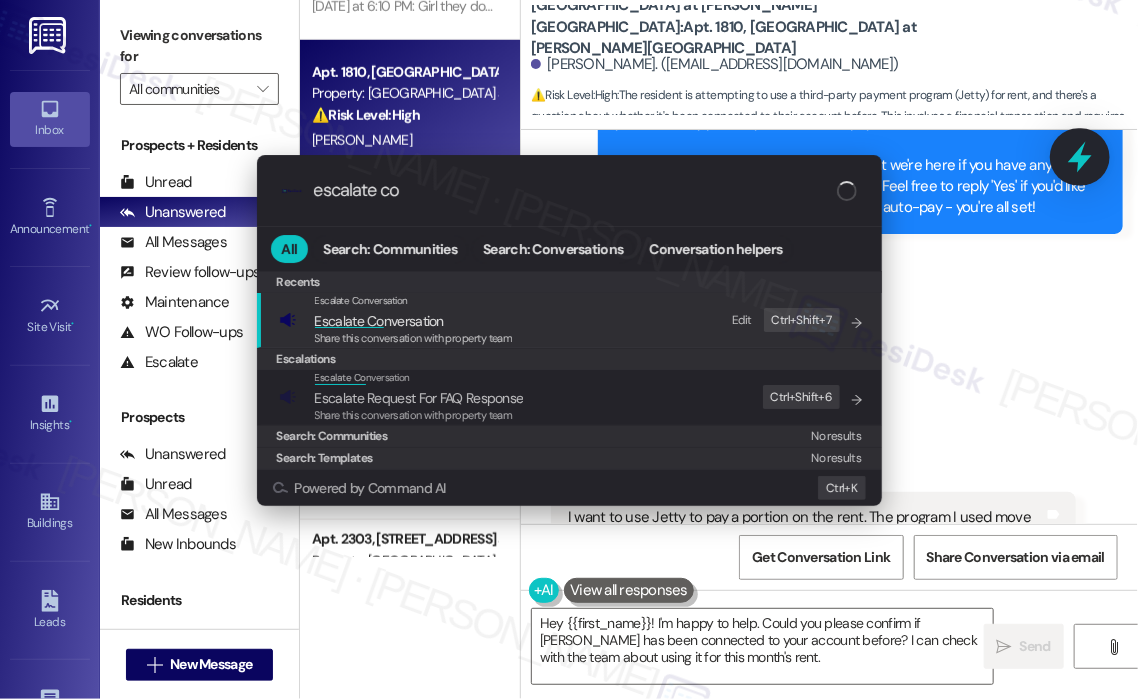 type on "escalate con" 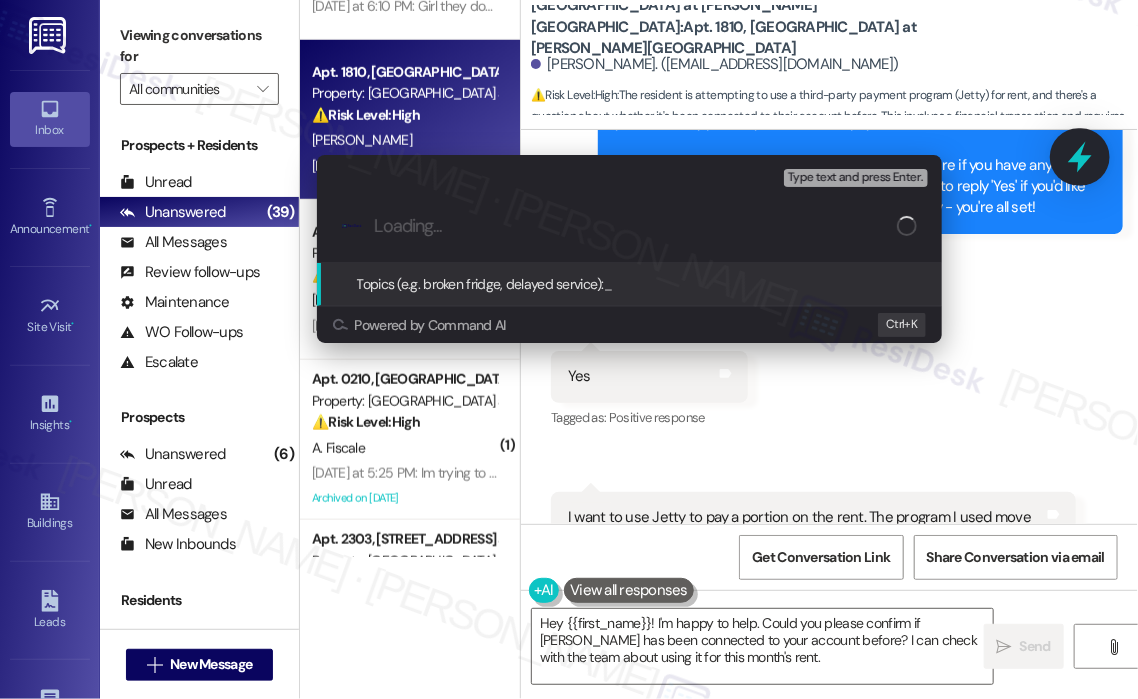 paste on "Request to Use Jetty for Partial Rent Payment" 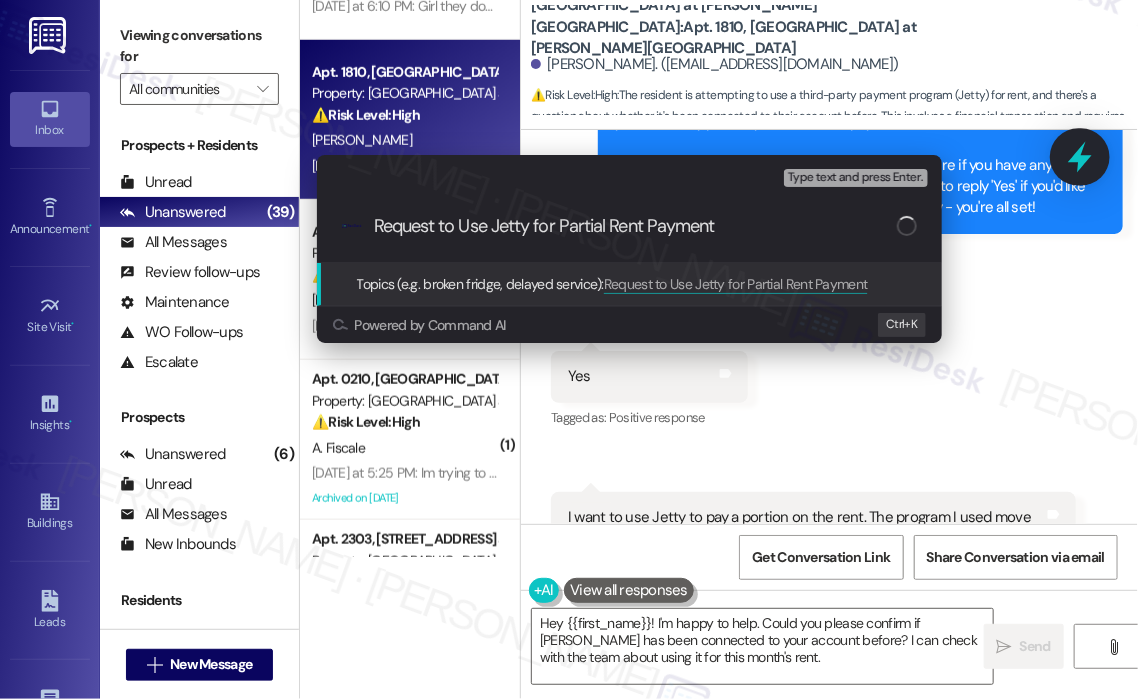 type 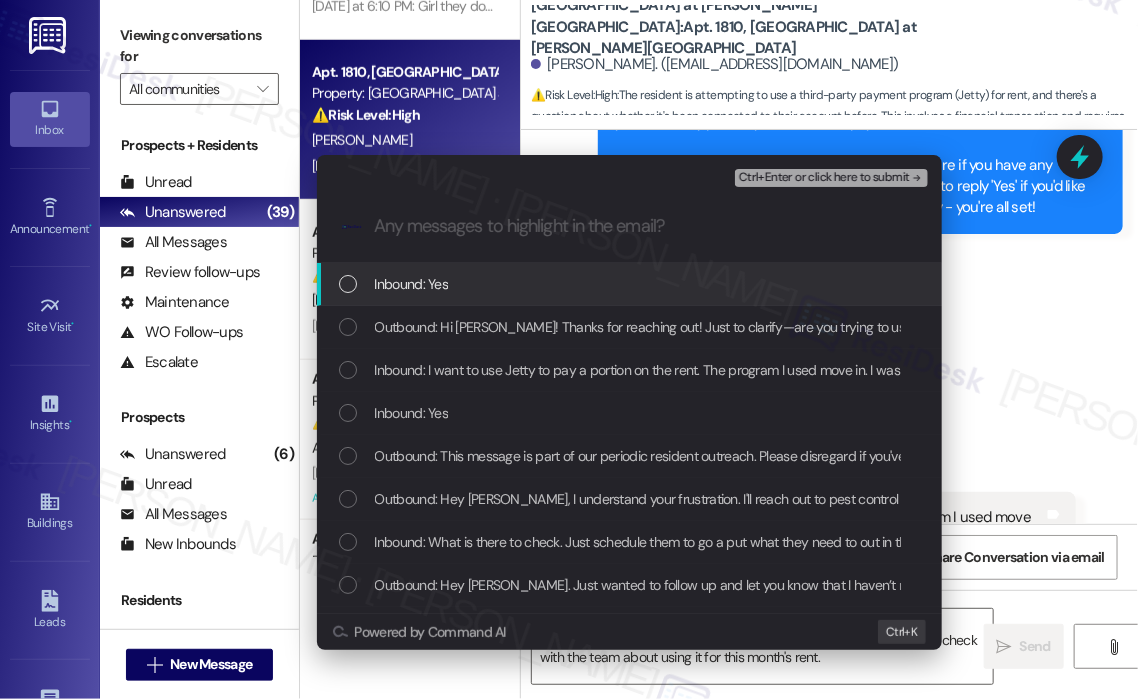 click on "Inbound: Yes" at bounding box center (412, 284) 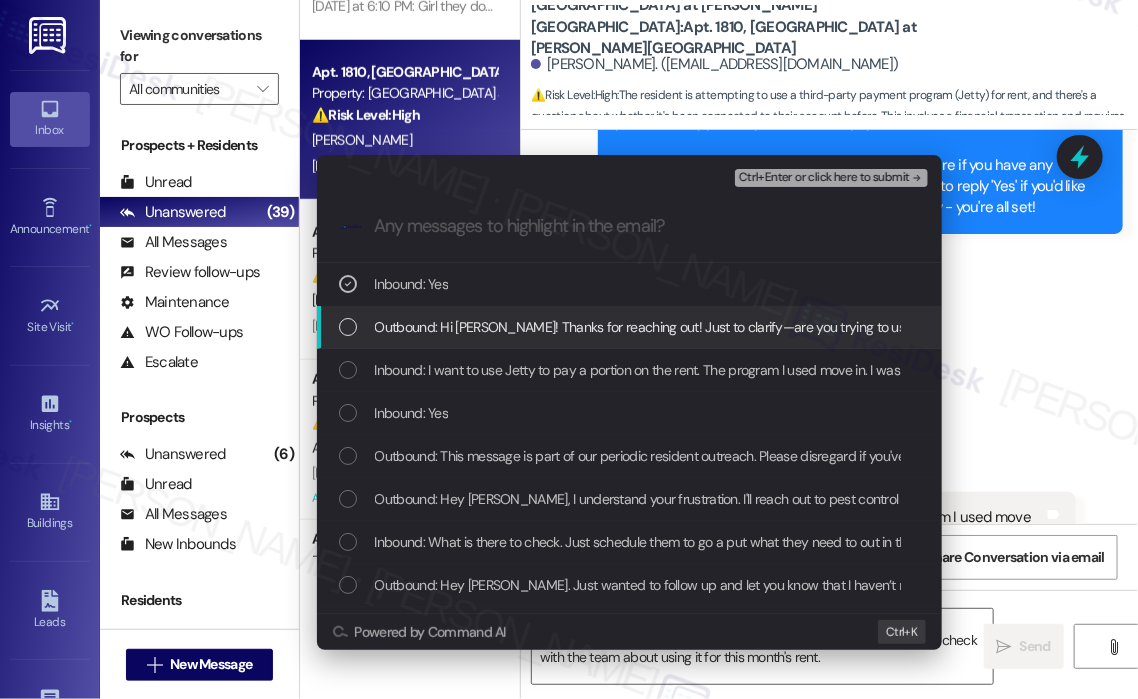 click on "Outbound: Hi [PERSON_NAME]! Thanks for reaching out! Just to clarify—are you trying to use Jetty to cover a portion of this month’s rent, and has it been connected to your account before? I can check with the site team to confirm the process and next steps for using it again." at bounding box center [1174, 327] 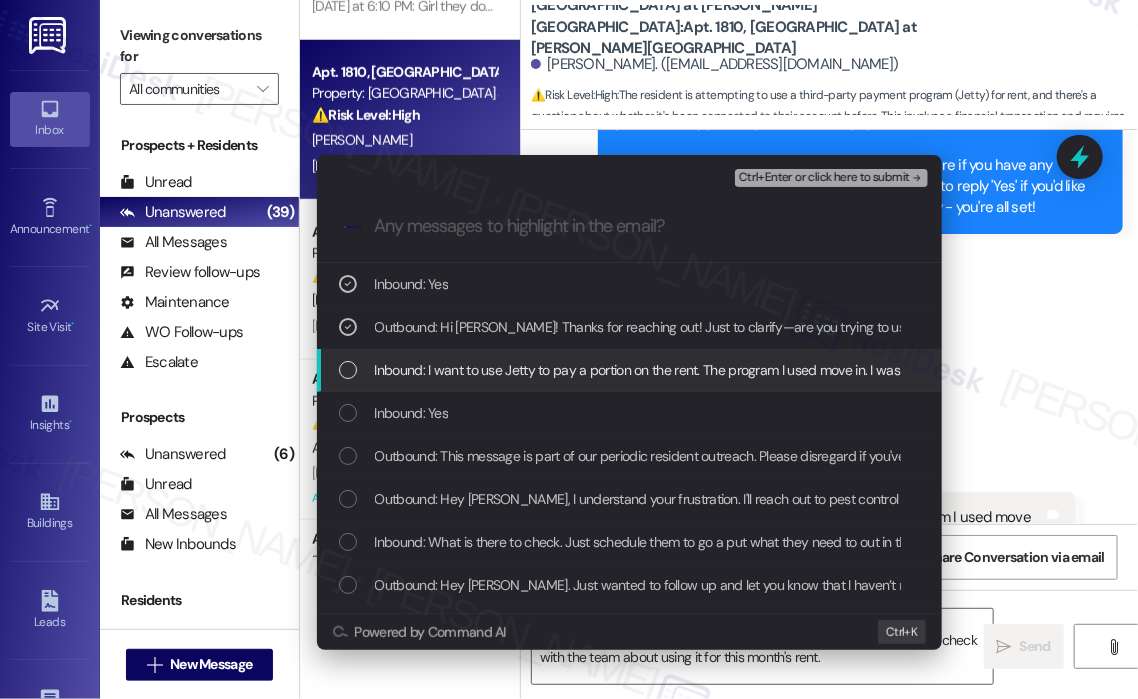 click on "Inbound: I want to use Jetty to pay a portion on the rent. The program I used move in. I was told I could" at bounding box center [671, 370] 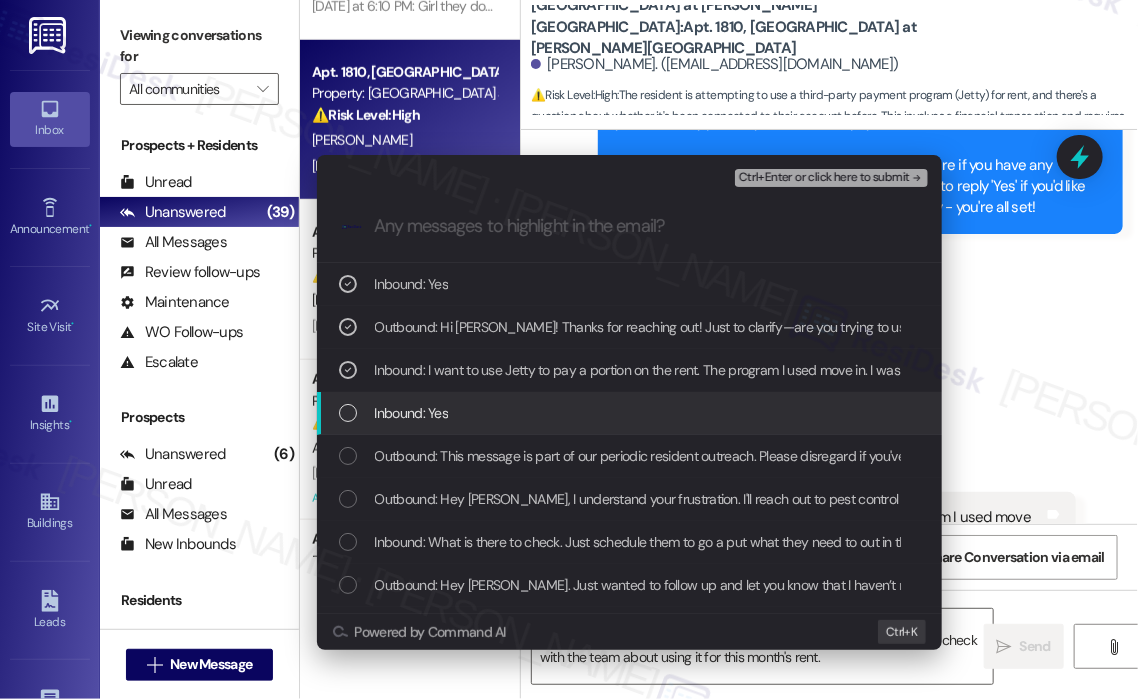 click on "Inbound: Yes" at bounding box center (412, 413) 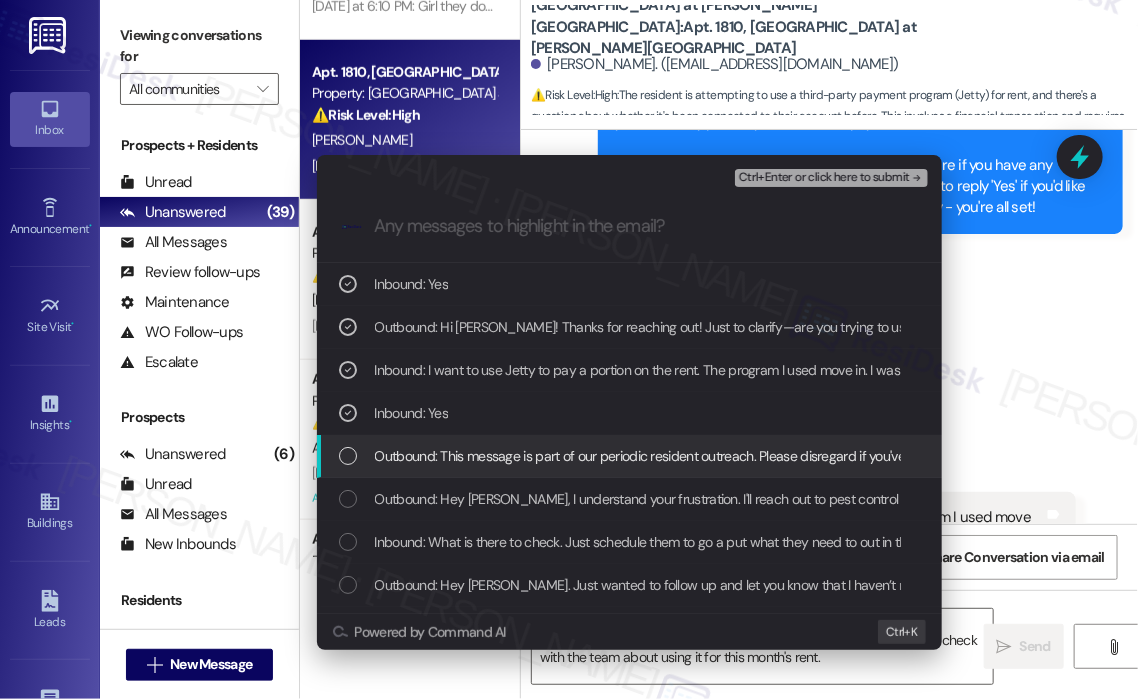 click on "Outbound: This message is part of our periodic resident outreach. Please disregard if you've already paid or you're on auto-pay!
Hi [PERSON_NAME]! Friendly reminder that we're here if you have any questions or concerns about paying rent. Feel free to reply 'Yes' if you'd like any help. If you've already paid or you're on auto-pay - you're all set!" at bounding box center (631, 456) 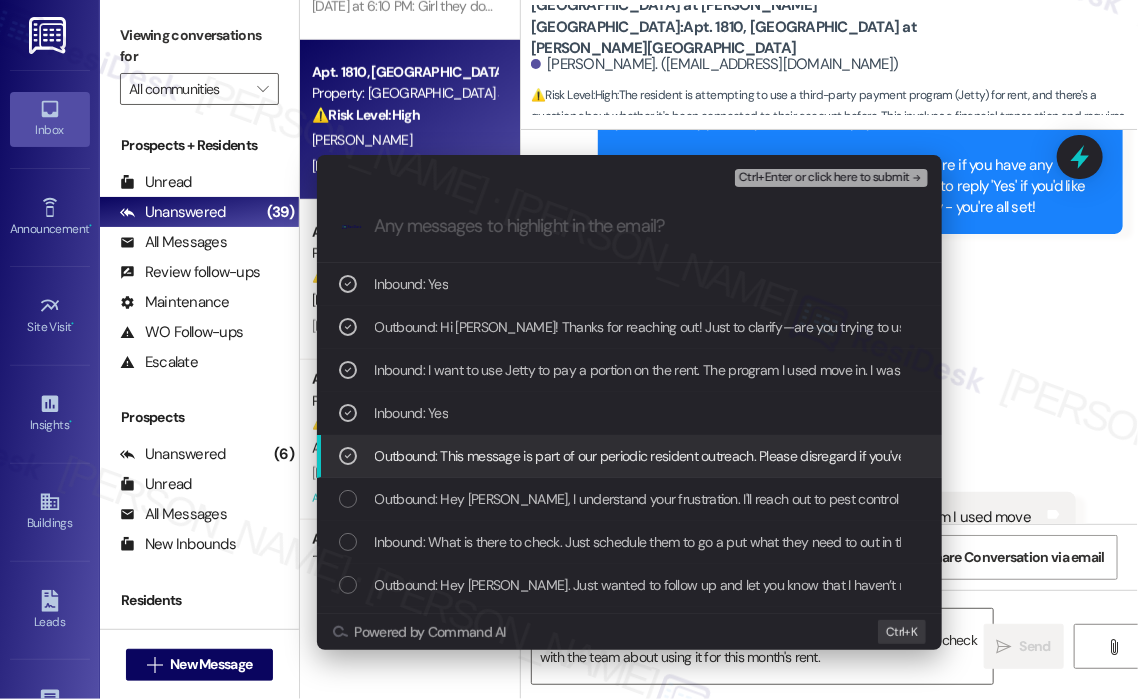 click on "Outbound: This message is part of our periodic resident outreach. Please disregard if you've already paid or you're on auto-pay!
Hi [PERSON_NAME]! Friendly reminder that we're here if you have any questions or concerns about paying rent. Feel free to reply 'Yes' if you'd like any help. If you've already paid or you're on auto-pay - you're all set!" at bounding box center [631, 456] 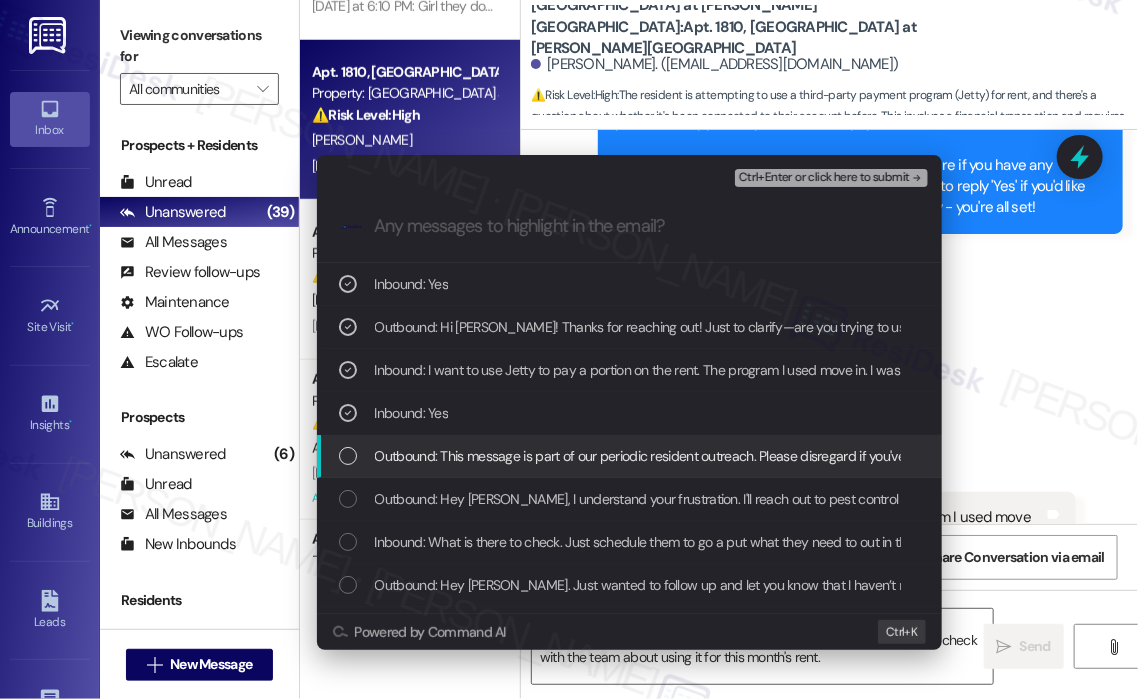 click on "Outbound: This message is part of our periodic resident outreach. Please disregard if you've already paid or you're on auto-pay!
Hi [PERSON_NAME]! Friendly reminder that we're here if you have any questions or concerns about paying rent. Feel free to reply 'Yes' if you'd like any help. If you've already paid or you're on auto-pay - you're all set!" at bounding box center [631, 456] 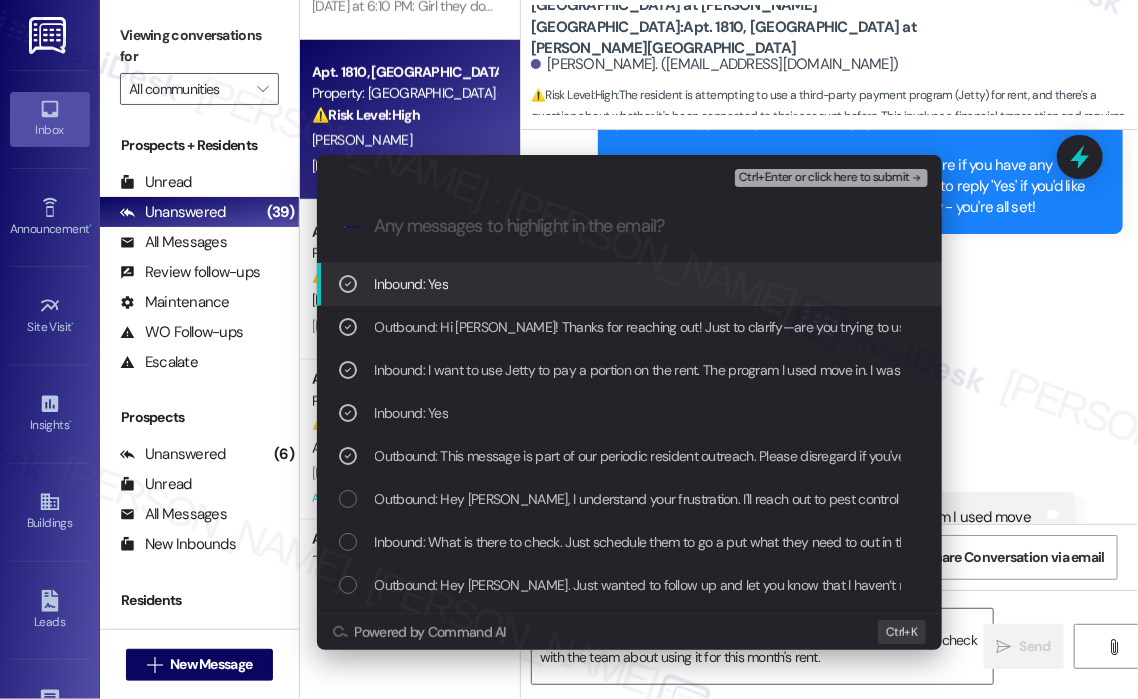click on "Ctrl+Enter or click here to submit" at bounding box center [824, 178] 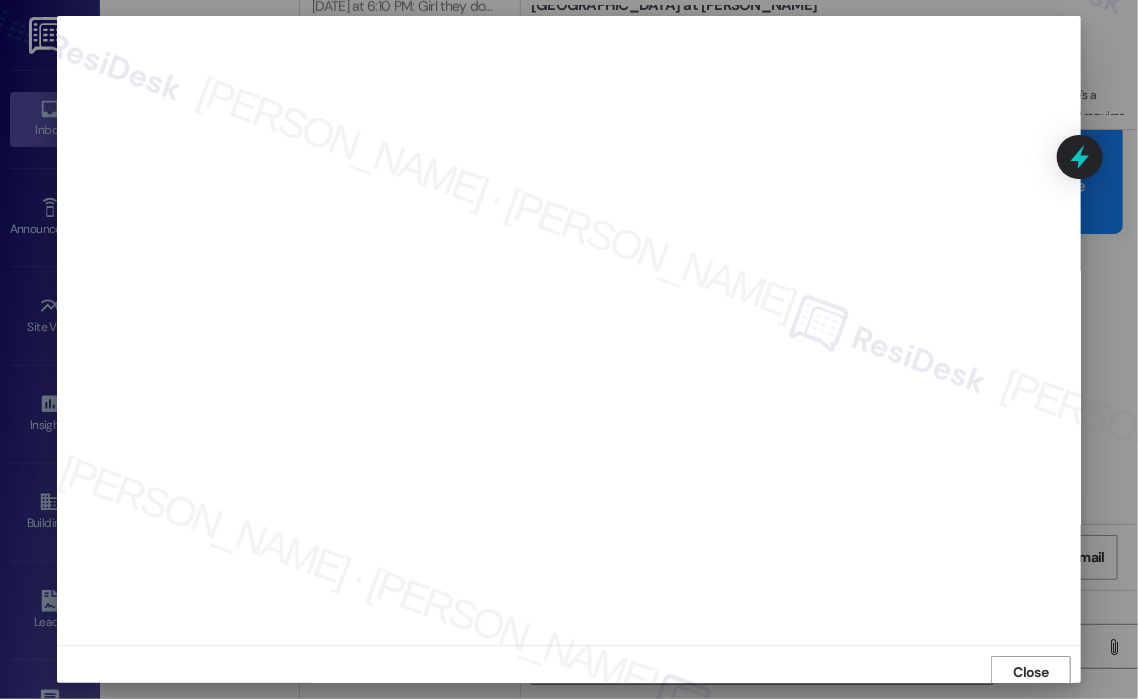 scroll, scrollTop: 4, scrollLeft: 0, axis: vertical 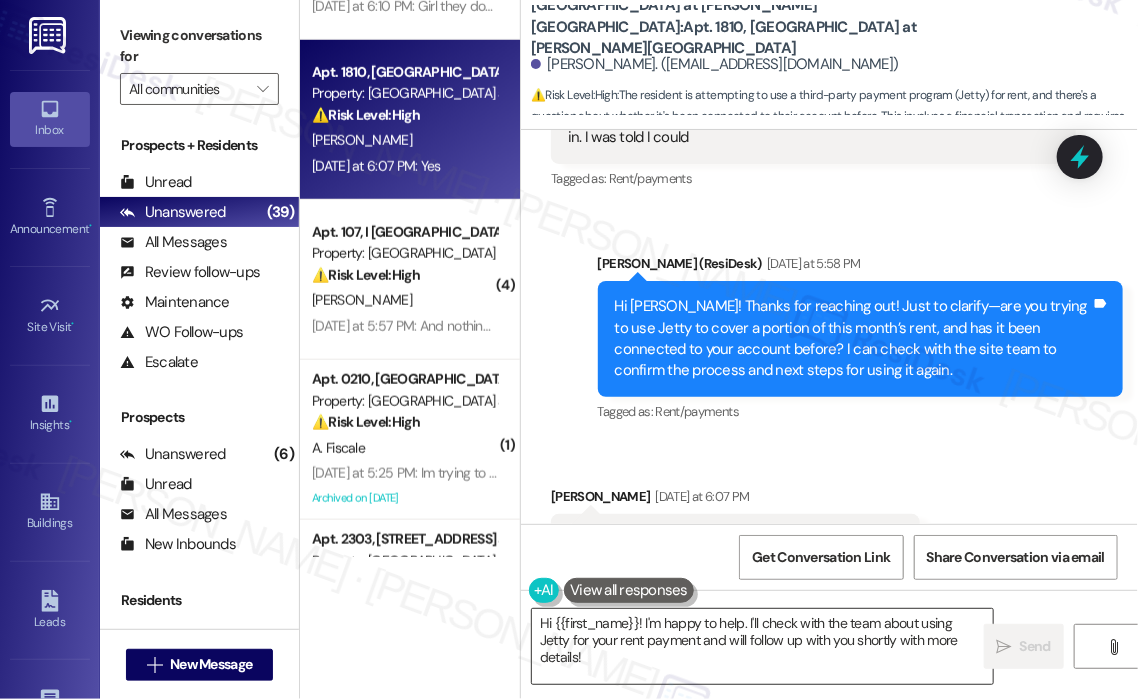 click on "Hi {{first_name}}! I'm happy to help. I'll check with the team about using Jetty for your rent payment and will follow up with you shortly with more details!" at bounding box center (762, 646) 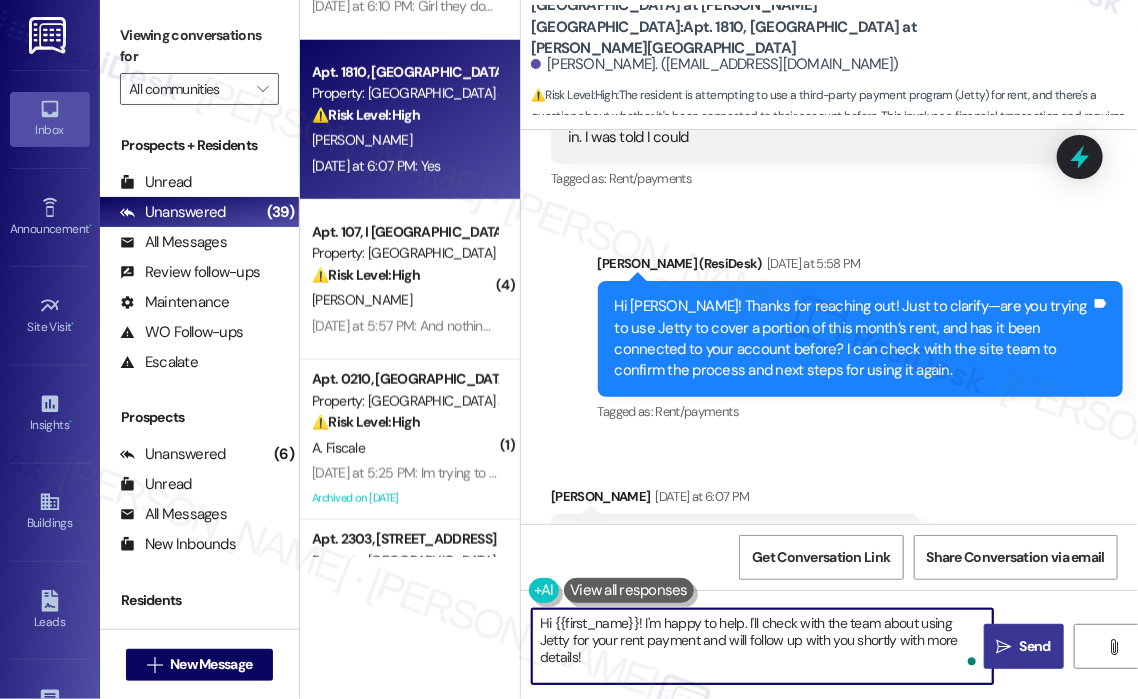 drag, startPoint x: 643, startPoint y: 621, endPoint x: 989, endPoint y: 645, distance: 346.83136 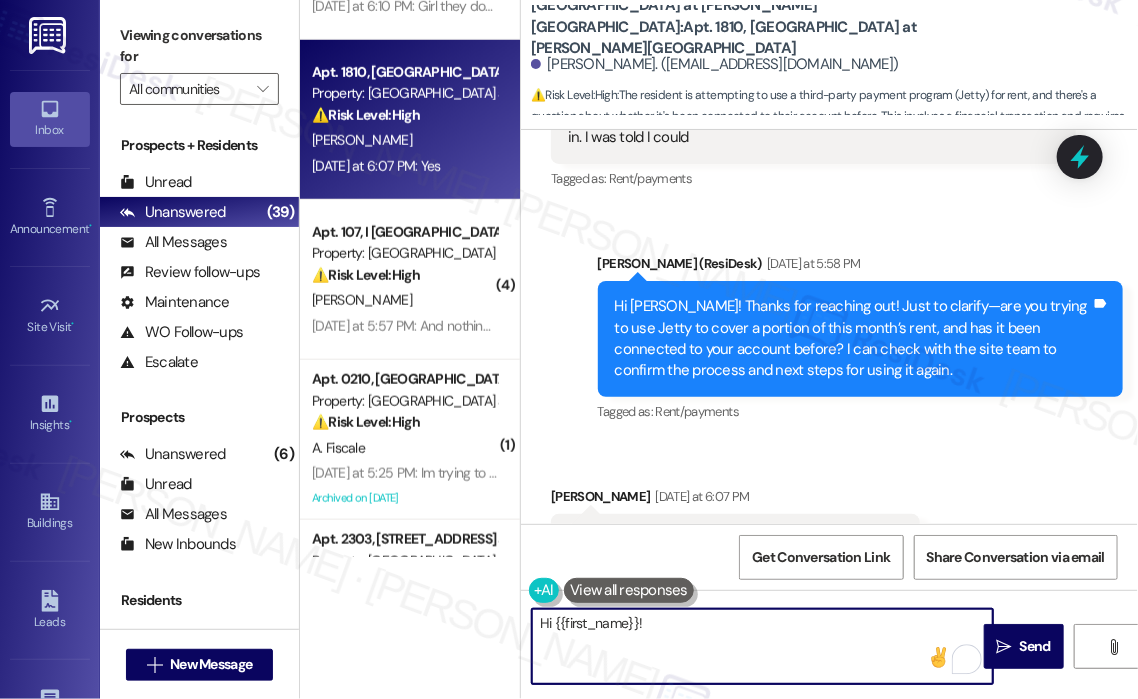 paste on "Thanks for reaching out! I’ll check with the site team on the solution regarding using Jetty for a portion of your rent and get back to you as soon as I have an update." 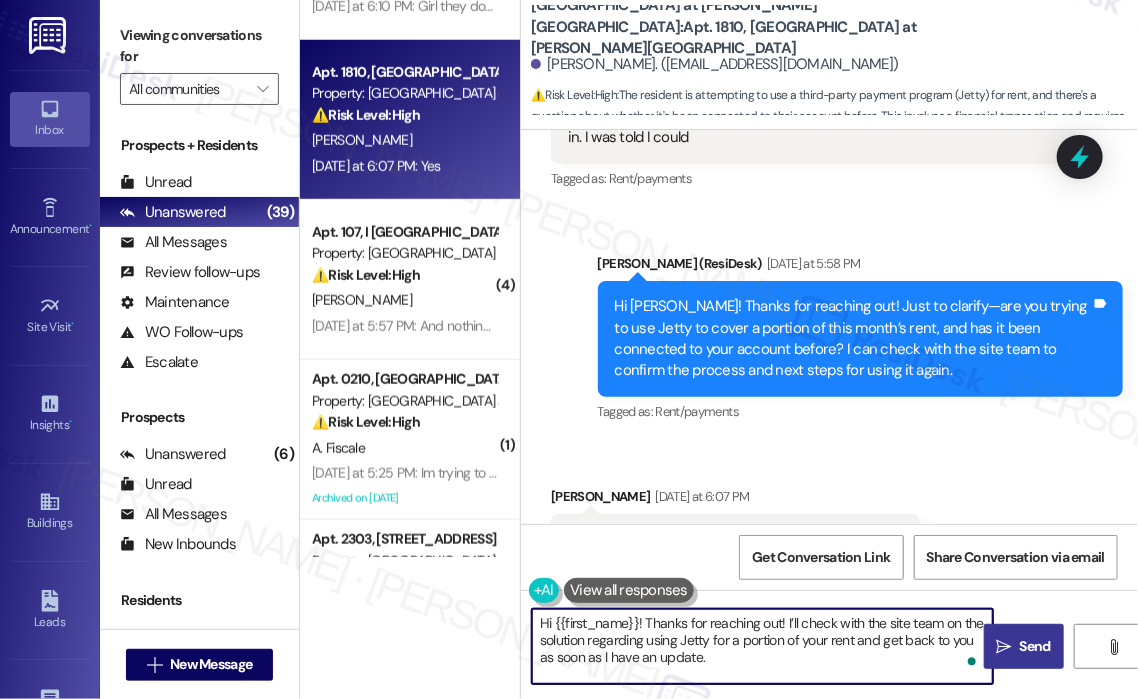 type on "Hi {{first_name}}! Thanks for reaching out! I’ll check with the site team on the solution regarding using Jetty for a portion of your rent and get back to you as soon as I have an update." 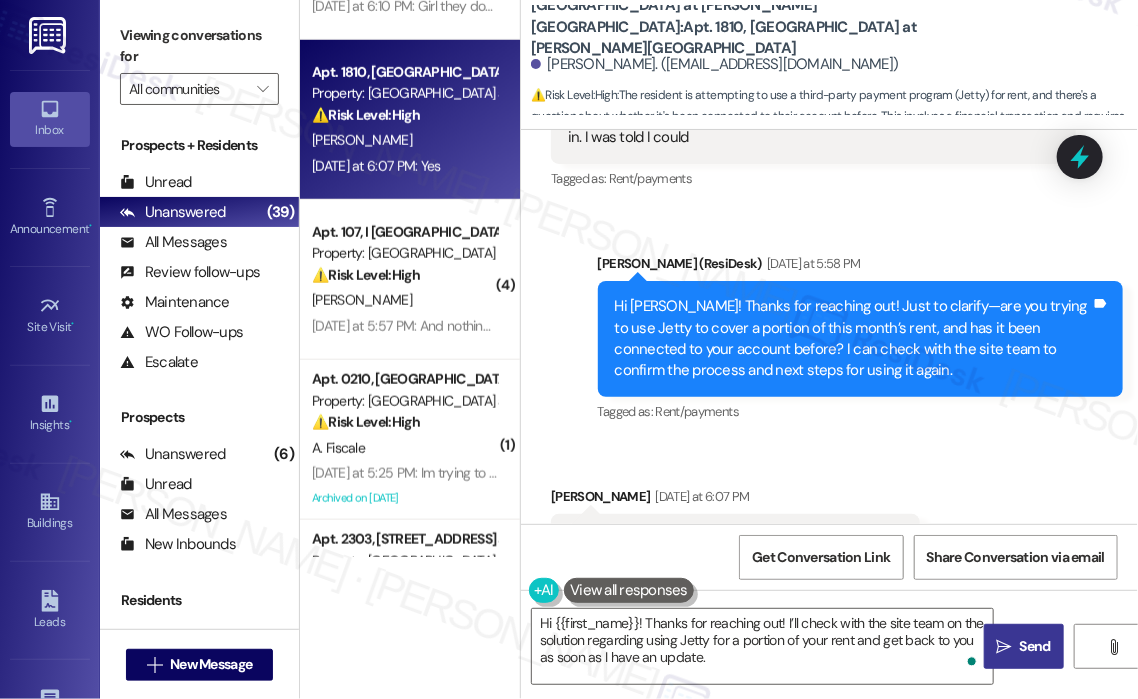 click on " Send" at bounding box center (1024, 646) 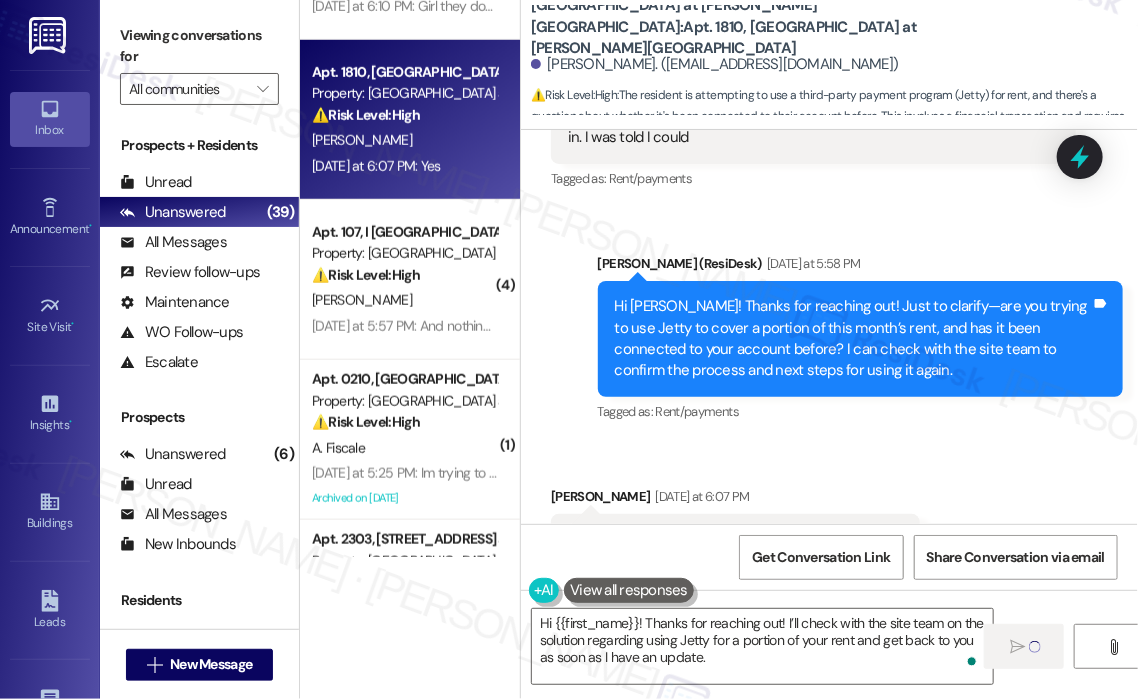 click on "Received via SMS [PERSON_NAME] [DATE] at 6:07 PM Yes  Tags and notes Tagged as:   Positive response ,  Click to highlight conversations about Positive response Emailed client ,  Click to highlight conversations about Emailed client Escalation type escalation Click to highlight conversations about Escalation type escalation" at bounding box center (829, 525) 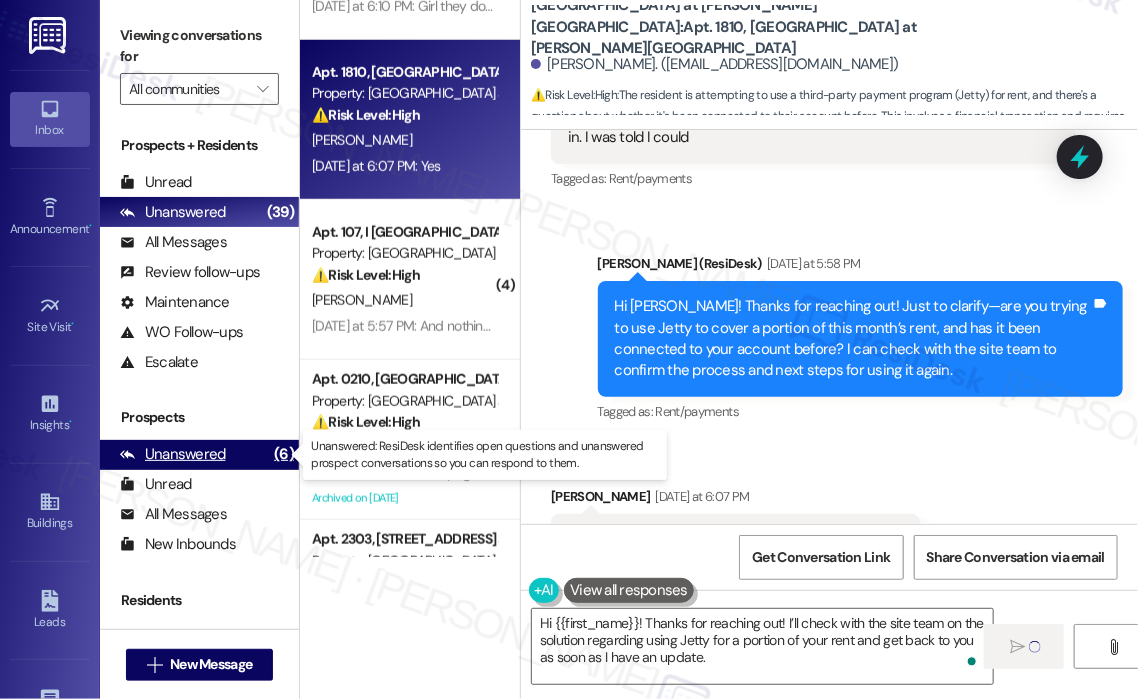 type 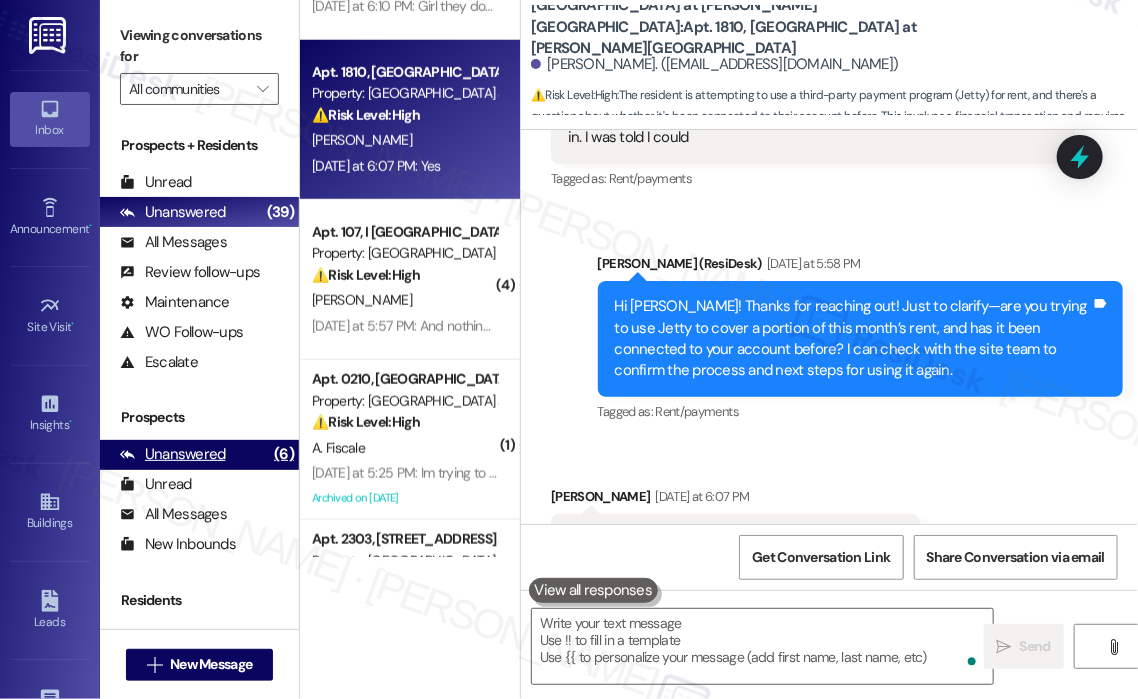 scroll, scrollTop: 5559, scrollLeft: 0, axis: vertical 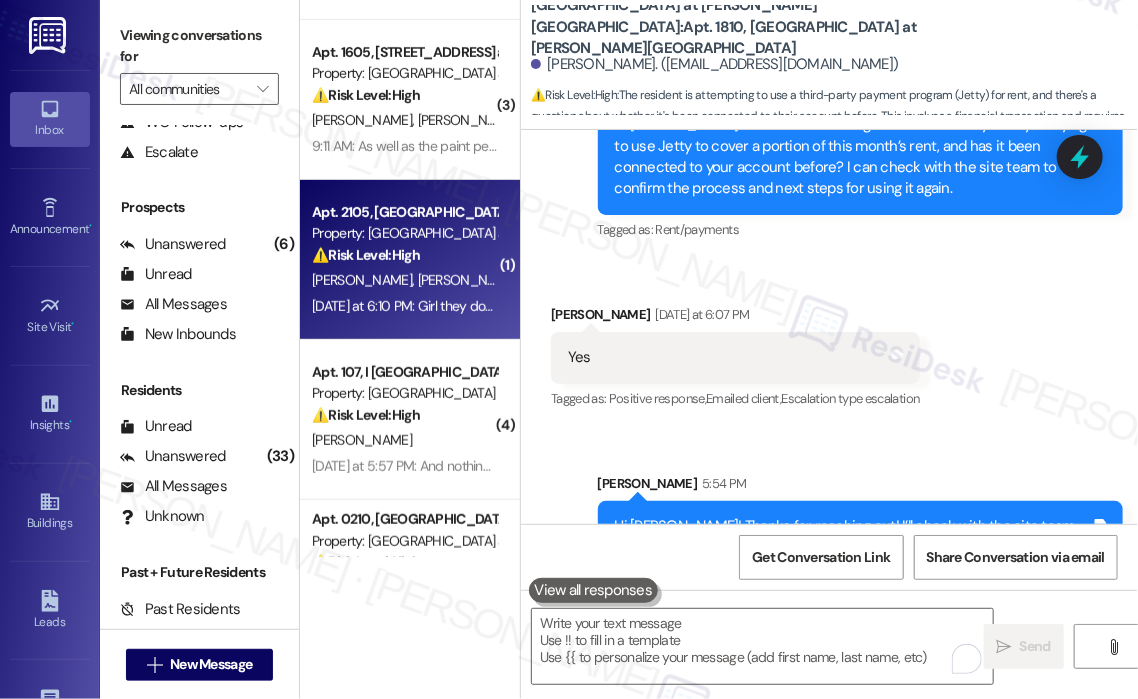 click on "[PERSON_NAME]" at bounding box center [576, 280] 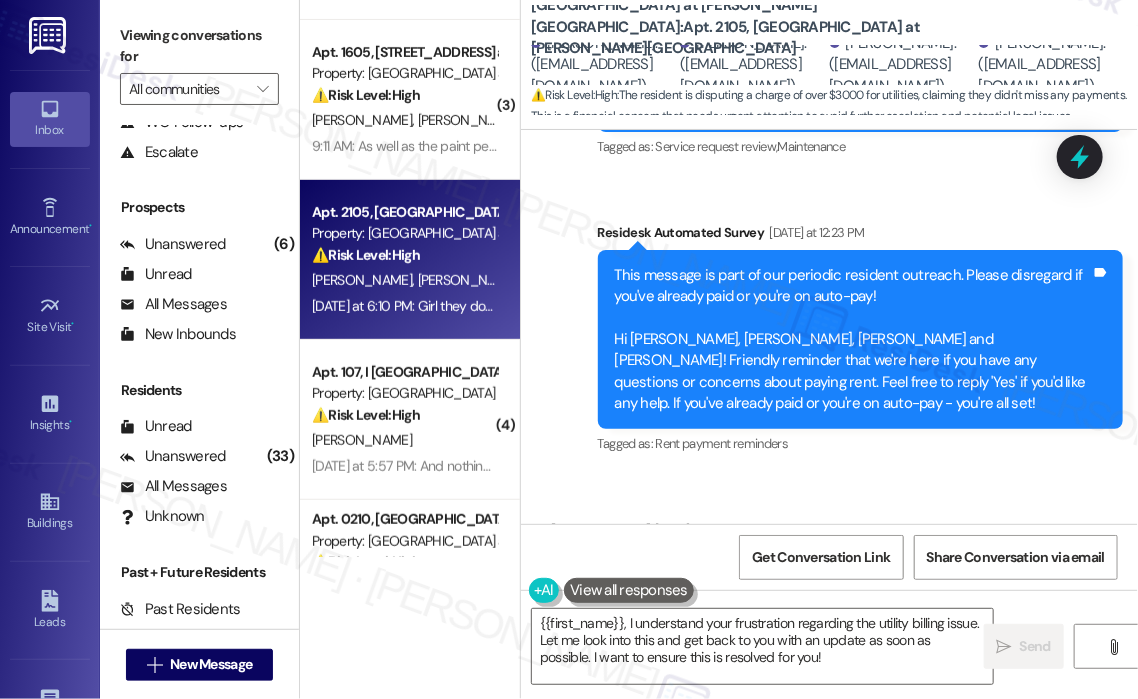 scroll, scrollTop: 1003, scrollLeft: 0, axis: vertical 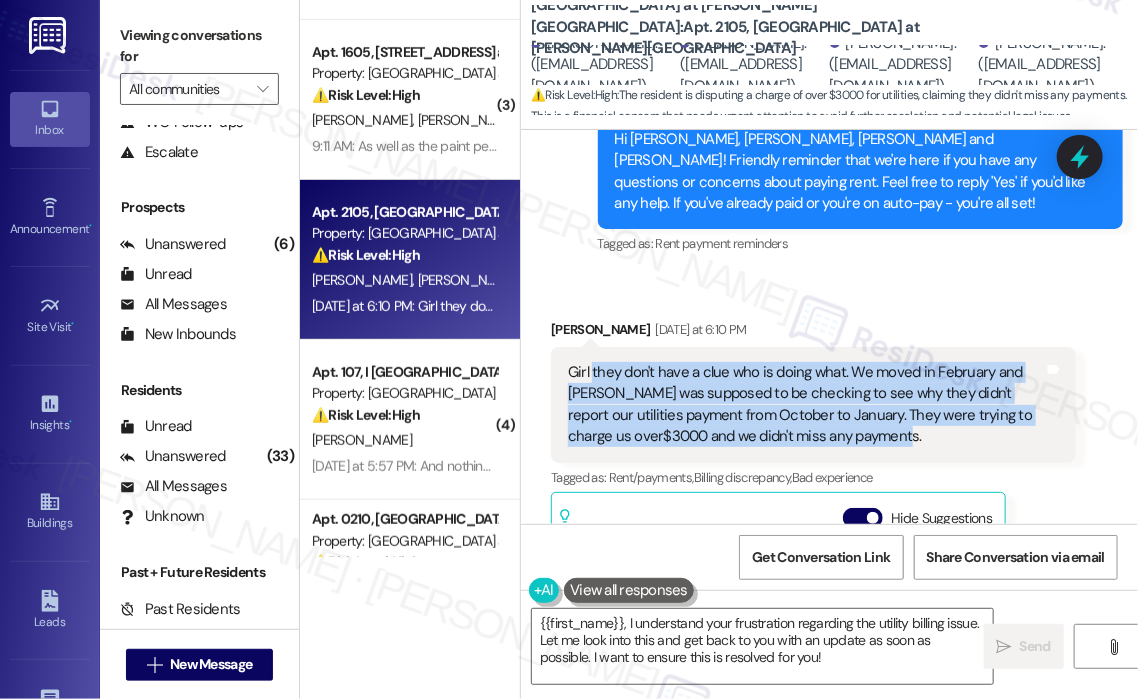drag, startPoint x: 880, startPoint y: 411, endPoint x: 592, endPoint y: 353, distance: 293.78223 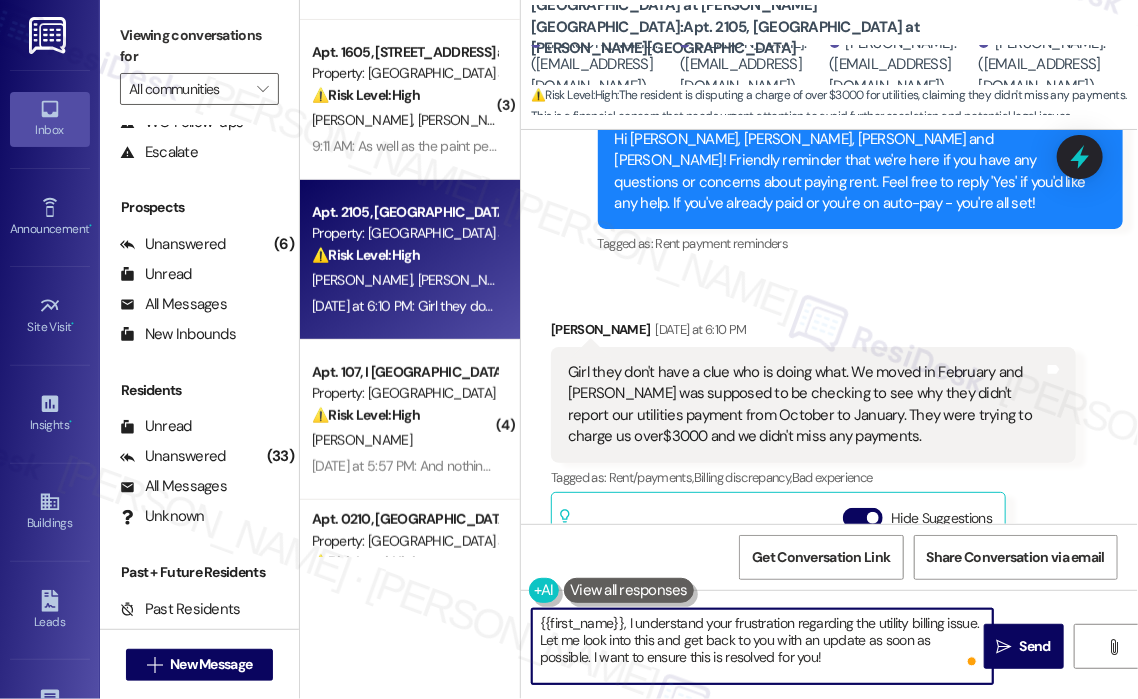 drag, startPoint x: 793, startPoint y: 661, endPoint x: 634, endPoint y: 629, distance: 162.18816 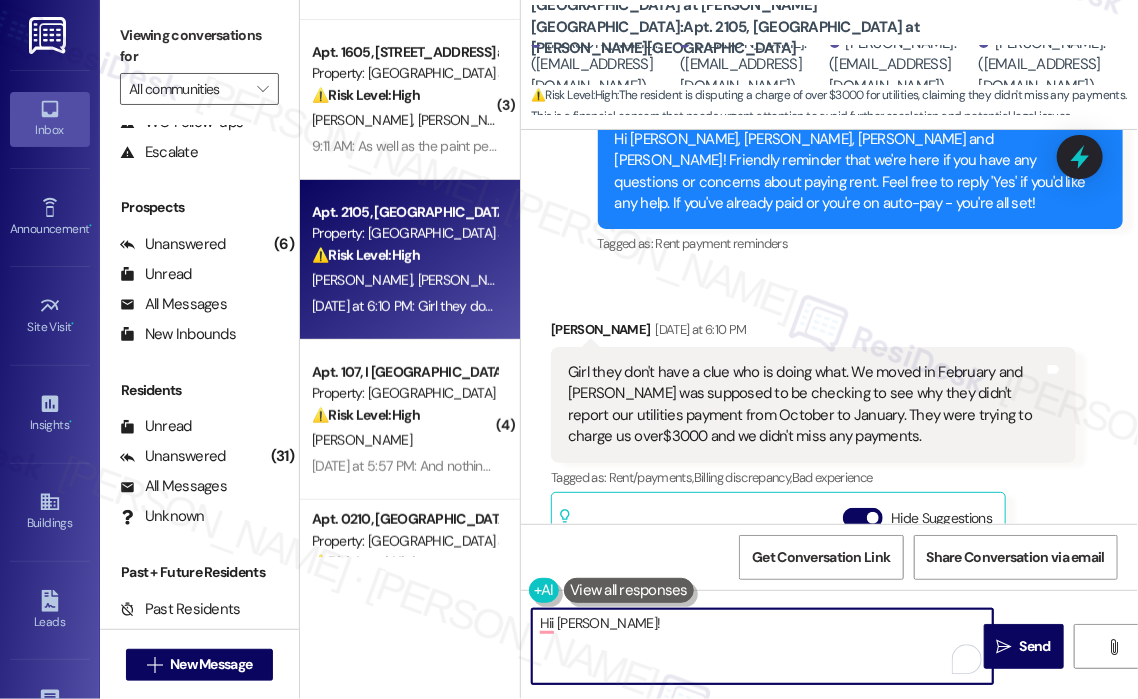 paste on "Thanks for sharing this—I’m really sorry for the ongoing confusion. Just to confirm, did [PERSON_NAME] mention whether he was following up with the utility provider directly or with the site team about the missing payment records? I’ll help look into this and make sure the right team is reviewing your account." 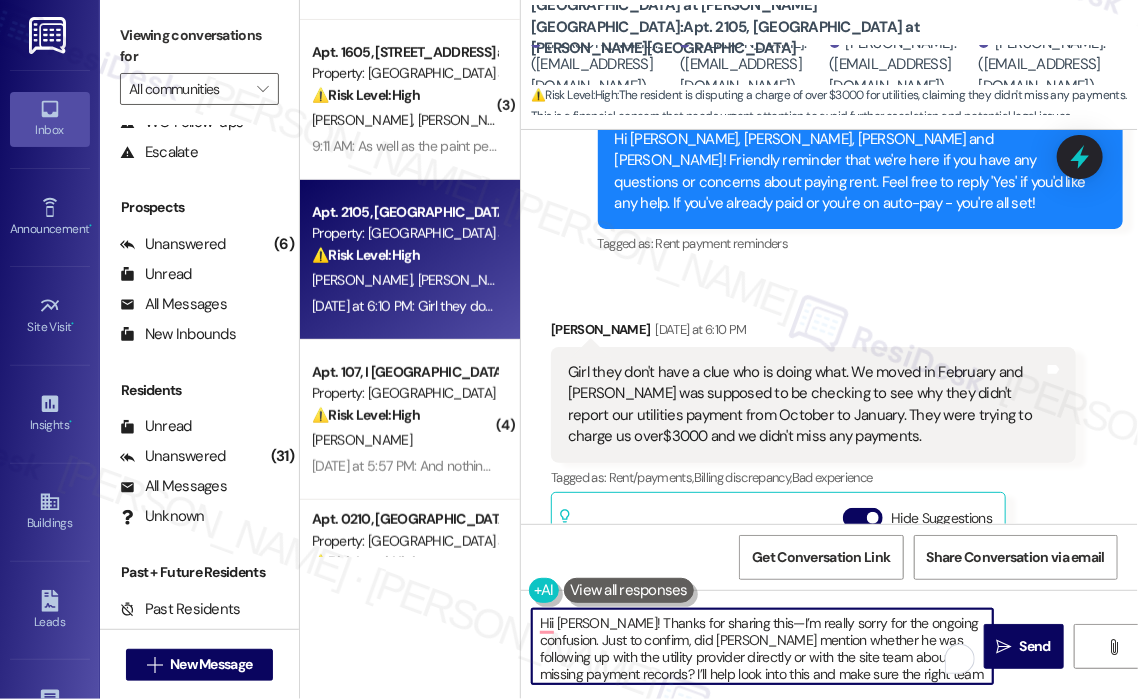 scroll, scrollTop: 16, scrollLeft: 0, axis: vertical 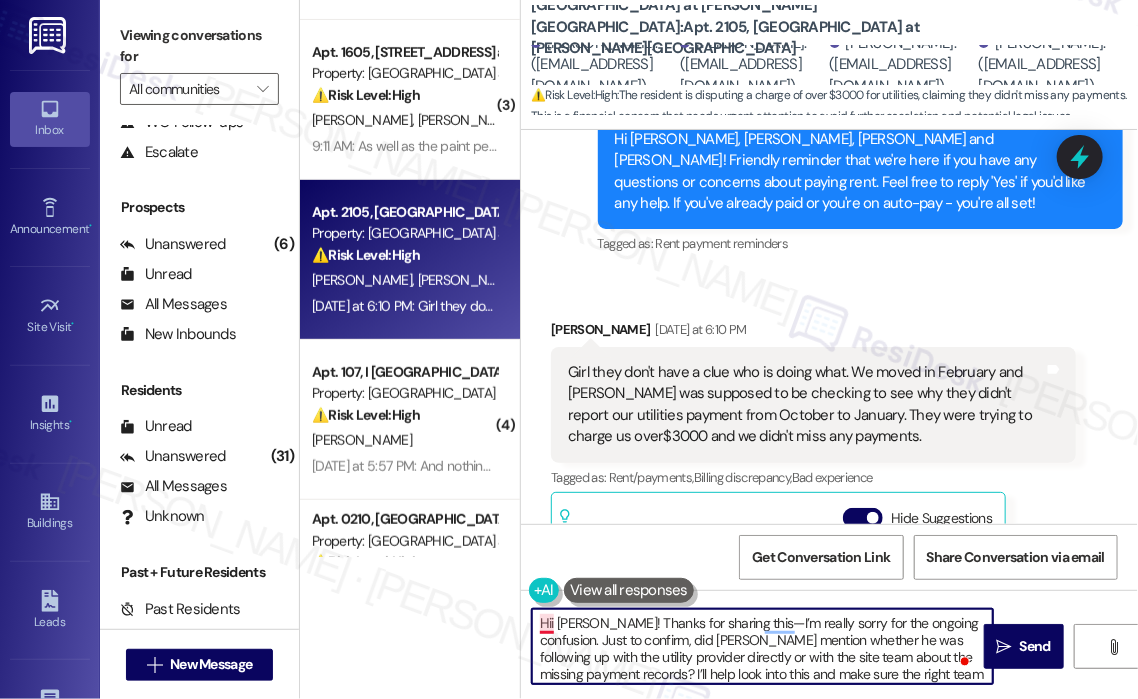 click on "Hii [PERSON_NAME]! Thanks for sharing this—I’m really sorry for the ongoing confusion. Just to confirm, did [PERSON_NAME] mention whether he was following up with the utility provider directly or with the site team about the missing payment records? I’ll help look into this and make sure the right team is reviewing your account." at bounding box center (762, 646) 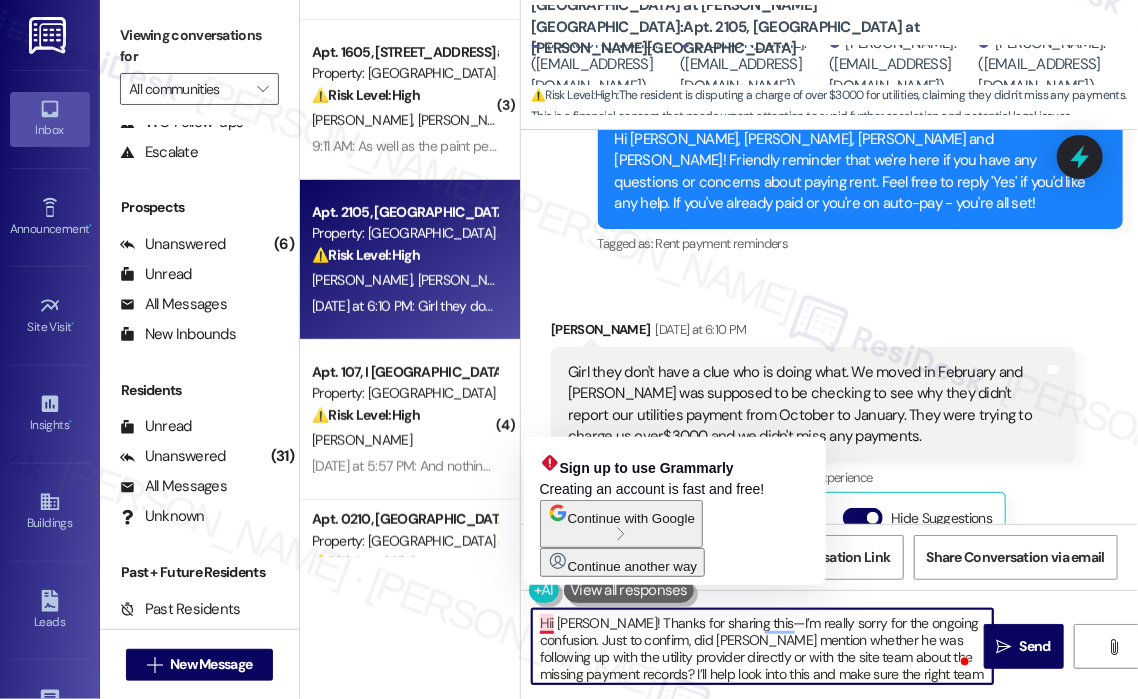click on "Hii [PERSON_NAME]! Thanks for sharing this—I’m really sorry for the ongoing confusion. Just to confirm, did [PERSON_NAME] mention whether he was following up with the utility provider directly or with the site team about the missing payment records? I’ll help look into this and make sure the right team is reviewing your account." at bounding box center (762, 646) 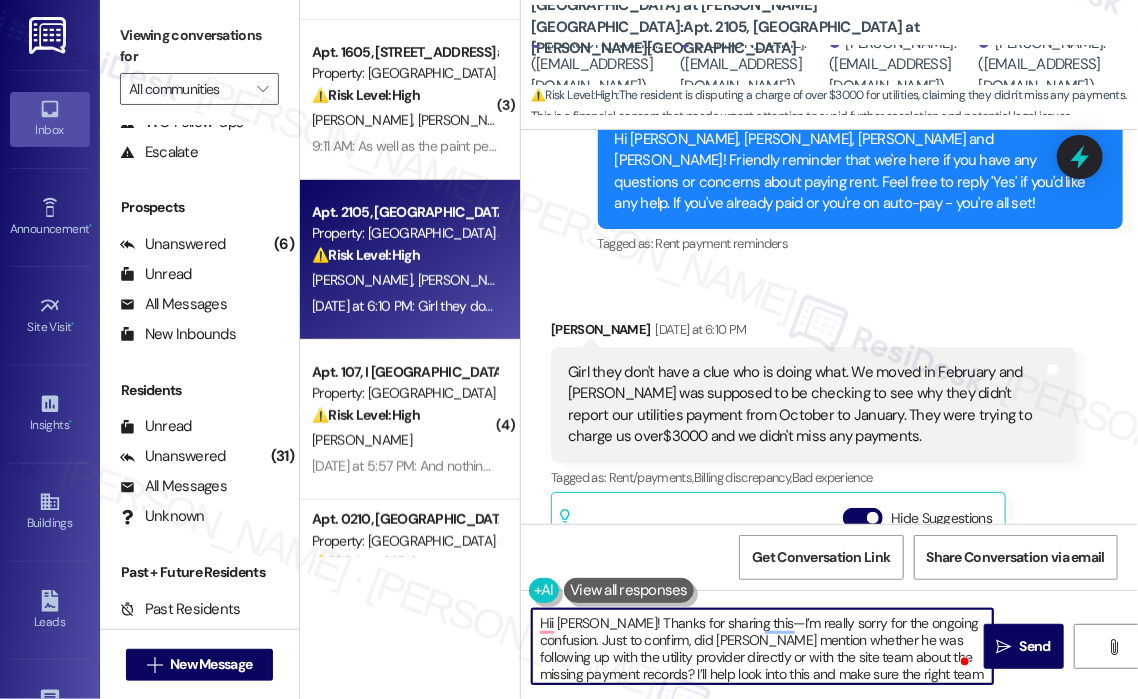 type on "Hi [PERSON_NAME]! Thanks for sharing this—I’m really sorry for the ongoing confusion. Just to confirm, did [PERSON_NAME] mention whether he was following up with the utility provider directly or with the site team about the missing payment records? I’ll help look into this and make sure the right team is reviewing your account." 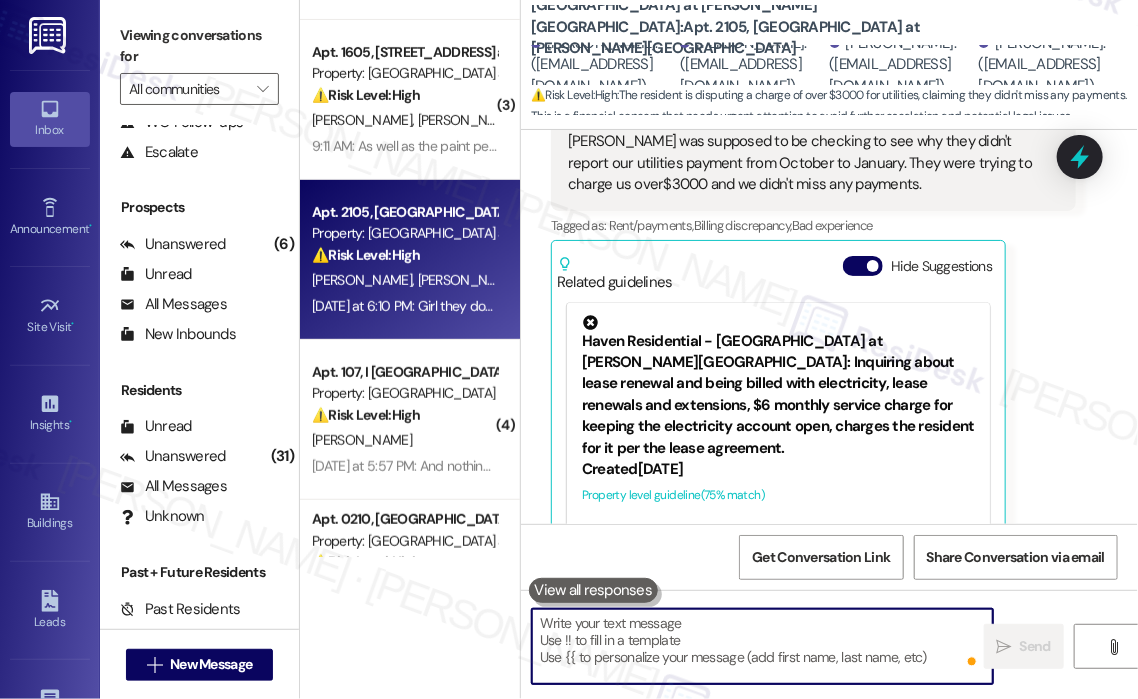 scroll, scrollTop: 1303, scrollLeft: 0, axis: vertical 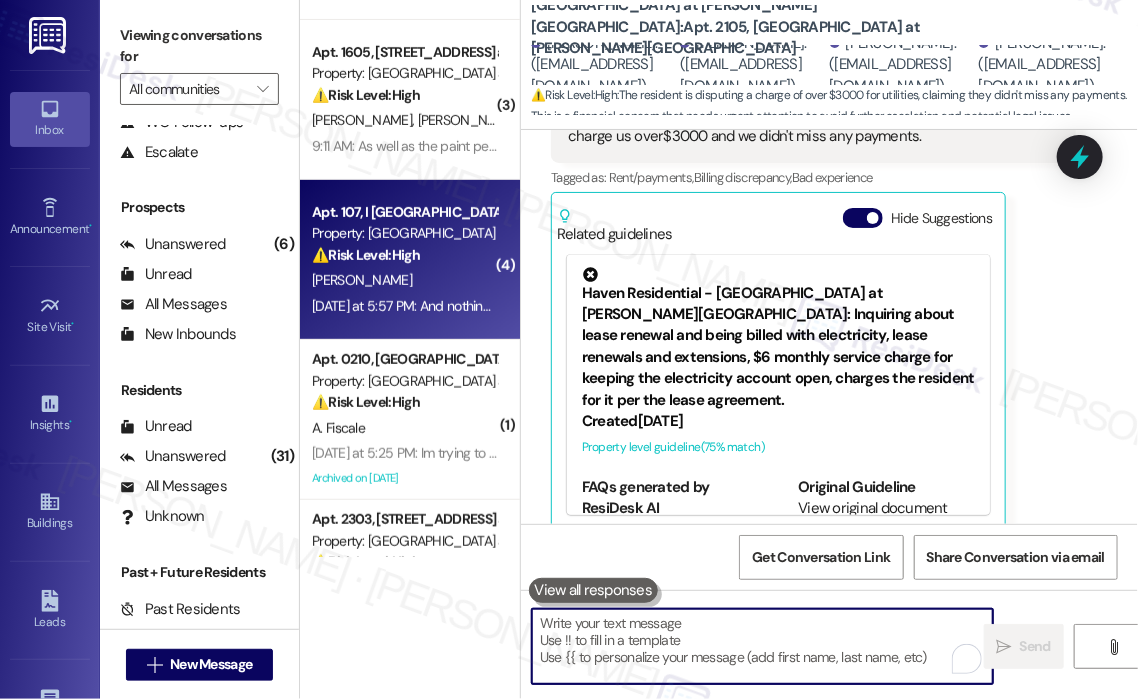 type 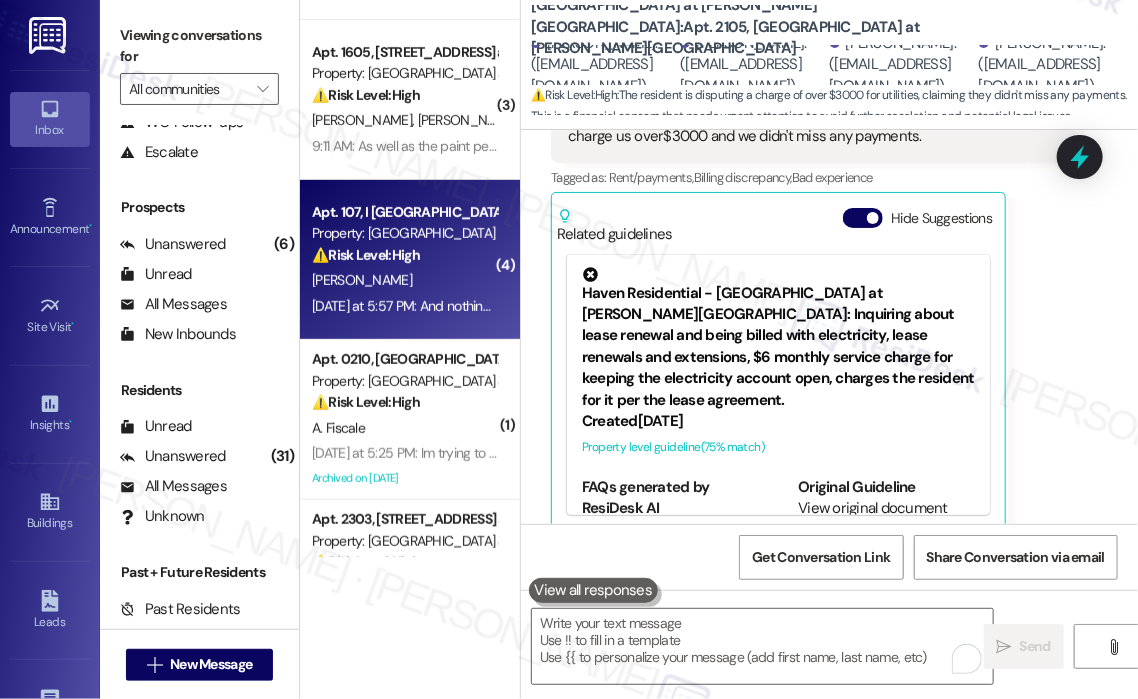 click on "⚠️  Risk Level:  High The resident reports a prolonged issue with their AC, resulting in an 80-degree apartment. Despite previous work orders marked as complete, the problem persists. This situation warrants urgent attention due to the potential health and safety concerns associated with excessive heat, especially given the history of unresolved maintenance requests." at bounding box center [404, 255] 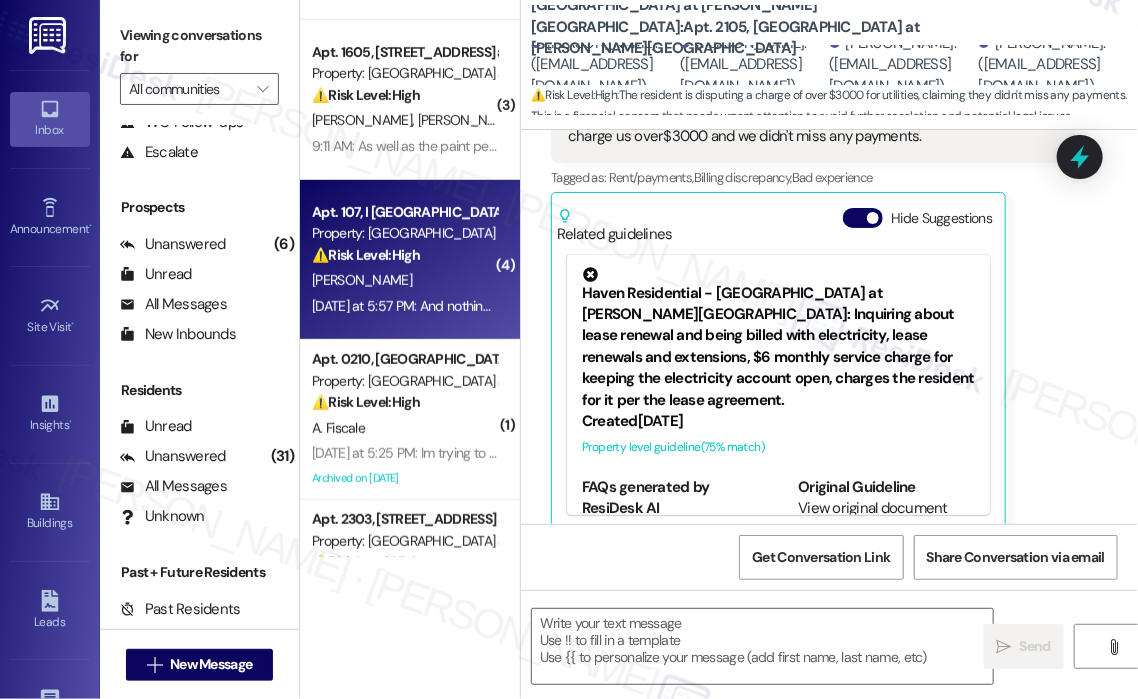 type on "Fetching suggested responses. Please feel free to read through the conversation in the meantime." 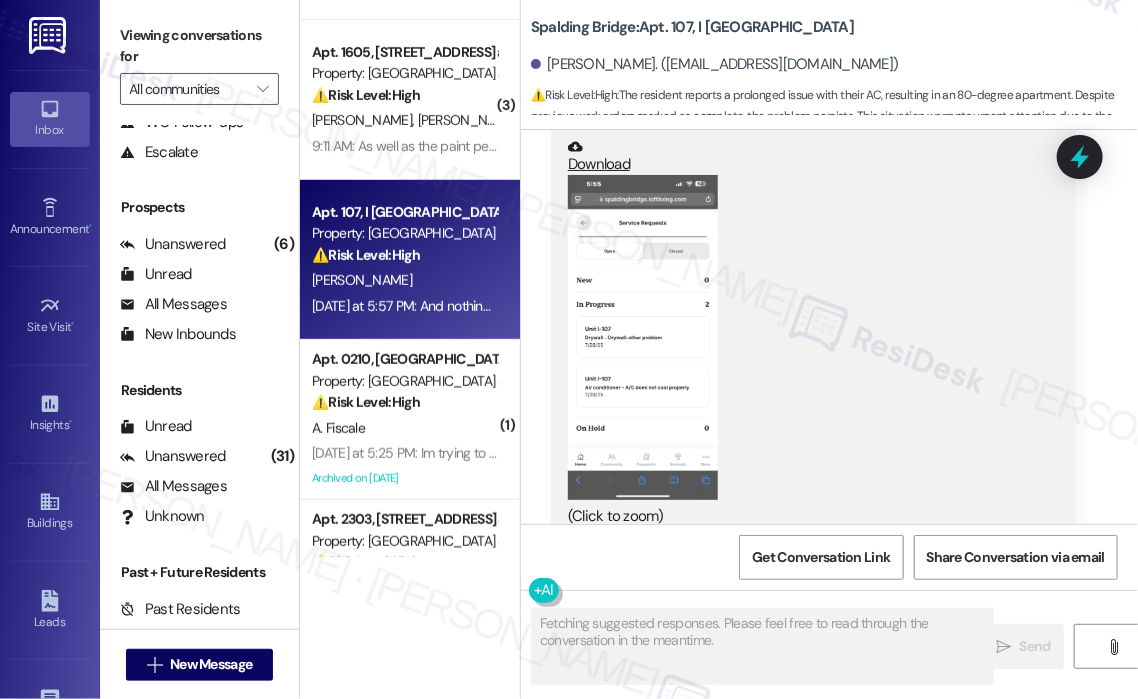 scroll, scrollTop: 9712, scrollLeft: 0, axis: vertical 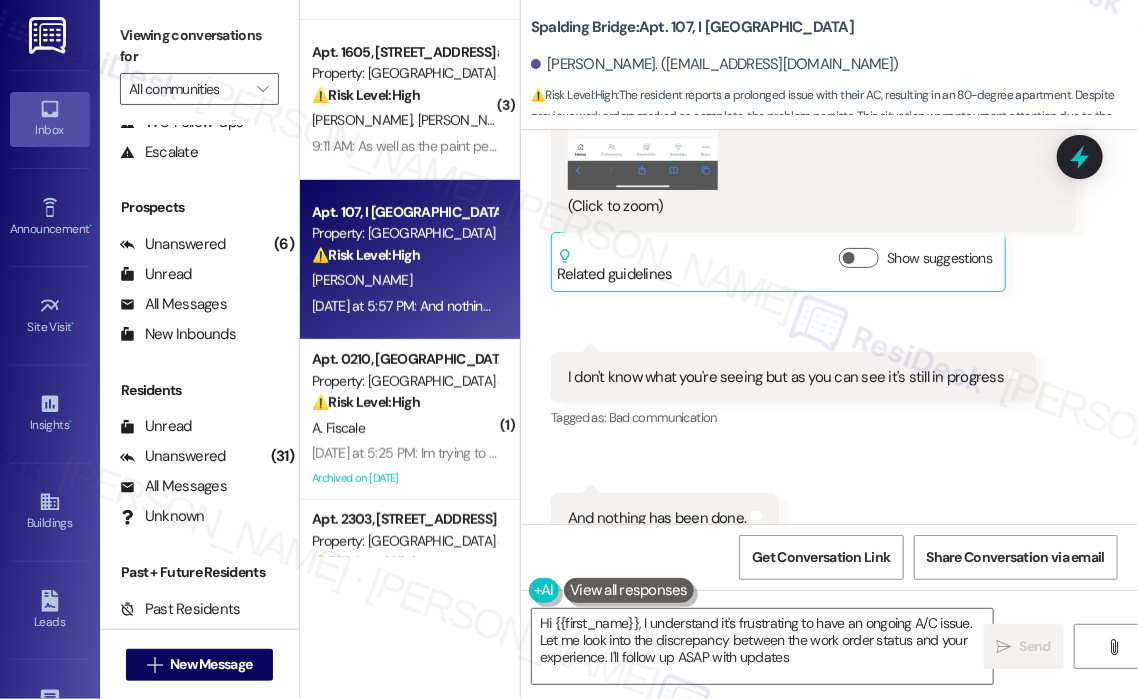 type on "Hi {{first_name}}, I understand it's frustrating to have an ongoing A/C issue. Let me look into the discrepancy between the work order status and your experience. I'll follow up ASAP with updates!" 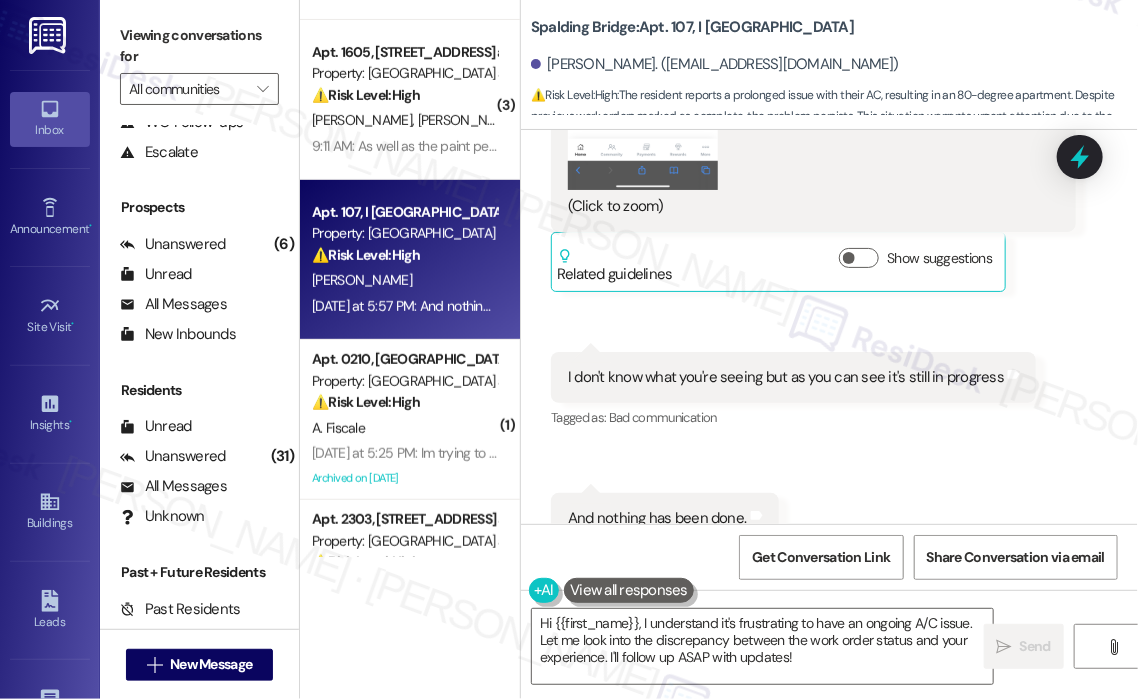 click on "Received via SMS [PERSON_NAME] [DATE] at 5:56 PM It's is currently  80 degrees in my apartment  my ac hasn't work properly since may and I have a copy of all the work orders,  video footage of several maintenance crews coming in and yet my family is still in the heat Tags and notes Tagged as:   Heat or a/c ,  Click to highlight conversations about Heat or a/c Maintenance ,  Click to highlight conversations about Maintenance High risk ,  Click to highlight conversations about High risk Maintenance request ,  Click to highlight conversations about Maintenance request Work order request ,  Click to highlight conversations about Work order request Complaint Click to highlight conversations about Complaint  Related guidelines Hide Suggestions 'Haven Residential - Spalding Bridge: Rent due 3rd, late fees $100 due 4th, flexible payment plan available through FLEX program' Created  a year ago Property level guideline  ( 68 % match) FAQs generated by ResiDesk AI What is the emergency/afterhours number? Created   (" at bounding box center [829, -198] 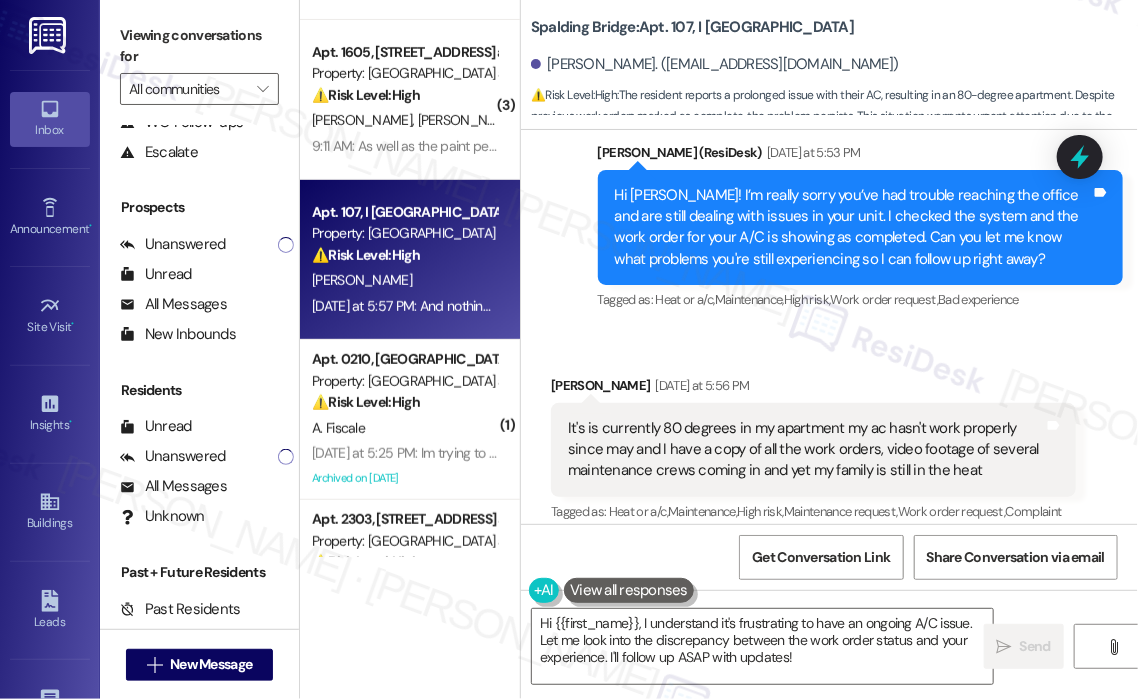 scroll, scrollTop: 8312, scrollLeft: 0, axis: vertical 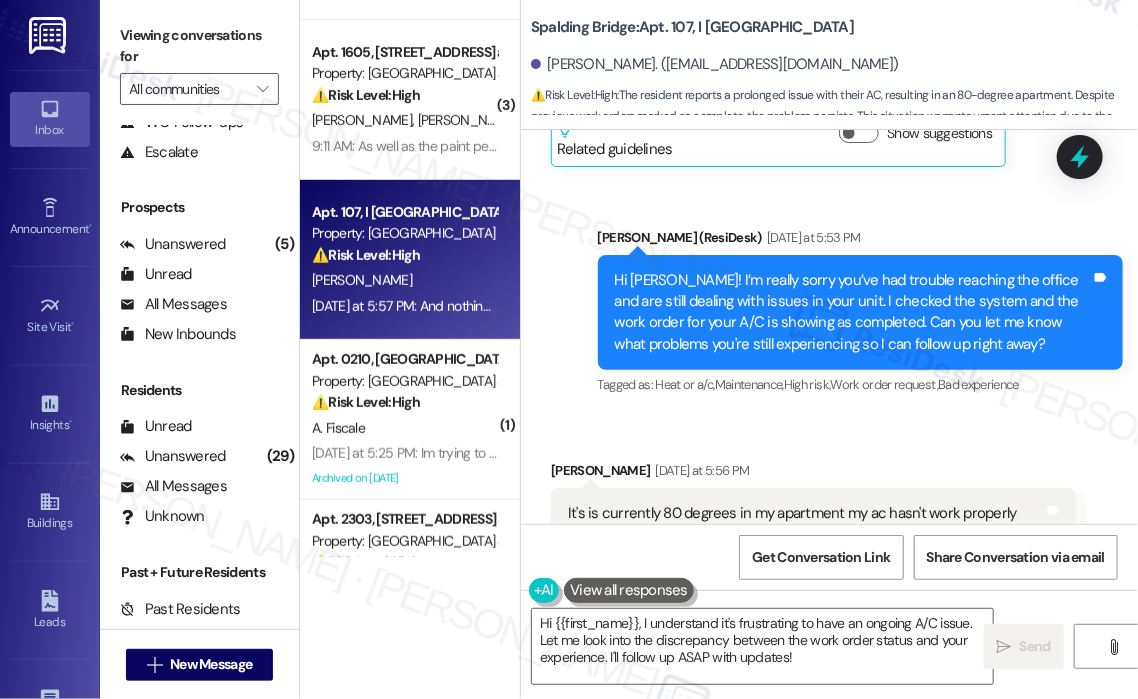 click on "Received via SMS [PERSON_NAME] [DATE] at 5:56 PM It's is currently  80 degrees in my apartment  my ac hasn't work properly since may and I have a copy of all the work orders,  video footage of several maintenance crews coming in and yet my family is still in the heat Tags and notes Tagged as:   Heat or a/c ,  Click to highlight conversations about Heat or a/c Maintenance ,  Click to highlight conversations about Maintenance High risk ,  Click to highlight conversations about High risk Maintenance request ,  Click to highlight conversations about Maintenance request Work order request ,  Click to highlight conversations about Work order request Complaint Click to highlight conversations about Complaint  Related guidelines Hide Suggestions 'Haven Residential - Spalding Bridge: Rent due 3rd, late fees $100 due 4th, flexible payment plan available through FLEX program' Created  a year ago Property level guideline  ( 68 % match) FAQs generated by ResiDesk AI What is the emergency/afterhours number? Created   (" at bounding box center (813, 705) 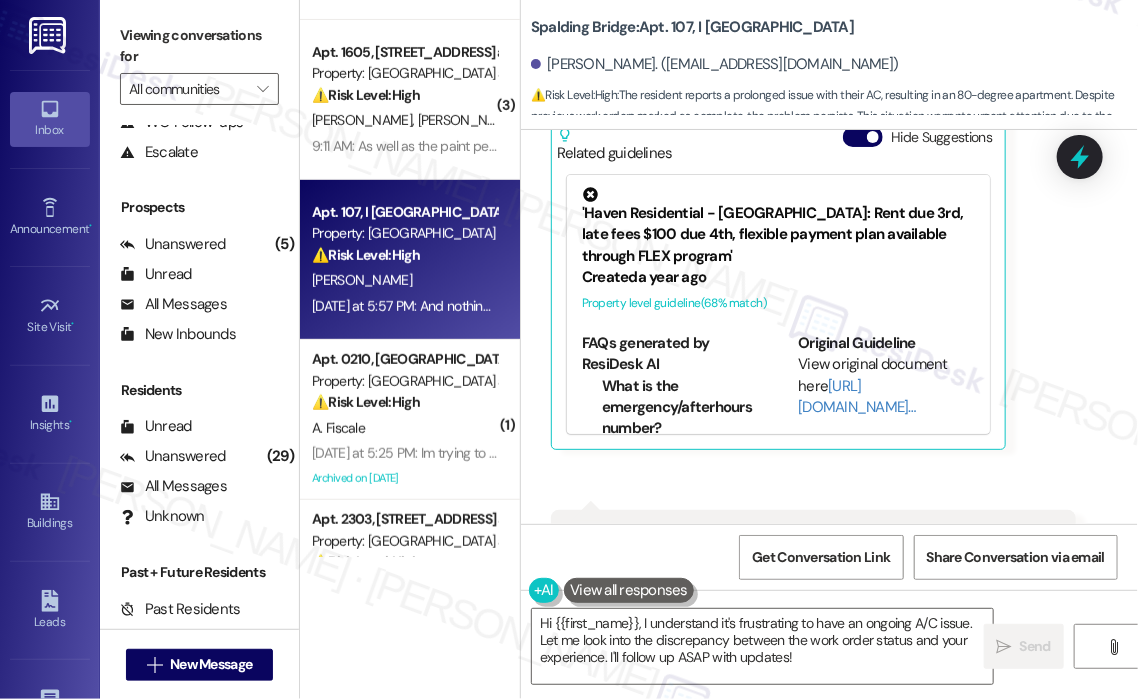 scroll, scrollTop: 400, scrollLeft: 0, axis: vertical 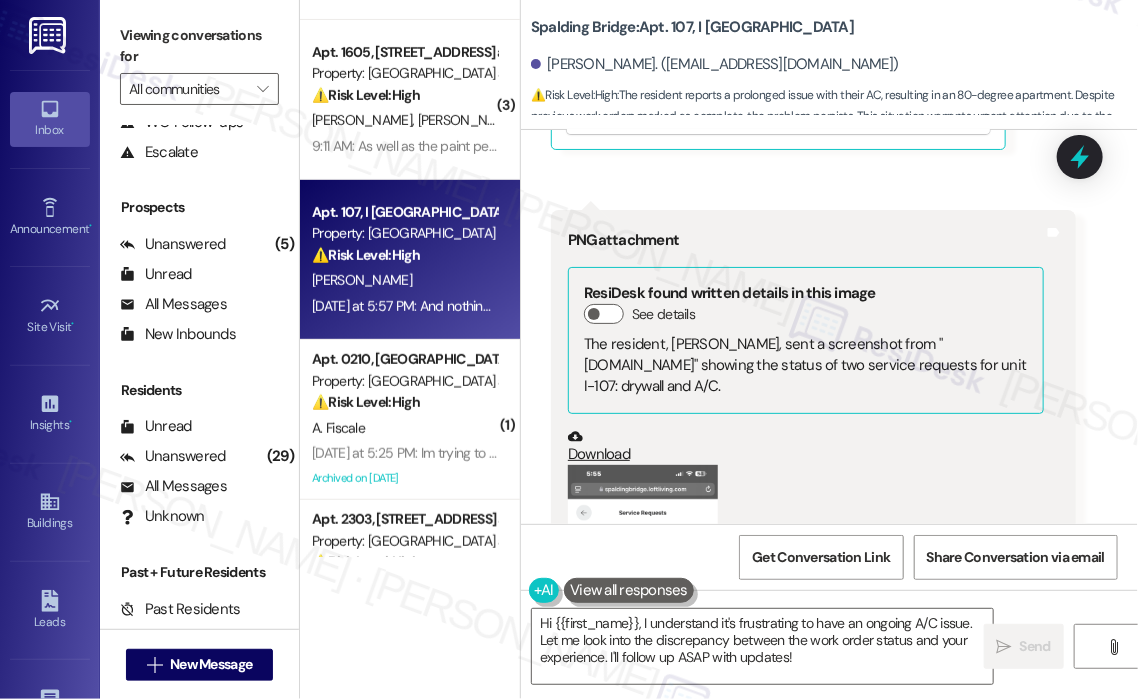 click at bounding box center [643, 627] 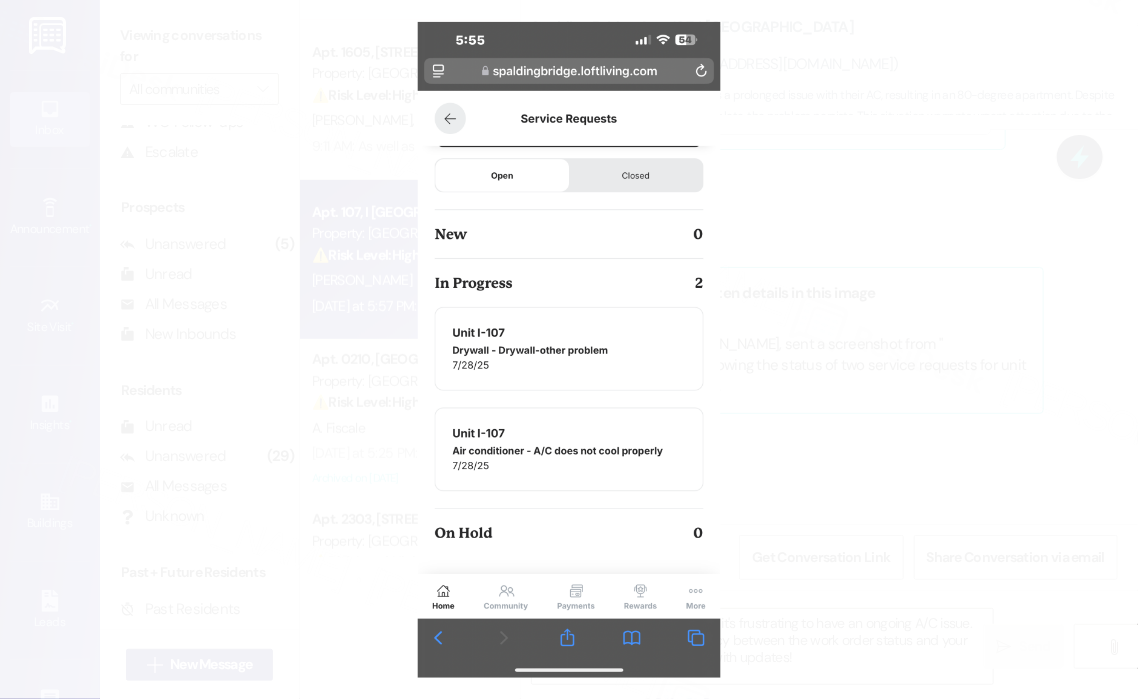 click at bounding box center [569, 349] 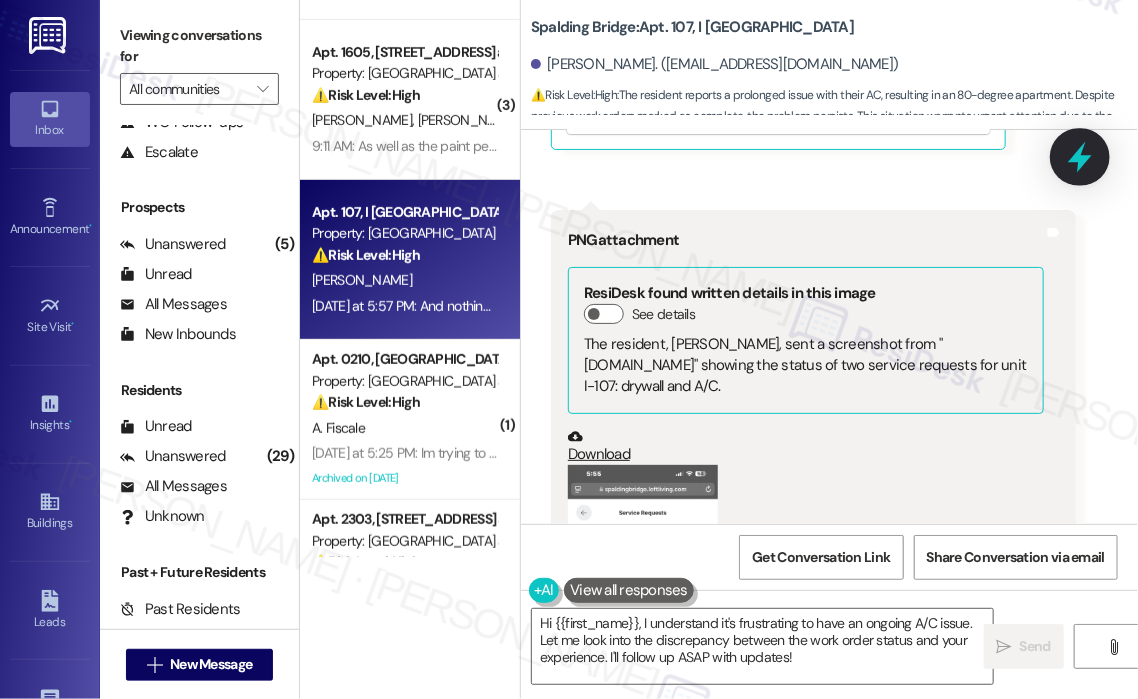 click 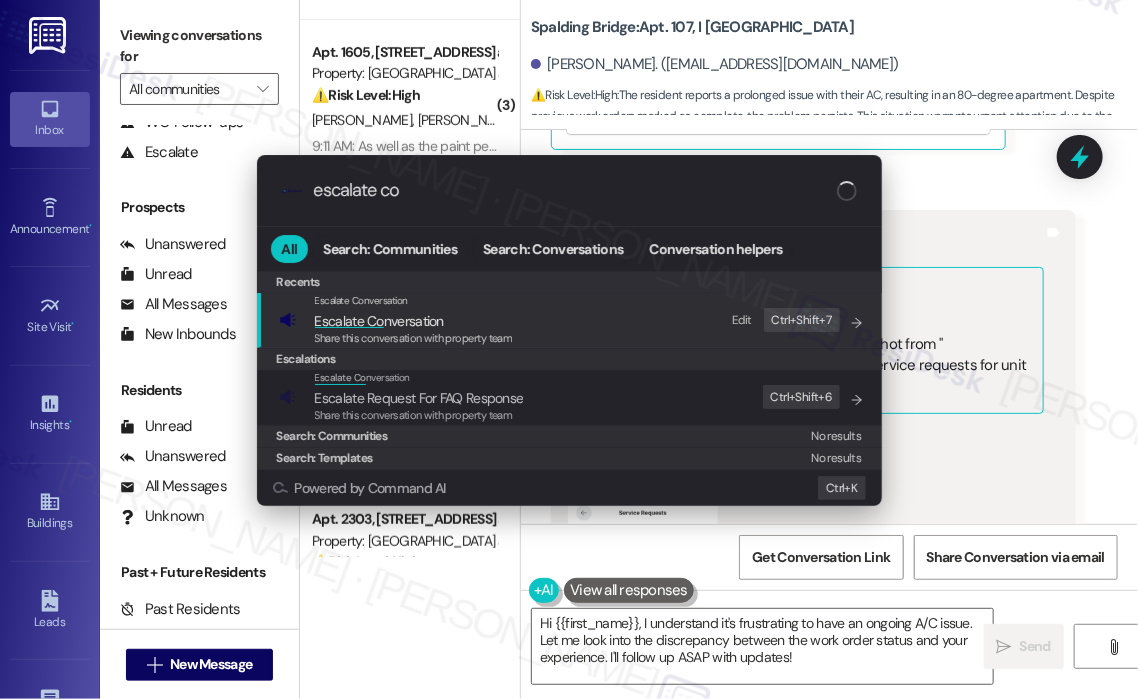 type on "escalate con" 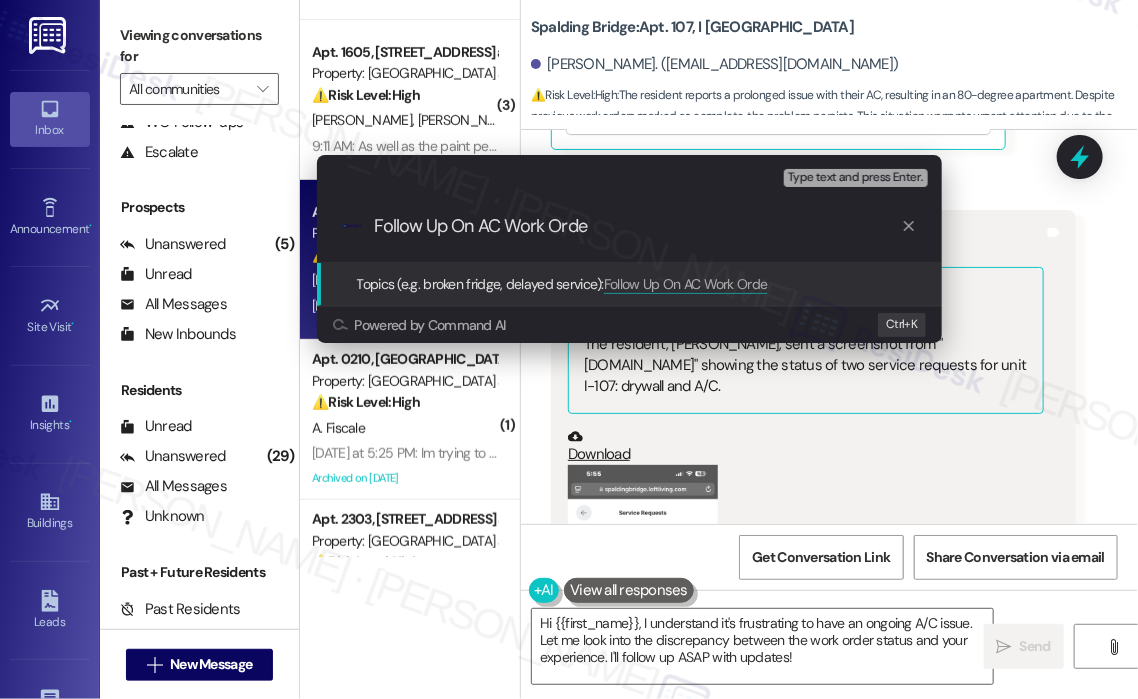 type on "Follow Up On AC Work Order" 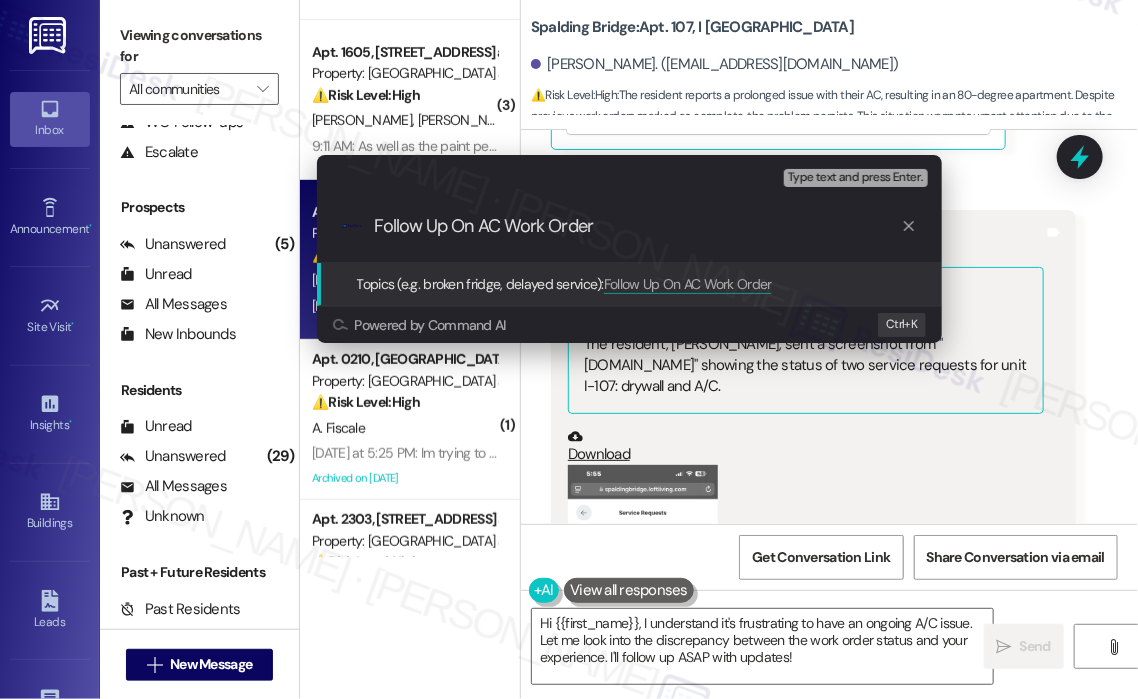 type 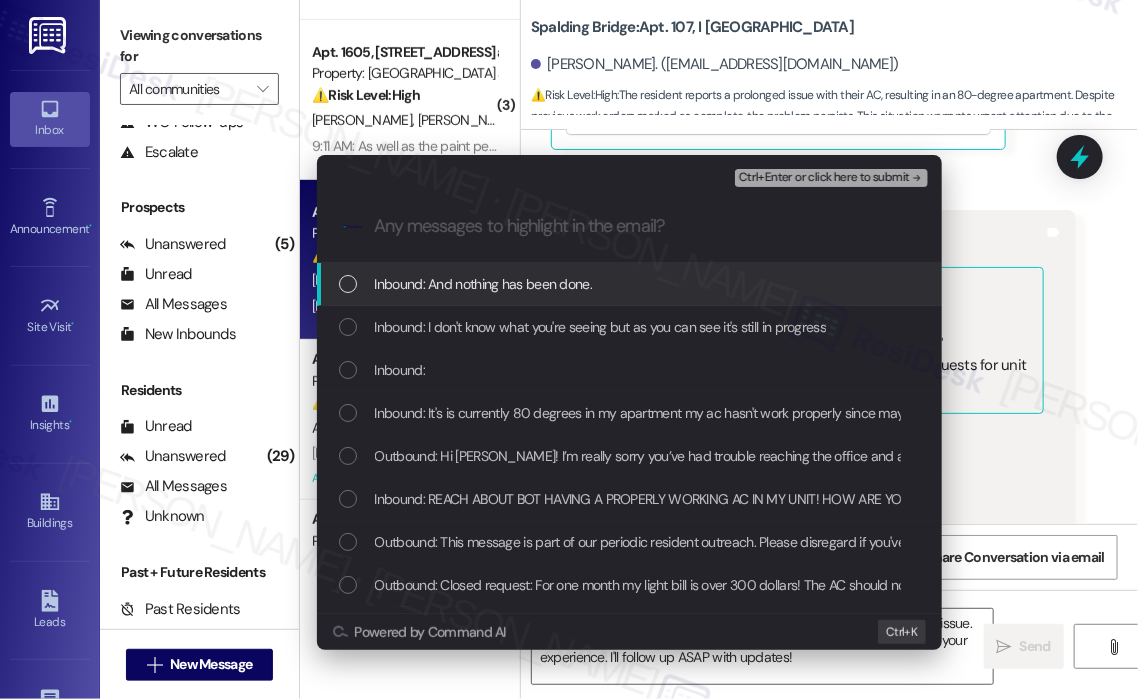 click on "Inbound: And nothing has been done." at bounding box center (484, 284) 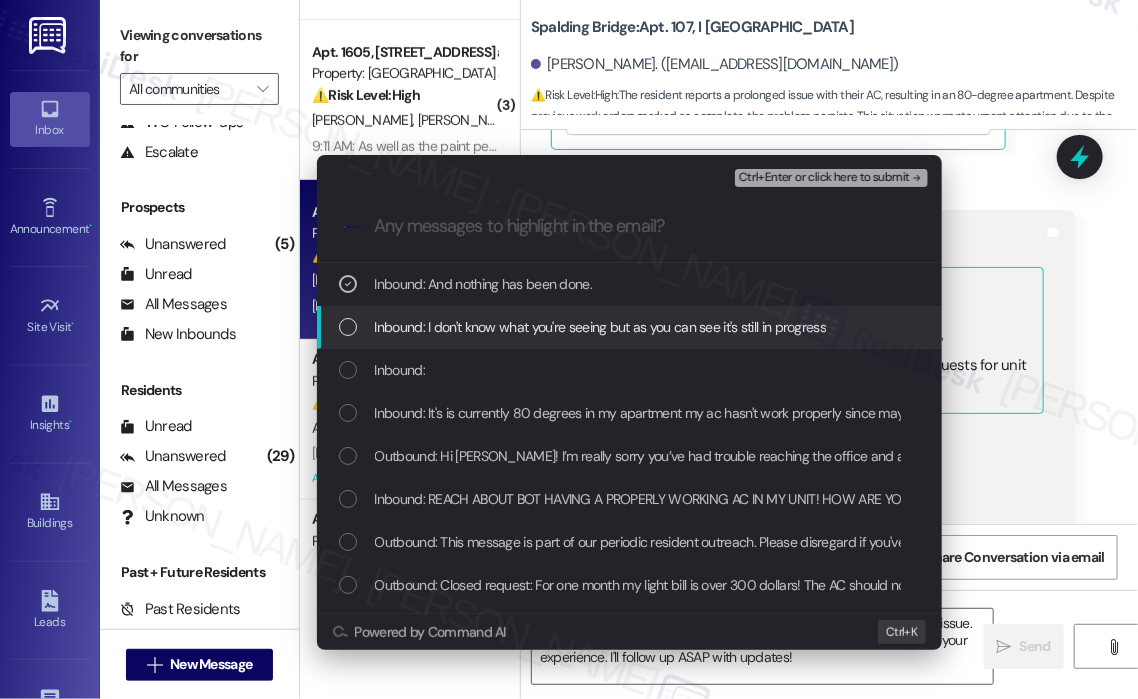 click on "Inbound: I don't know what you're seeing but as you can see it's still in progress" at bounding box center (601, 327) 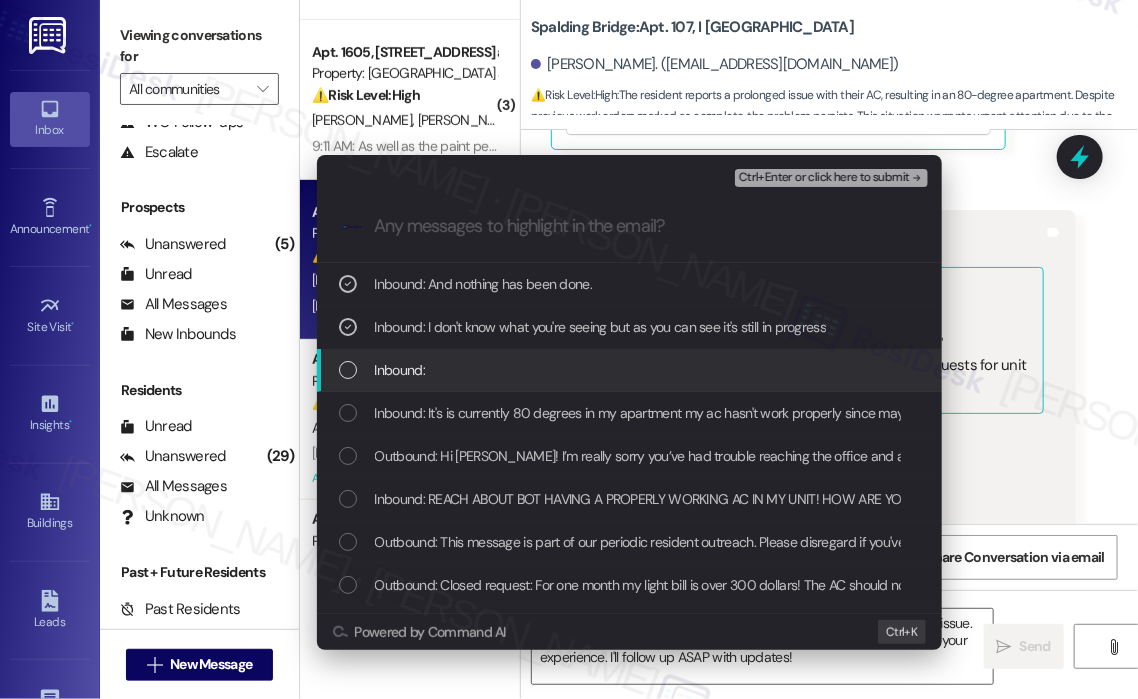 click on "Inbound:" at bounding box center [631, 370] 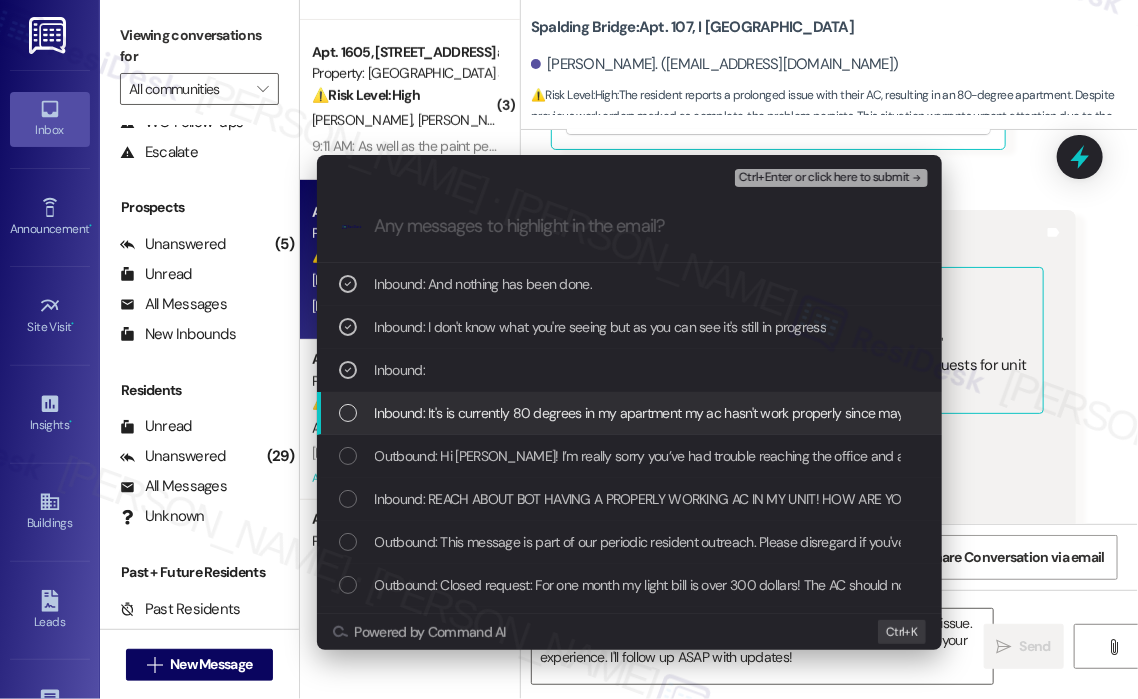 click on "Inbound: It's is currently  80 degrees in my apartment  my ac hasn't work properly since may and I have a copy of all the work orders,  video footage of several maintenance crews coming in and yet my family is still in the heat" at bounding box center (1019, 413) 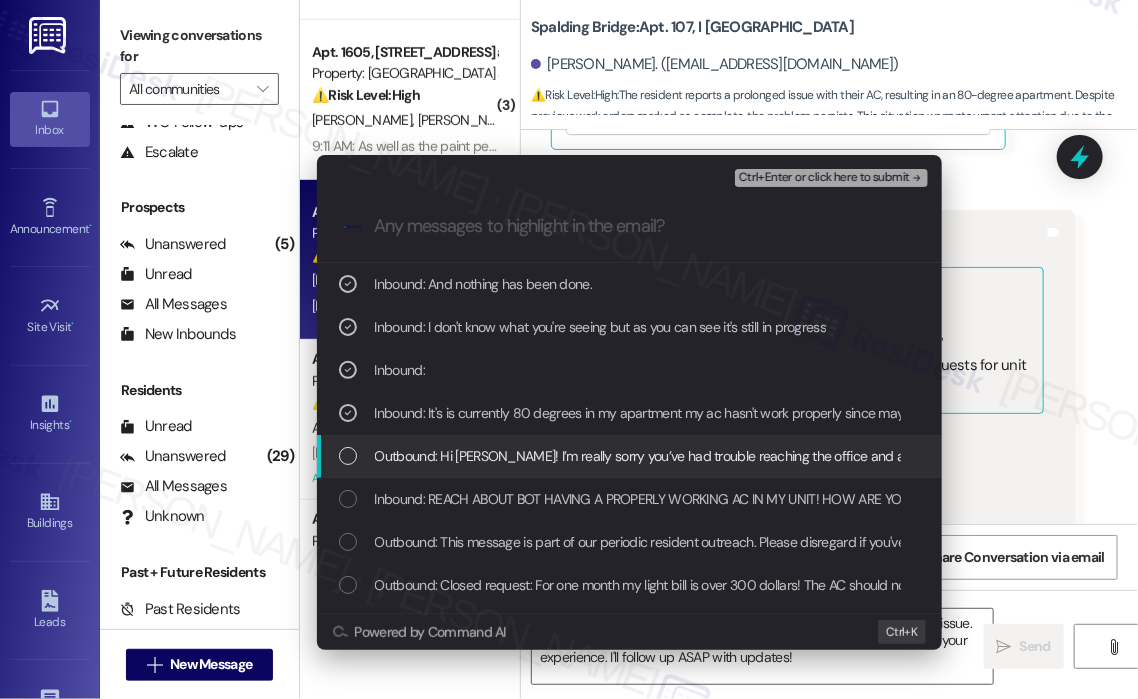 click on "Outbound: Hi [PERSON_NAME]! I’m really sorry you’ve had trouble reaching the office and are still dealing with issues in your unit. I checked the system and the work order for your A/C is showing as completed. Can you let me know what problems you're still experiencing so I can follow up right away?" at bounding box center [1241, 456] 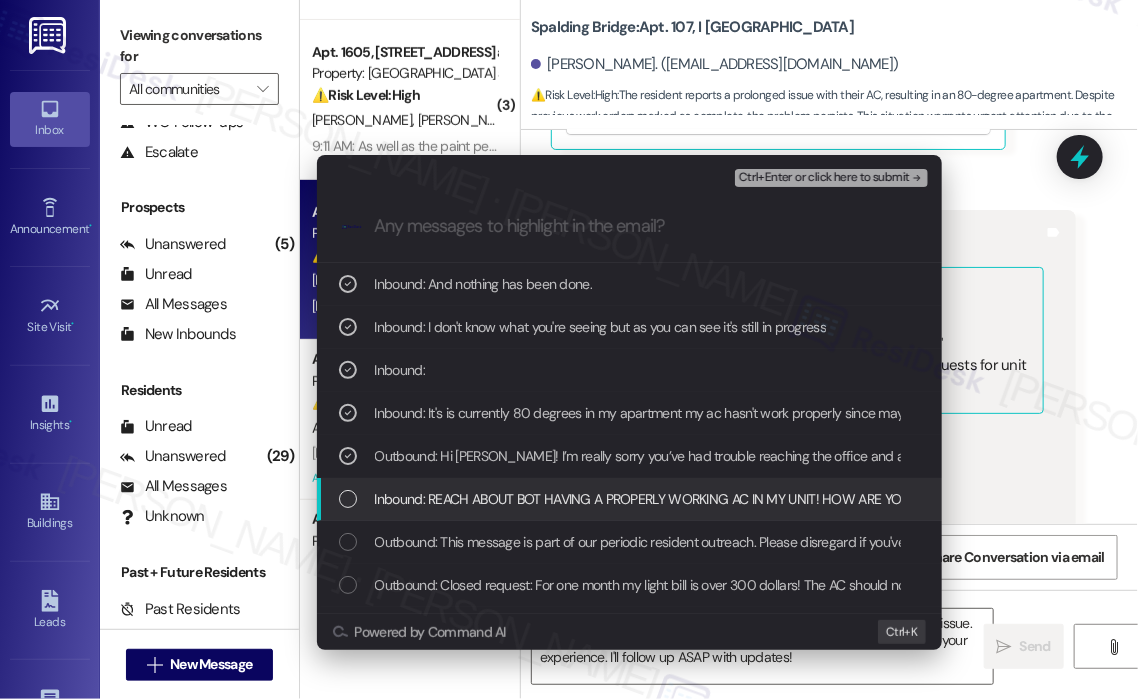click on "Inbound: REACH ABOUT BOT HAVING A PROPERLY WORKING AC IN MY UNIT! HOW ARE YOU HERE FOR ANY QUESTIONS WHEN IVE BEEN CALLING THE OFFICE ALL DAY TO BO AVAIL!" at bounding box center [901, 499] 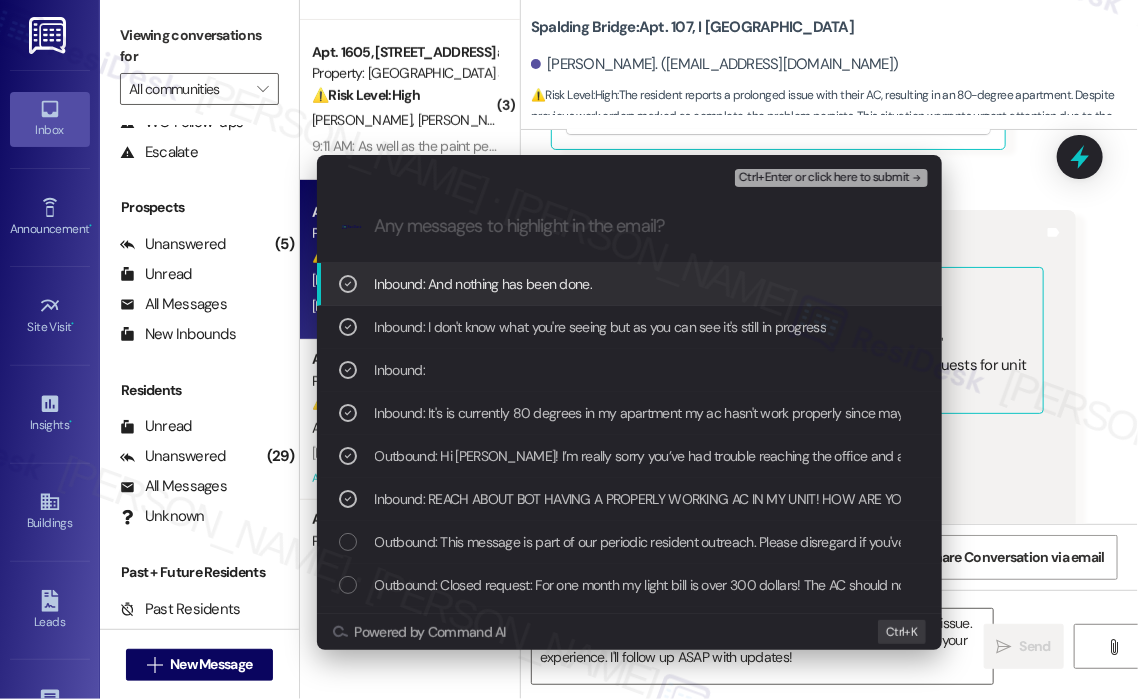 click on "Ctrl+Enter or click here to submit" at bounding box center [824, 178] 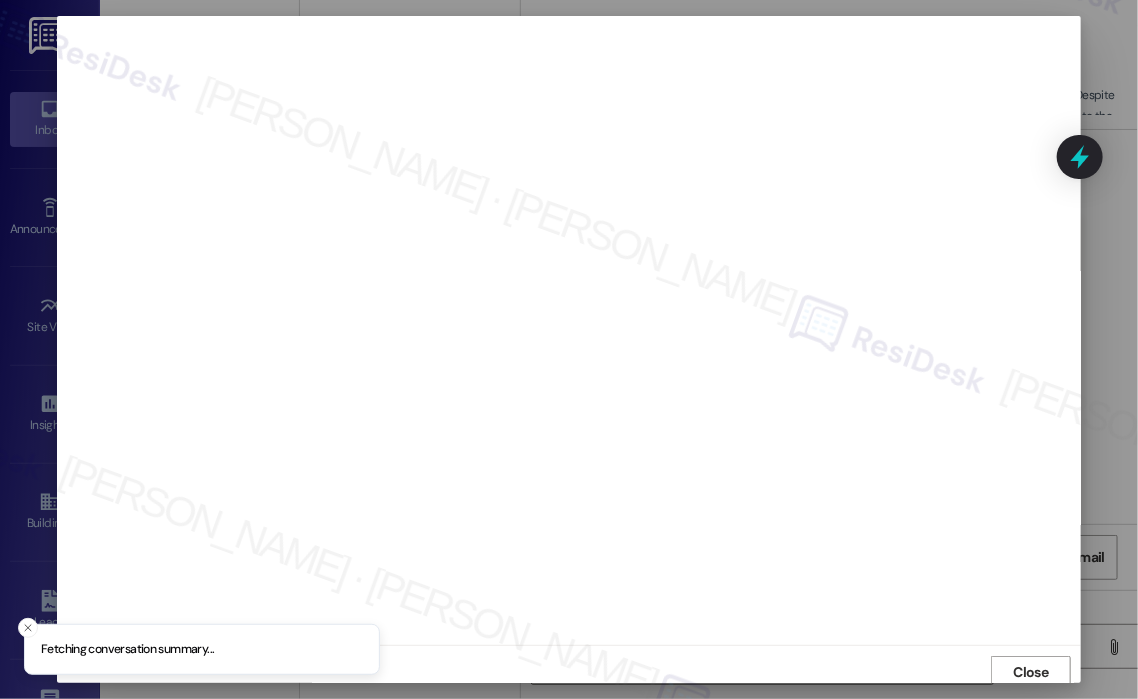 scroll, scrollTop: 4, scrollLeft: 0, axis: vertical 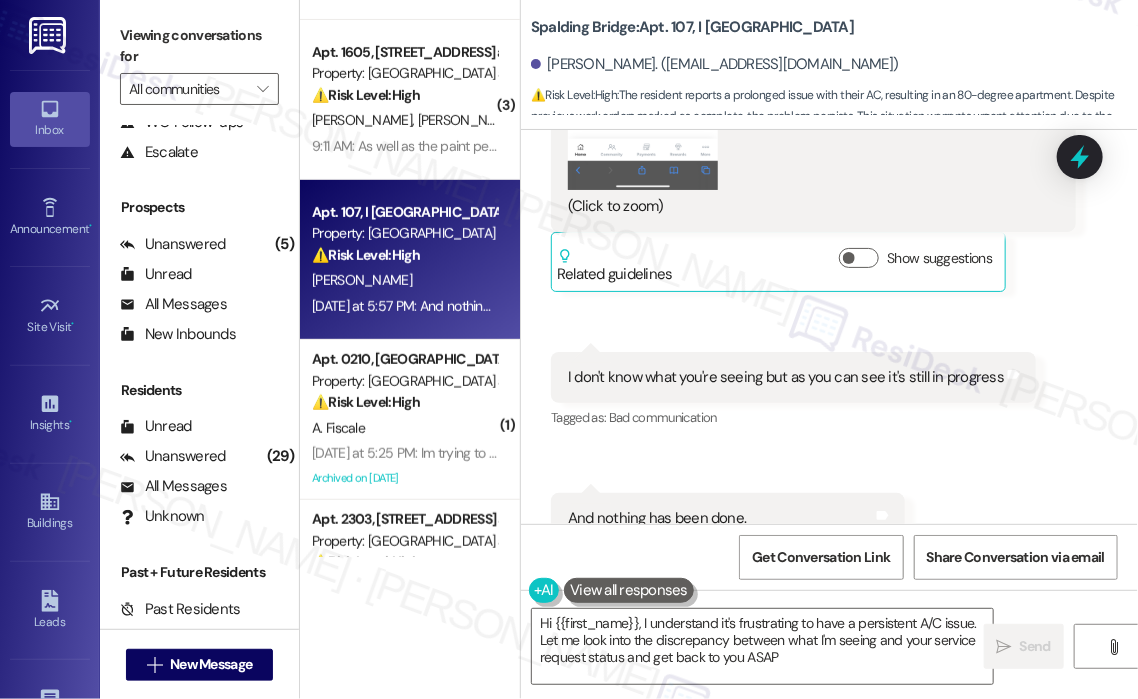 type on "Hi {{first_name}}, I understand it's frustrating to have a persistent A/C issue. Let me look into the discrepancy between what I'm seeing and your service request status and get back to you ASAP!" 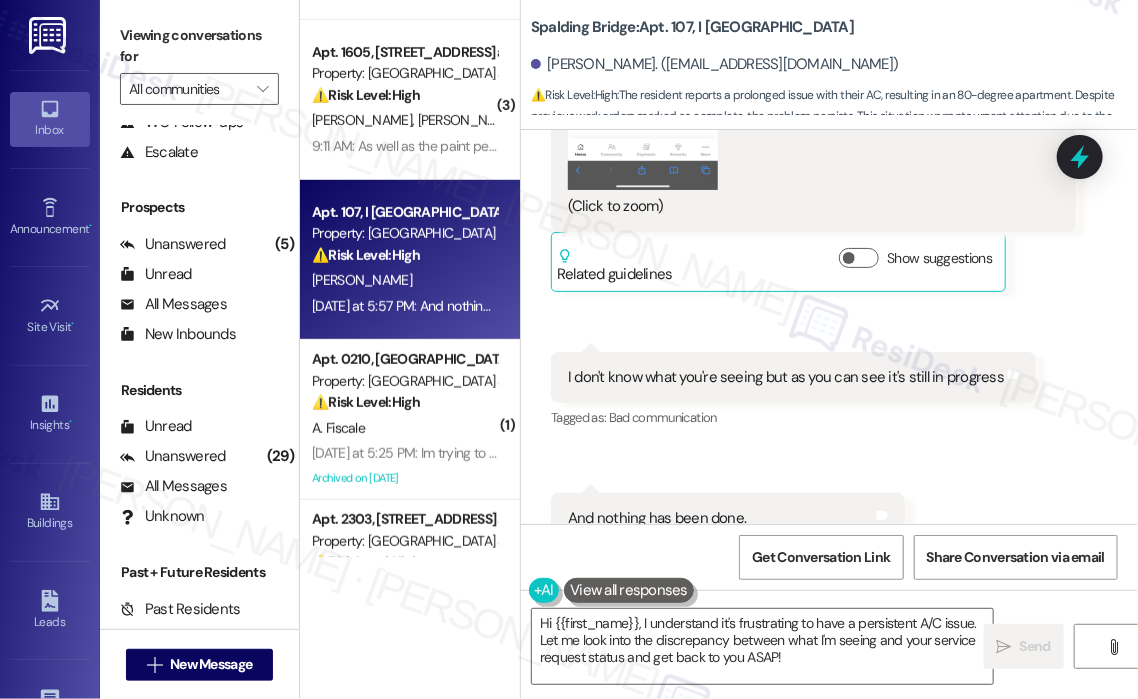 click on "Tagged as:   Bad communication Click to highlight conversations about Bad communication" at bounding box center (793, 417) 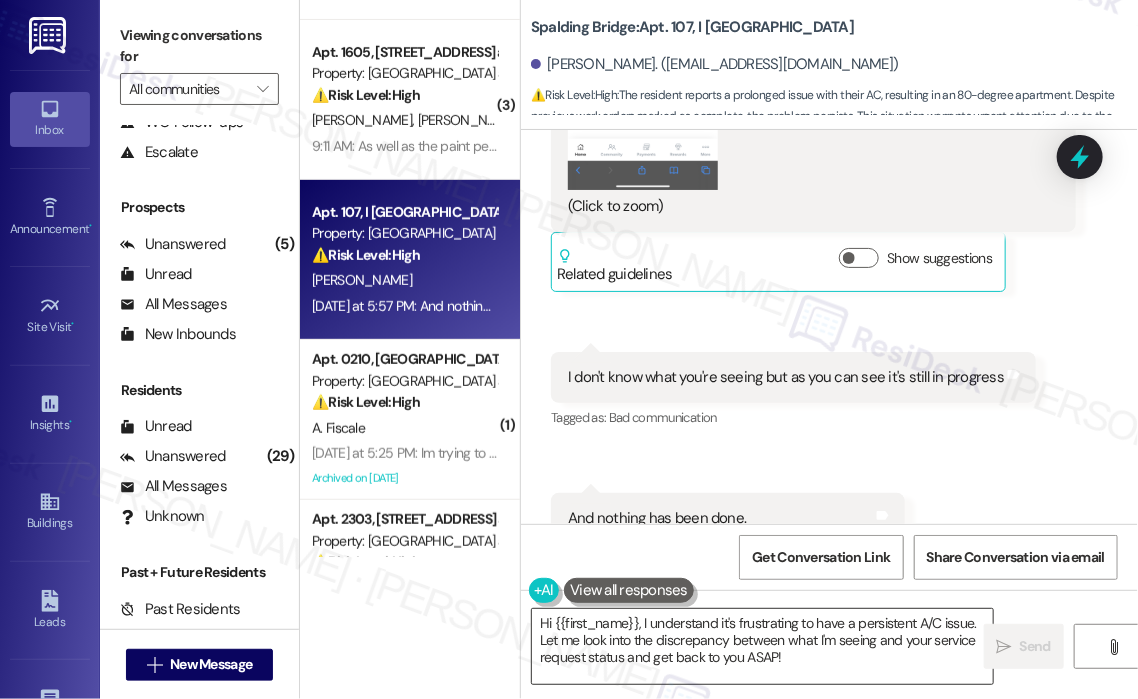 click on "Hi {{first_name}}, I understand it's frustrating to have a persistent A/C issue. Let me look into the discrepancy between what I'm seeing and your service request status and get back to you ASAP!" at bounding box center [762, 646] 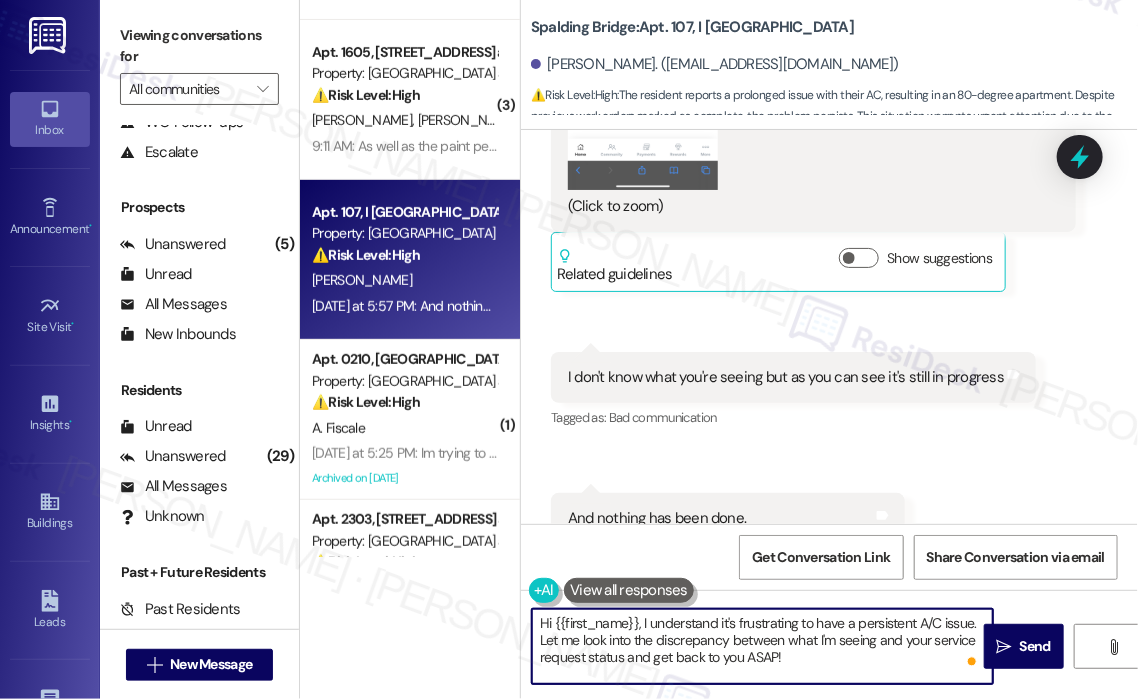 click on "Hi {{first_name}}, I understand it's frustrating to have a persistent A/C issue. Let me look into the discrepancy between what I'm seeing and your service request status and get back to you ASAP!" at bounding box center (762, 646) 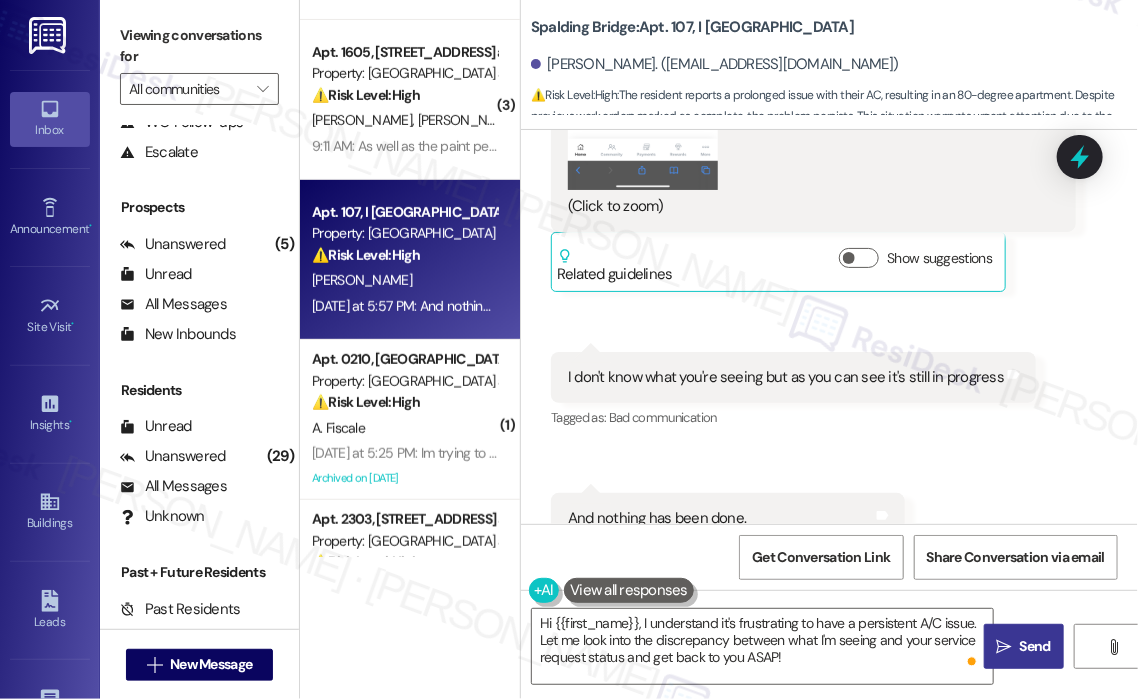 click on "Send" at bounding box center (1035, 646) 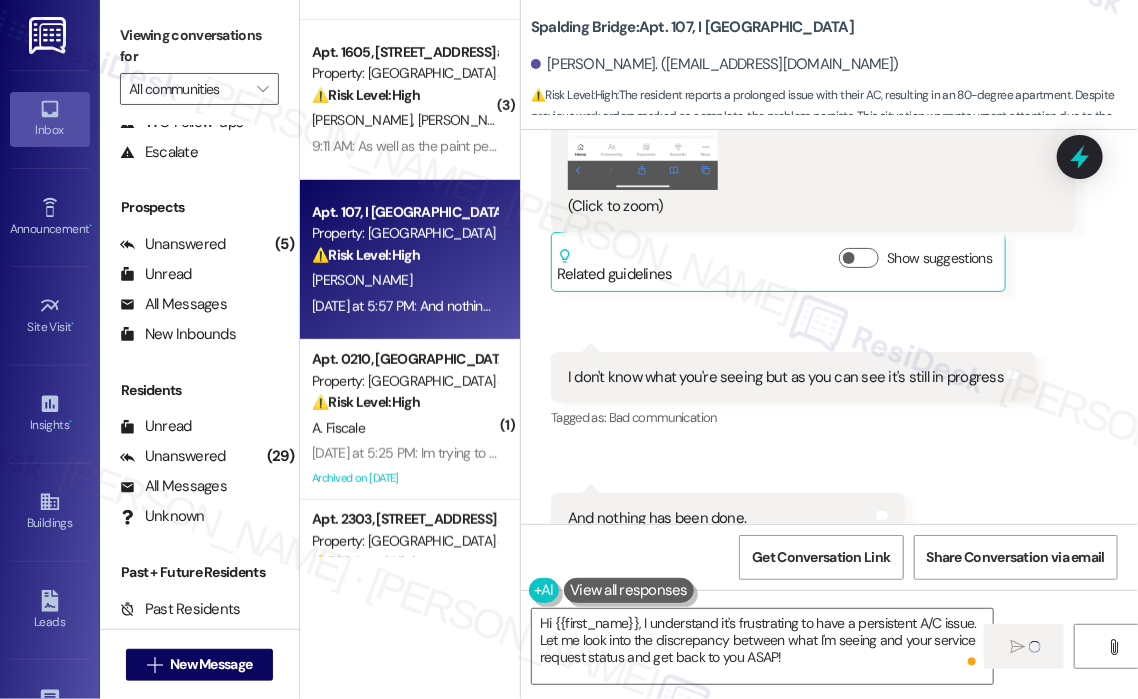 type 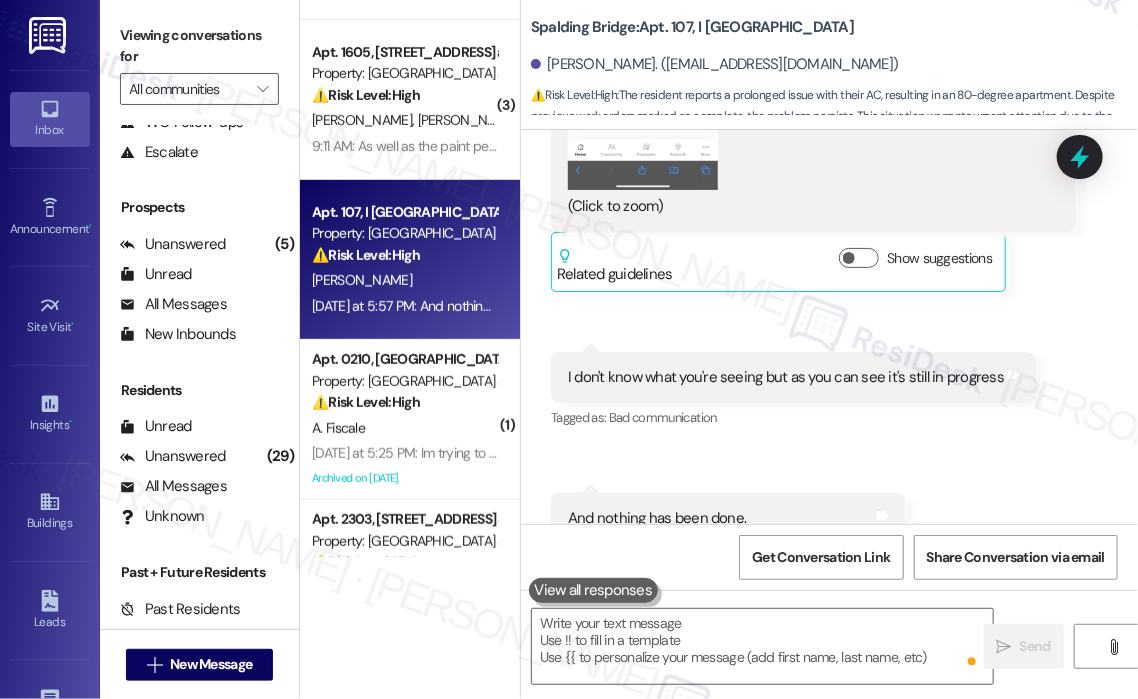 scroll, scrollTop: 9711, scrollLeft: 0, axis: vertical 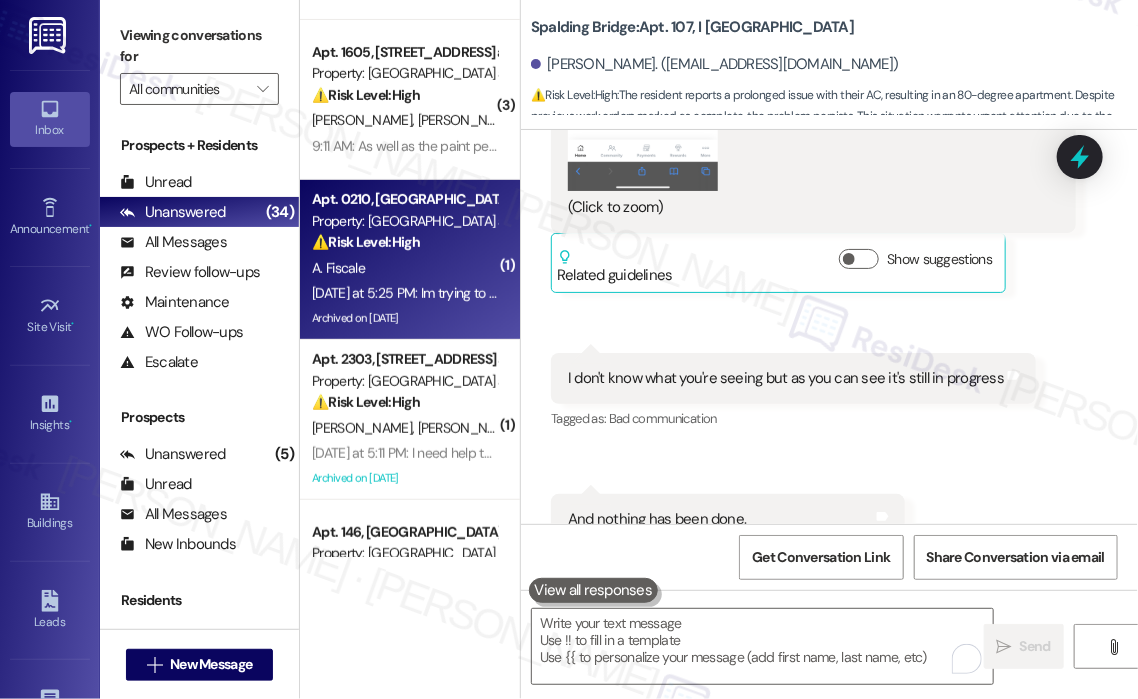 click on "A. Fiscale" at bounding box center (404, 268) 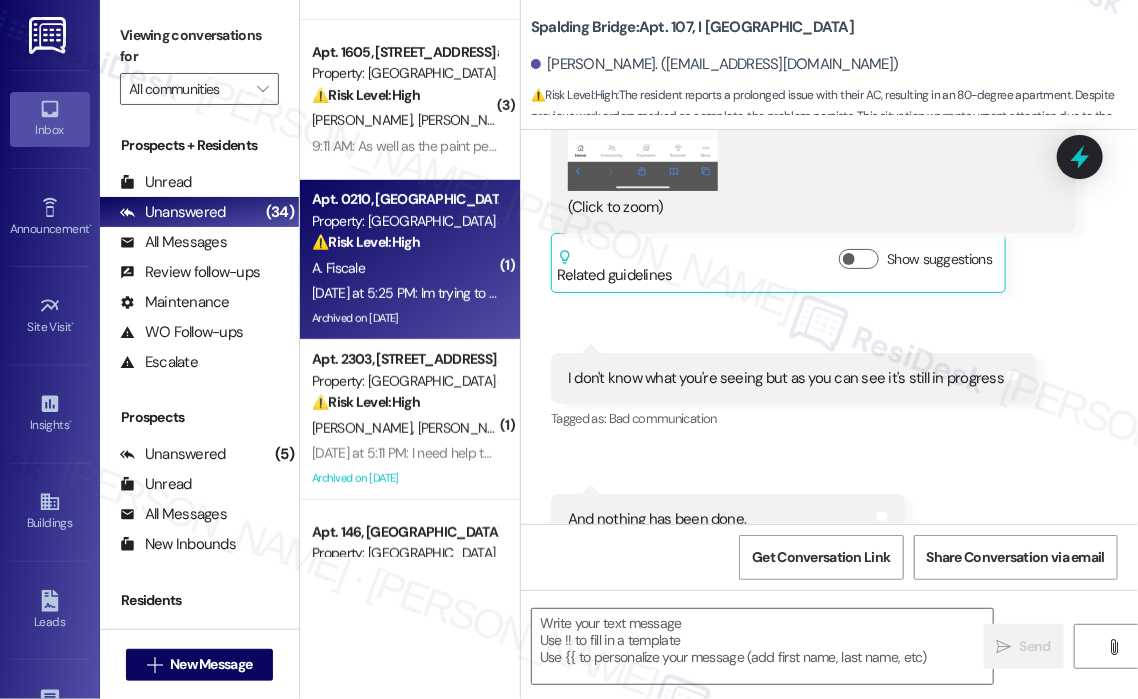 type on "Fetching suggested responses. Please feel free to read through the conversation in the meantime." 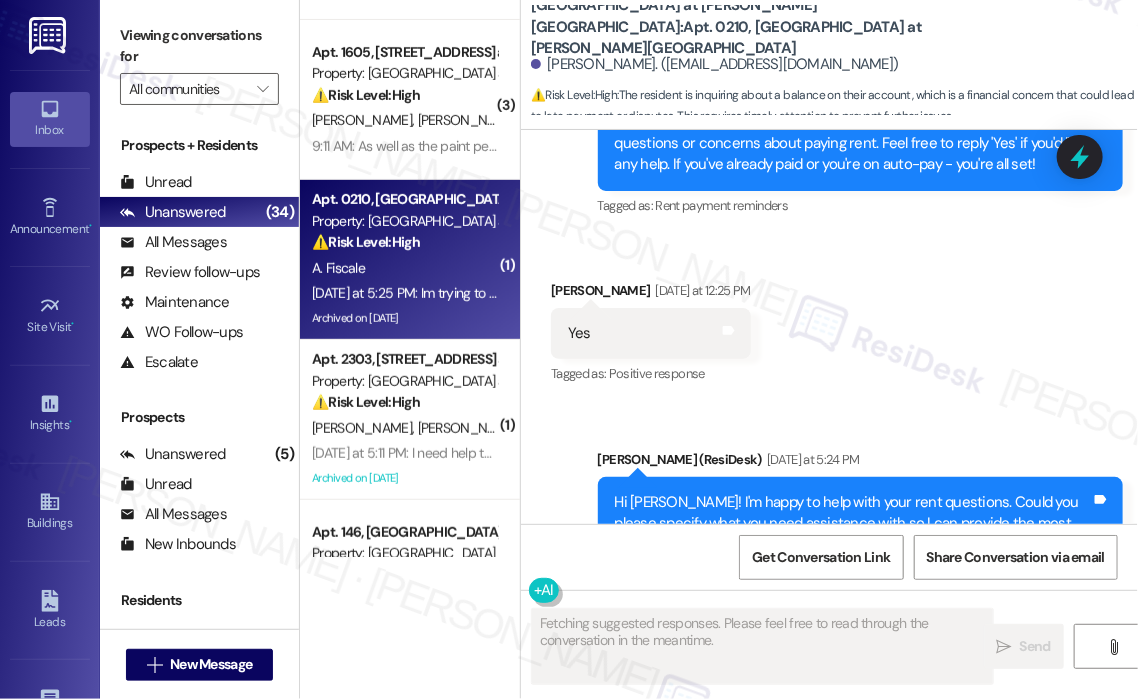 scroll, scrollTop: 5178, scrollLeft: 0, axis: vertical 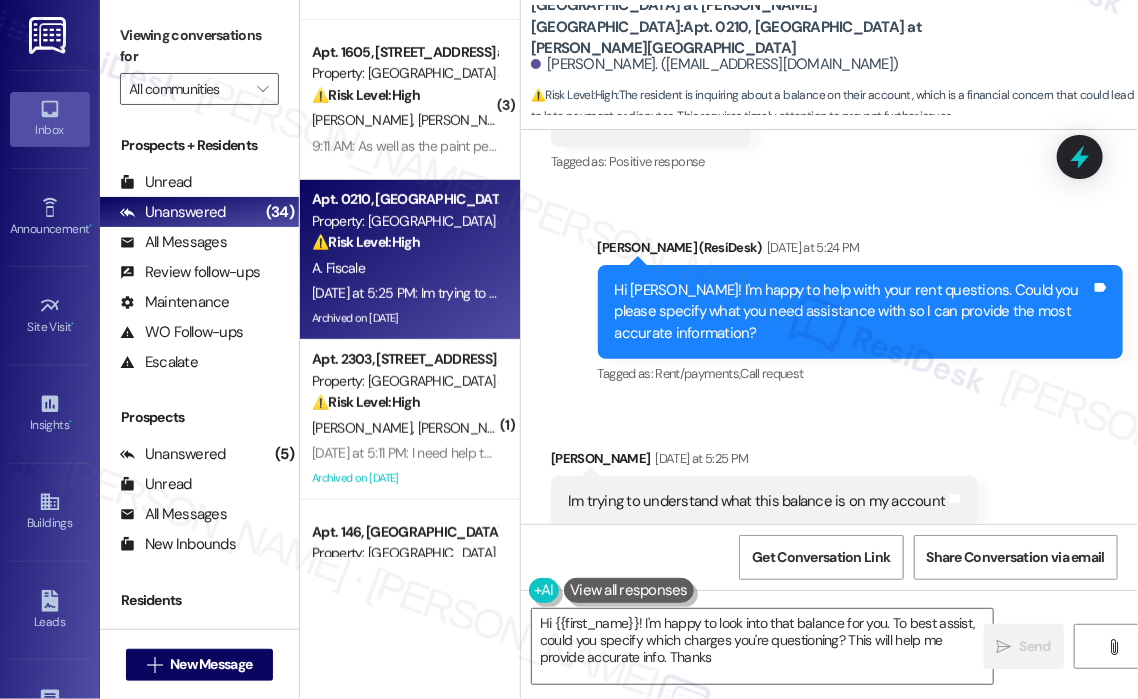 type on "Hi {{first_name}}! I'm happy to look into that balance for you. To best assist, could you specify which charges you're questioning? This will help me provide accurate info. Thanks!" 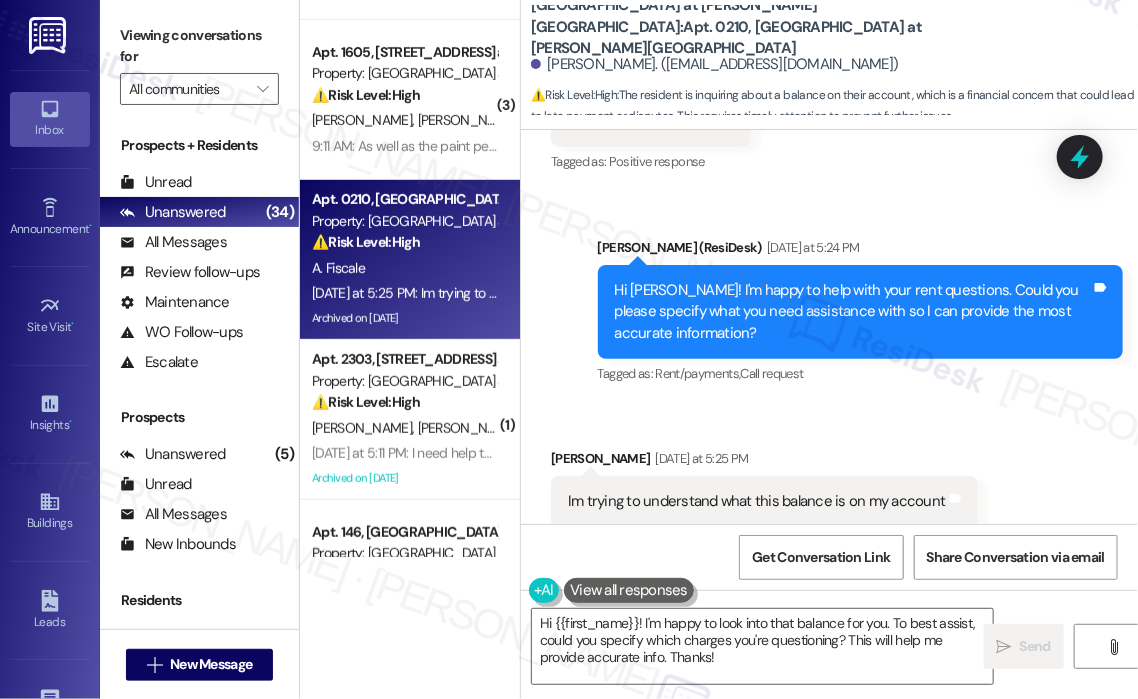 click on "Sent via SMS [PERSON_NAME]   (ResiDesk) [DATE] at 5:24 PM Hi [PERSON_NAME]! I'm happy to help with your rent questions. Could you please specify what you need assistance with so I can provide the most accurate information? Tags and notes Tagged as:   Rent/payments ,  Click to highlight conversations about Rent/payments Call request Click to highlight conversations about Call request" at bounding box center (860, 313) 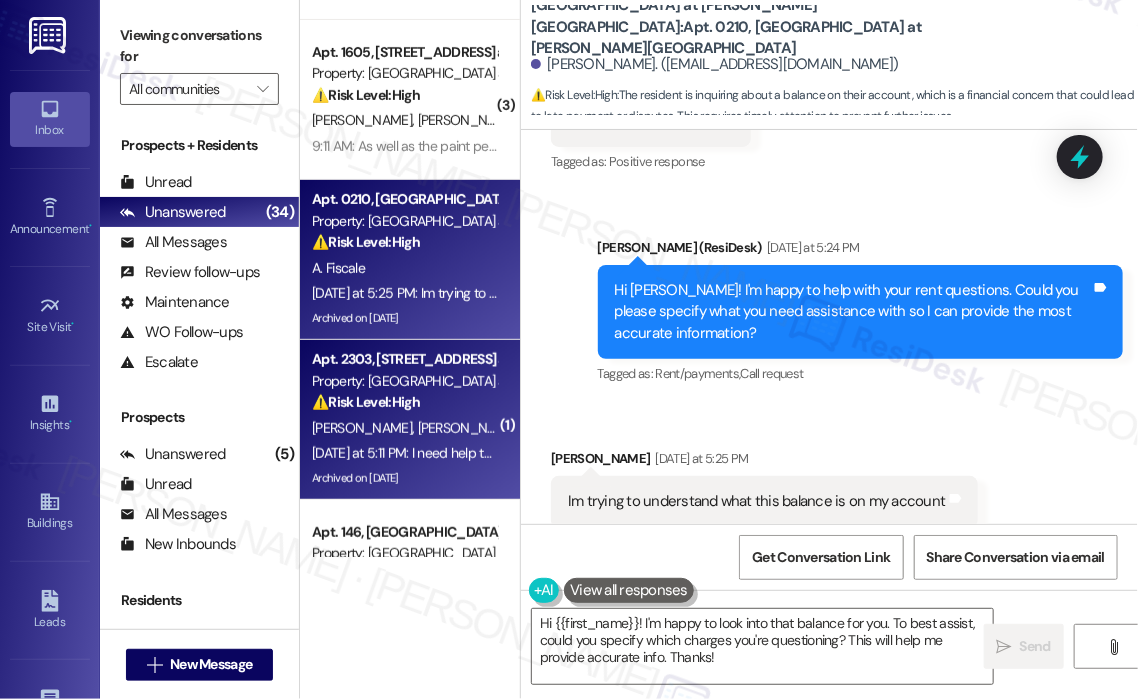 click on "[DATE] at 5:11 PM: I need help to make the payment for the month of July but I don't know how to make it I'm working and I get in at 6 AM and leave at 5 pm I don't have a way to make a check and the application won't let me make payments of different amounts since I have to pay the entire month of July [DATE] at 5:11 PM: I need help to make the payment for the month of July but I don't know how to make it I'm working and I get in at 6 AM and leave at 5 pm I don't have a way to make a check and the application won't let me make payments of different amounts since I have to pay the entire month of July" at bounding box center (1189, 453) 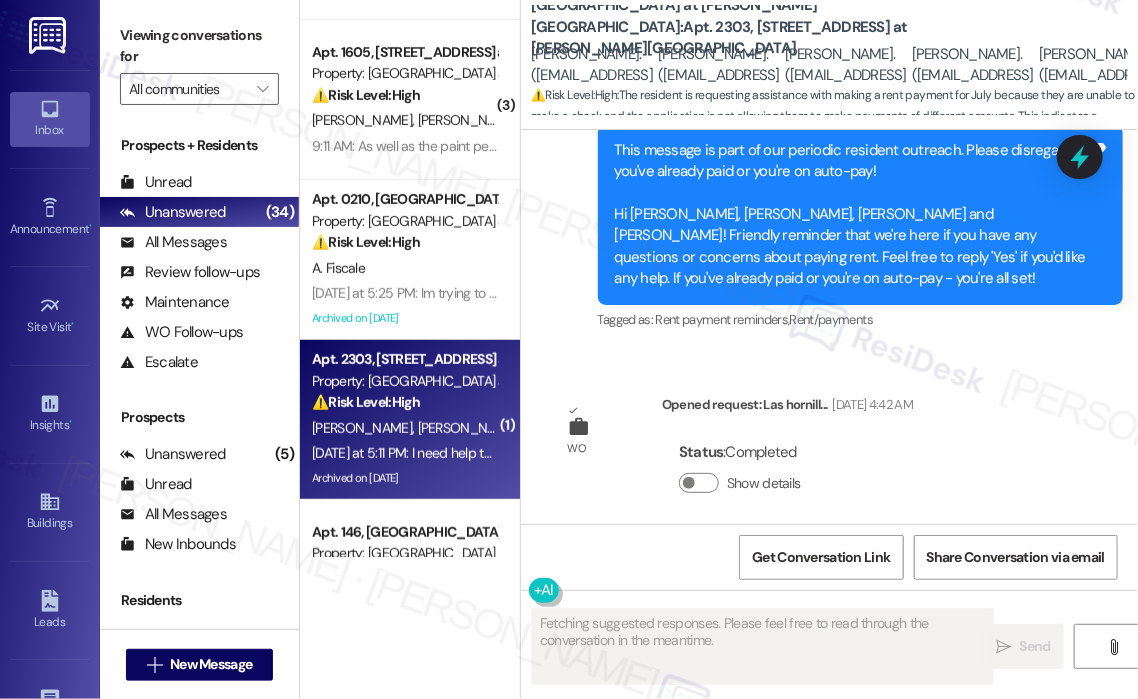 scroll, scrollTop: 6771, scrollLeft: 0, axis: vertical 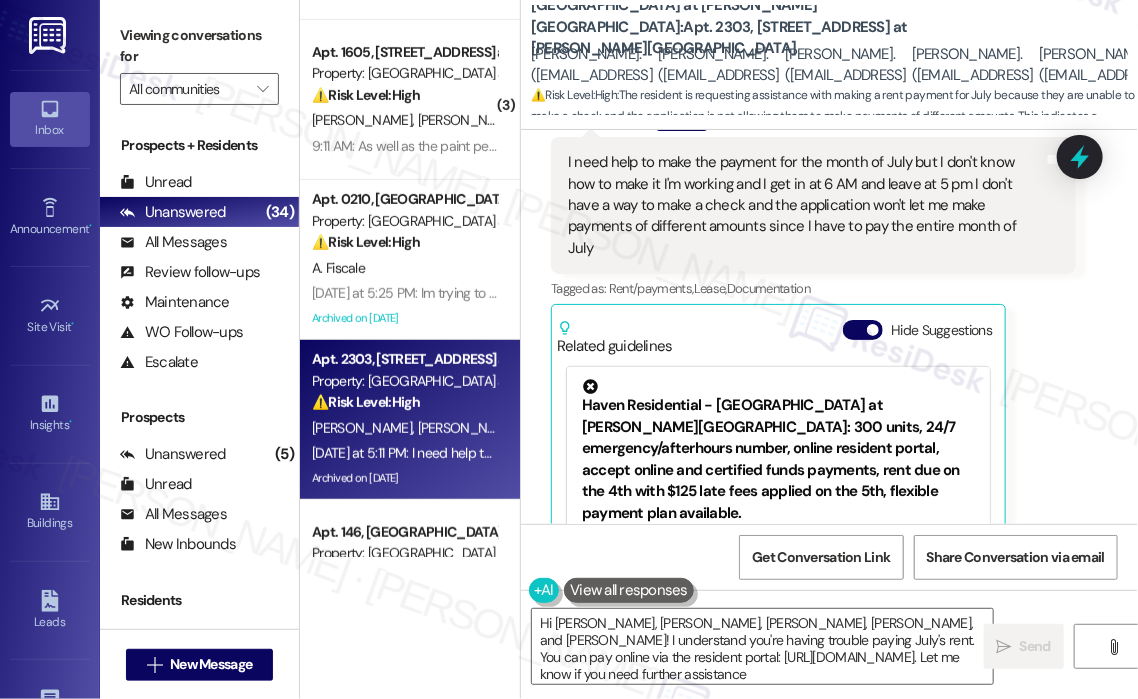 type on "Hi [PERSON_NAME], [PERSON_NAME], [PERSON_NAME], [PERSON_NAME], and [PERSON_NAME]! I understand you're having trouble paying July's rent. You can pay online via the resident portal: [URL][DOMAIN_NAME]. Let me know if you need further assistance!" 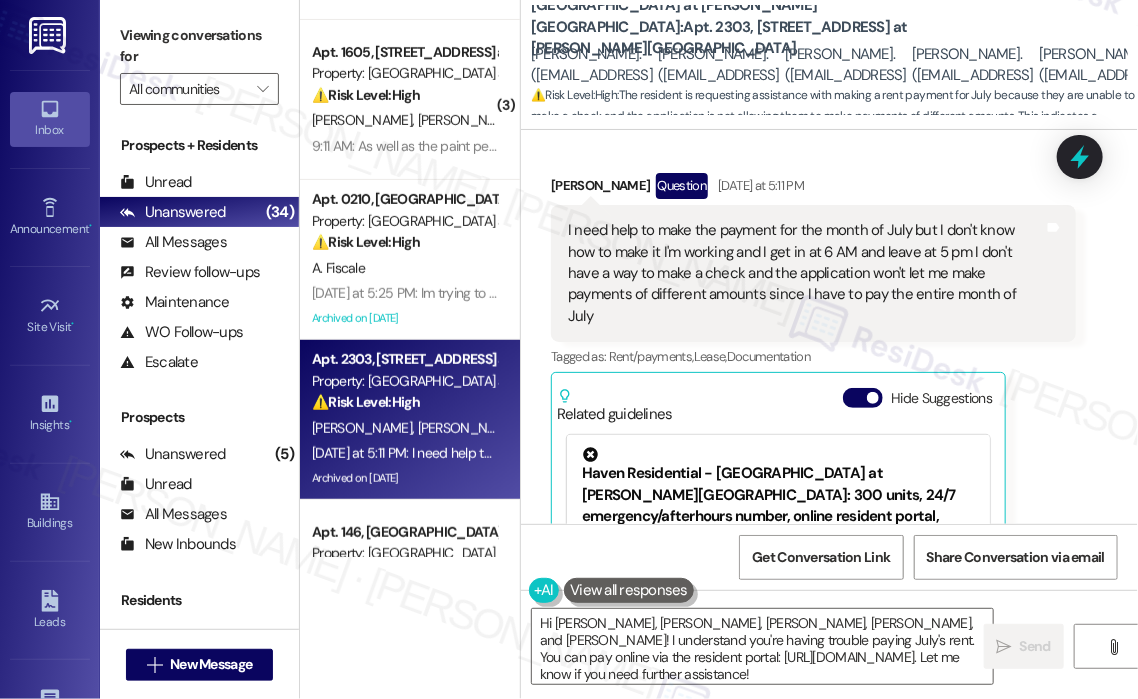 scroll, scrollTop: 6671, scrollLeft: 0, axis: vertical 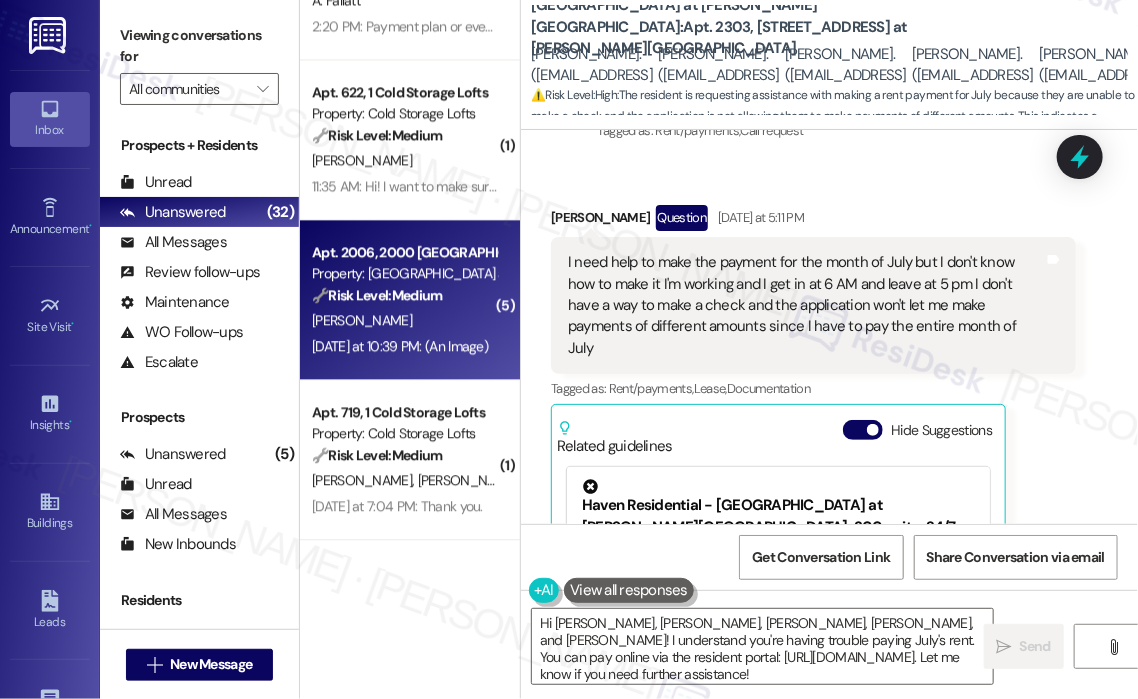 click on "Apt. 2006, 2000 [GEOGRAPHIC_DATA] at [PERSON_NAME][GEOGRAPHIC_DATA]" at bounding box center [404, 252] 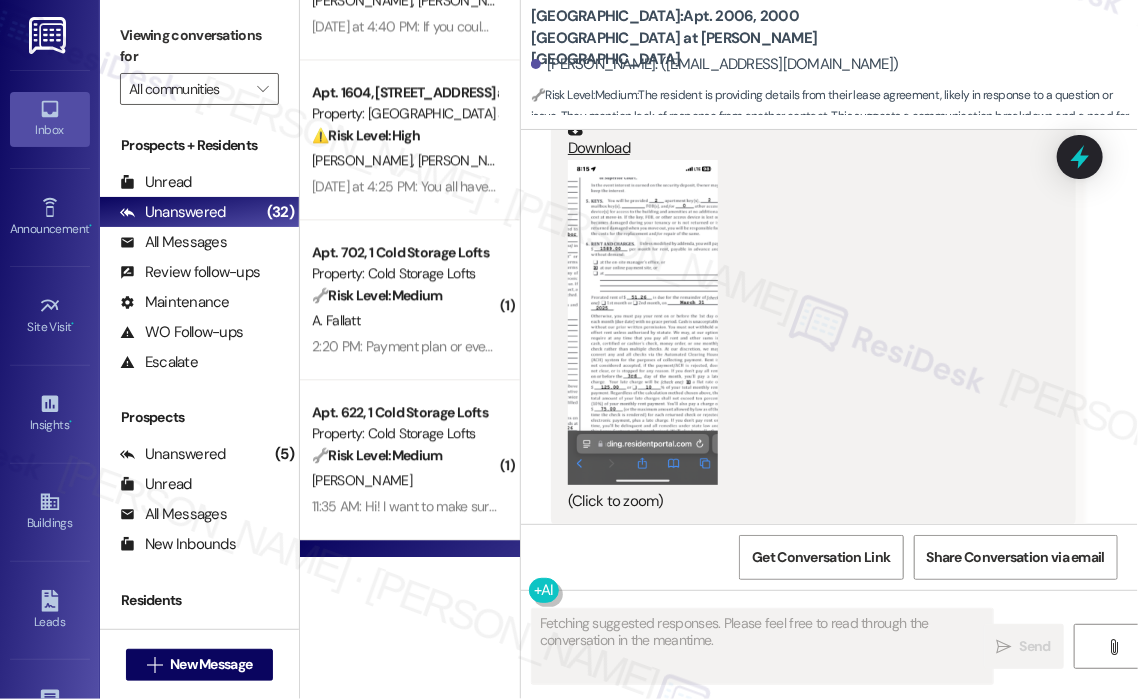 scroll, scrollTop: 4573, scrollLeft: 0, axis: vertical 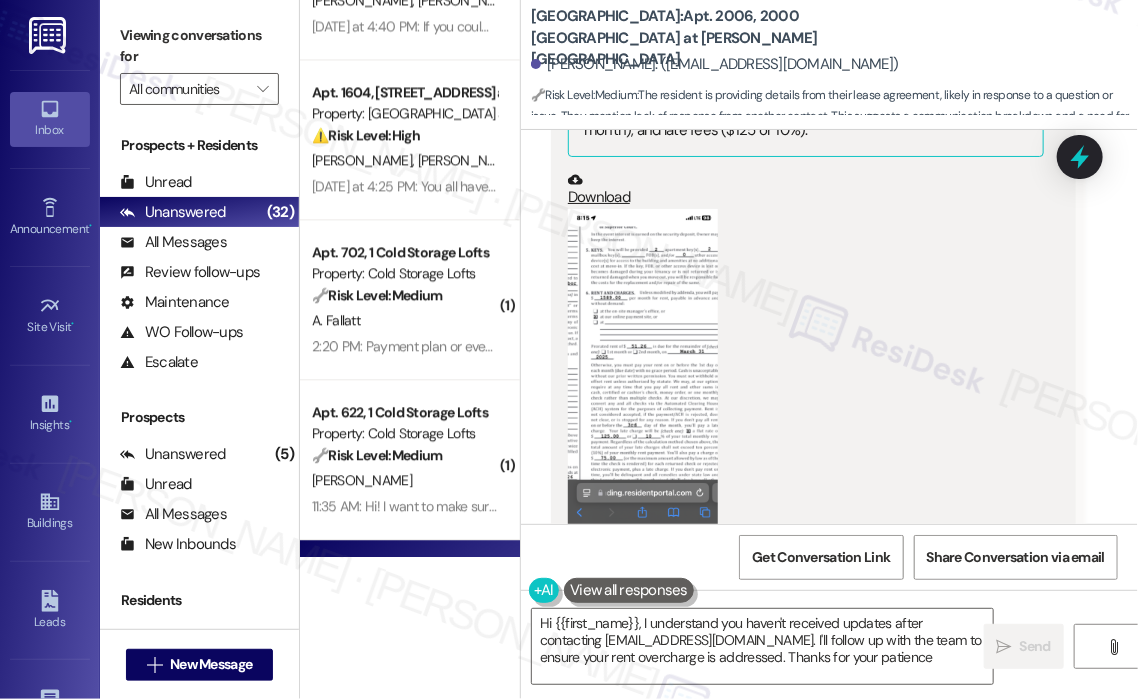 type on "Hi {{first_name}}, I understand you haven't received updates after contacting [EMAIL_ADDRESS][DOMAIN_NAME]. I'll follow up with the team to ensure your rent overcharge is addressed. Thanks for your patience!" 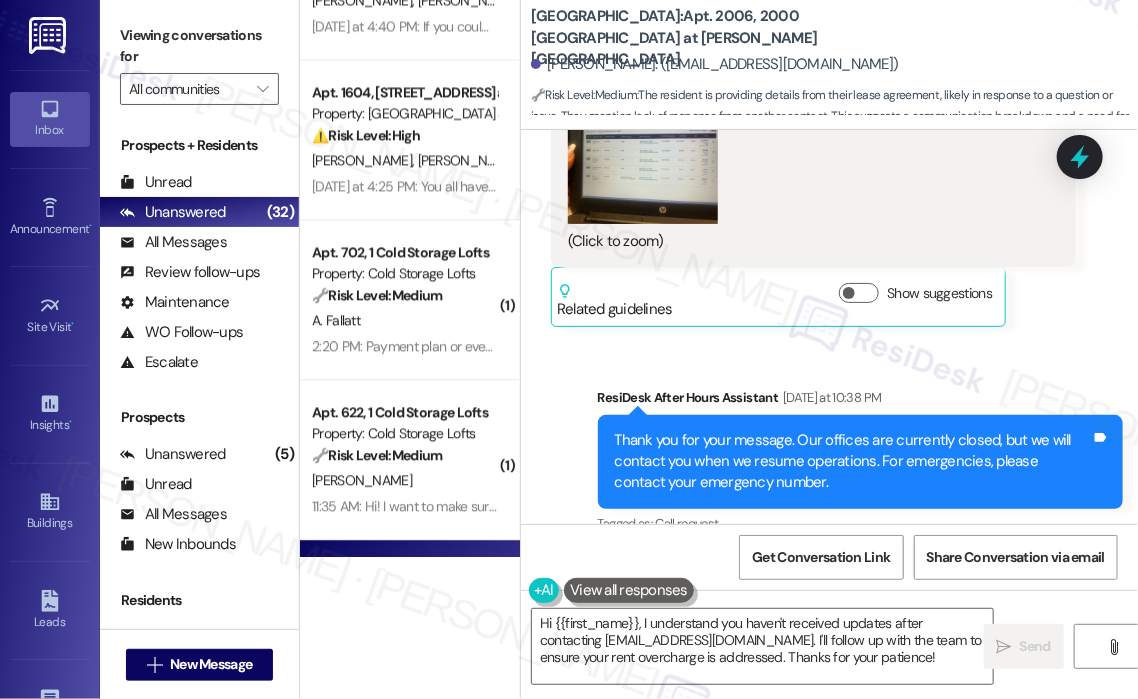 scroll, scrollTop: 2673, scrollLeft: 0, axis: vertical 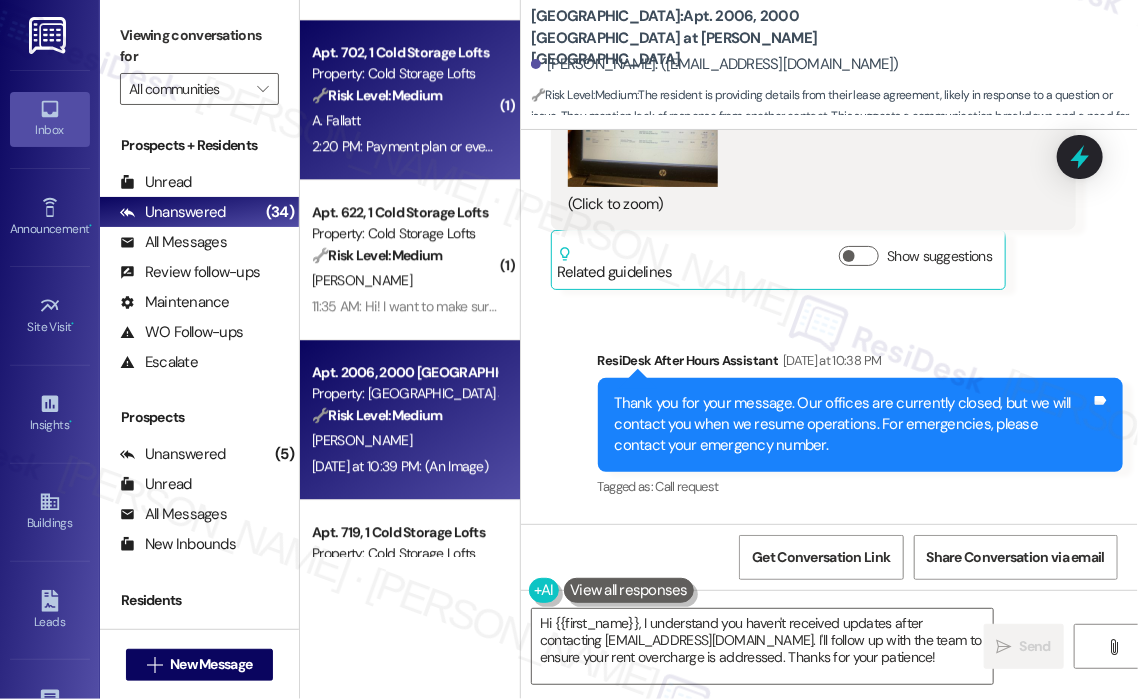 click on "2:20 PM: Payment plan or even rental assistance programs  2:20 PM: Payment plan or even rental assistance programs" at bounding box center [483, 146] 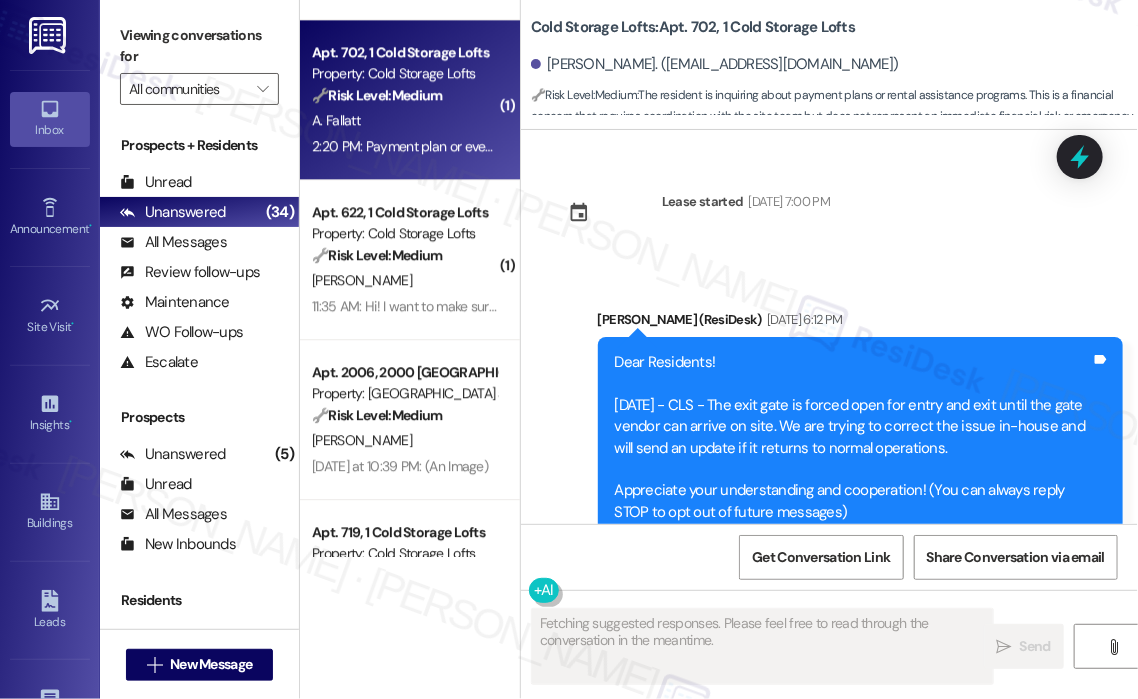 scroll, scrollTop: 30840, scrollLeft: 0, axis: vertical 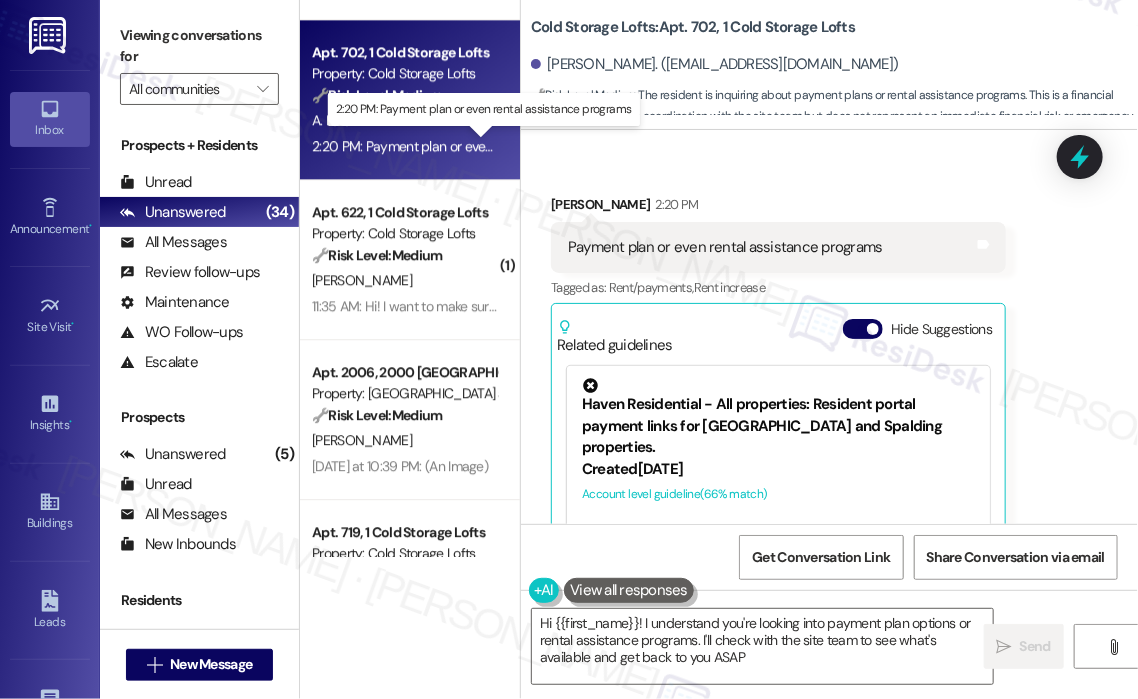 type on "Hi {{first_name}}! I understand you're looking into payment plan options or rental assistance programs. I'll check with the site team to see what's available and get back to you ASAP!" 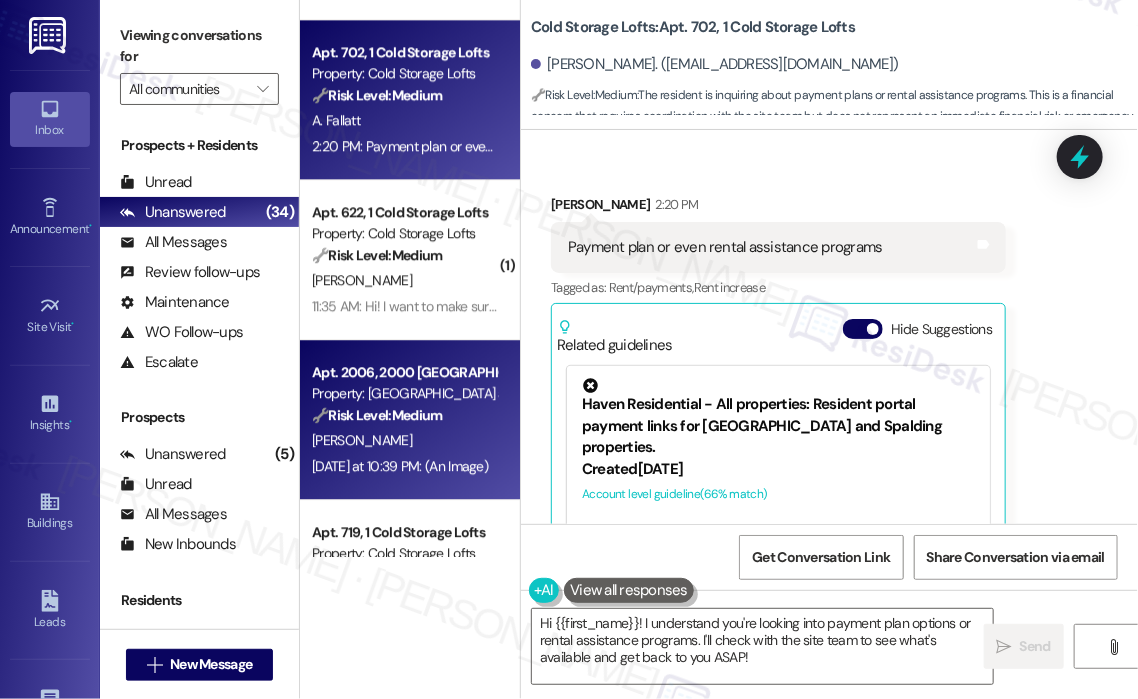 click on "🔧  Risk Level:  Medium The resident is providing details from their lease agreement, likely in response to a question or issue. They mention lack of response from another contact. This suggests a communication breakdown and a need for clarification, but does not indicate an emergency or immediate risk." at bounding box center [404, 415] 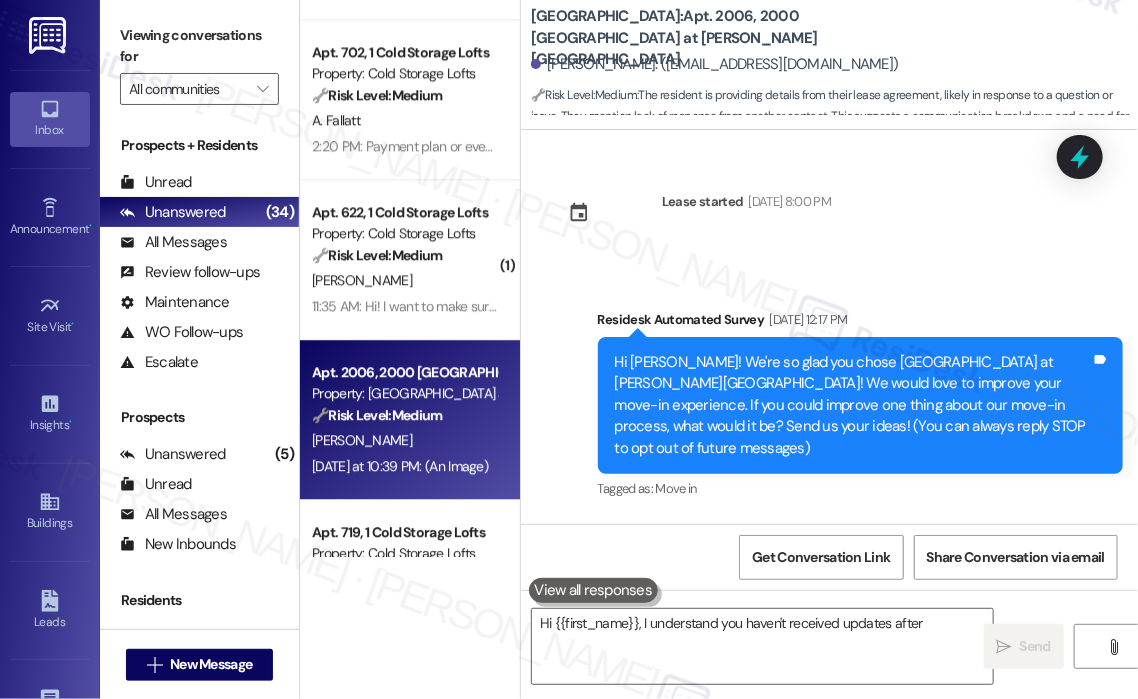 scroll, scrollTop: 5395, scrollLeft: 0, axis: vertical 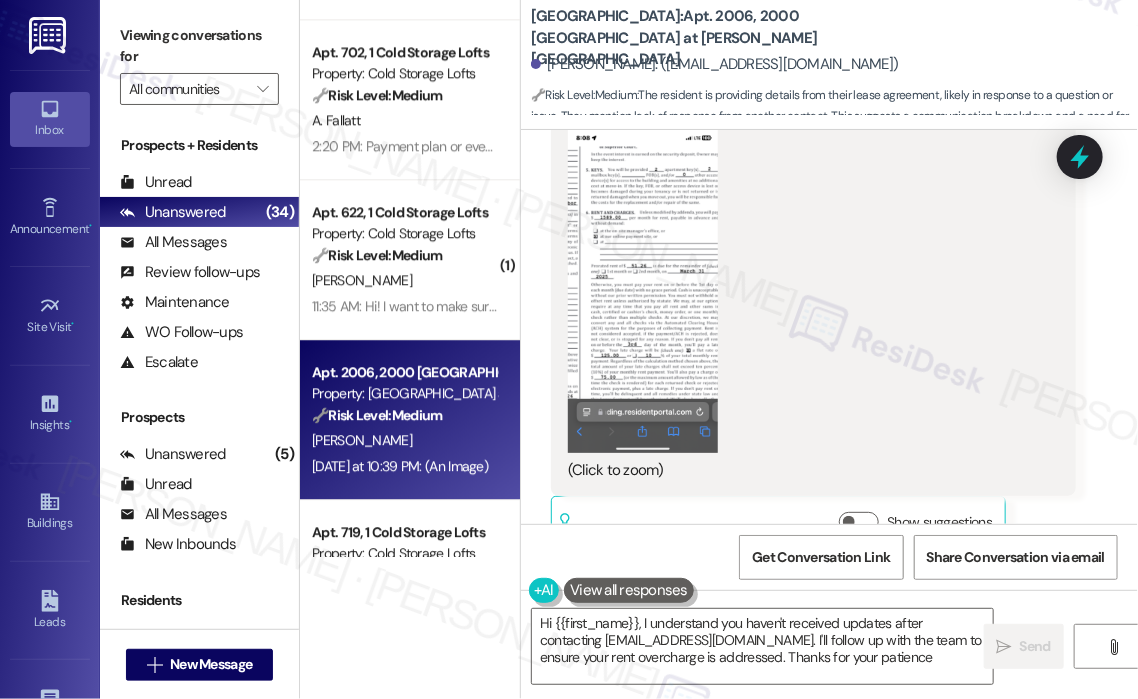 type on "Hi {{first_name}}, I understand you haven't received updates after contacting [EMAIL_ADDRESS][DOMAIN_NAME]. I'll follow up with the team to ensure your rent overcharge is addressed. Thanks for your patience!" 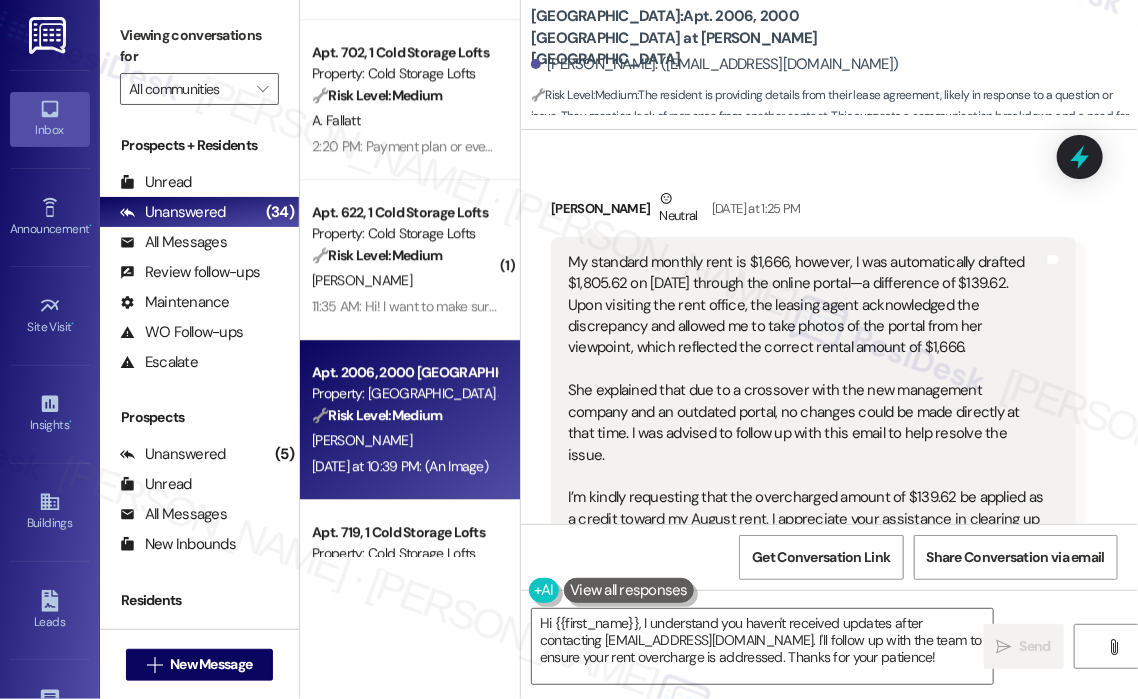 scroll, scrollTop: 1595, scrollLeft: 0, axis: vertical 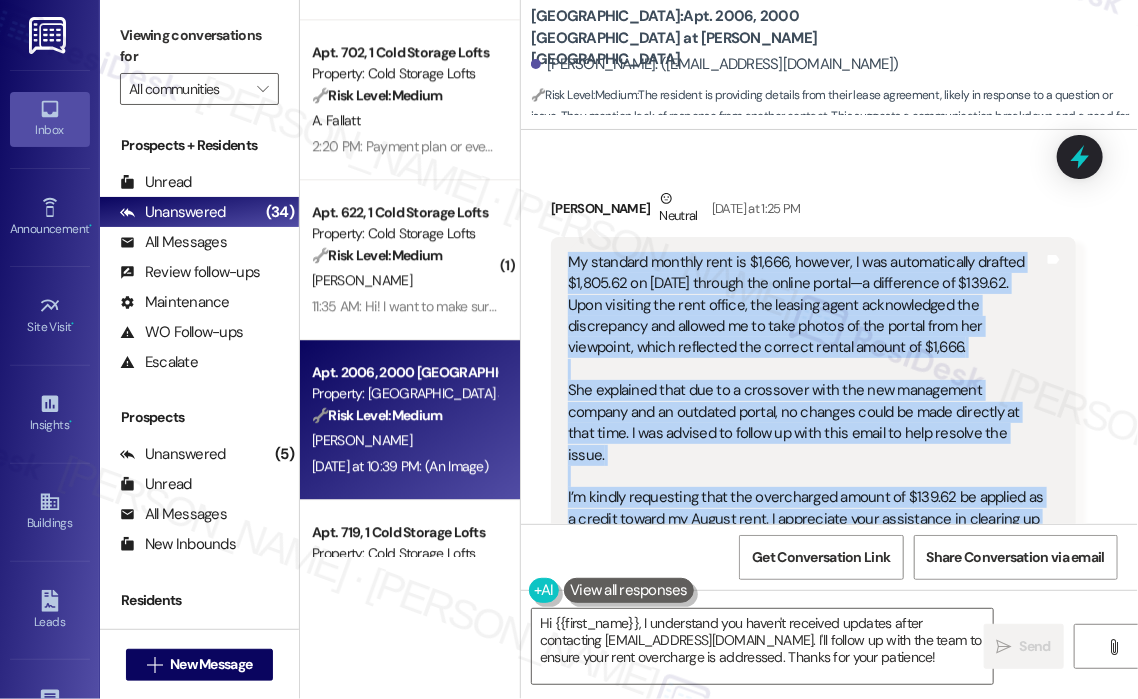 drag, startPoint x: 1004, startPoint y: 396, endPoint x: 568, endPoint y: 239, distance: 463.40588 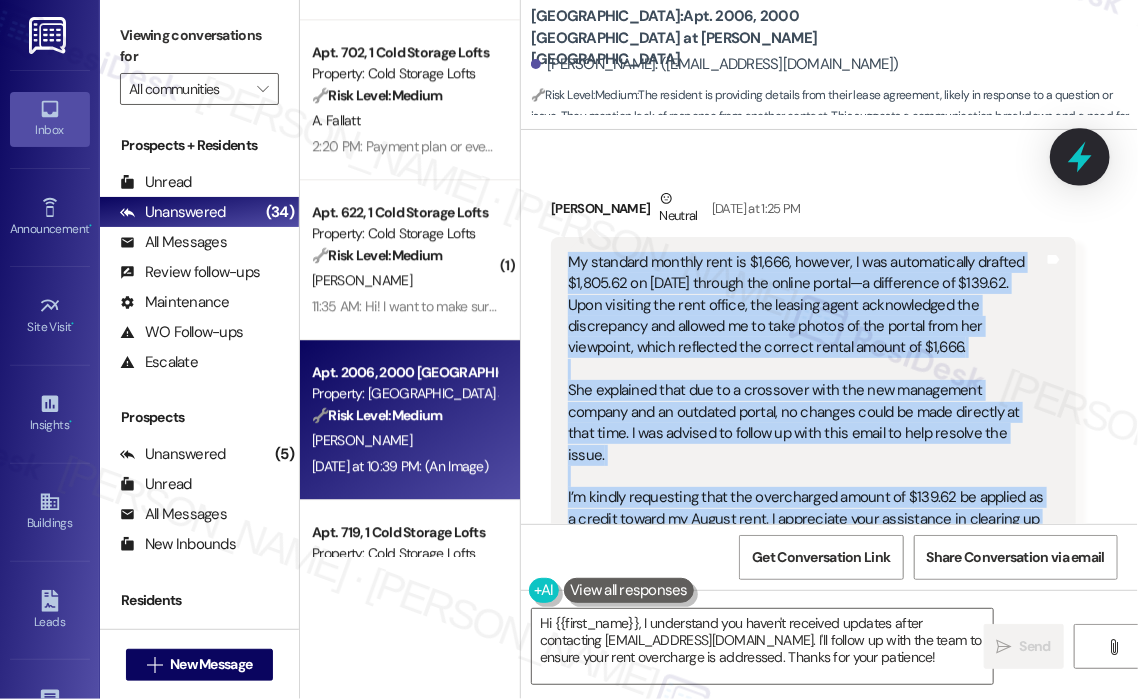 click 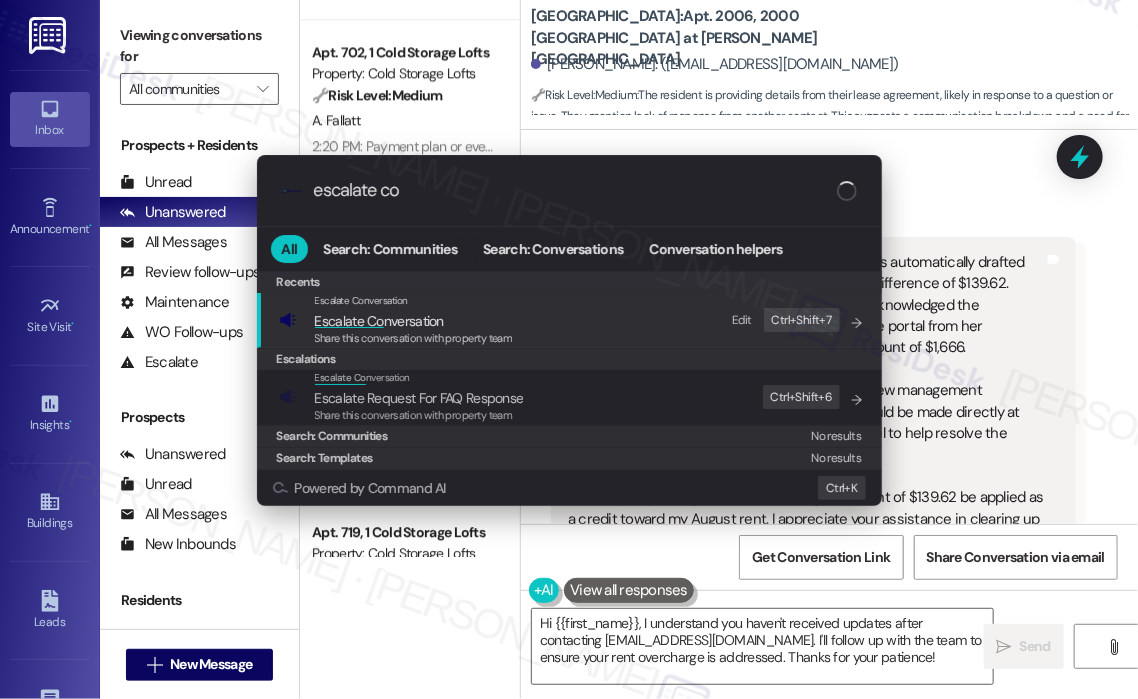type on "escalate con" 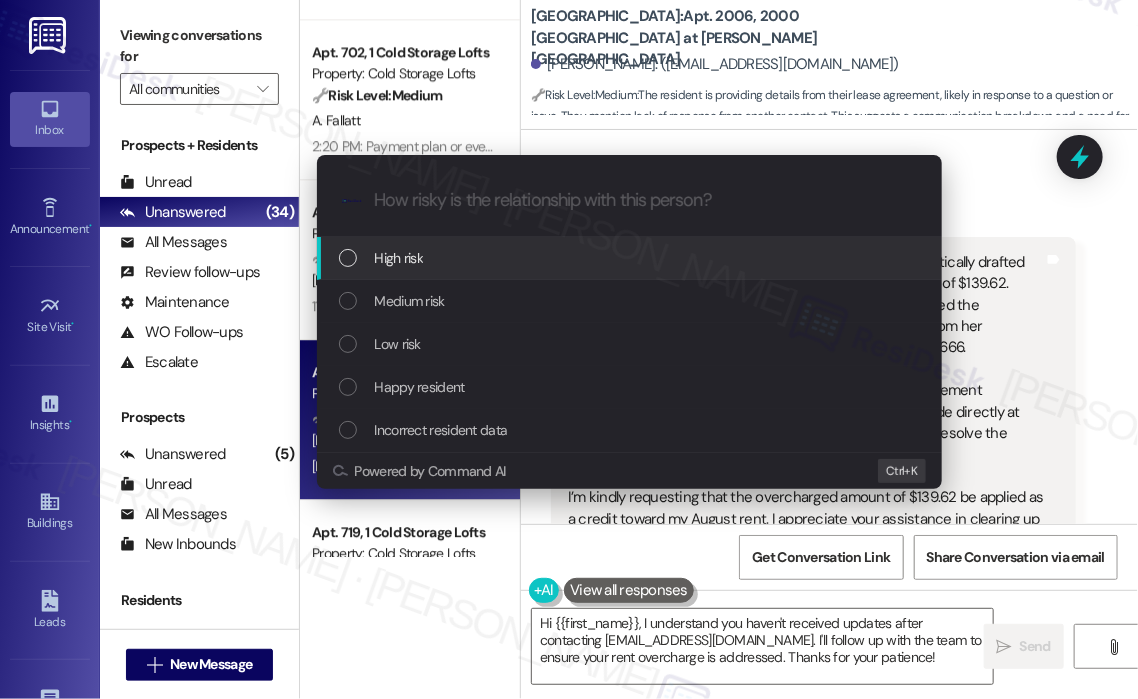 click on "High risk" at bounding box center [399, 258] 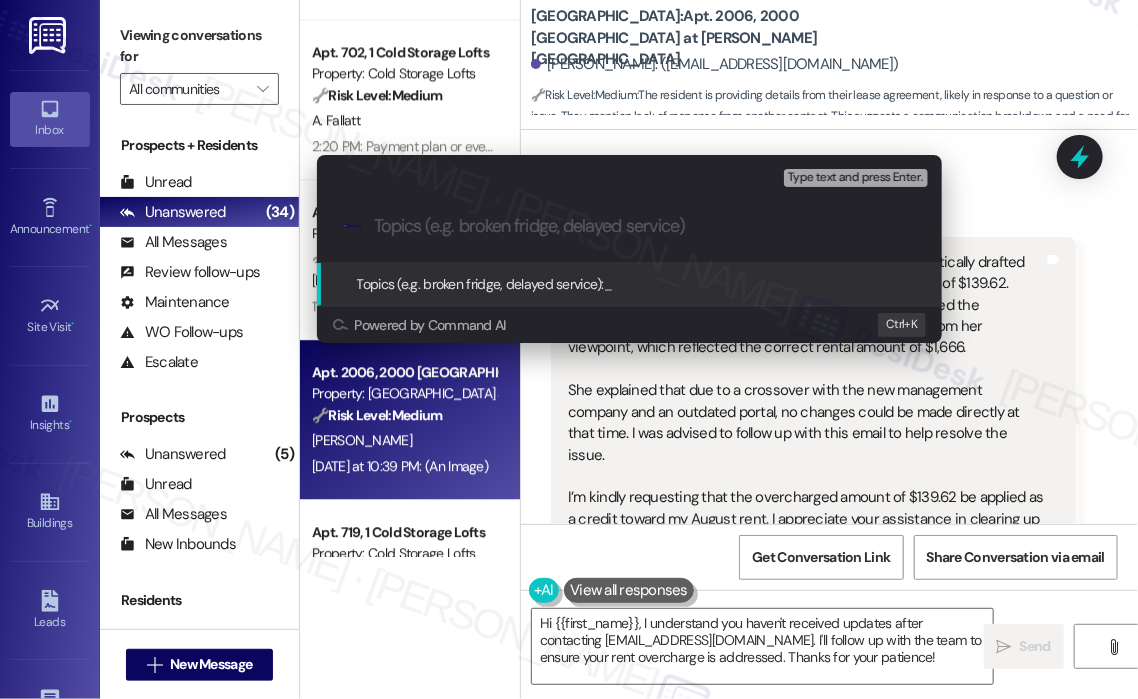 click at bounding box center [645, 226] 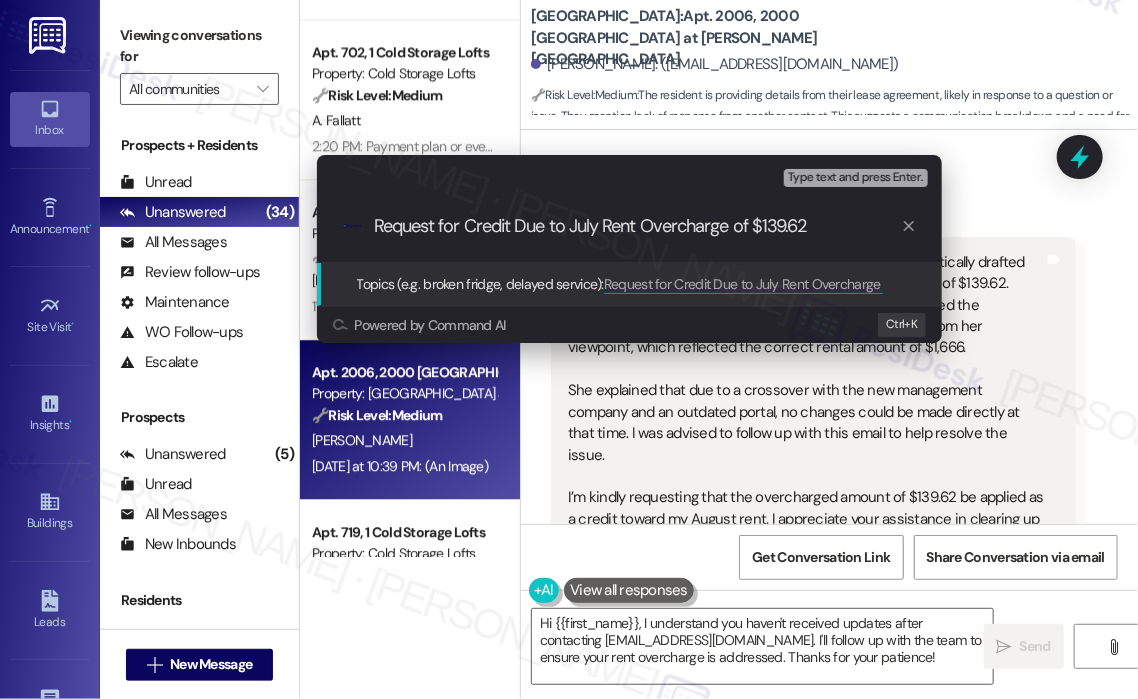 type 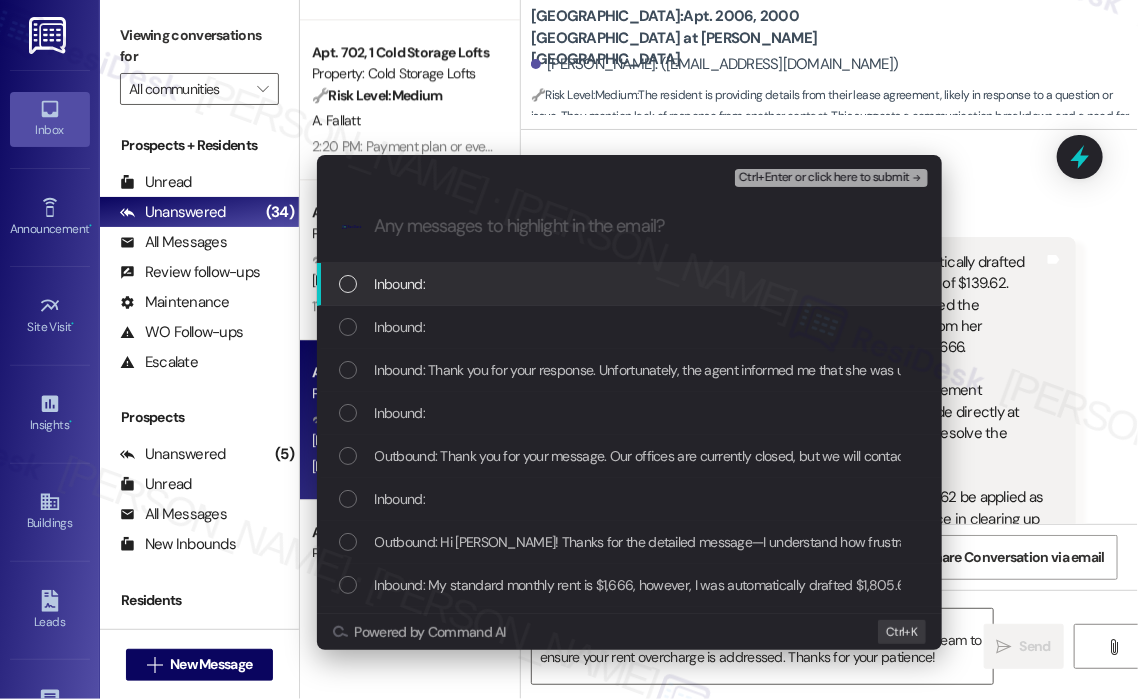 click on "Inbound:" at bounding box center [400, 284] 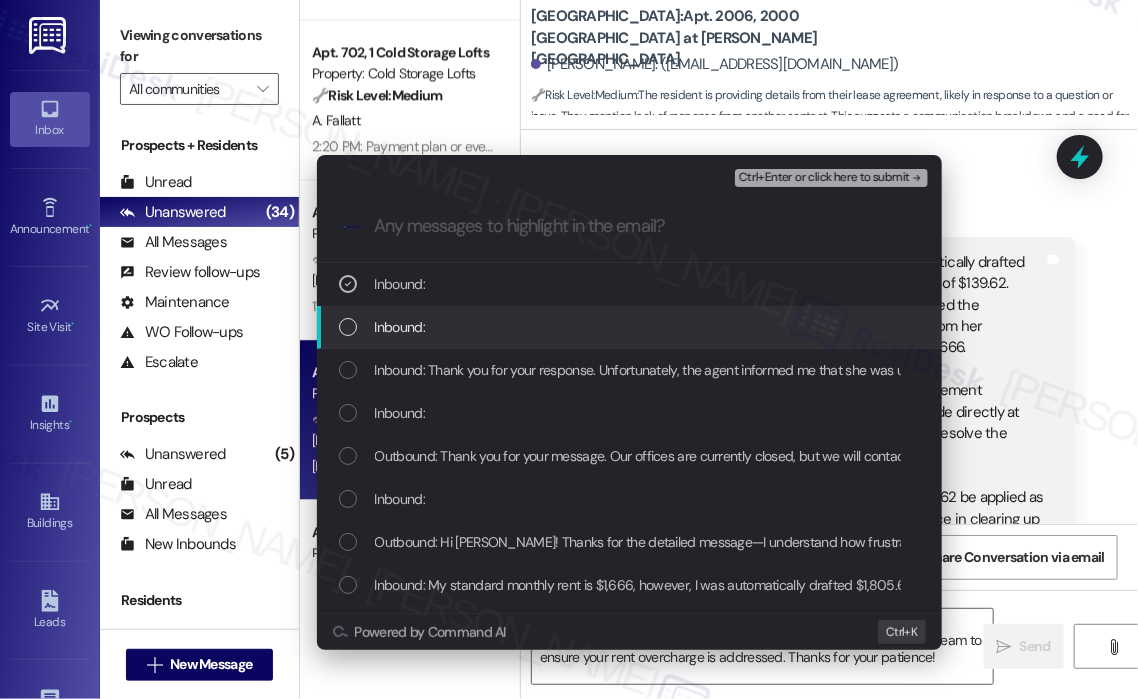 click on "Inbound:" at bounding box center [629, 327] 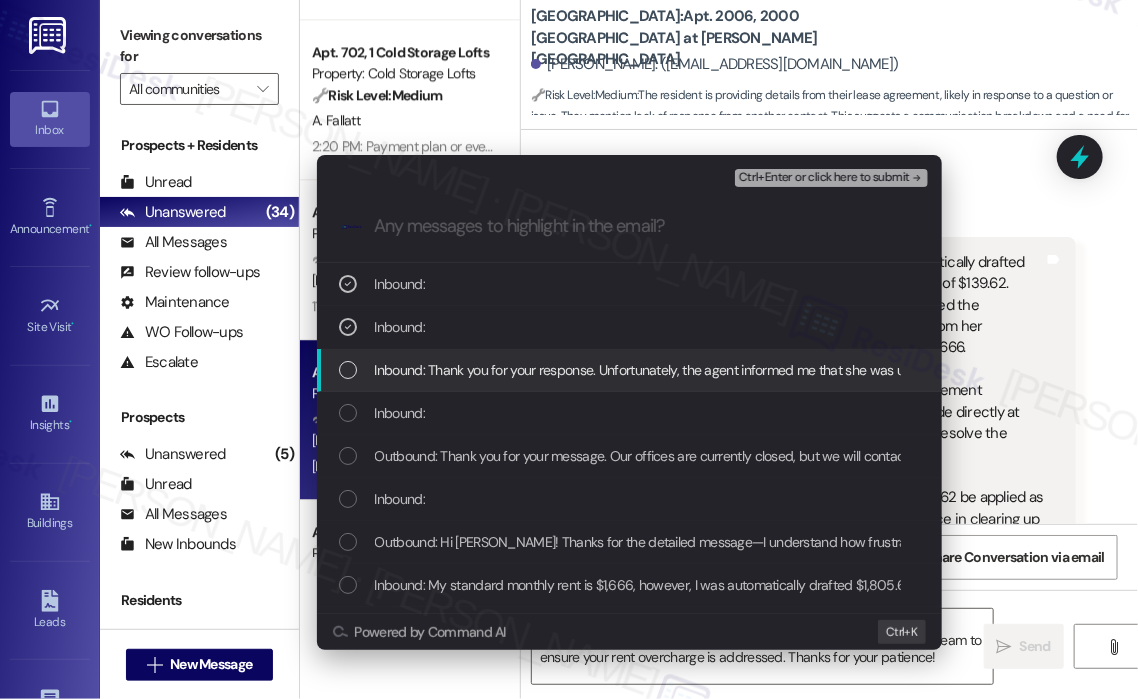 click on "Inbound: Thank you for your response. Unfortunately, the agent informed me that she was unable to assist and directed me to contact [EMAIL_ADDRESS][DOMAIN_NAME]. I’ve followed up accordingly but have yet to receive any updates or replies." at bounding box center [1089, 370] 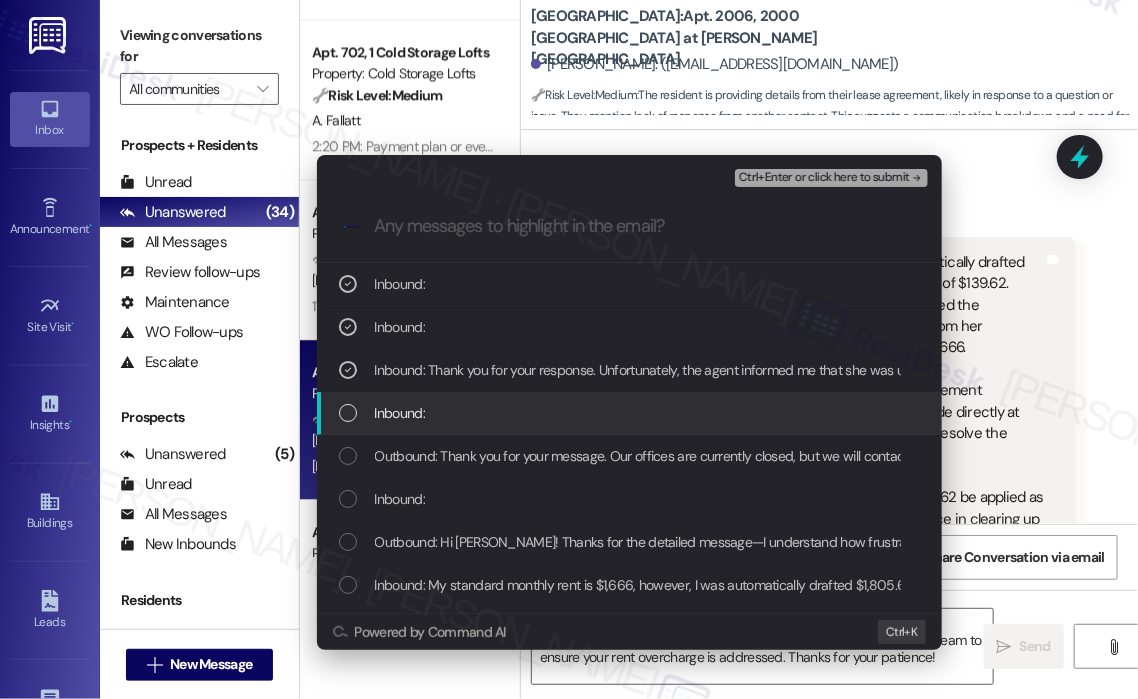 click on "Inbound:" at bounding box center (400, 413) 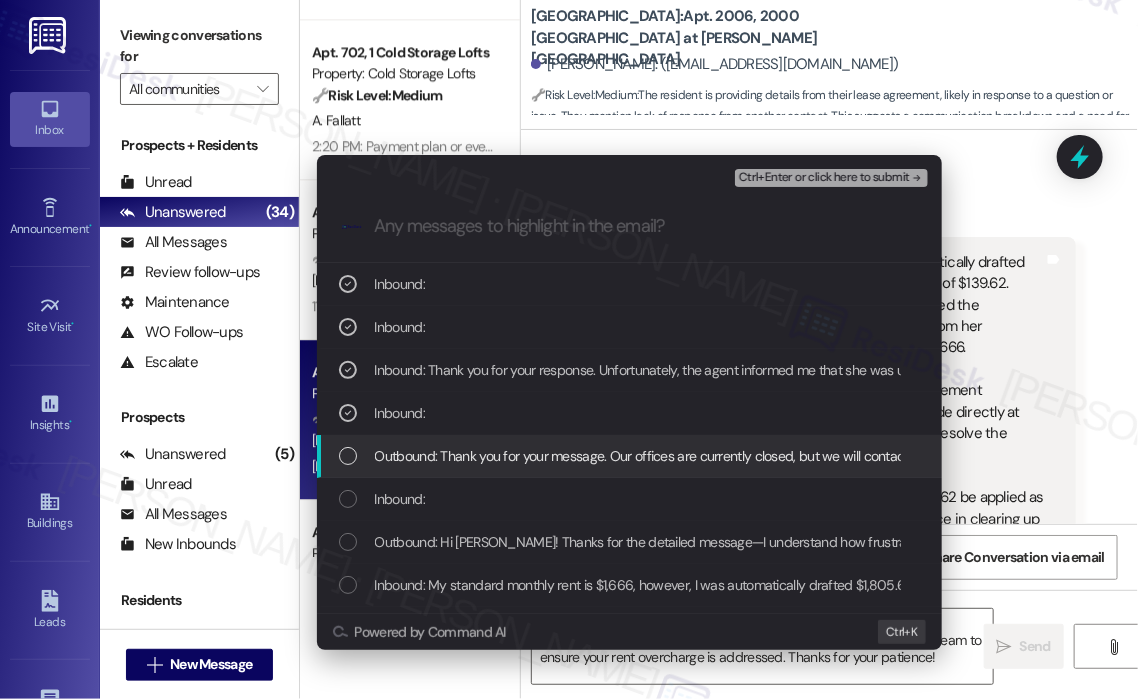 click on "Outbound: Thank you for your message. Our offices are currently closed, but we will contact you when we resume operations. For emergencies, please contact your emergency number." at bounding box center (910, 456) 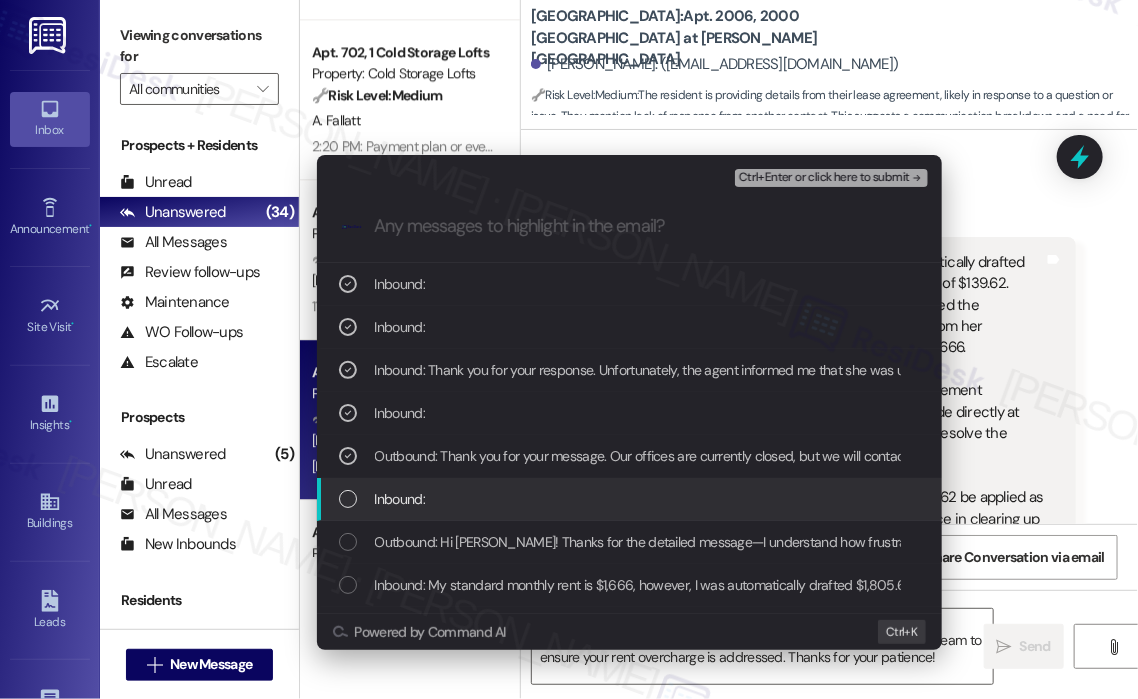 click on "Inbound:" at bounding box center (400, 499) 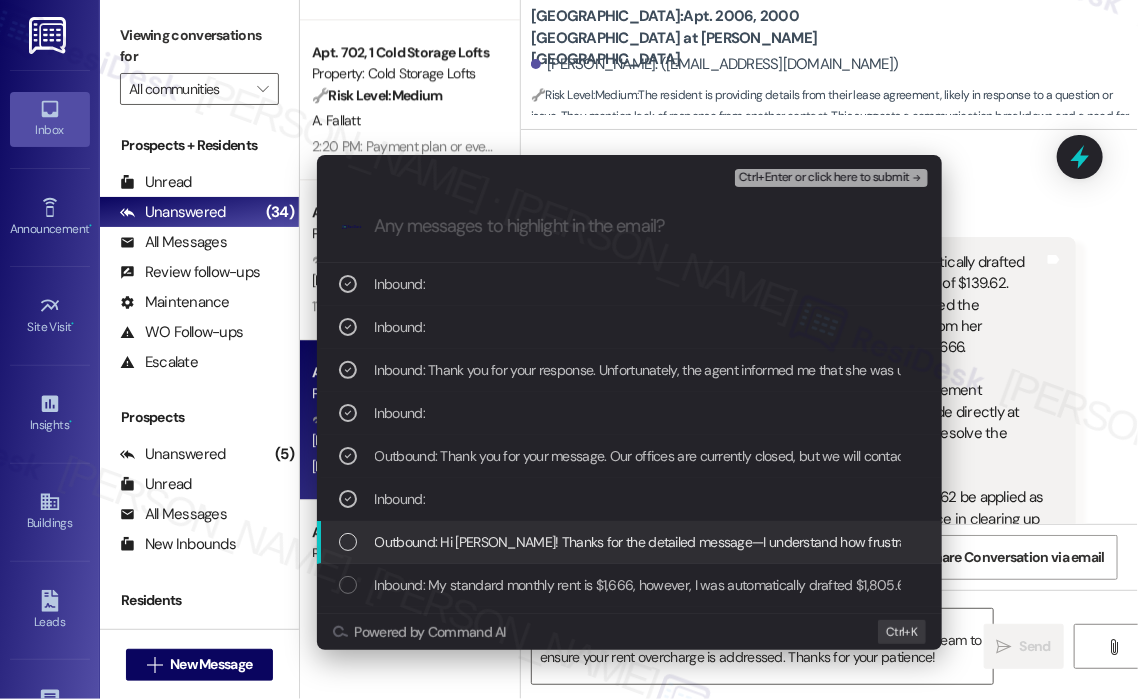 click on "Outbound: Hi [PERSON_NAME]! Thanks for the detailed message—I understand how frustrating that overcharge must be. Just to confirm, have you seen any updates or adjustments on your portal since visiting the office? And did the leasing agent mention if a formal request was submitted on your behalf at that time? I’ll follow up with the site team to help get this resolved." at bounding box center (1453, 542) 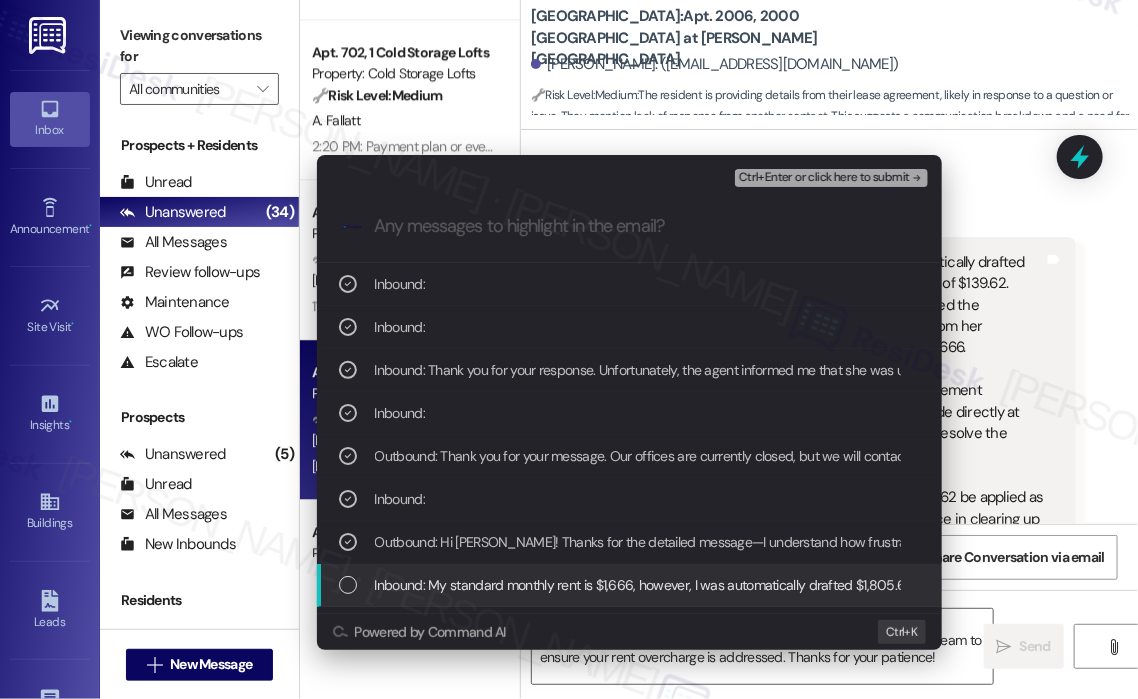 click on "Inbound: My standard monthly rent is $1,666, however, I was automatically drafted $1,805.62 on [DATE] through the online portal—a difference of $139.62. Upon visiting the rent office, the leasing agent acknowledged the discrepancy and allowed me to take photos of the portal from her viewpoint, which reflected the correct rental amount of $1,666.
She explained that due to a crossover with the new management company and an outdated portal, no changes could be made directly at that time. I was advised to follow up with this email to help resolve the issue.
I’m kindly requesting that the overcharged amount of $139.62 be applied as a credit toward my August rent. I appreciate your assistance in clearing up this matter and ensuring future charges reflect the correct rental rate." at bounding box center (2649, 585) 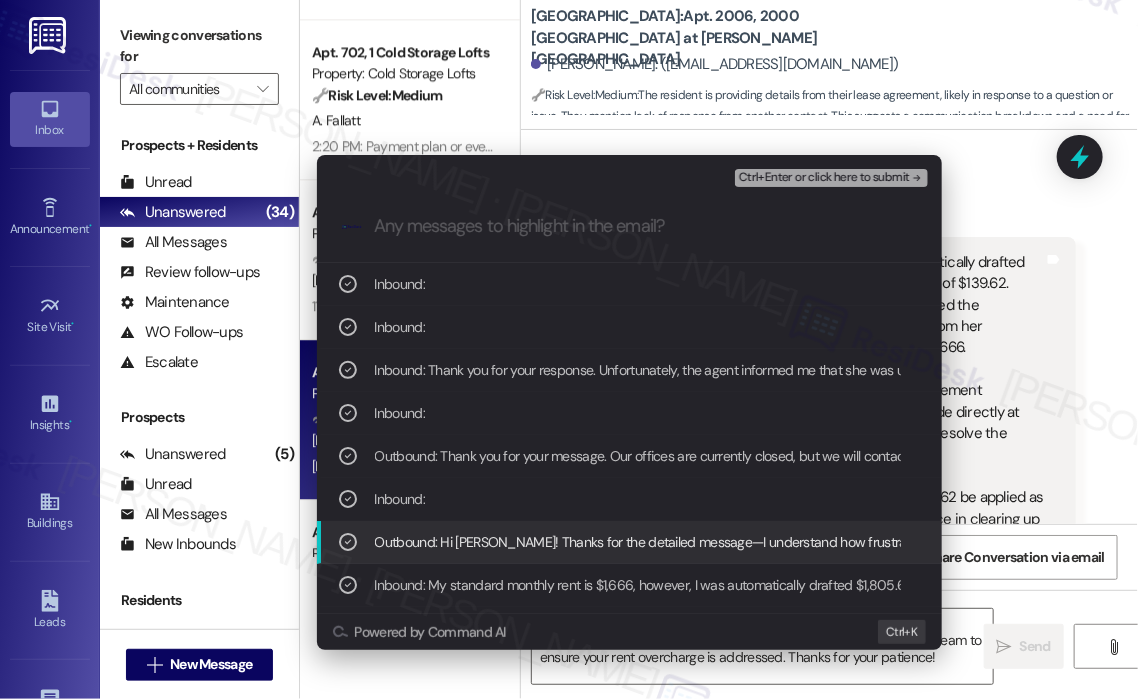 scroll, scrollTop: 100, scrollLeft: 0, axis: vertical 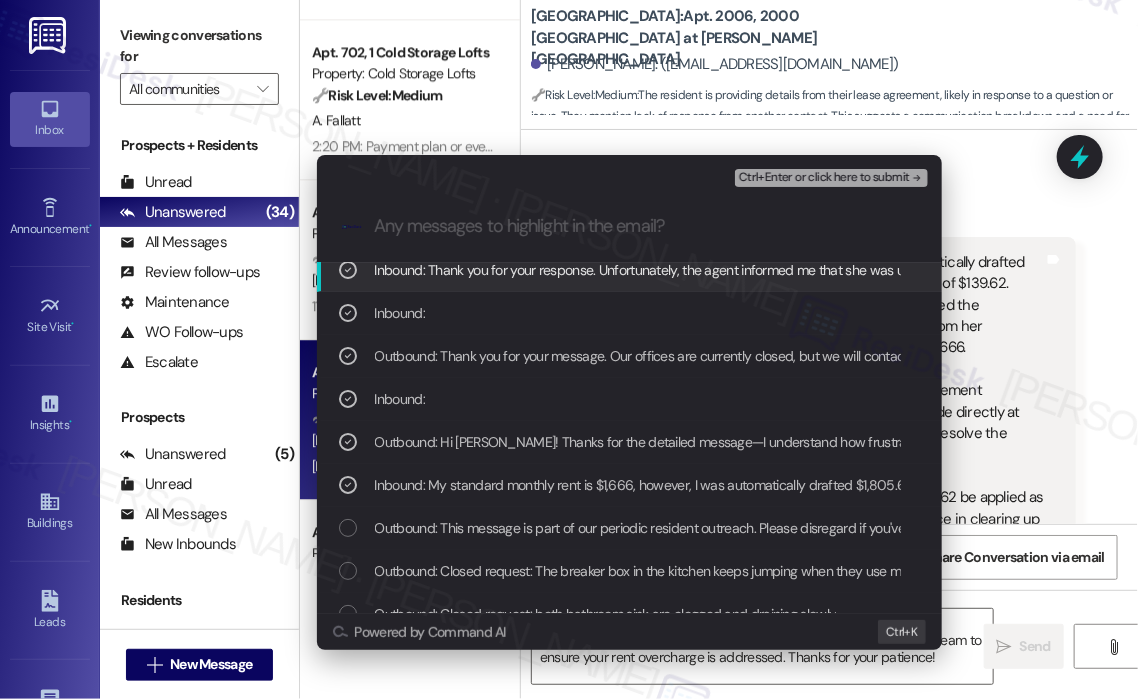 click on "Ctrl+Enter or click here to submit" at bounding box center [824, 178] 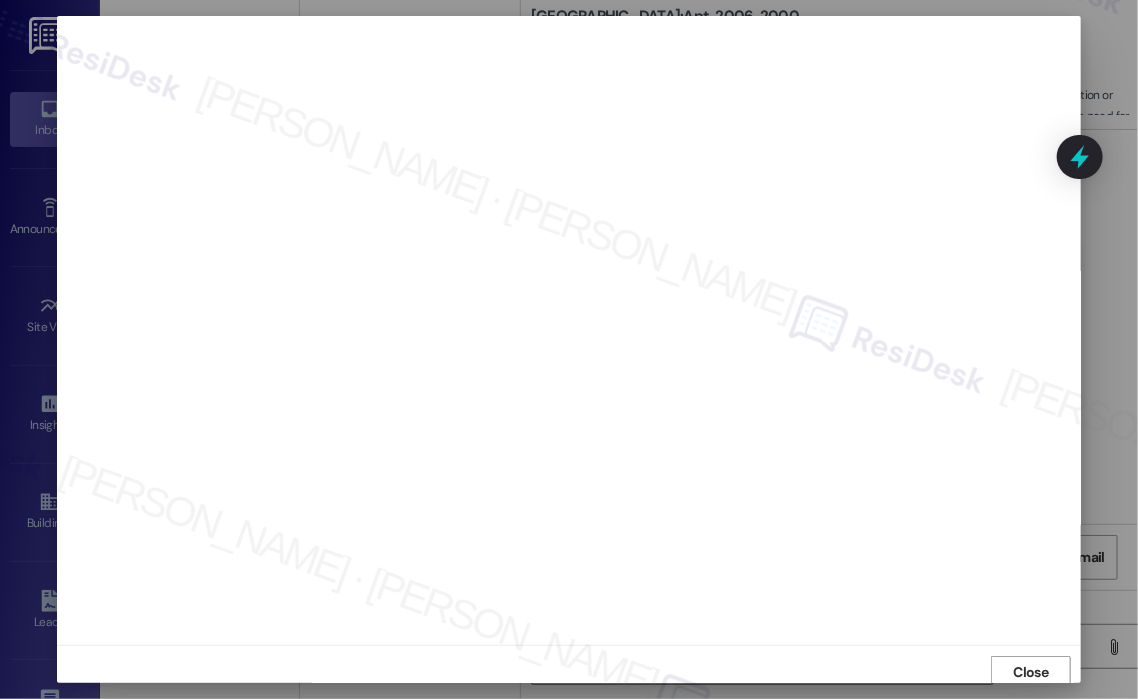 scroll, scrollTop: 4, scrollLeft: 0, axis: vertical 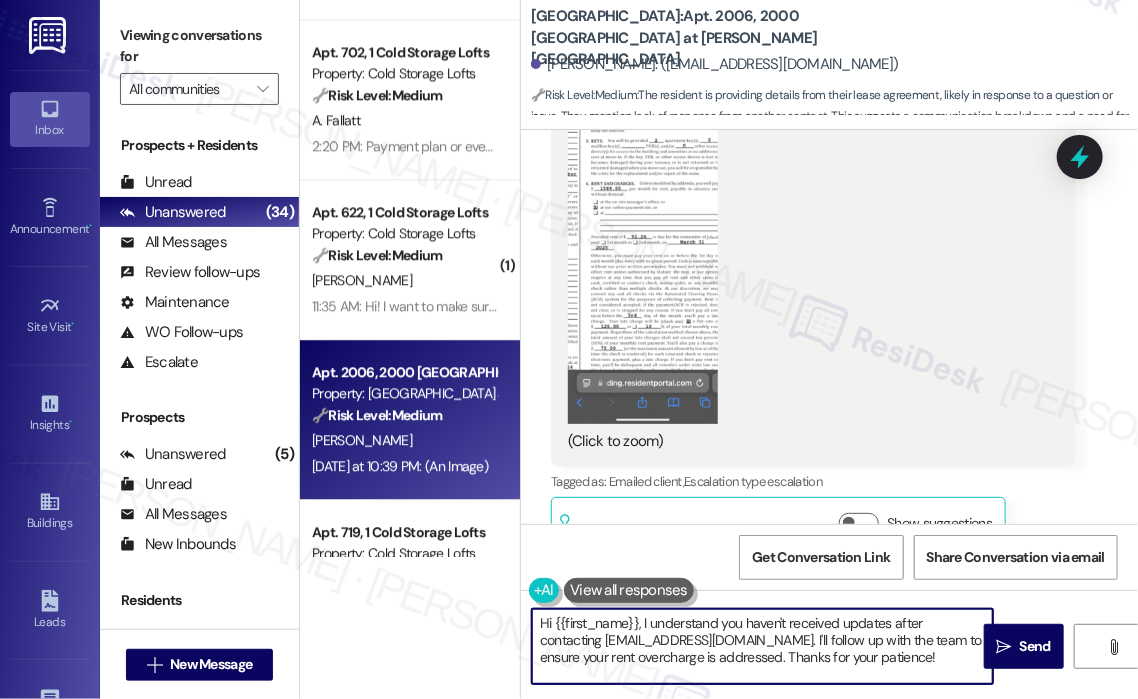 click on "Hi {{first_name}}, I understand you haven't received updates after contacting [EMAIL_ADDRESS][DOMAIN_NAME]. I'll follow up with the team to ensure your rent overcharge is addressed. Thanks for your patience!" at bounding box center (762, 646) 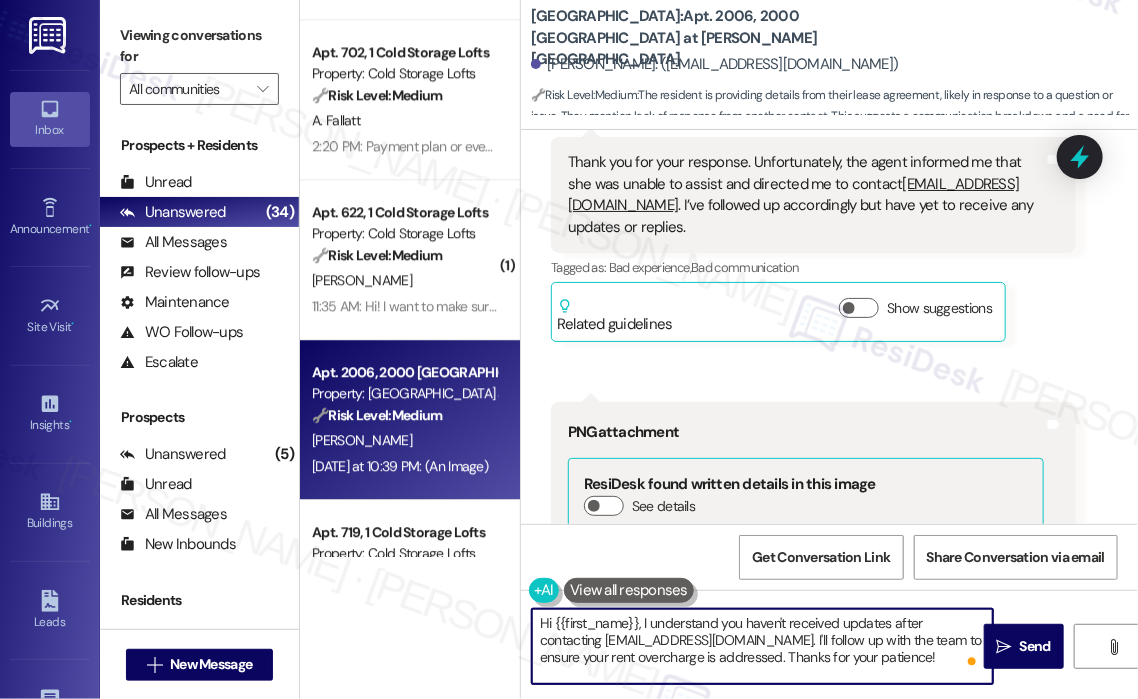 scroll, scrollTop: 4224, scrollLeft: 0, axis: vertical 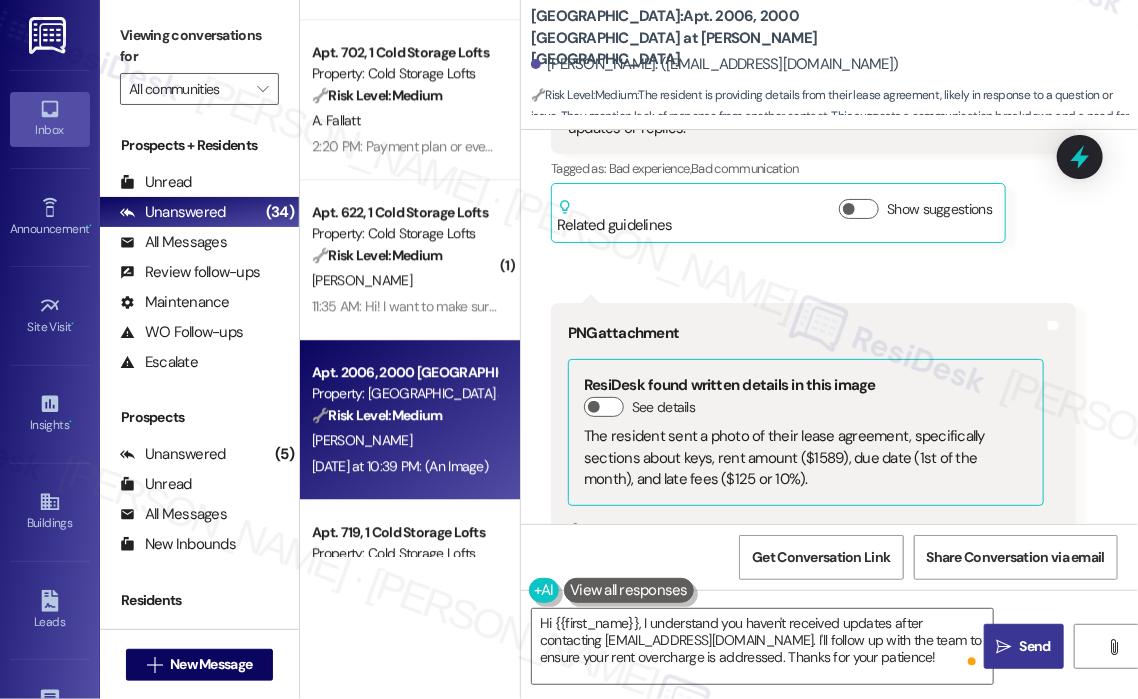 click on "" at bounding box center [1004, 647] 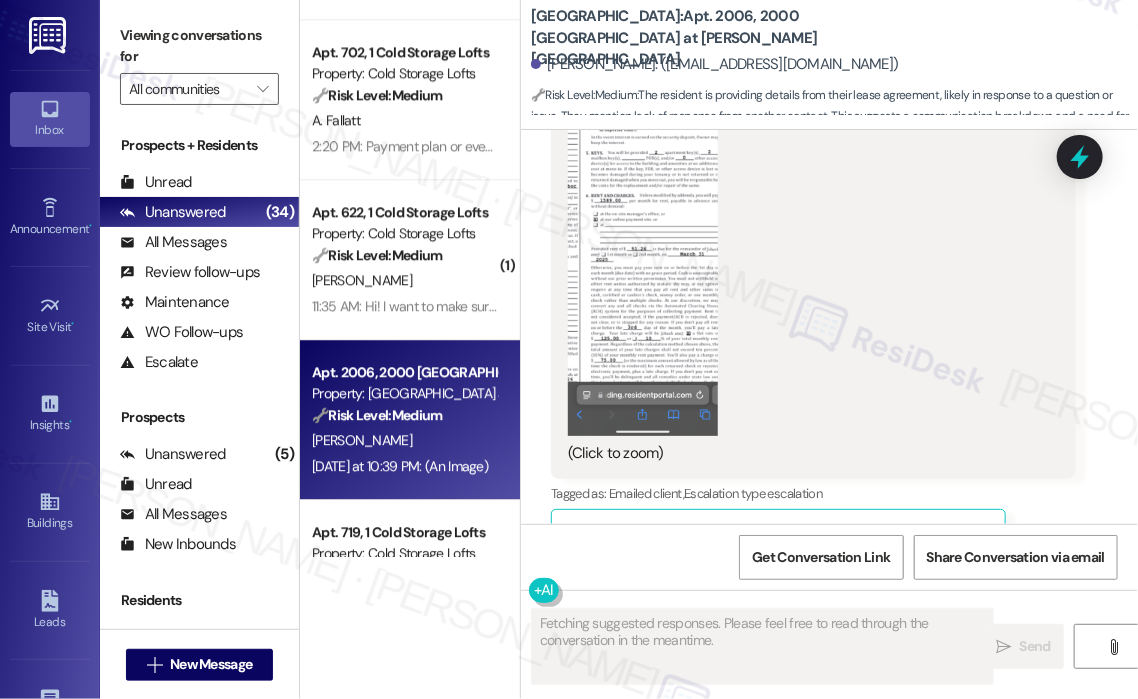 scroll, scrollTop: 5424, scrollLeft: 0, axis: vertical 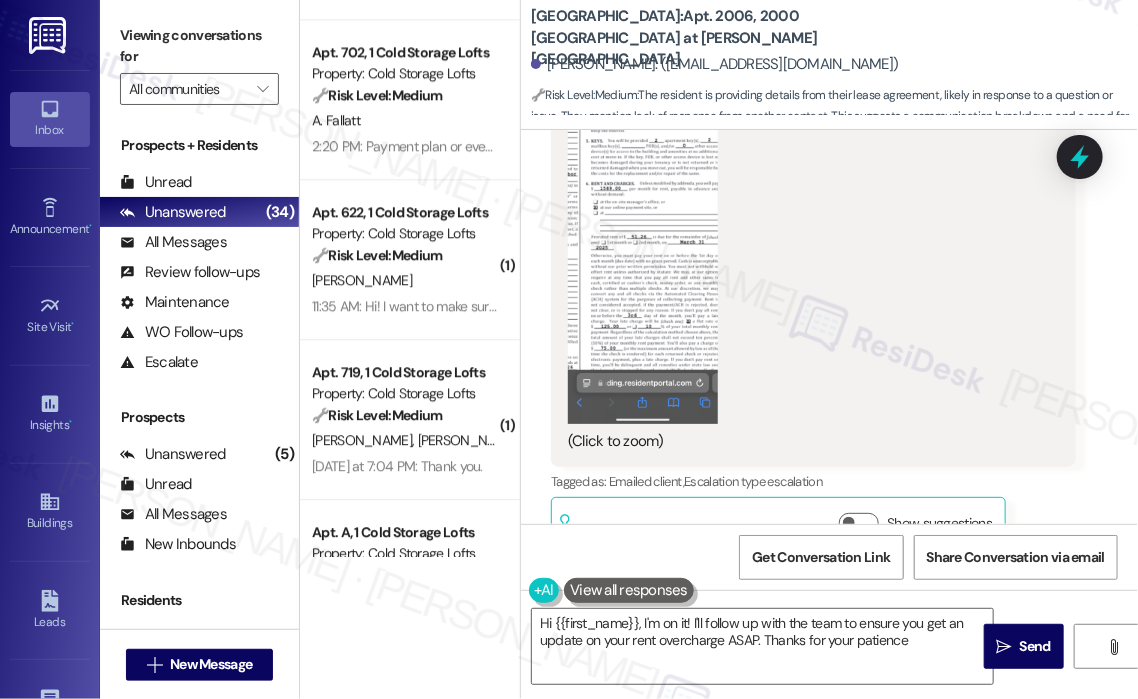 type on "Hi {{first_name}}, I'm on it! I'll follow up with the team to ensure you get an update on your rent overcharge ASAP. Thanks for your patience!" 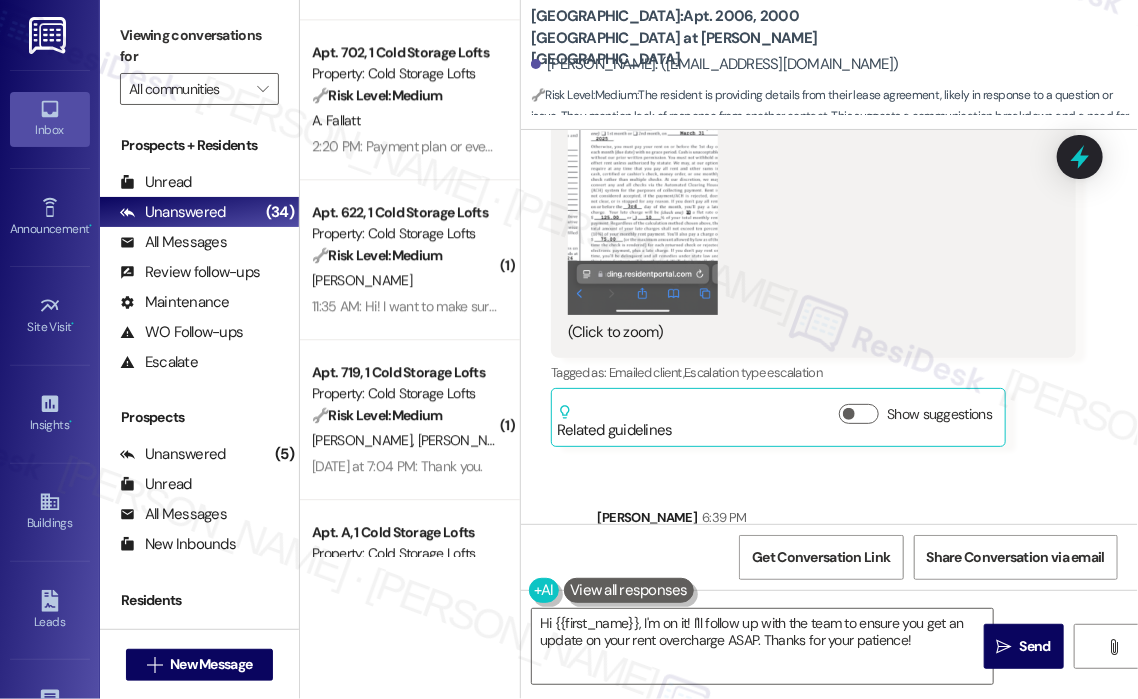 scroll, scrollTop: 5606, scrollLeft: 0, axis: vertical 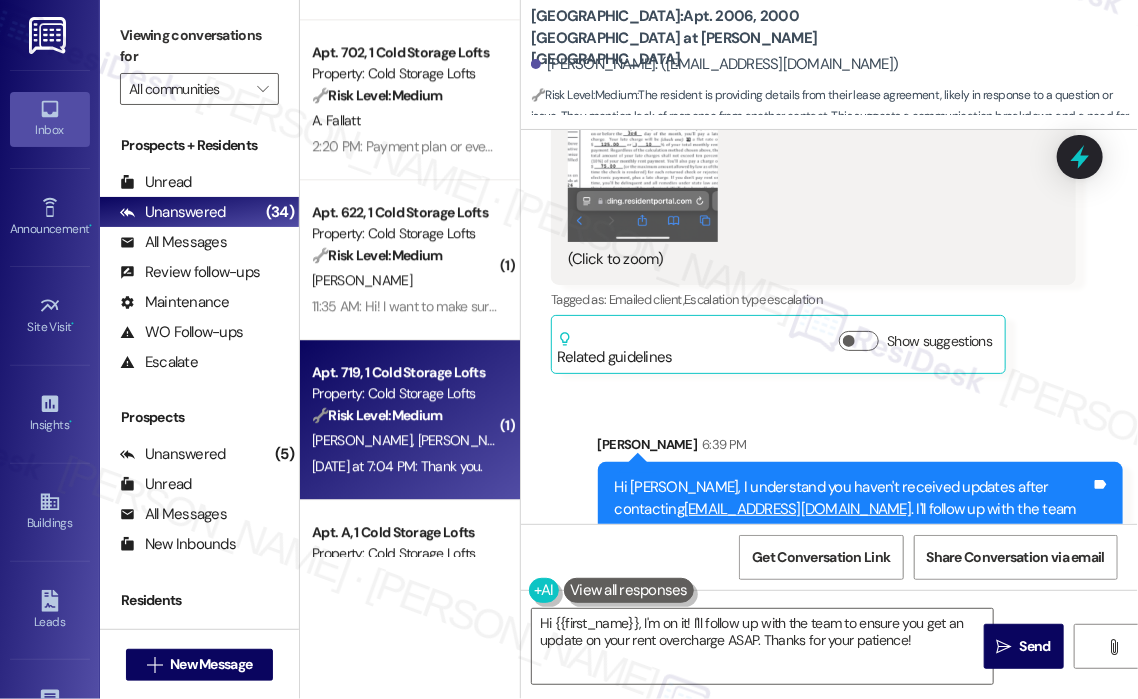click on "Property: Cold Storage Lofts" at bounding box center (404, 393) 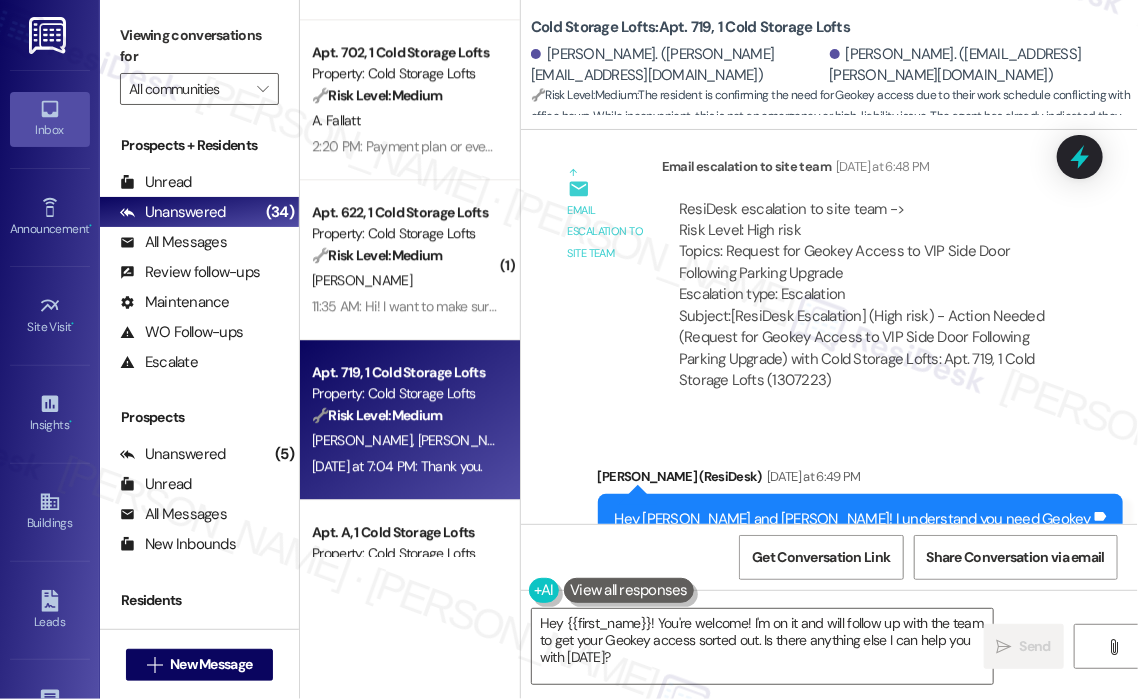 scroll, scrollTop: 24095, scrollLeft: 0, axis: vertical 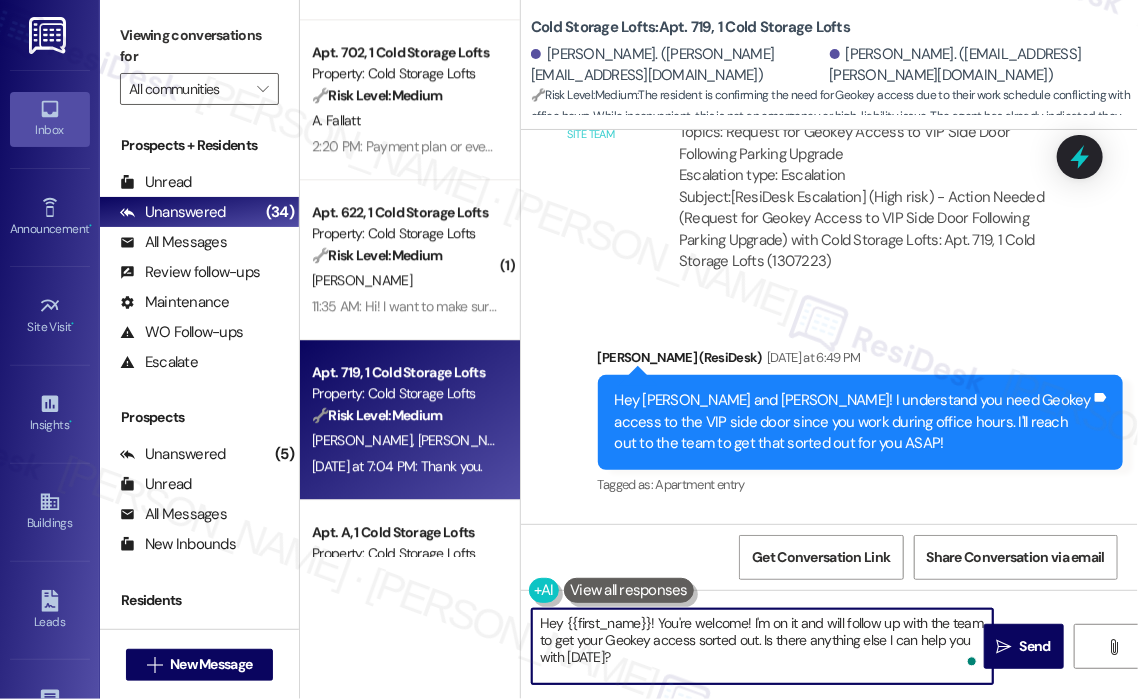 drag, startPoint x: 688, startPoint y: 674, endPoint x: 652, endPoint y: 628, distance: 58.412327 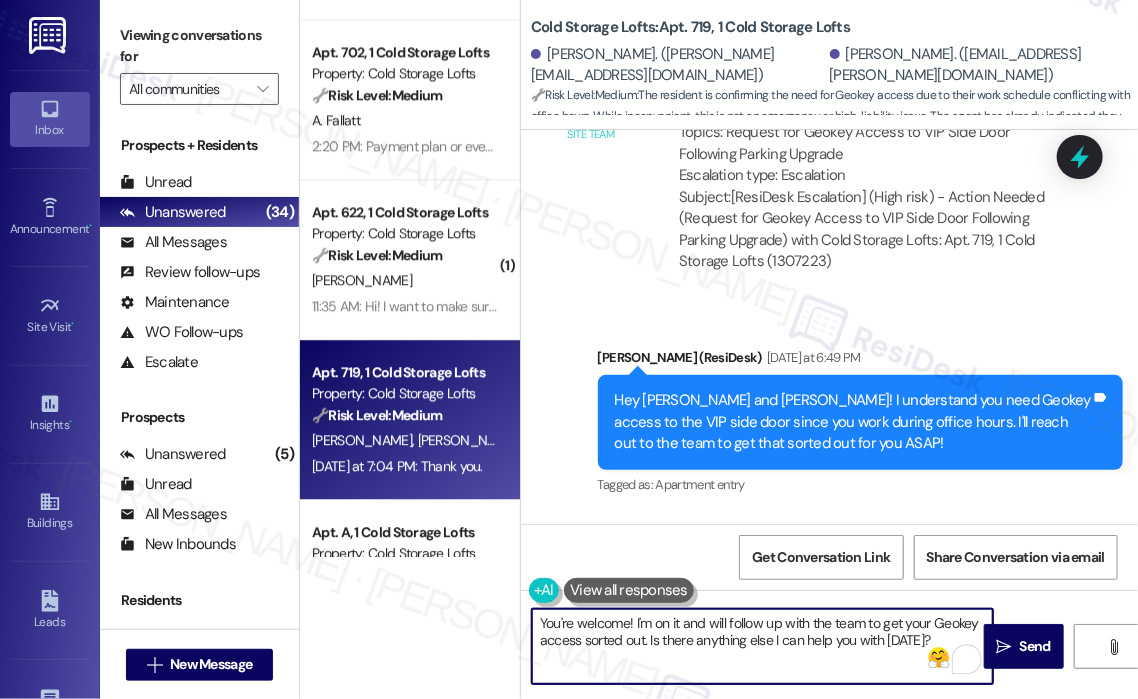 click on "You're welcome! I'm on it and will follow up with the team to get your Geokey access sorted out. Is there anything else I can help you with [DATE]?" at bounding box center [762, 646] 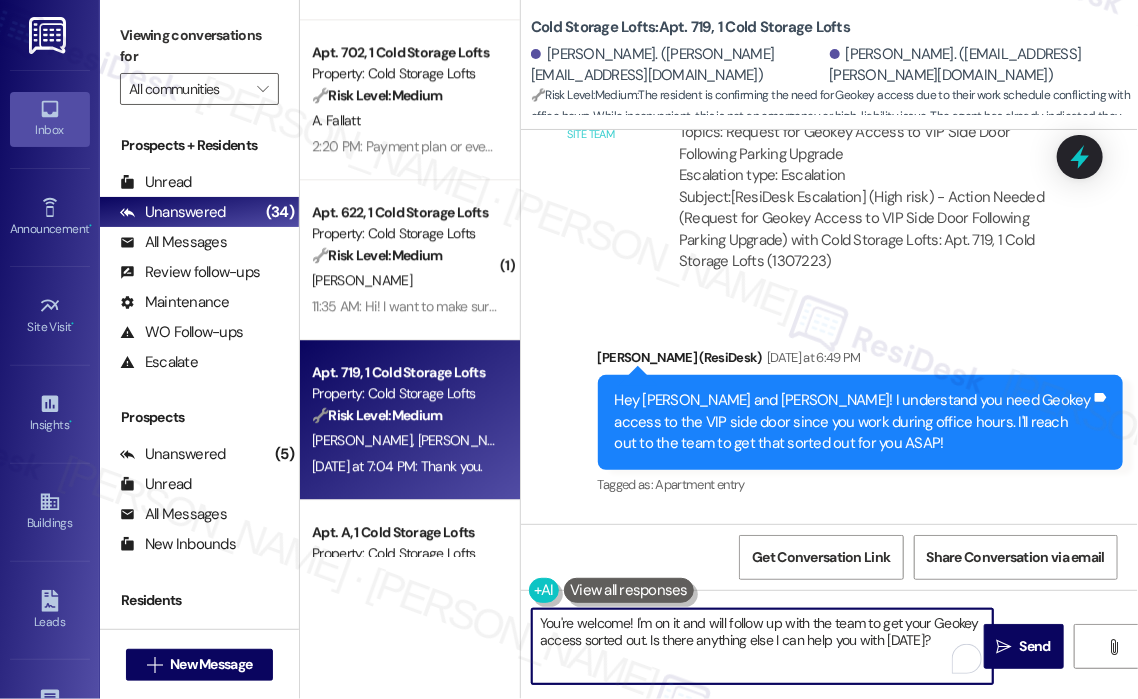 click on "You're welcome! I'm on it and will follow up with the team to get your Geokey access sorted out. Is there anything else I can help you with [DATE]?" at bounding box center [762, 646] 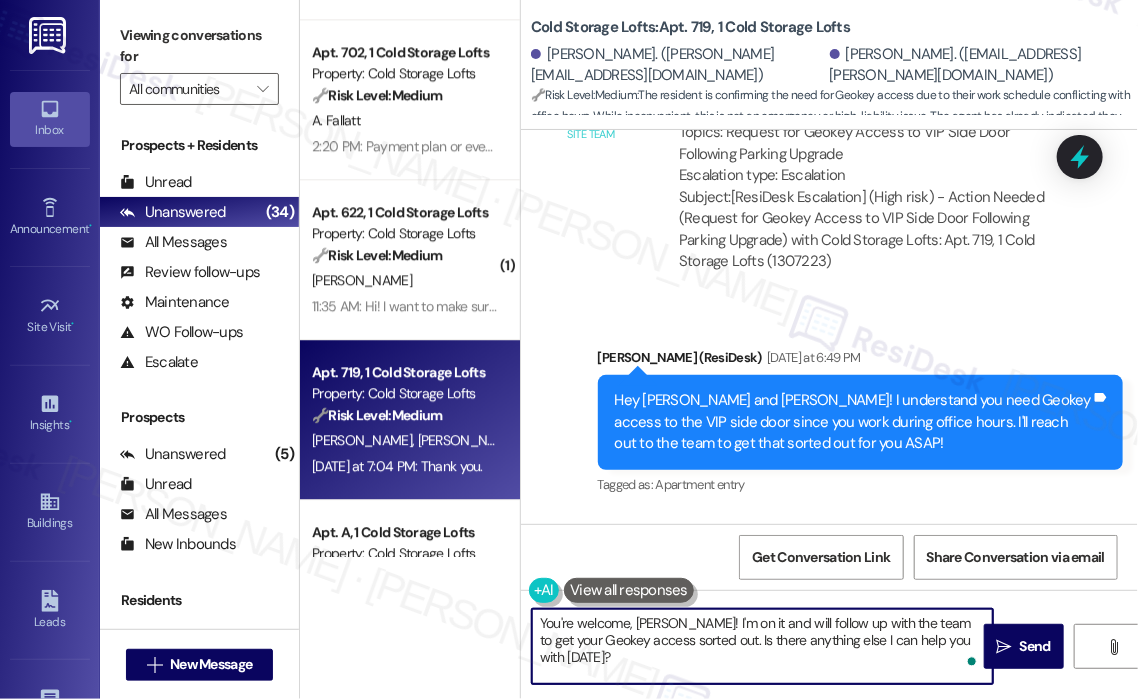 type on "You're welcome, [PERSON_NAME]!" 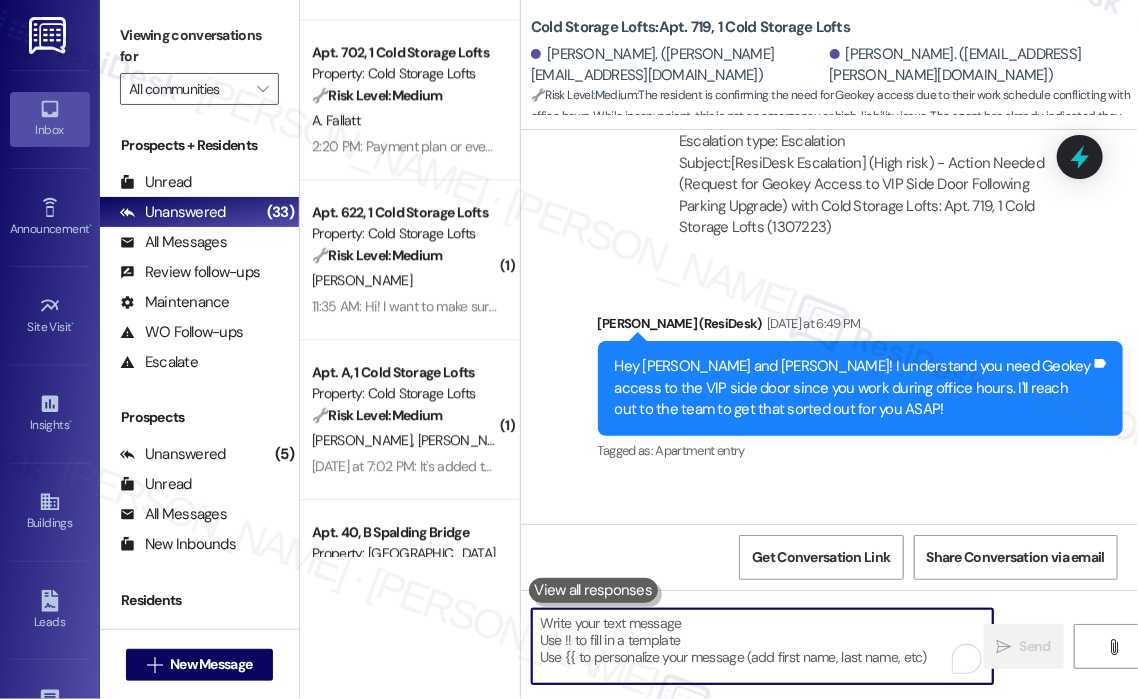 scroll, scrollTop: 24234, scrollLeft: 0, axis: vertical 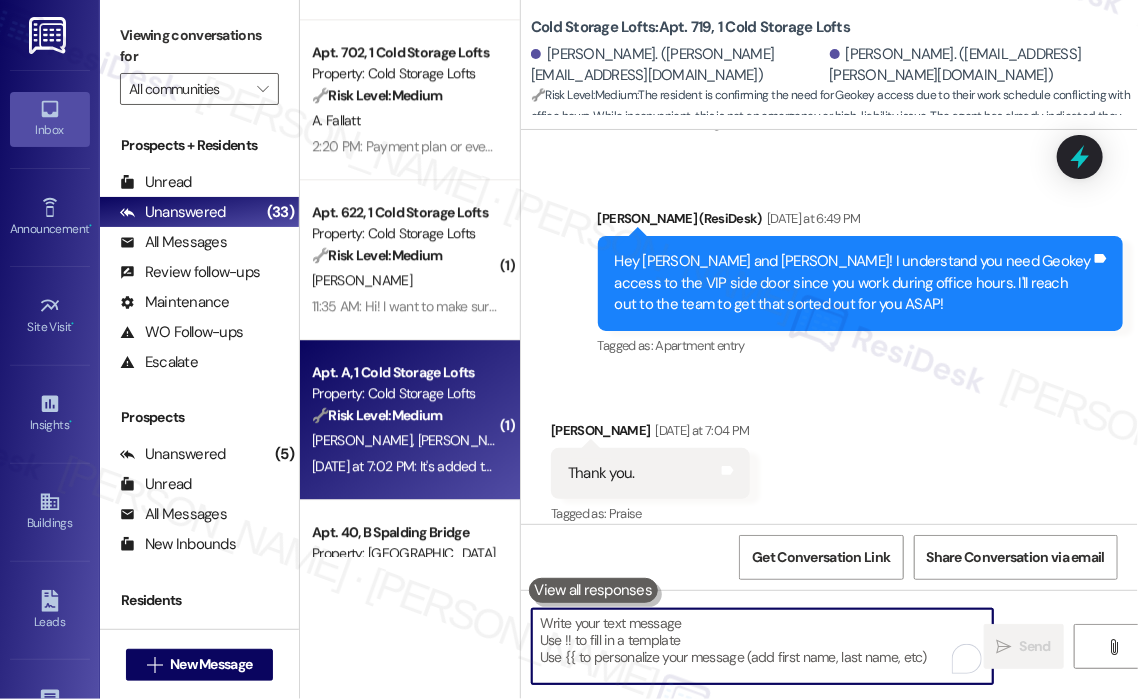 type 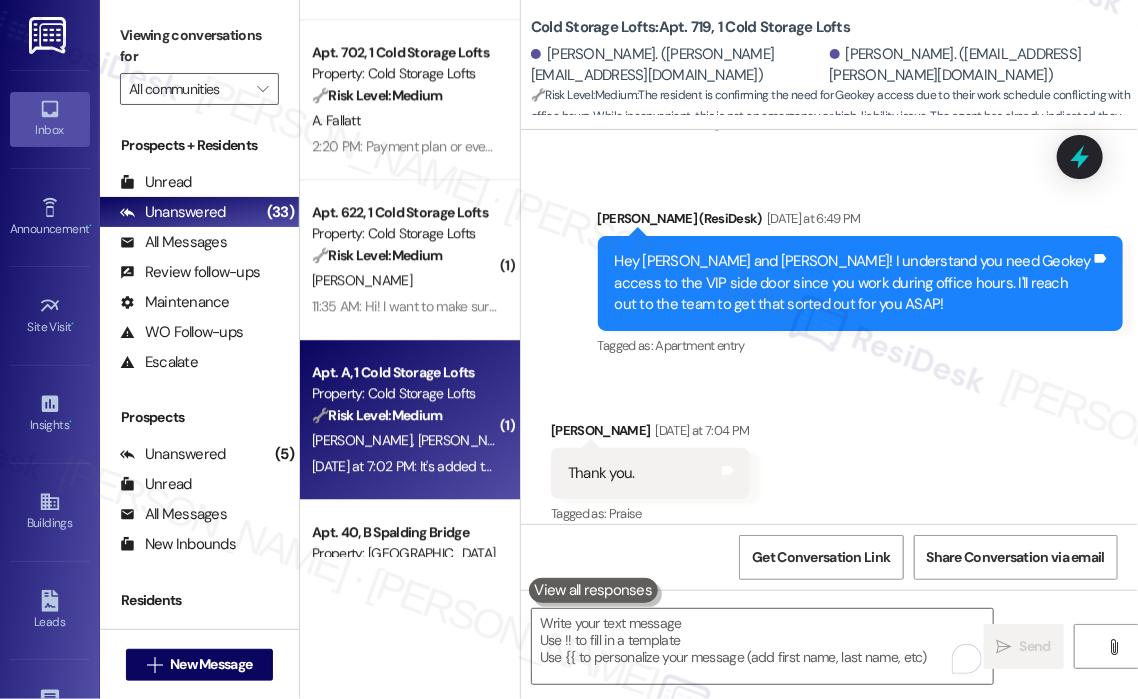 click on "Apt. A, 1 Cold Storage Lofts" at bounding box center (404, 372) 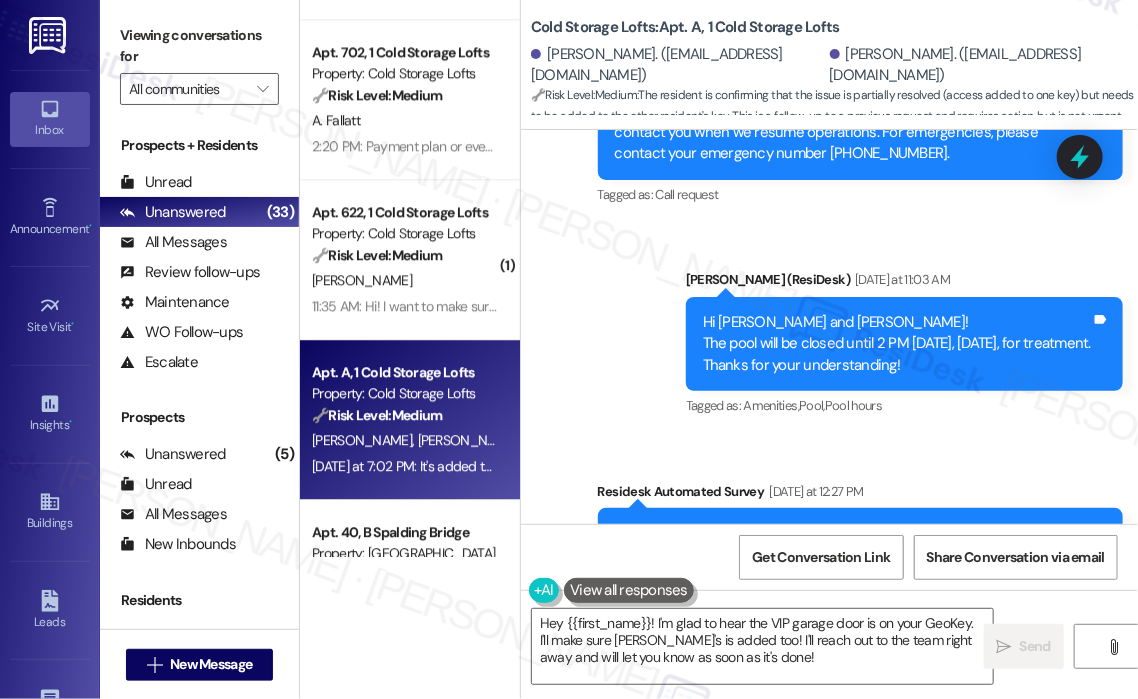 scroll, scrollTop: 77365, scrollLeft: 0, axis: vertical 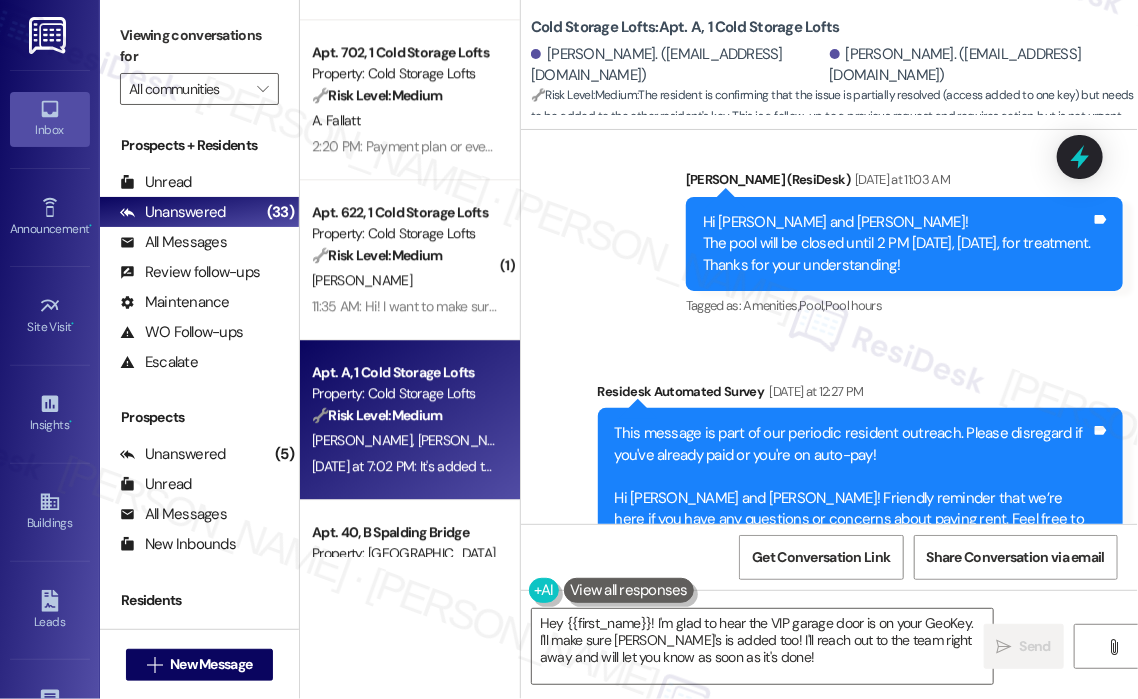 click on "Received via SMS [PERSON_NAME] [DATE] at 7:02 PM It's added to mine now, thank you, but needs to be added to [PERSON_NAME]'s Tags and notes Tagged as:   Maintenance request Click to highlight conversations about Maintenance request" at bounding box center (829, 1250) 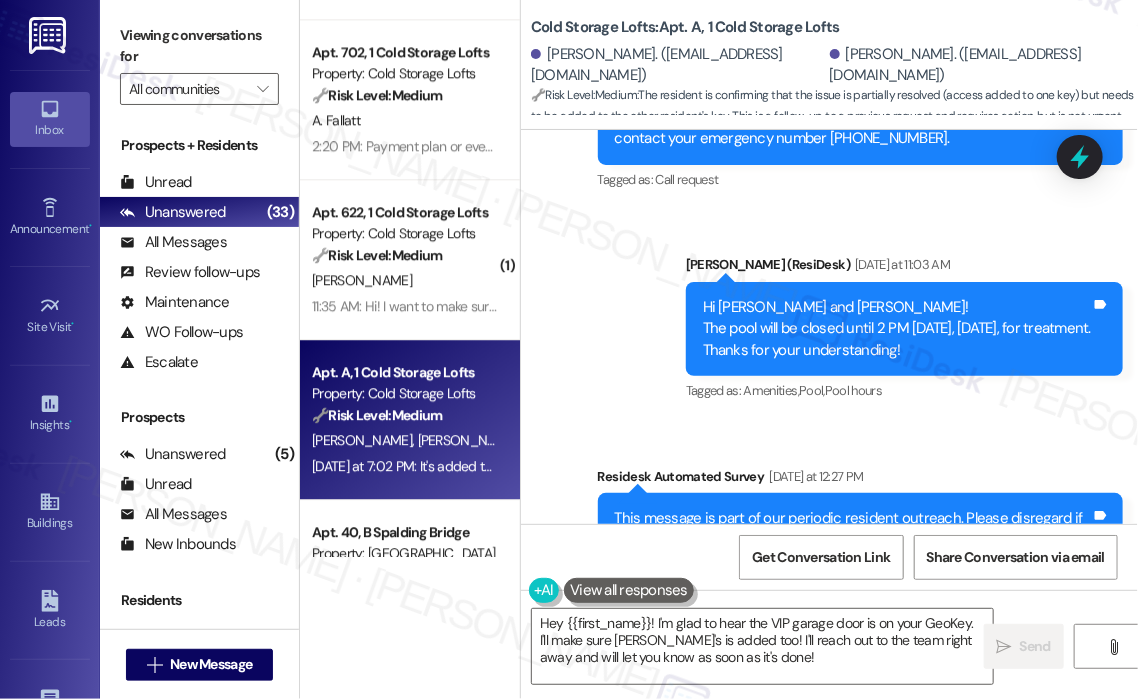 scroll, scrollTop: 77365, scrollLeft: 0, axis: vertical 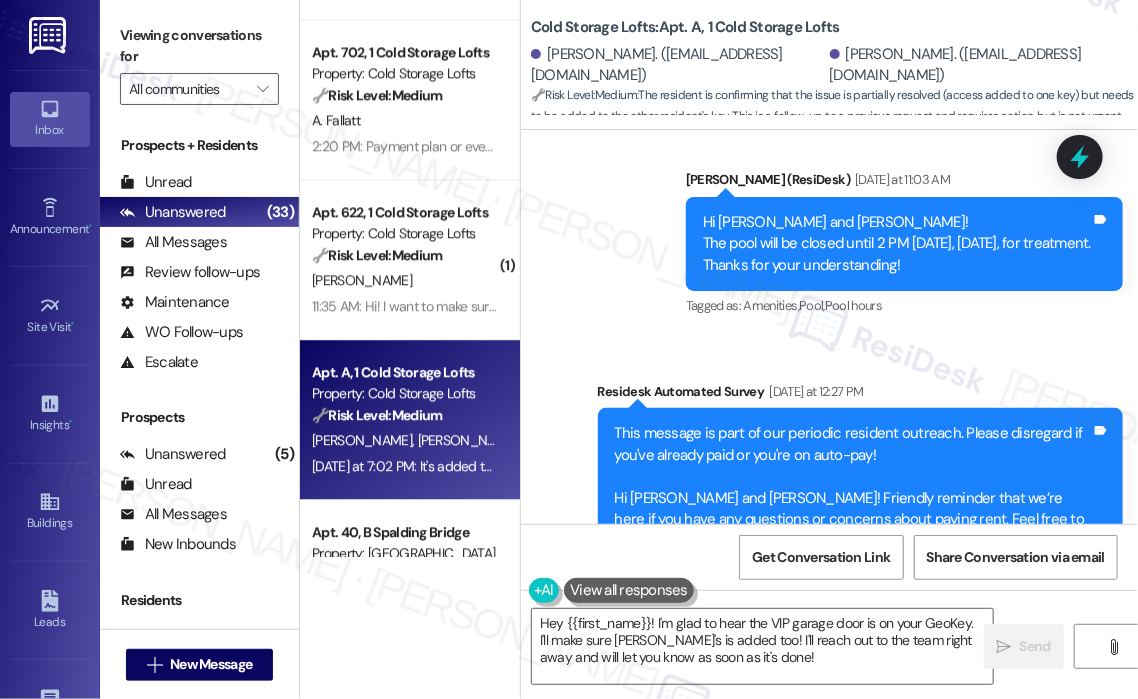 click on "It's added to mine now, thank you, but needs to be added to [PERSON_NAME]'s Tags and notes" at bounding box center [813, 1264] 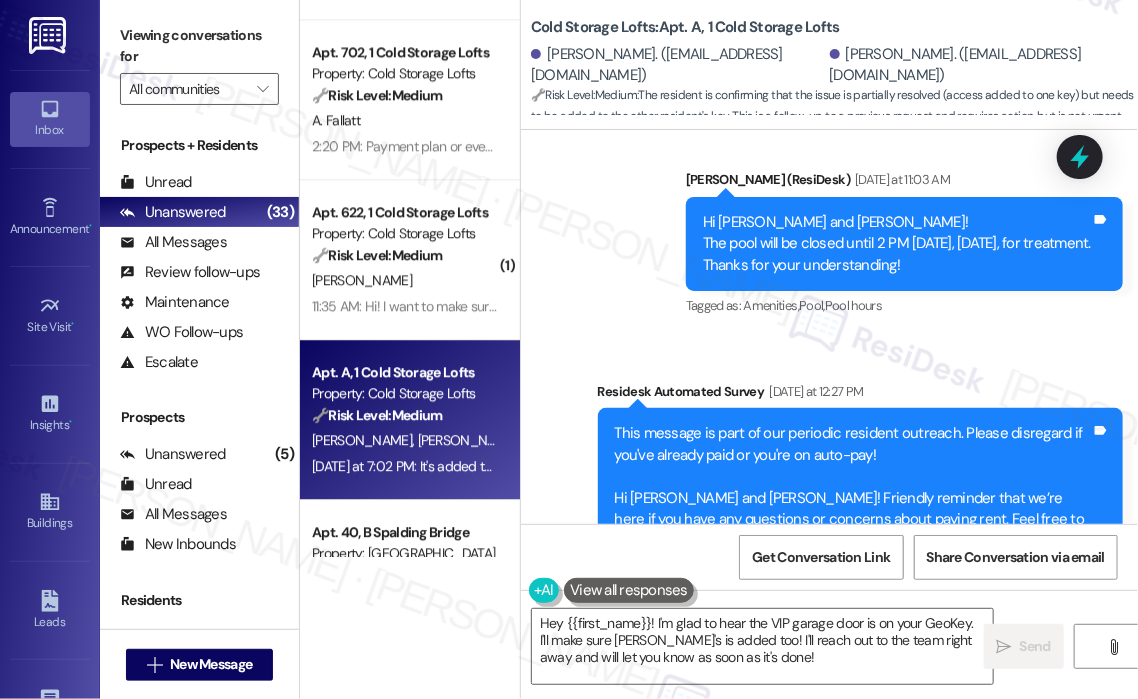 copy on "It's added to mine now, thank you, but needs to be added to [PERSON_NAME]'s Tags and notes" 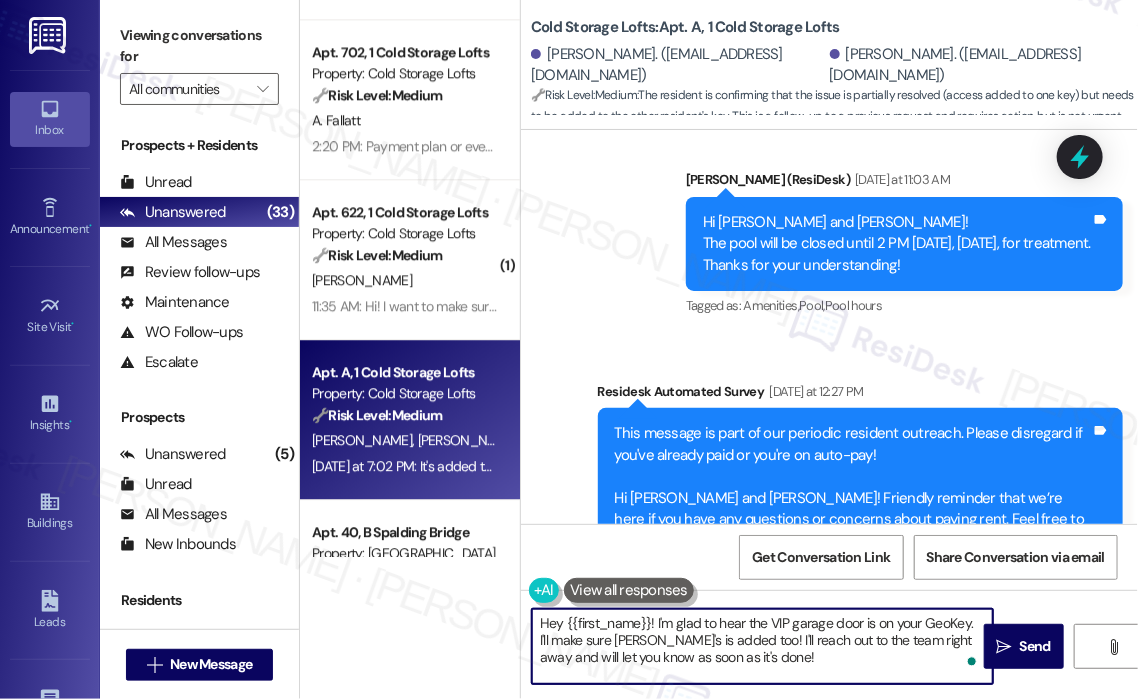 drag, startPoint x: 751, startPoint y: 648, endPoint x: 739, endPoint y: 639, distance: 15 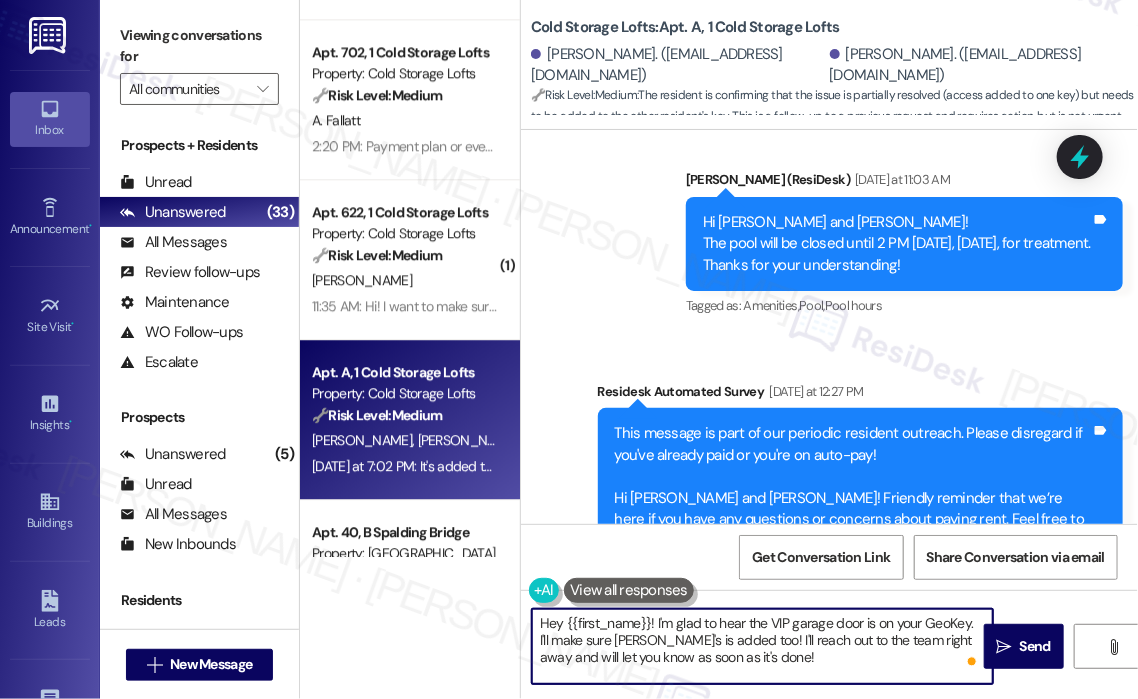 drag, startPoint x: 764, startPoint y: 666, endPoint x: 754, endPoint y: 656, distance: 14.142136 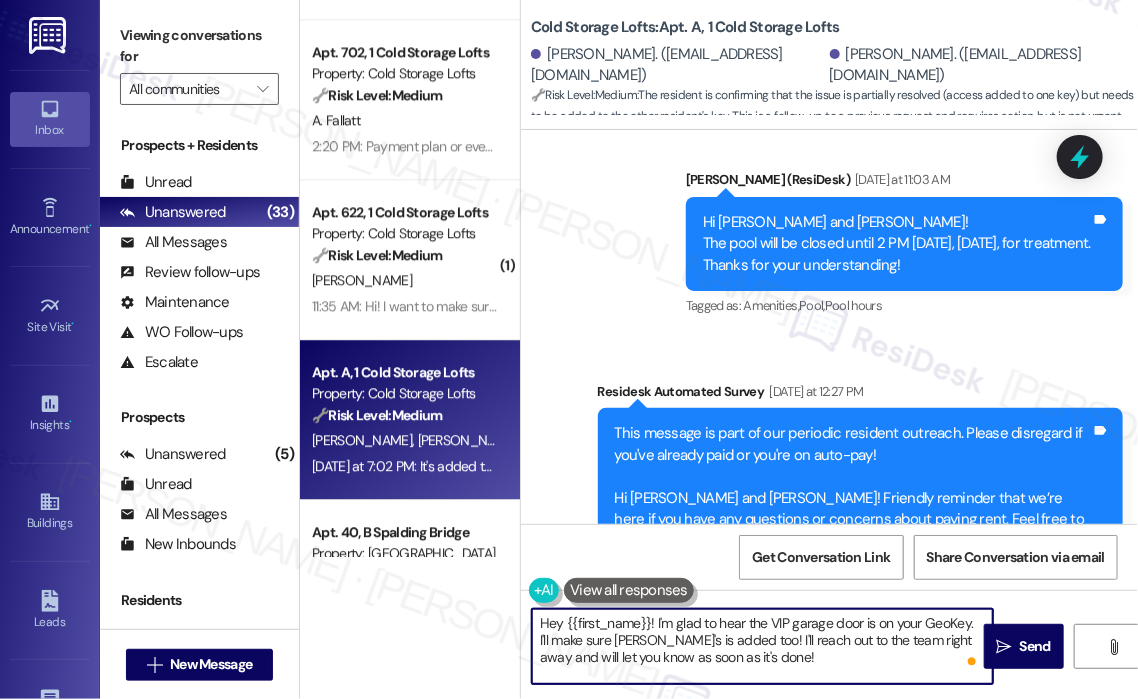 drag, startPoint x: 723, startPoint y: 638, endPoint x: 764, endPoint y: 683, distance: 60.876926 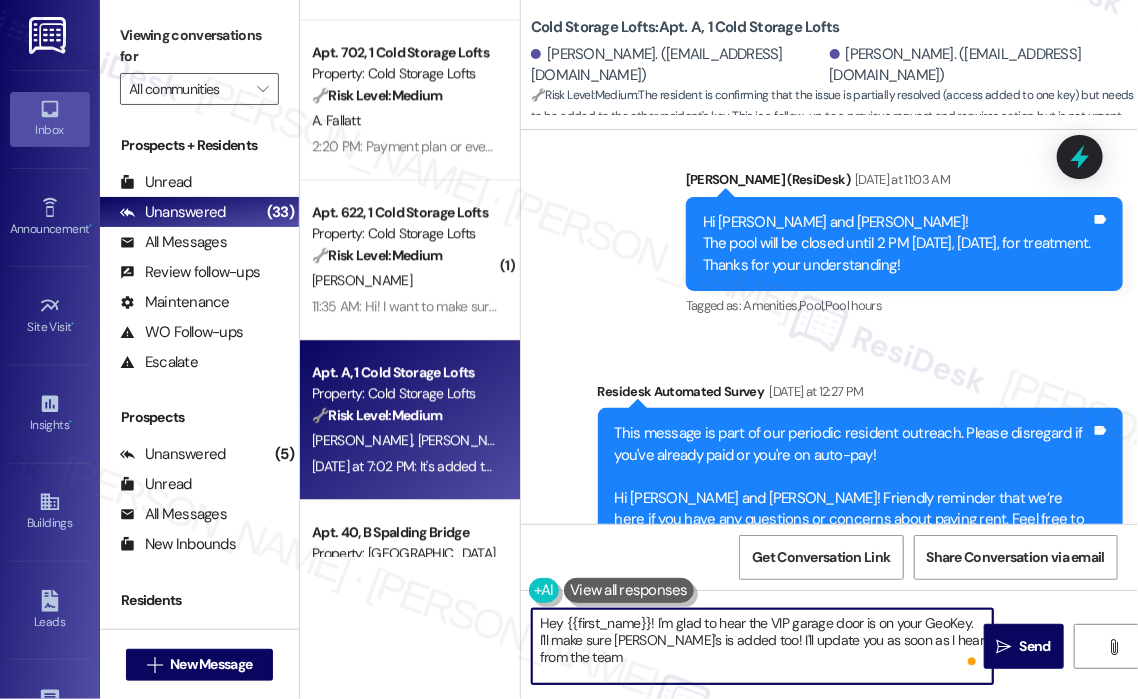 type on "Hey {{first_name}}! I'm glad to hear the VIP garage door is on your GeoKey. I'll make sure [PERSON_NAME]'s is added too! I'll update you as soon as I hear from the team." 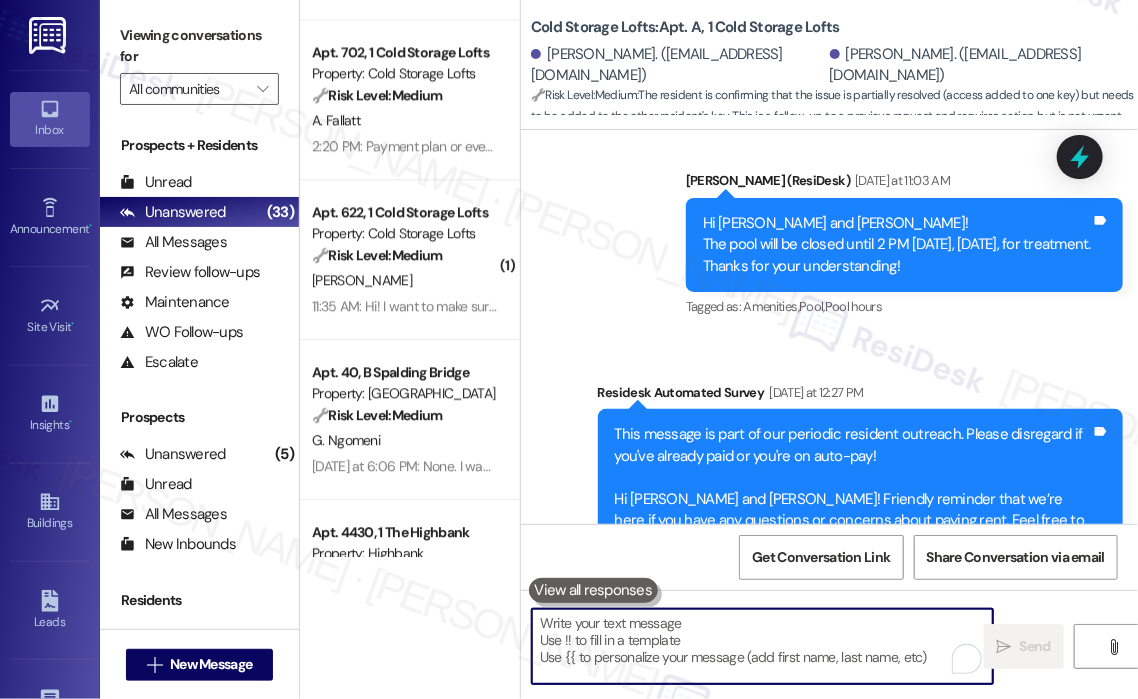 scroll, scrollTop: 77547, scrollLeft: 0, axis: vertical 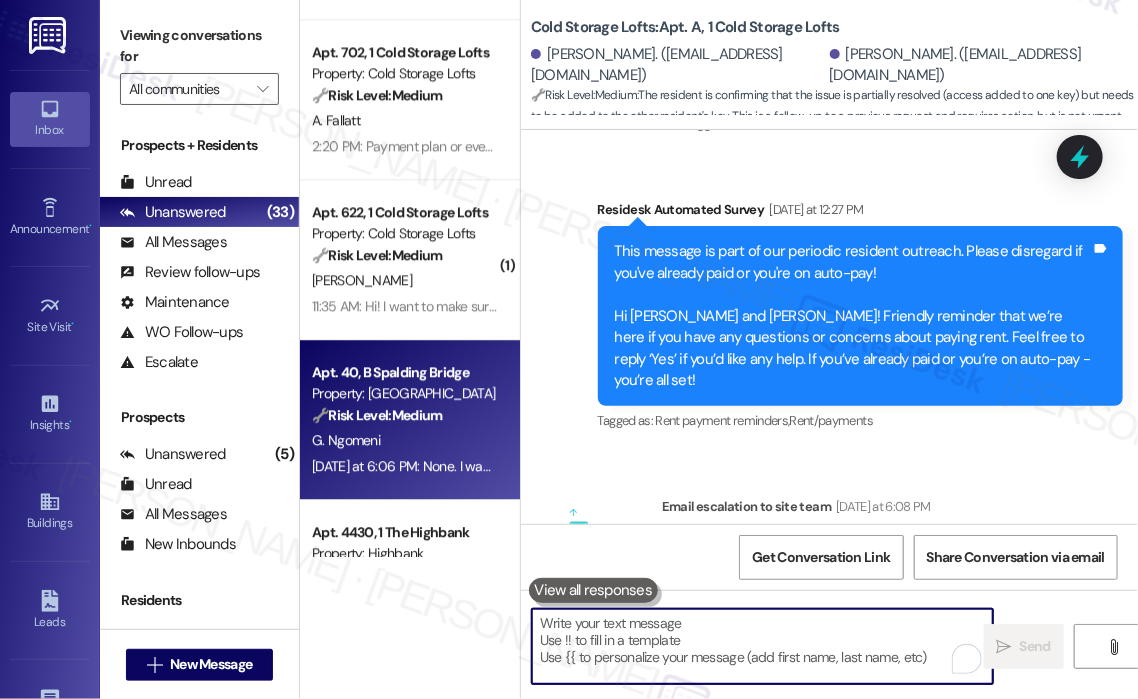 type 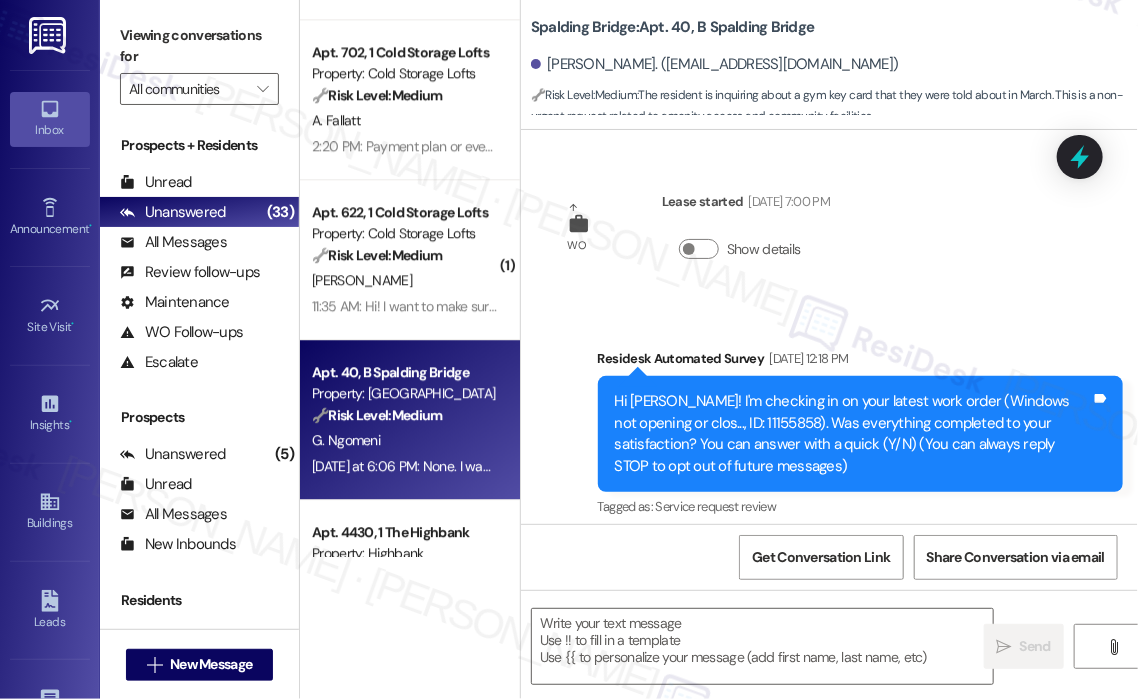 scroll, scrollTop: 9720, scrollLeft: 0, axis: vertical 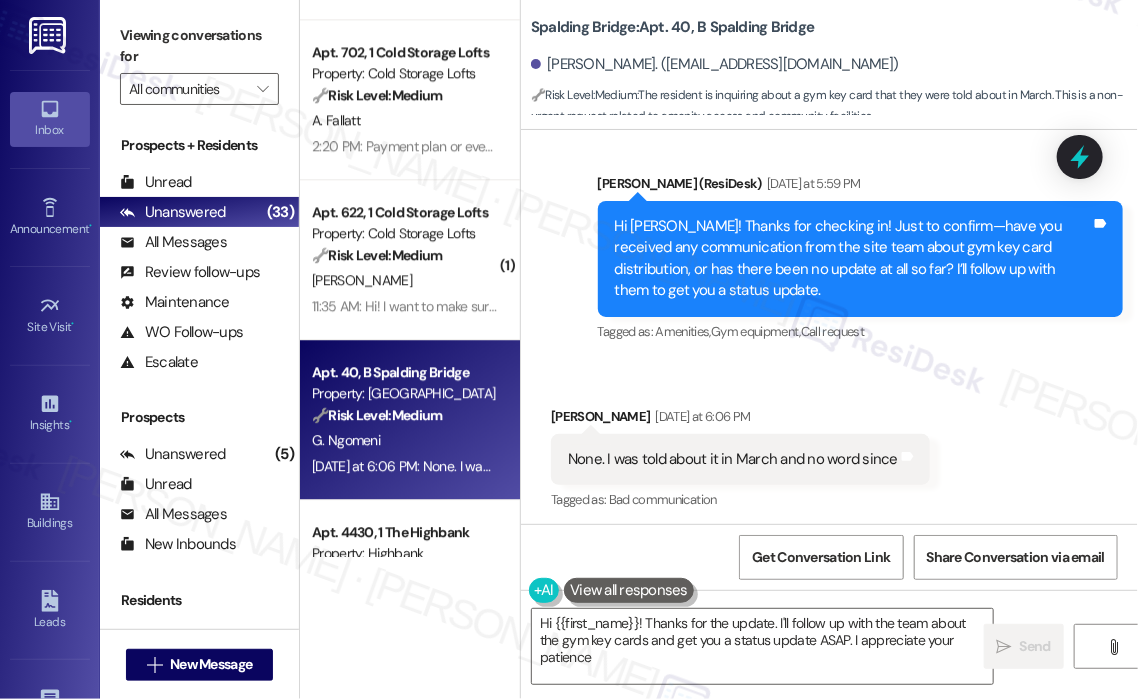 type on "Hi {{first_name}}! Thanks for the update. I'll follow up with the team about the gym key cards and get you a status update ASAP. I appreciate your patience!" 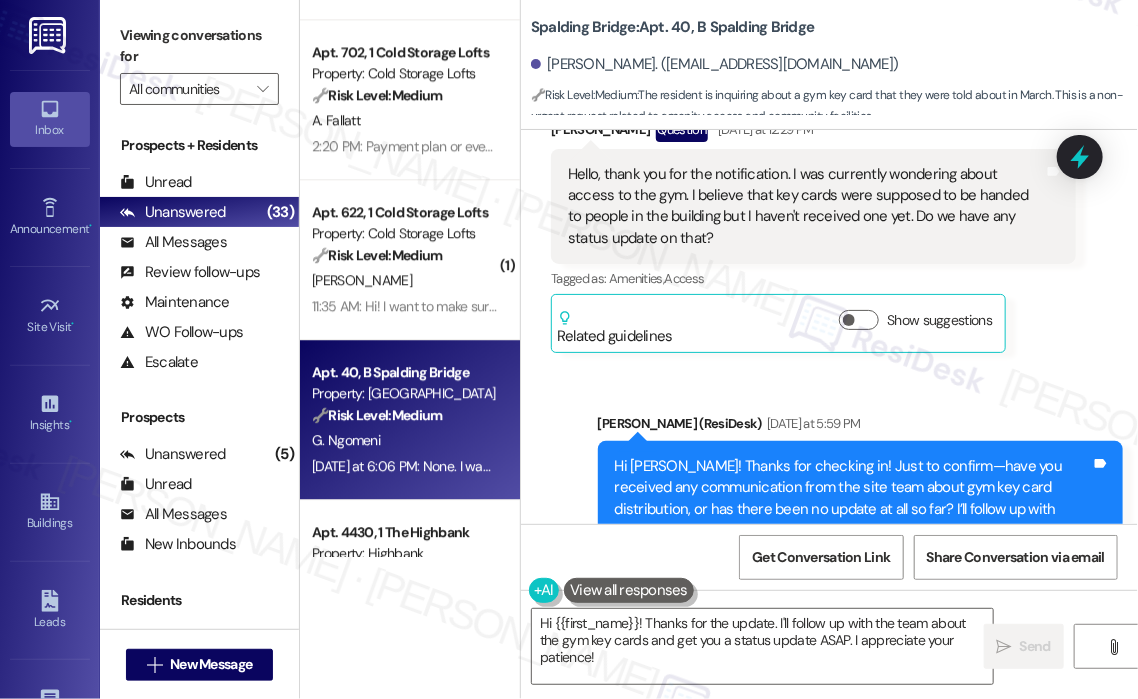 scroll, scrollTop: 9420, scrollLeft: 0, axis: vertical 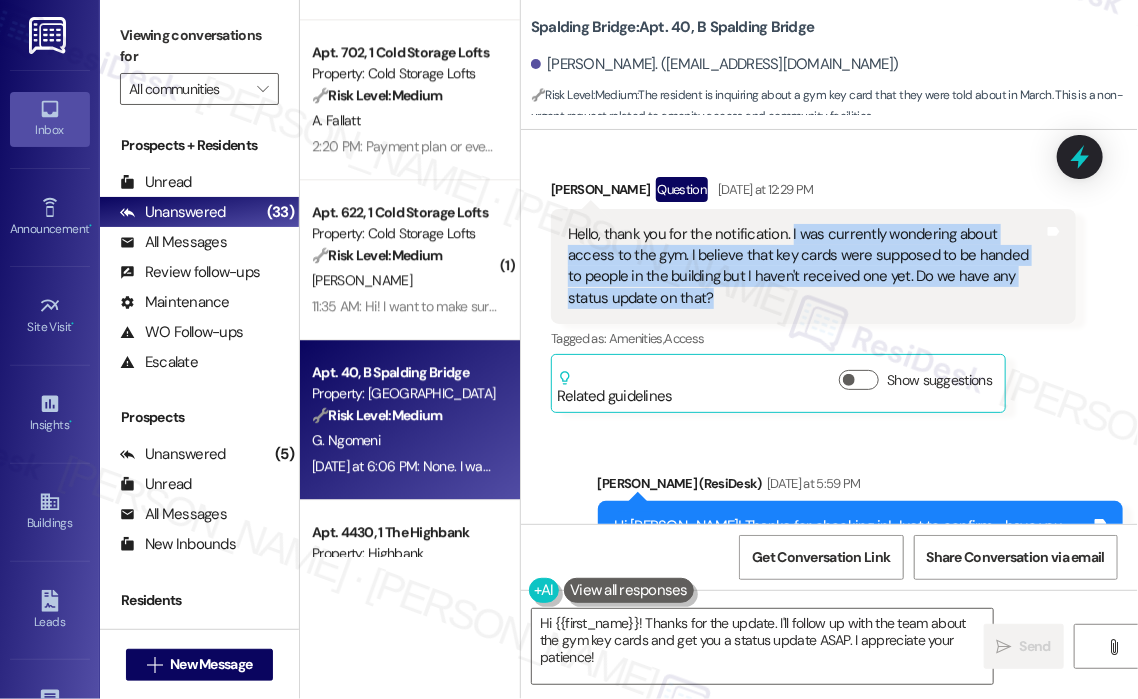 drag, startPoint x: 648, startPoint y: 294, endPoint x: 788, endPoint y: 223, distance: 156.97452 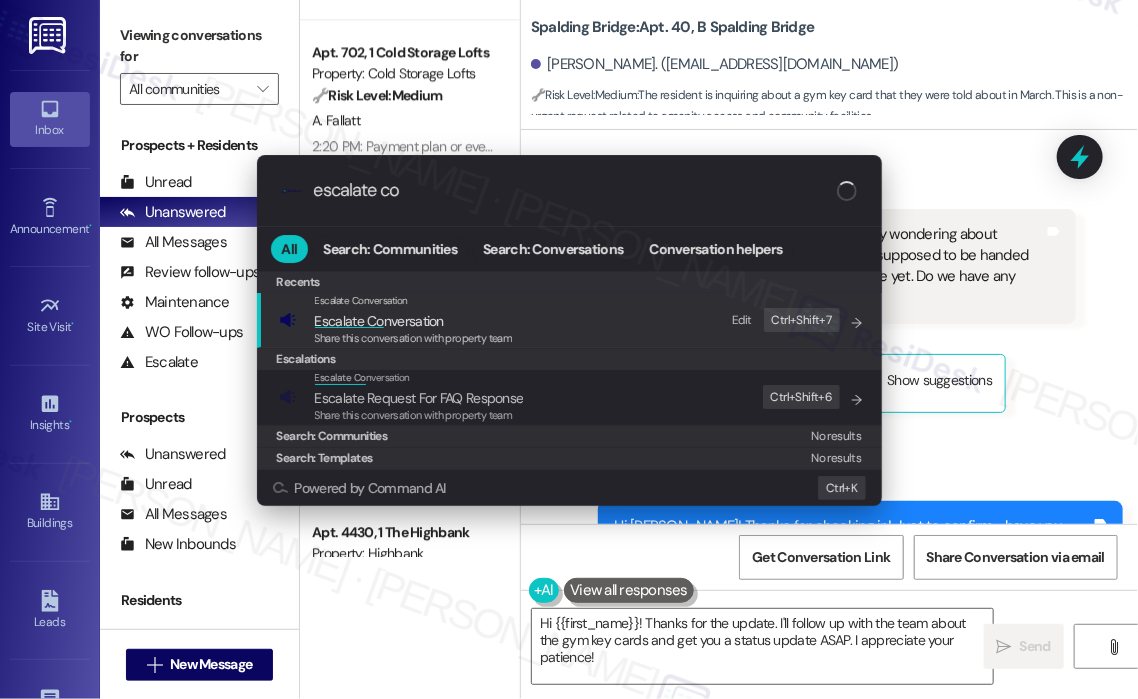 type on "escalate con" 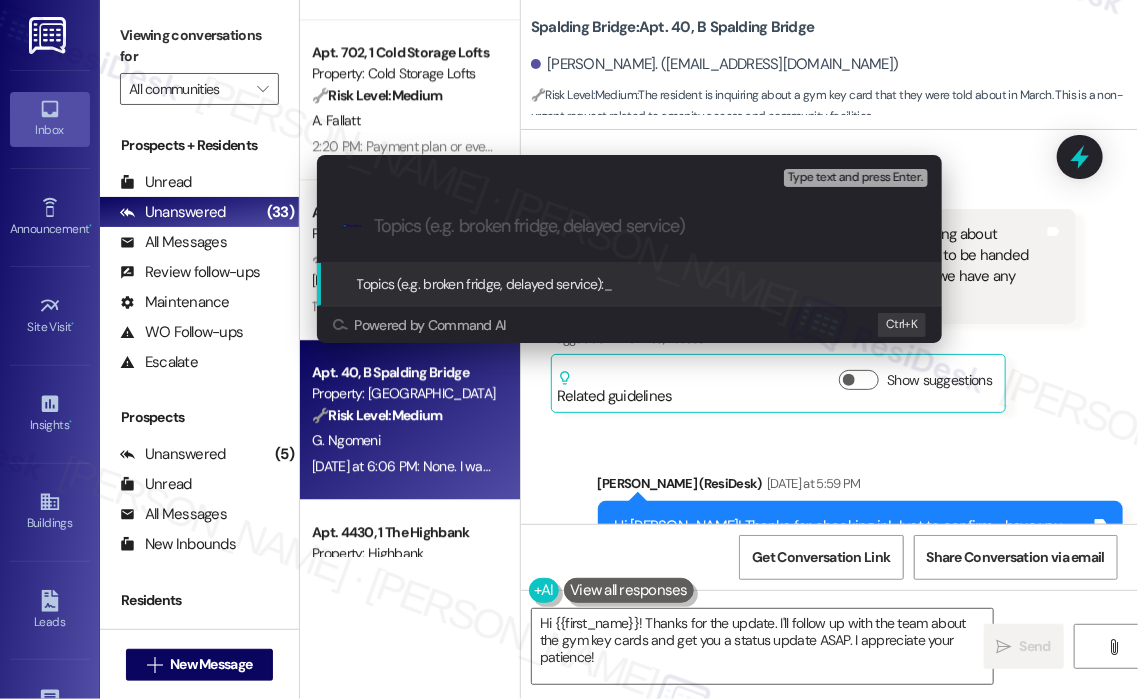 paste on "Request for Update on Gym Key Card Access" 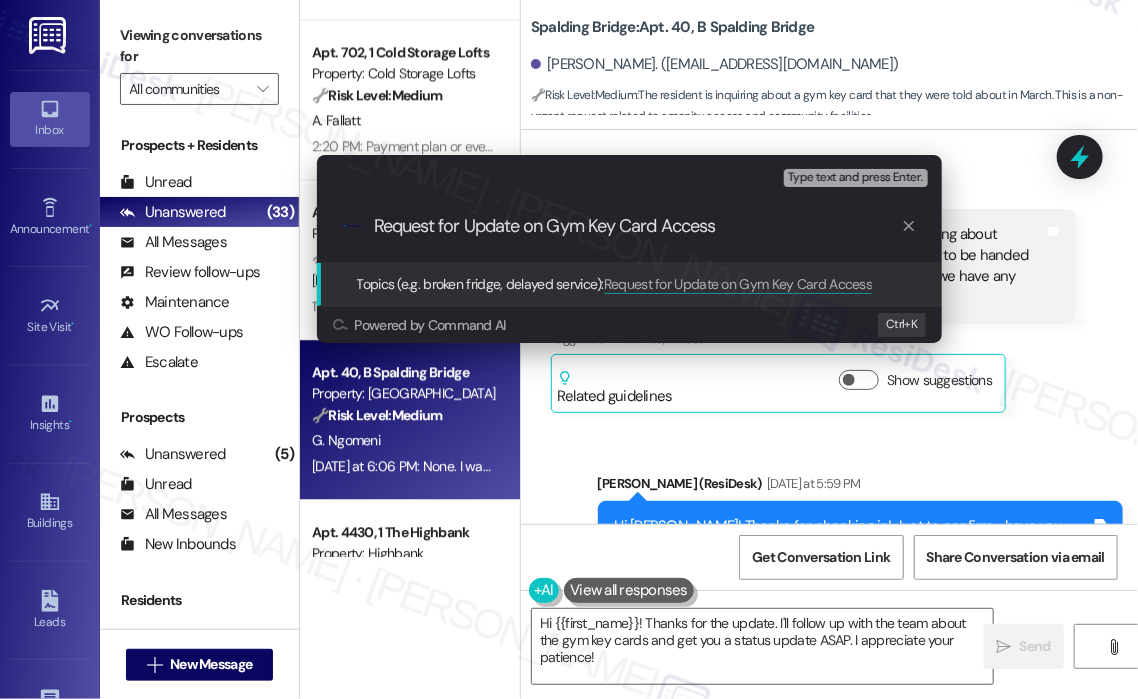 type 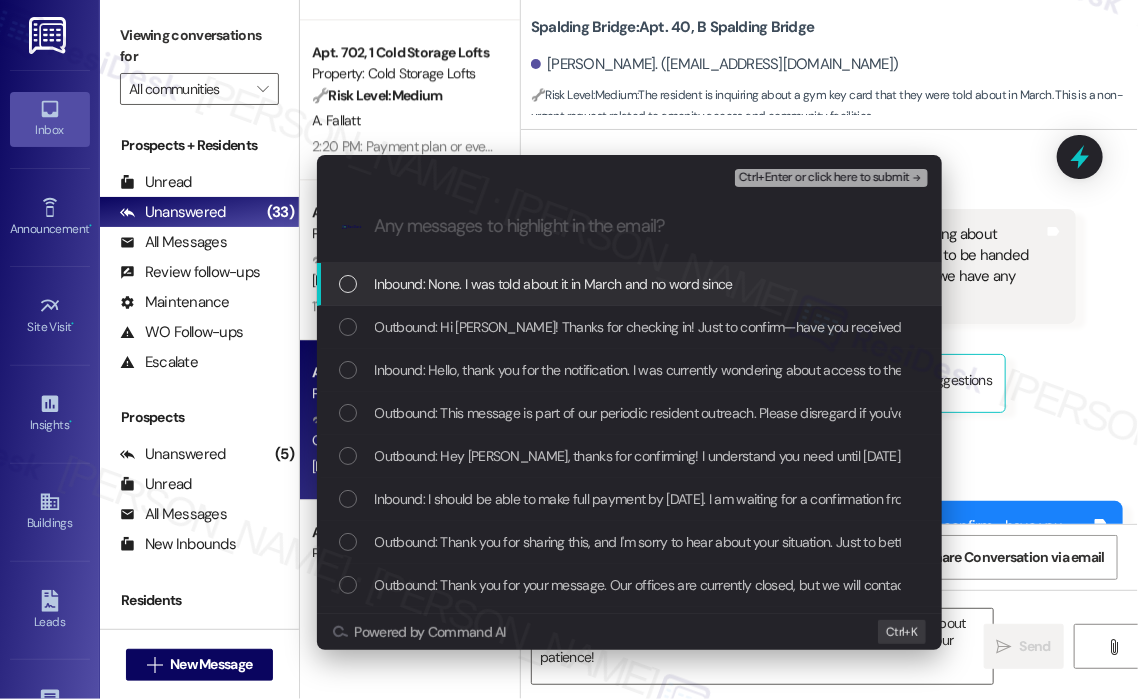 click on "Inbound: None. I was told about it in March and no word since" at bounding box center (554, 284) 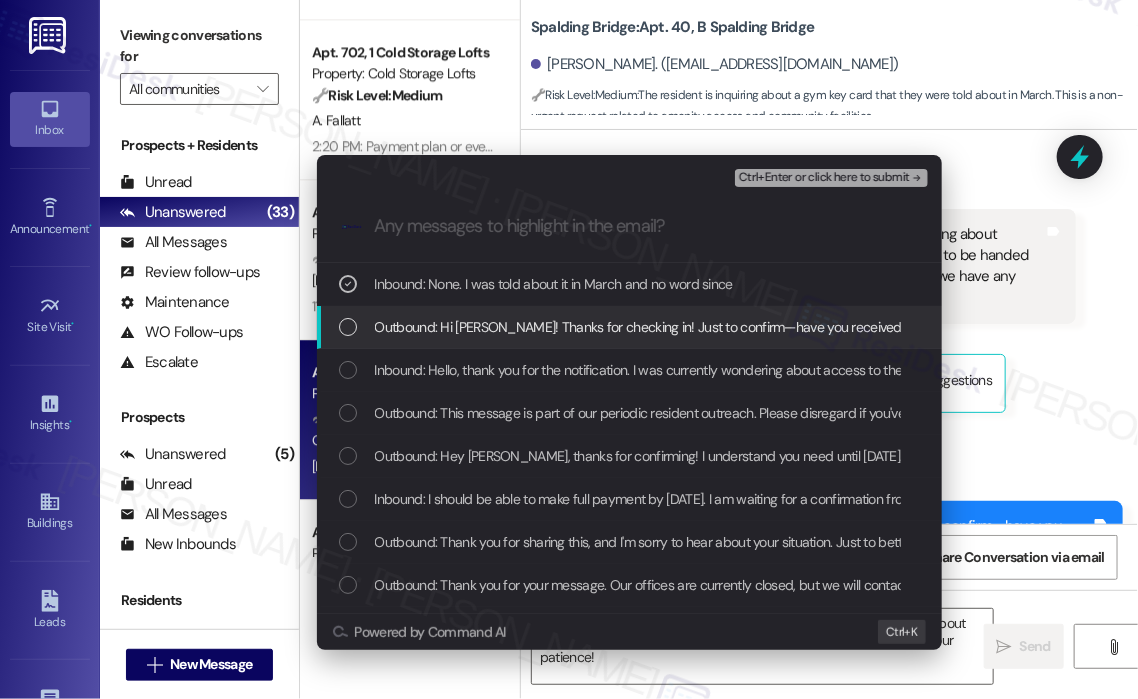 click on "Outbound: Hi [PERSON_NAME]! Thanks for checking in! Just to confirm—have you received any communication from the site team about gym key card distribution, or has there been no update at all so far? I’ll follow up with them to get you a status update." at bounding box center (629, 327) 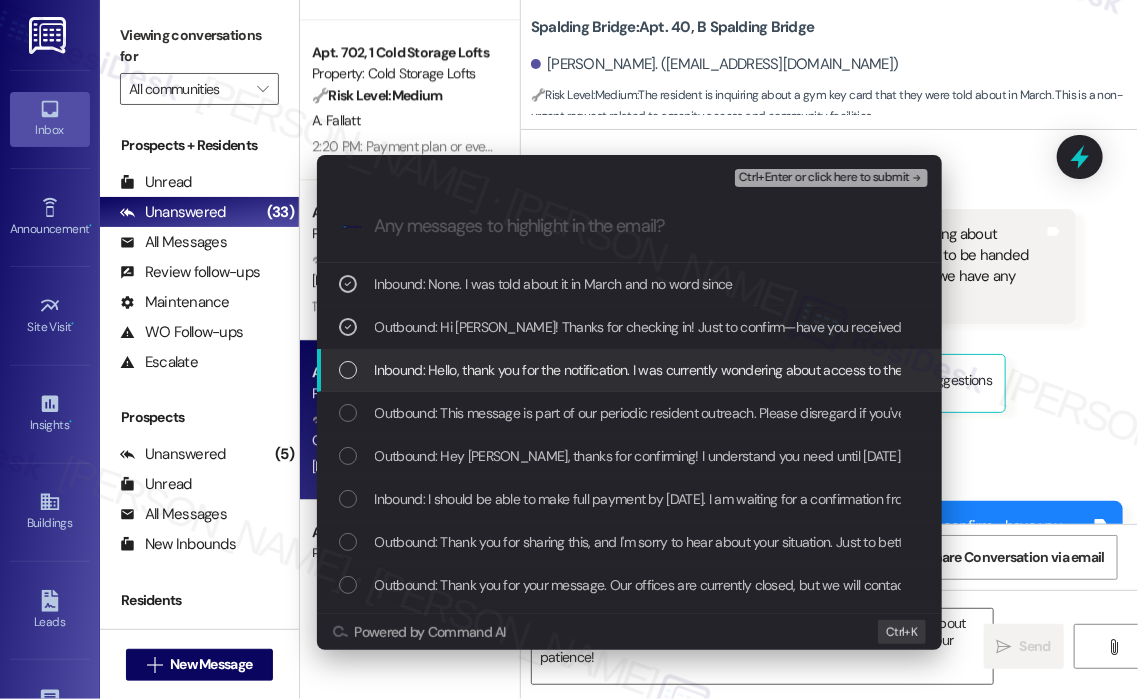 click on "Inbound: Hello, thank you for the notification. I was currently wondering about access to the gym. I believe that key cards were supposed to be handed to people in the building but I haven't received one yet. Do we have any status update on that?" at bounding box center (1087, 370) 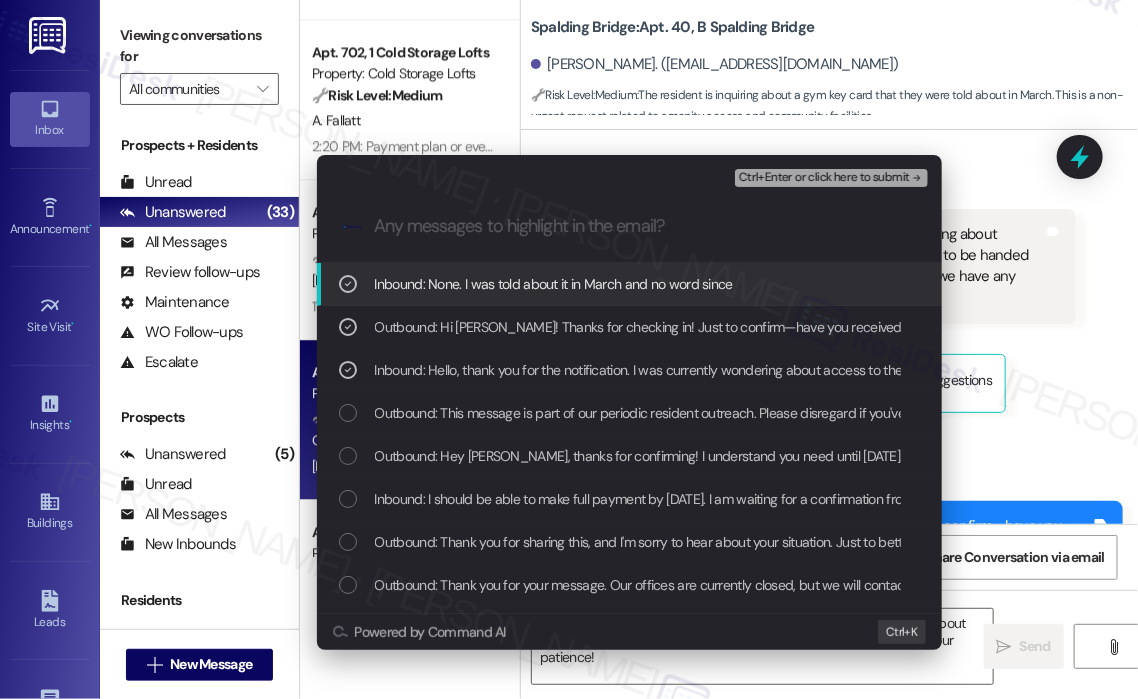 click on "Ctrl+Enter or click here to submit" at bounding box center (824, 178) 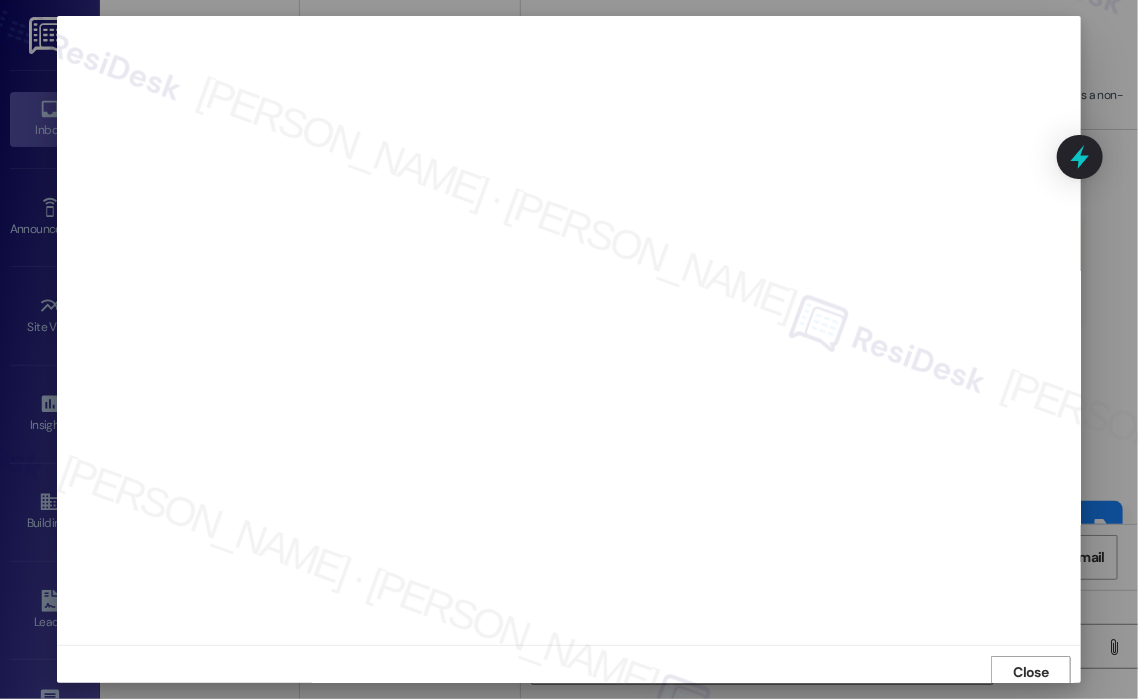 scroll, scrollTop: 4, scrollLeft: 0, axis: vertical 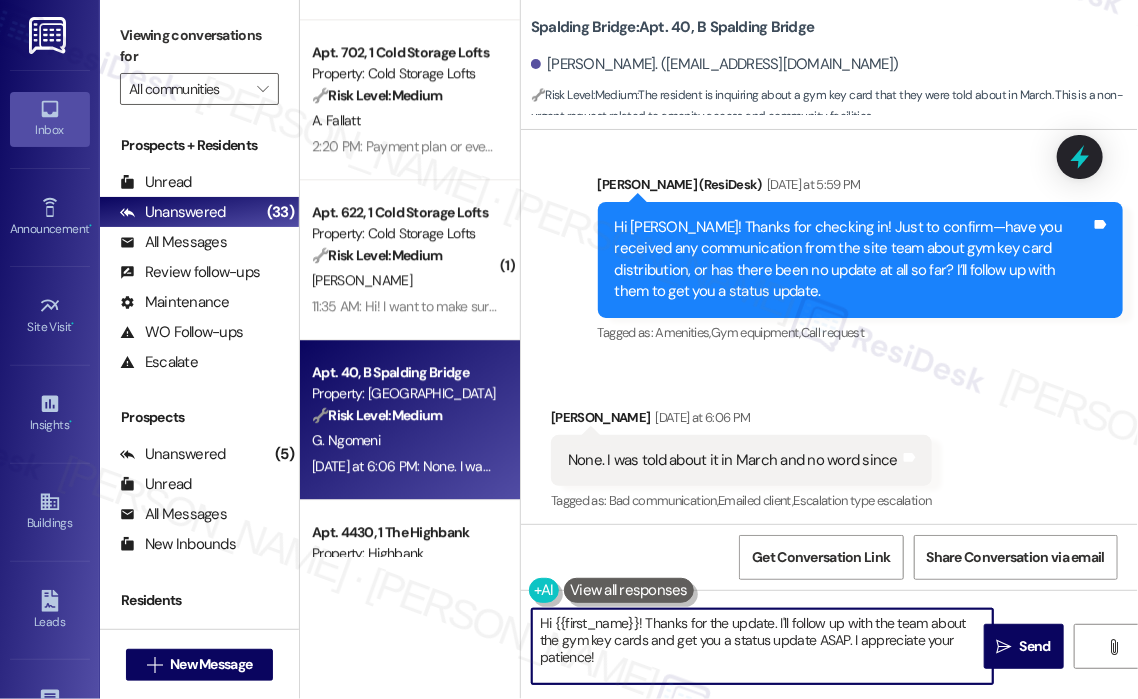 click on "Hi {{first_name}}! Thanks for the update. I'll follow up with the team about the gym key cards and get you a status update ASAP. I appreciate your patience!" at bounding box center (762, 646) 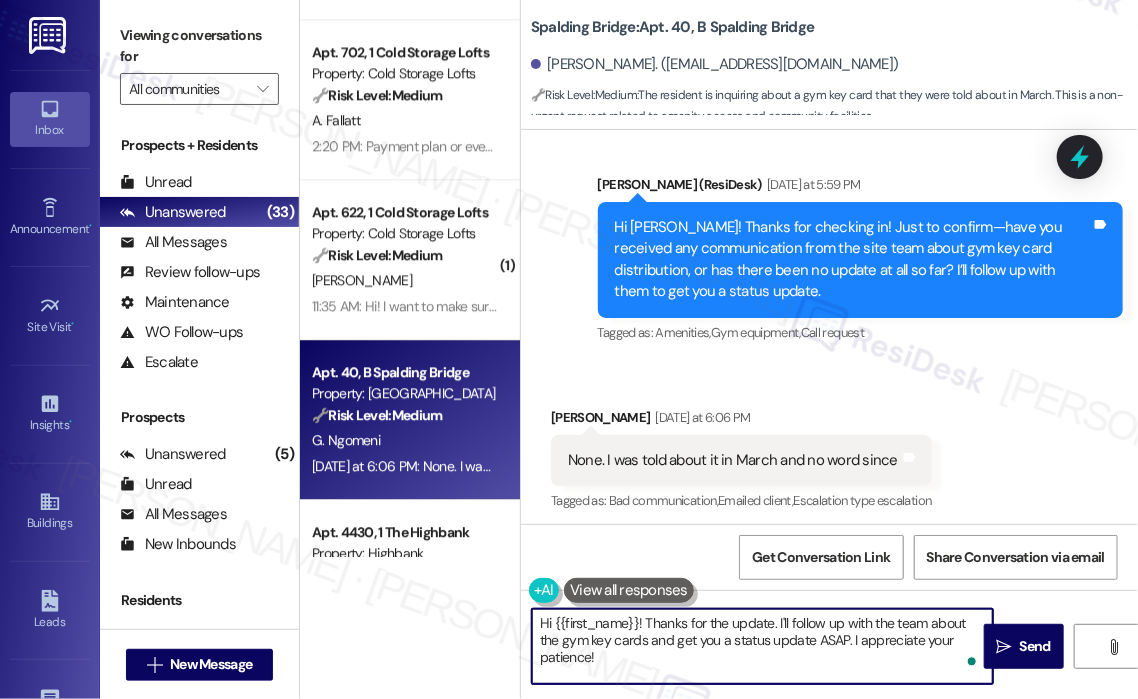 click on "Hi {{first_name}}! Thanks for the update. I'll follow up with the team about the gym key cards and get you a status update ASAP. I appreciate your patience!" at bounding box center (762, 646) 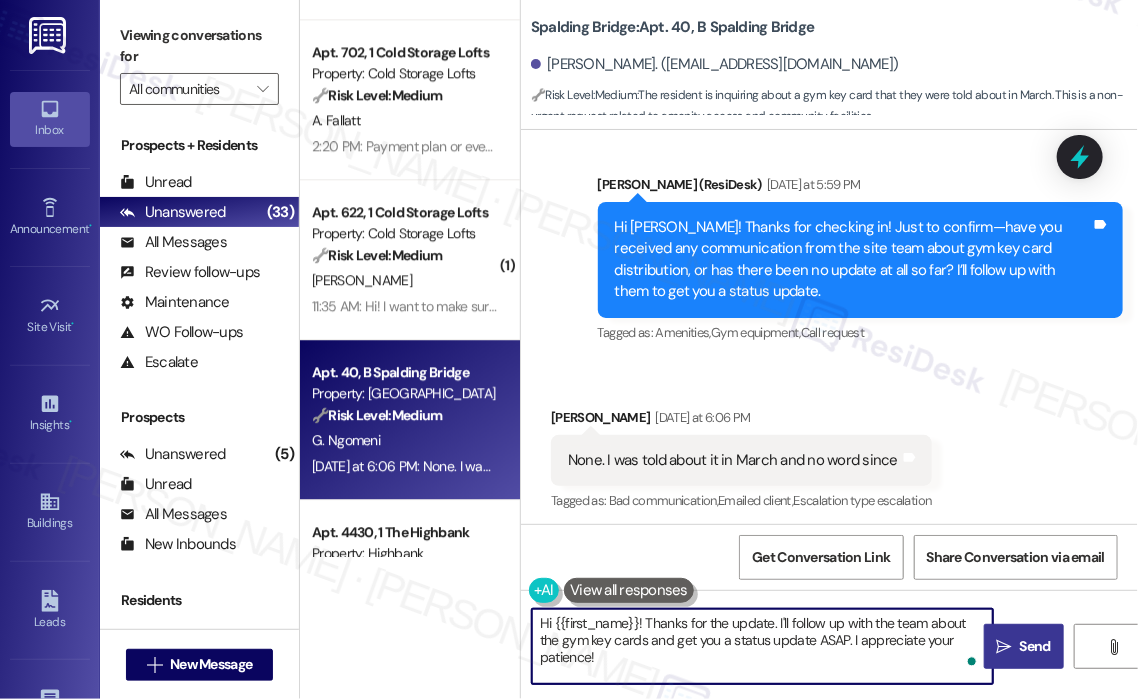 click on "Send" at bounding box center [1035, 646] 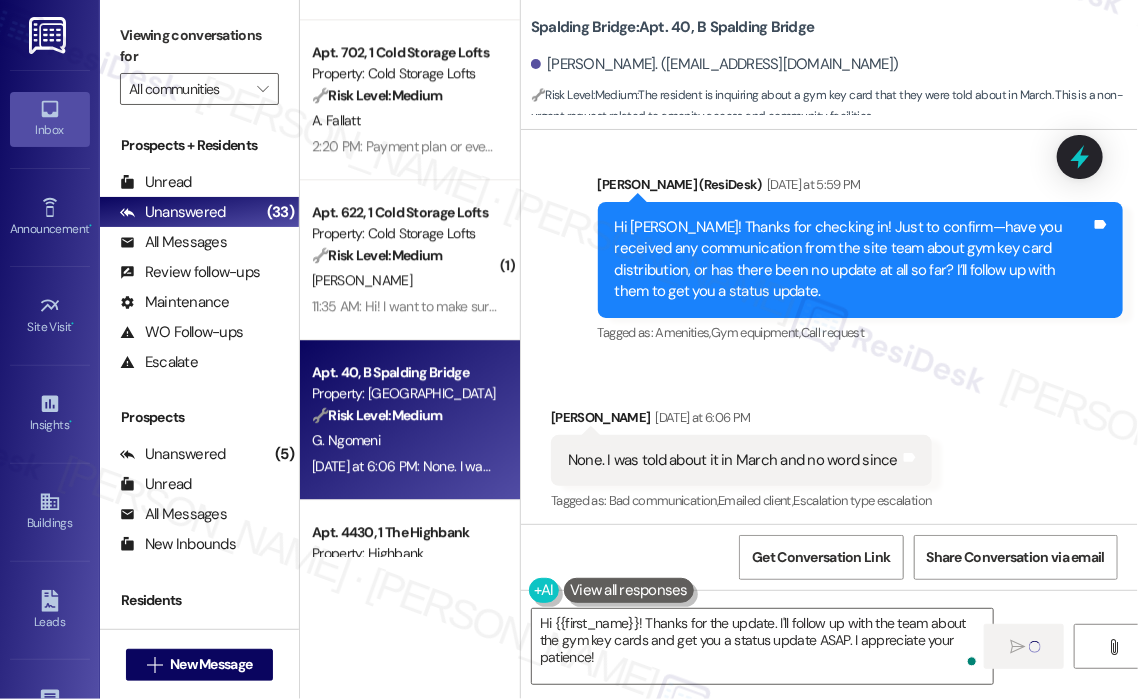 type 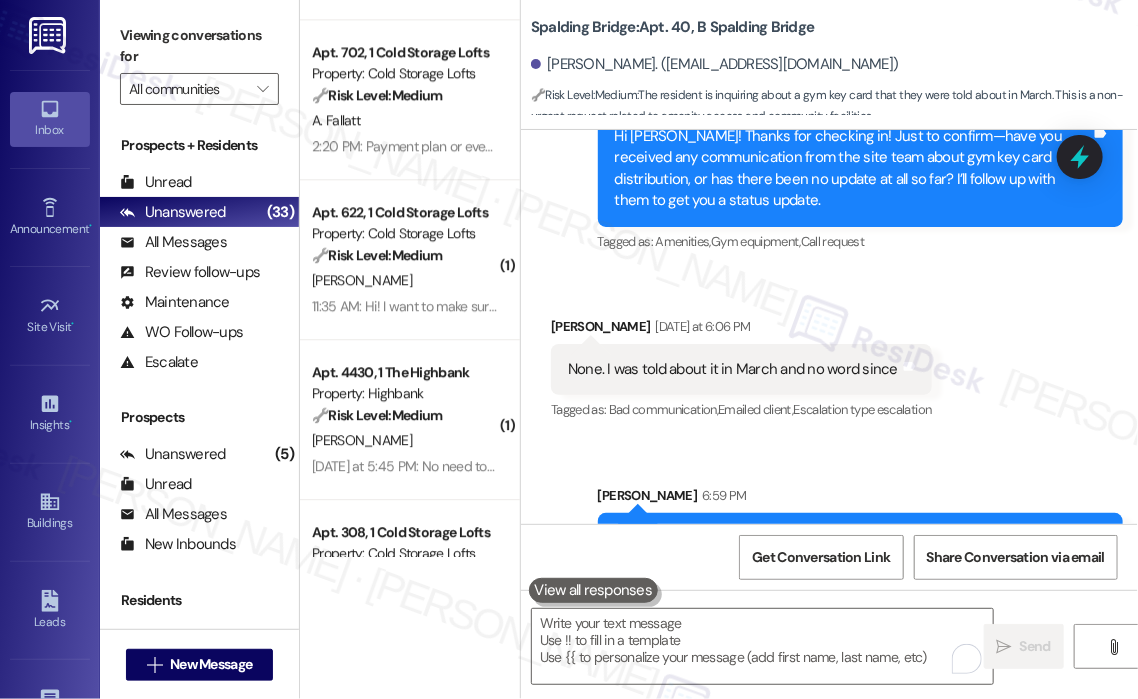 scroll, scrollTop: 9901, scrollLeft: 0, axis: vertical 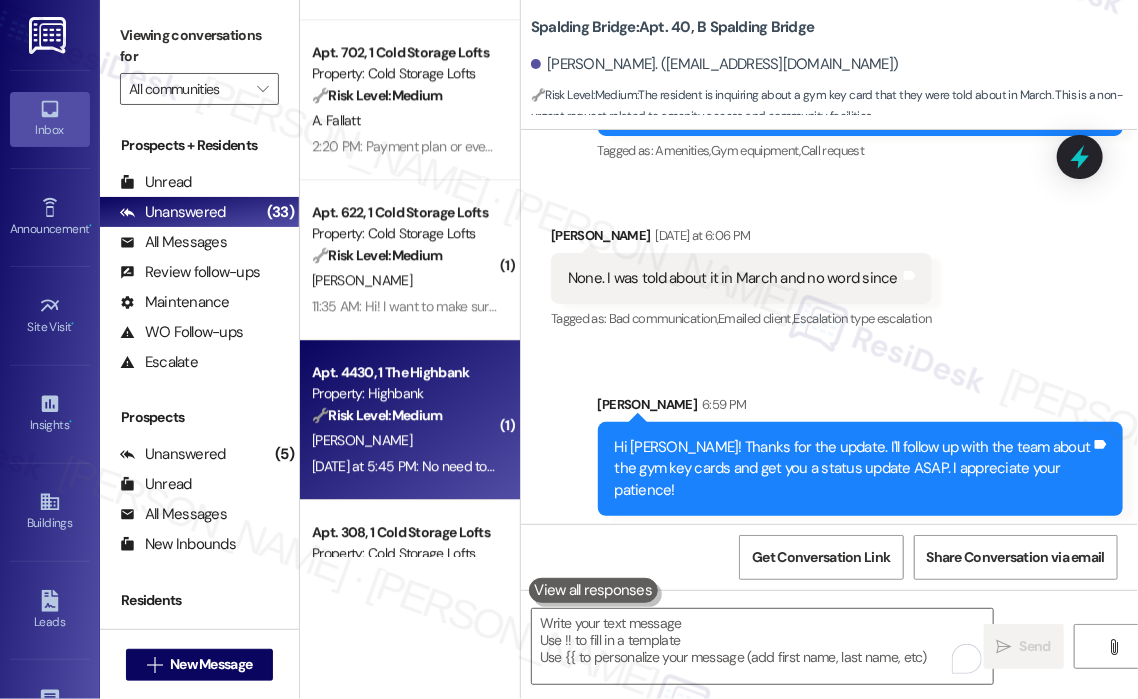 click on "[PERSON_NAME]" at bounding box center (404, 440) 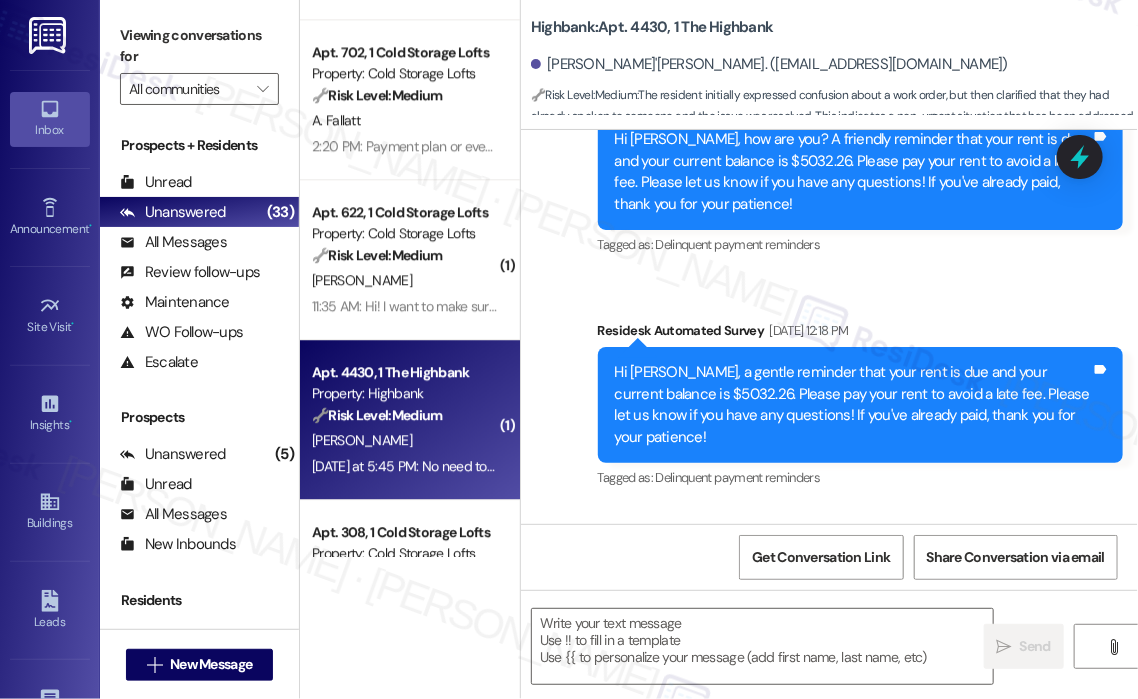 type on "Fetching suggested responses. Please feel free to read through the conversation in the meantime." 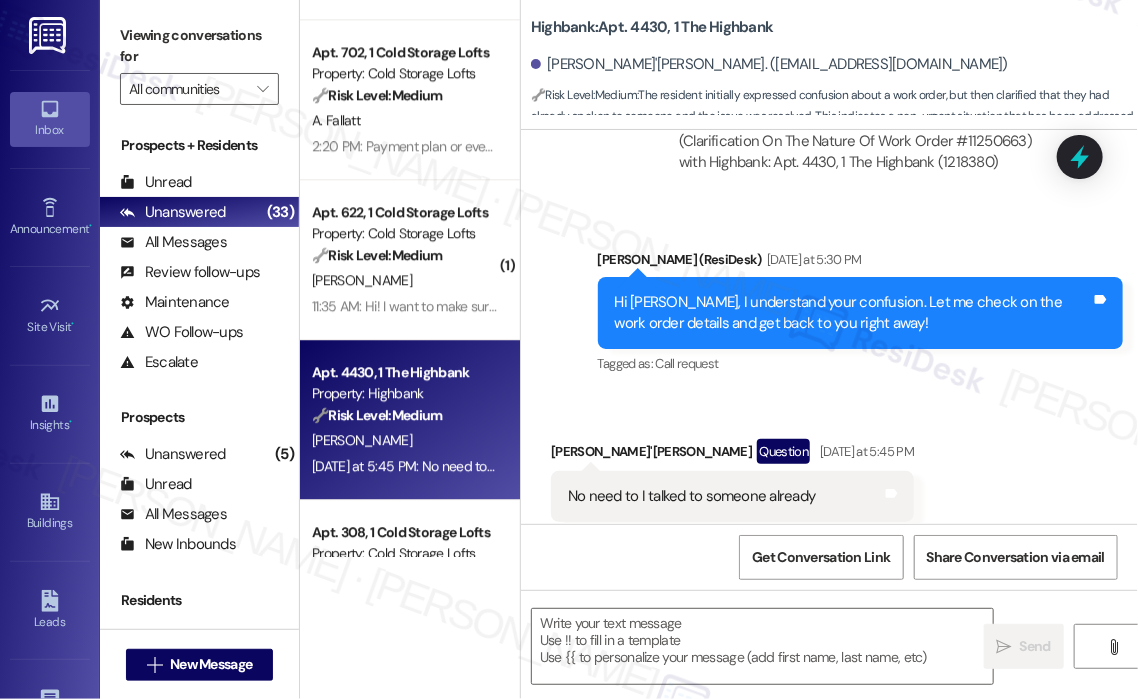 scroll, scrollTop: 5080, scrollLeft: 0, axis: vertical 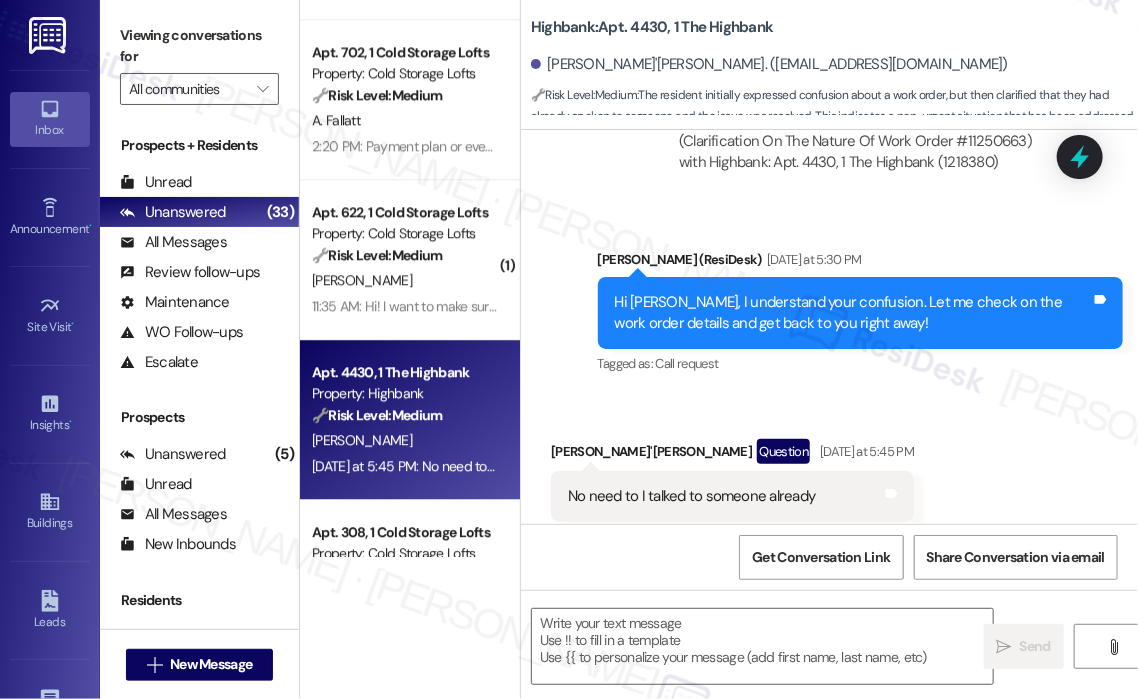 click on "No need to I talked to someone already" at bounding box center [692, 496] 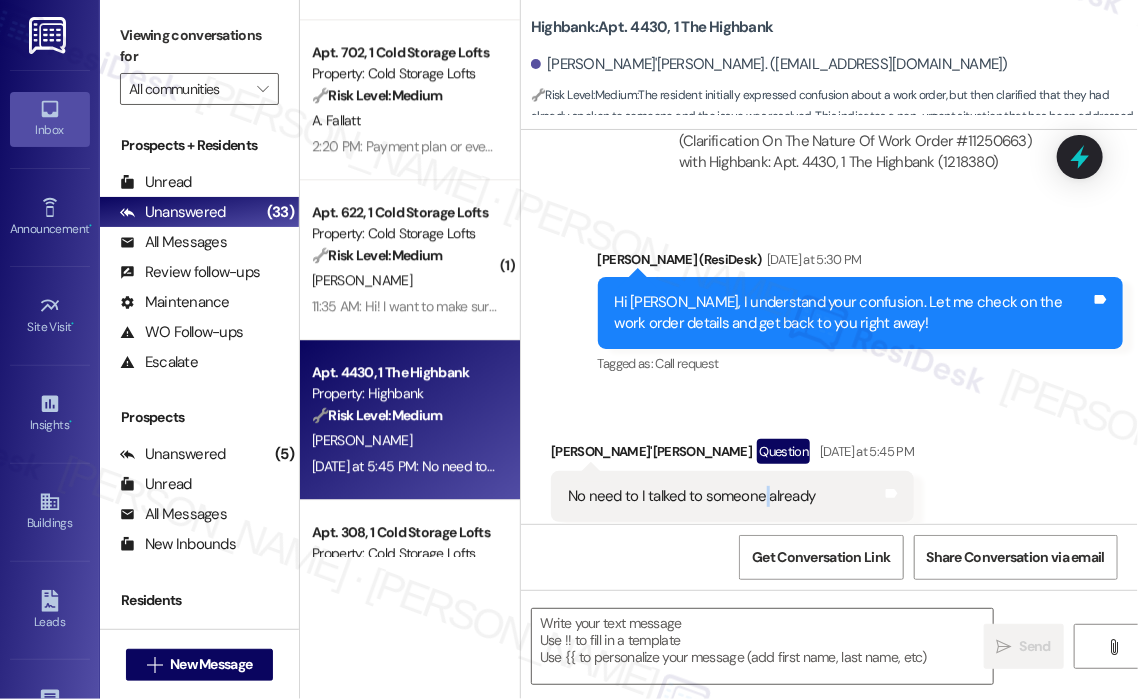 click on "No need to I talked to someone already" at bounding box center (692, 496) 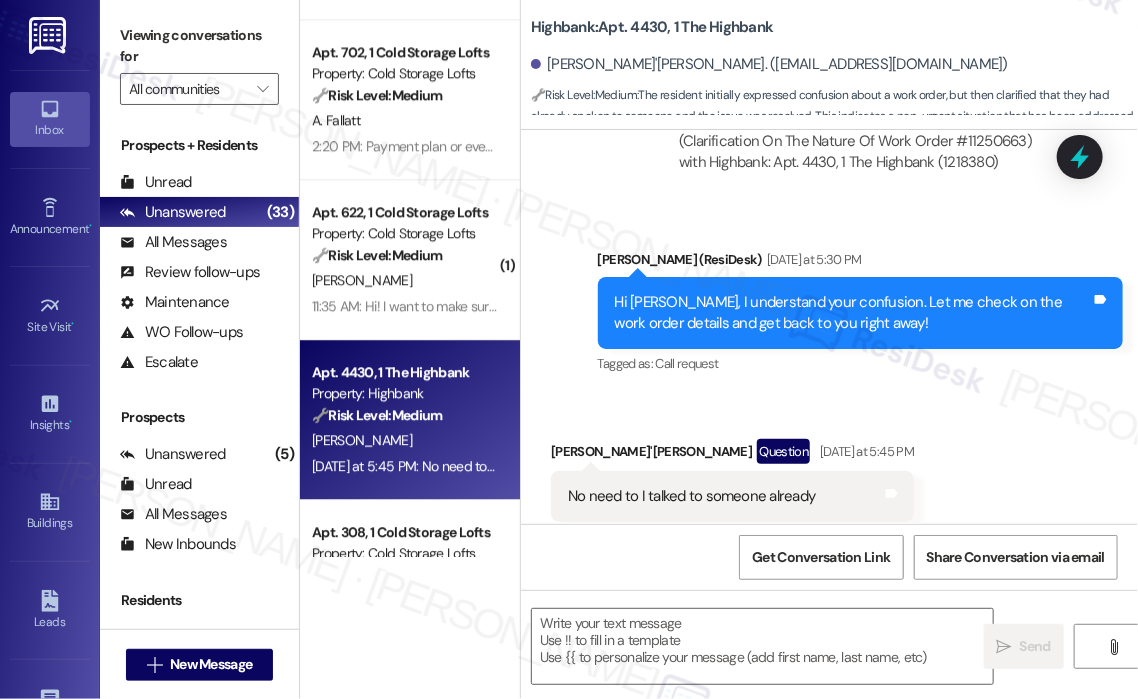 click on "No need to I talked to someone already" at bounding box center [692, 496] 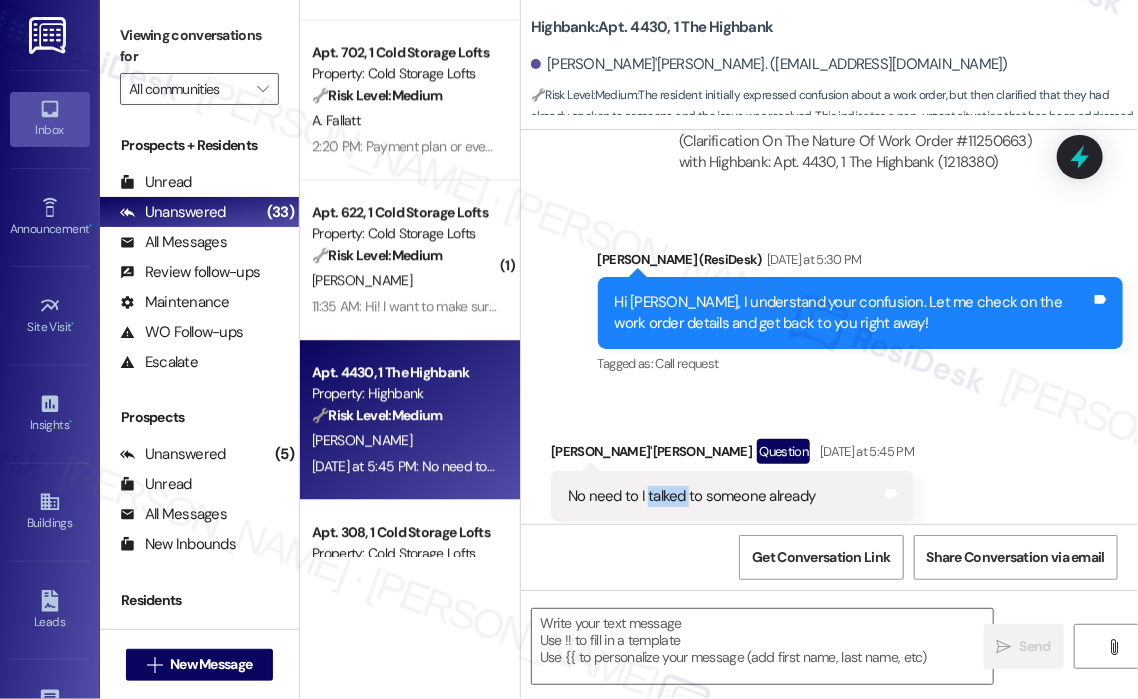 click on "No need to I talked to someone already" at bounding box center [692, 496] 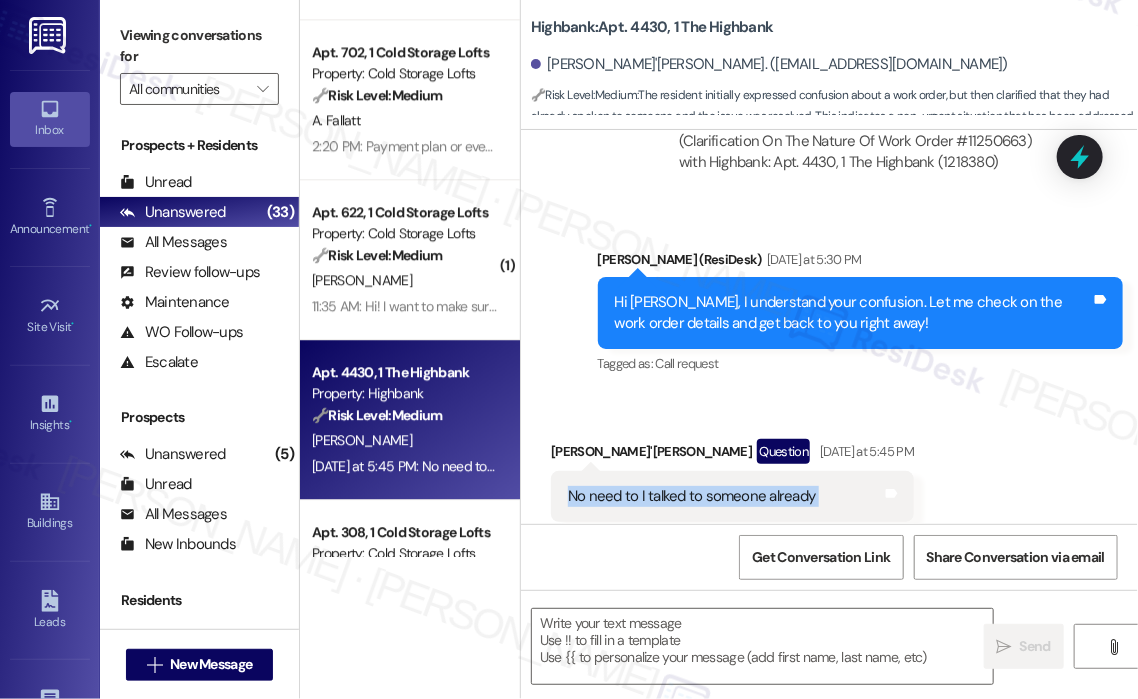 click on "No need to I talked to someone already" at bounding box center (692, 496) 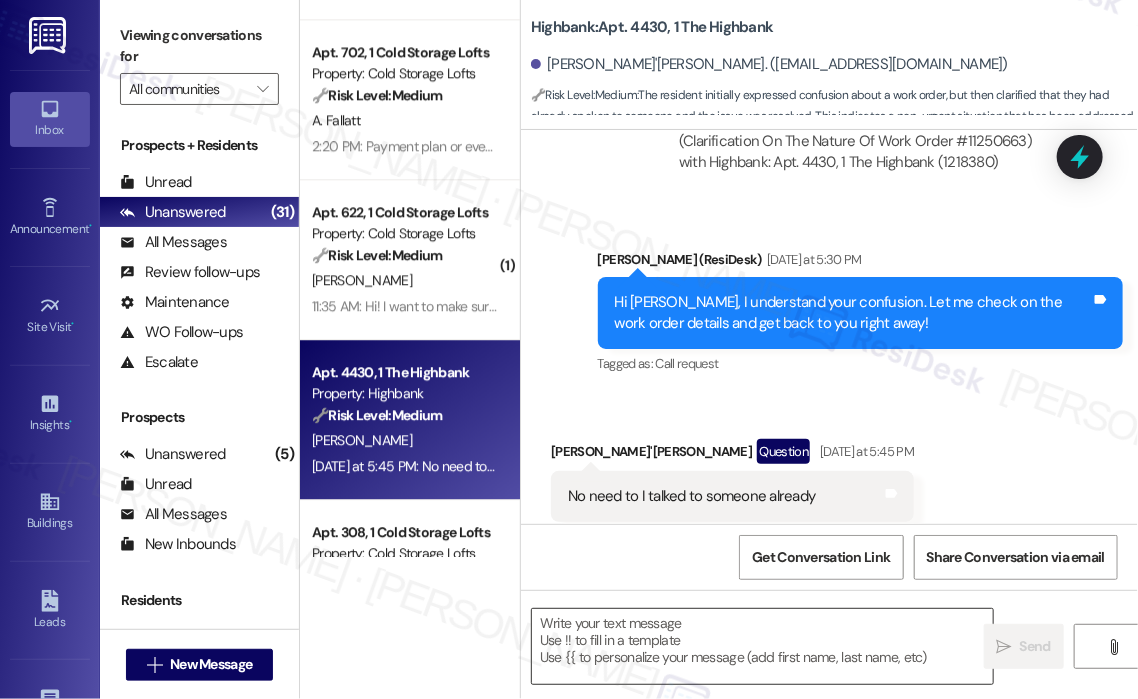 click at bounding box center [762, 646] 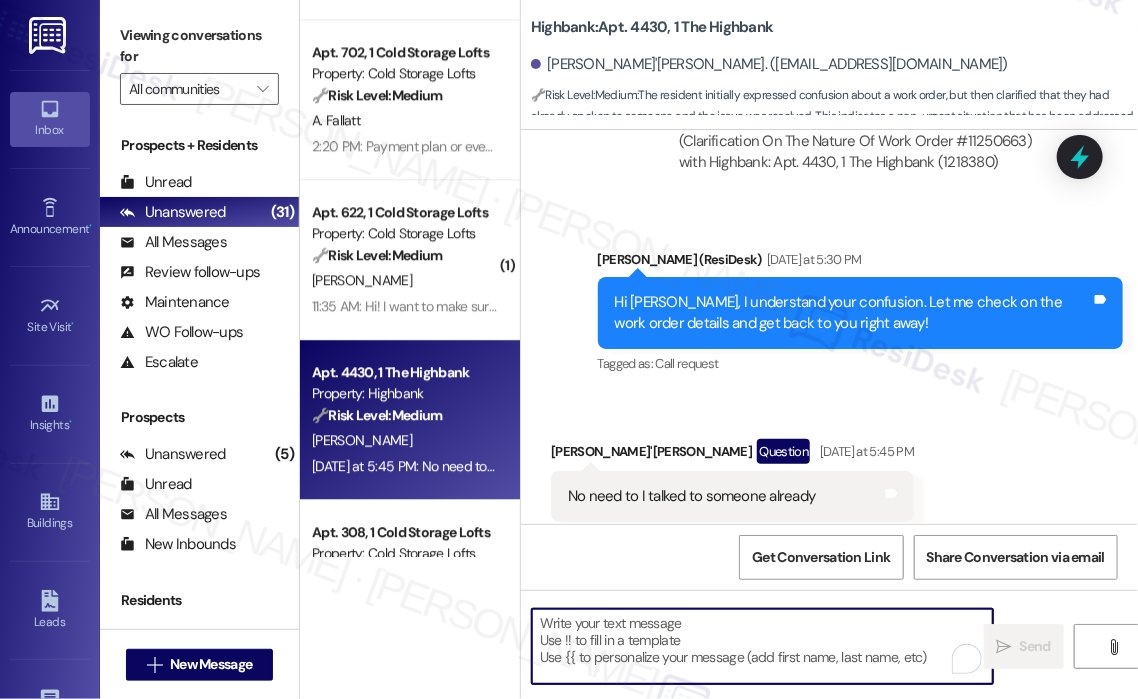paste on "Thanks for the update—glad to hear you were able to speak with someone! Let me know if you need anything else." 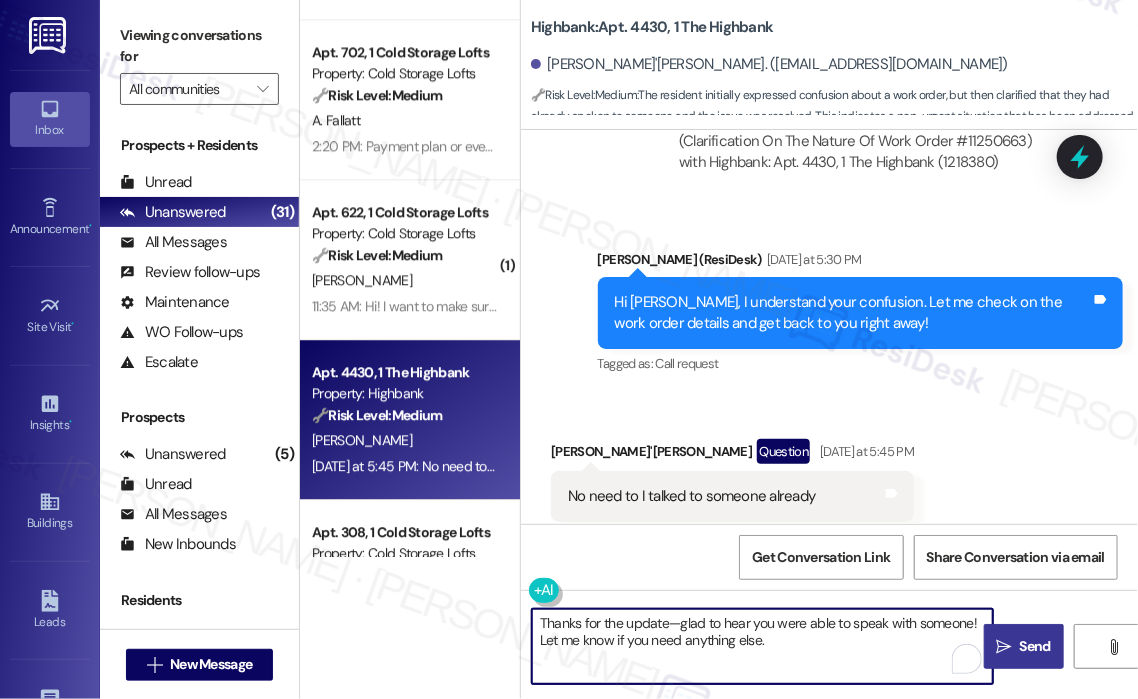 type on "Thanks for the update—glad to hear you were able to speak with someone! Let me know if you need anything else." 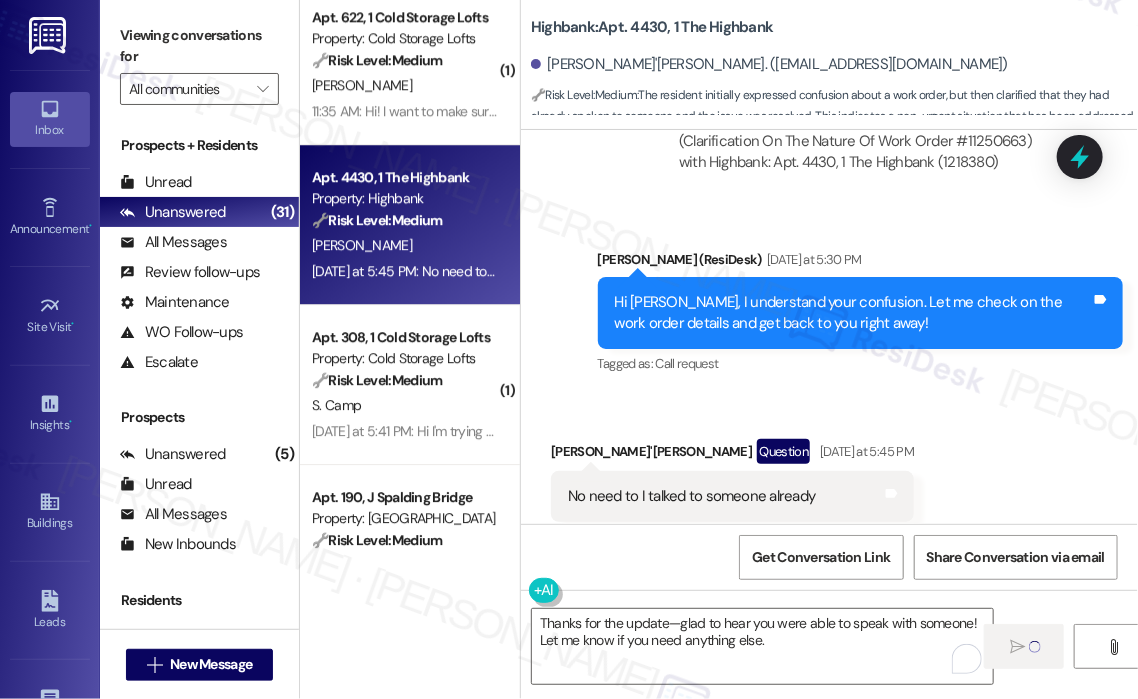 scroll, scrollTop: 2100, scrollLeft: 0, axis: vertical 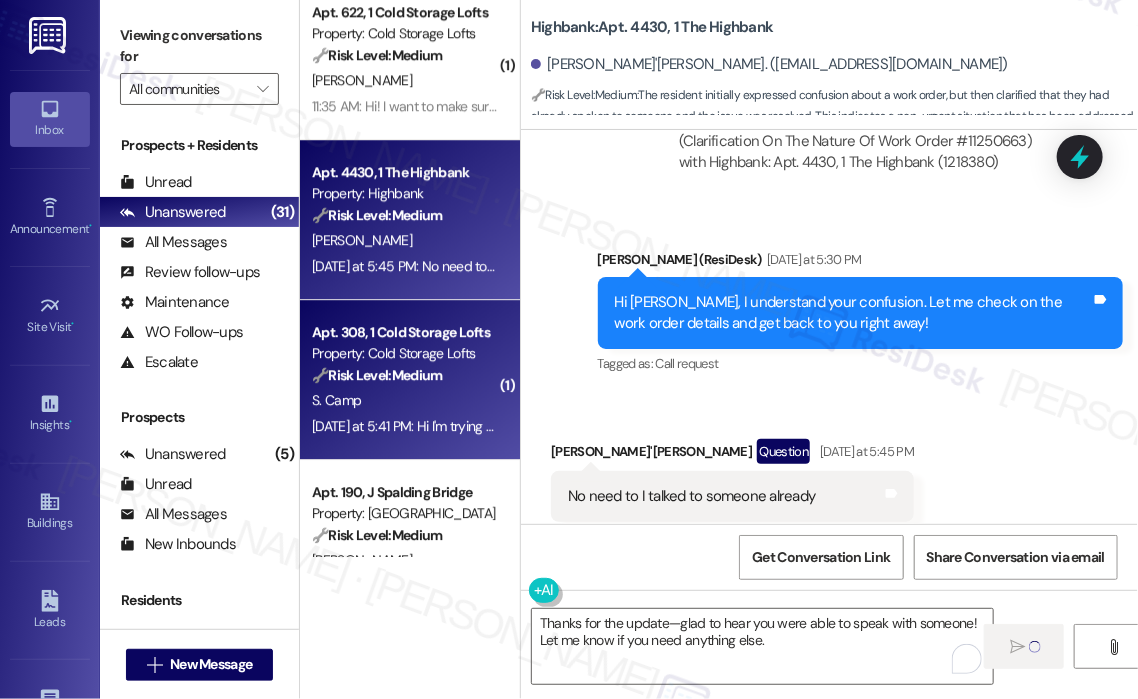 type 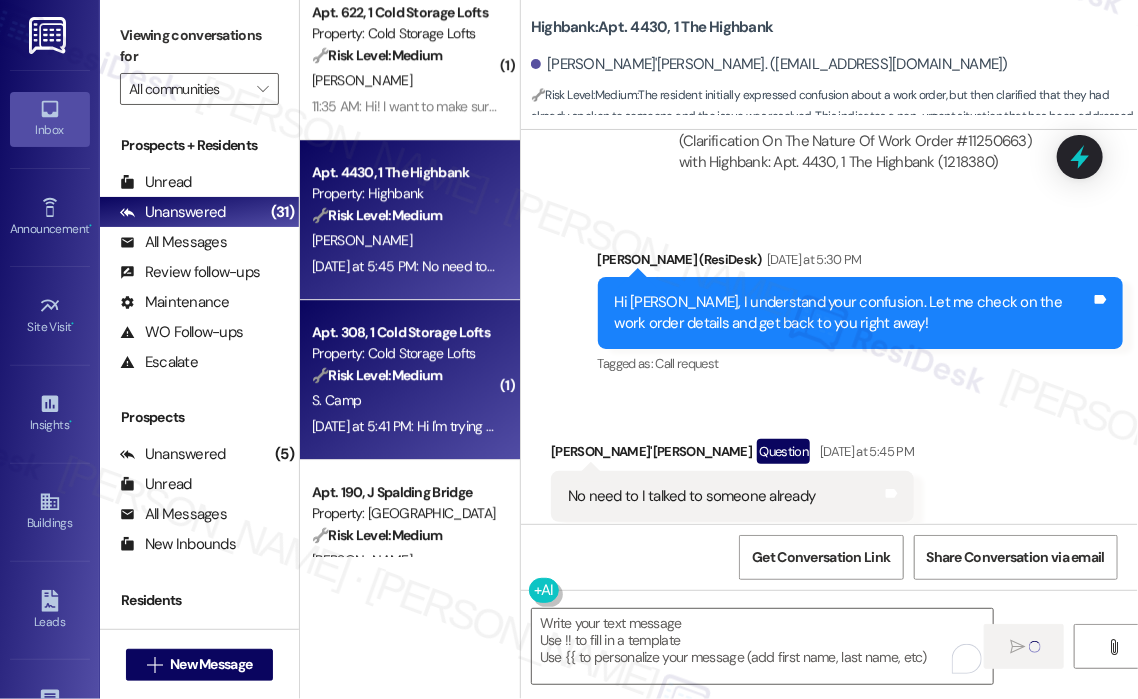 scroll, scrollTop: 5080, scrollLeft: 0, axis: vertical 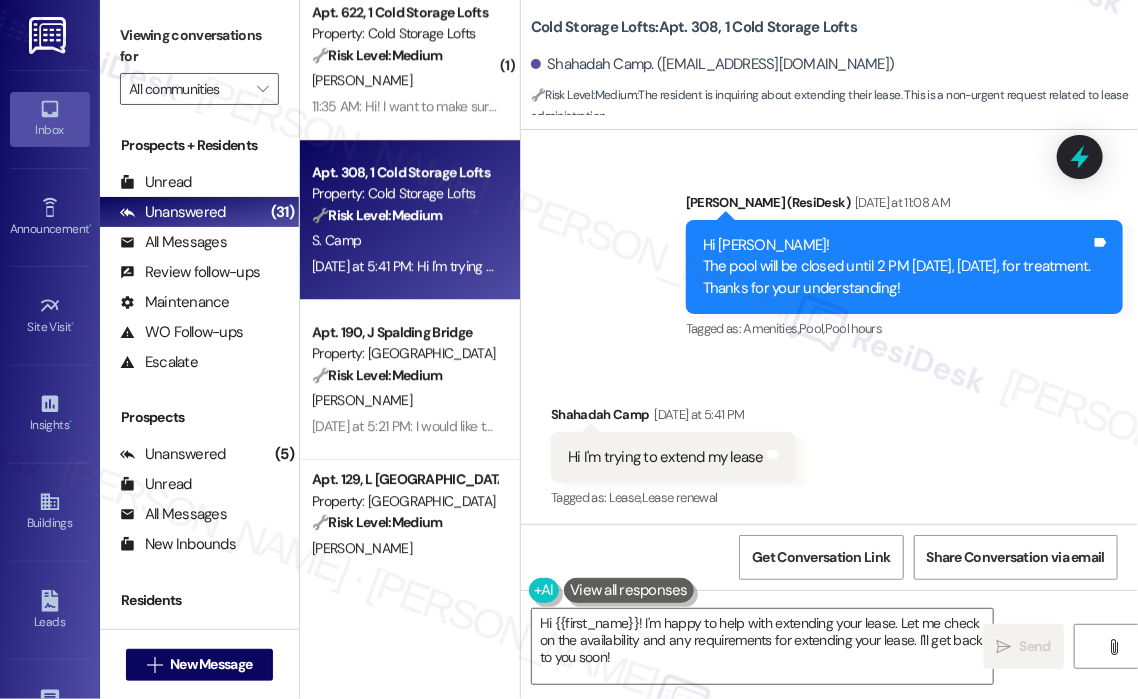 click on "Hi I'm trying to extend my lease" at bounding box center (666, 457) 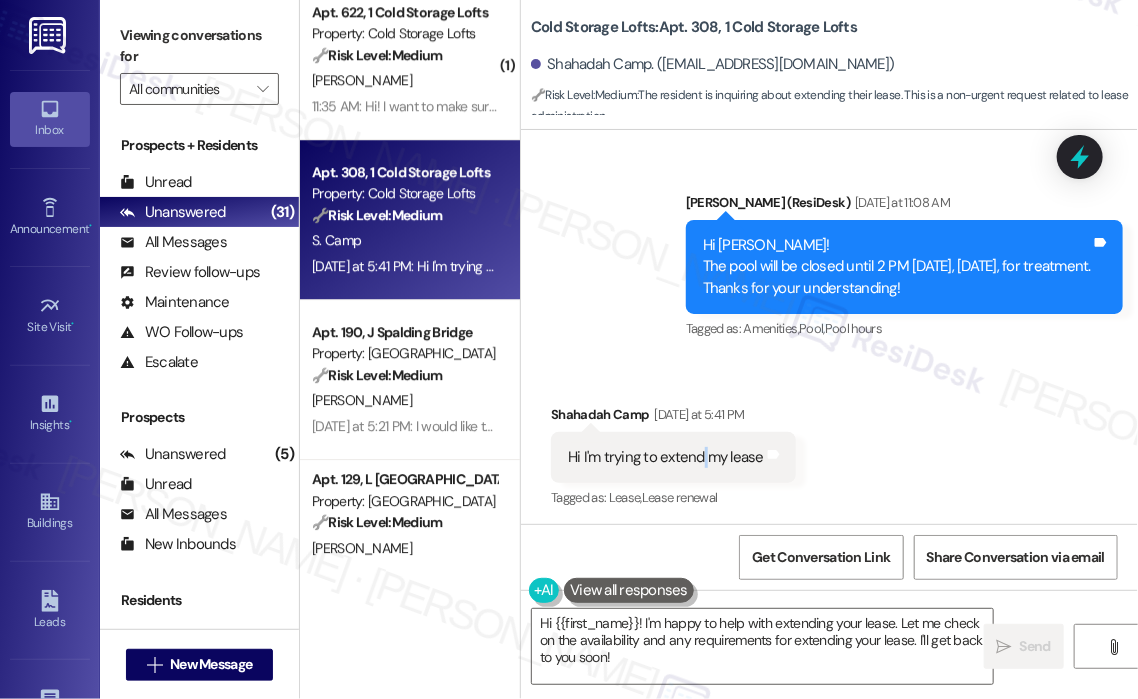 click on "Hi I'm trying to extend my lease" at bounding box center (666, 457) 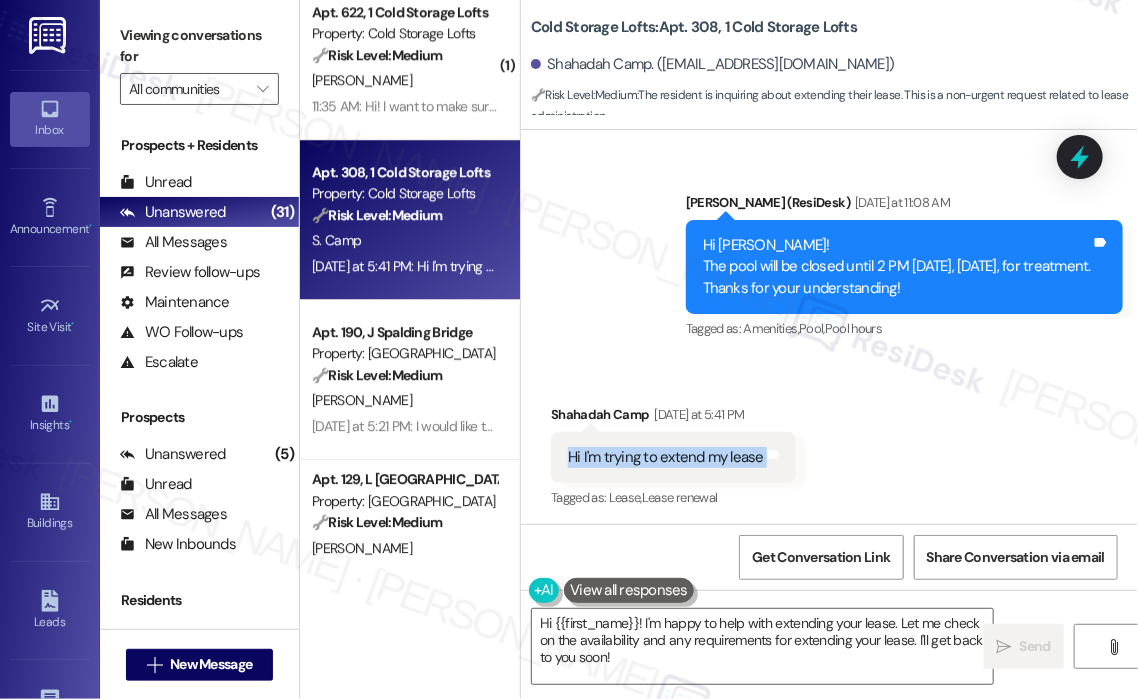 click on "Hi I'm trying to extend my lease" at bounding box center [666, 457] 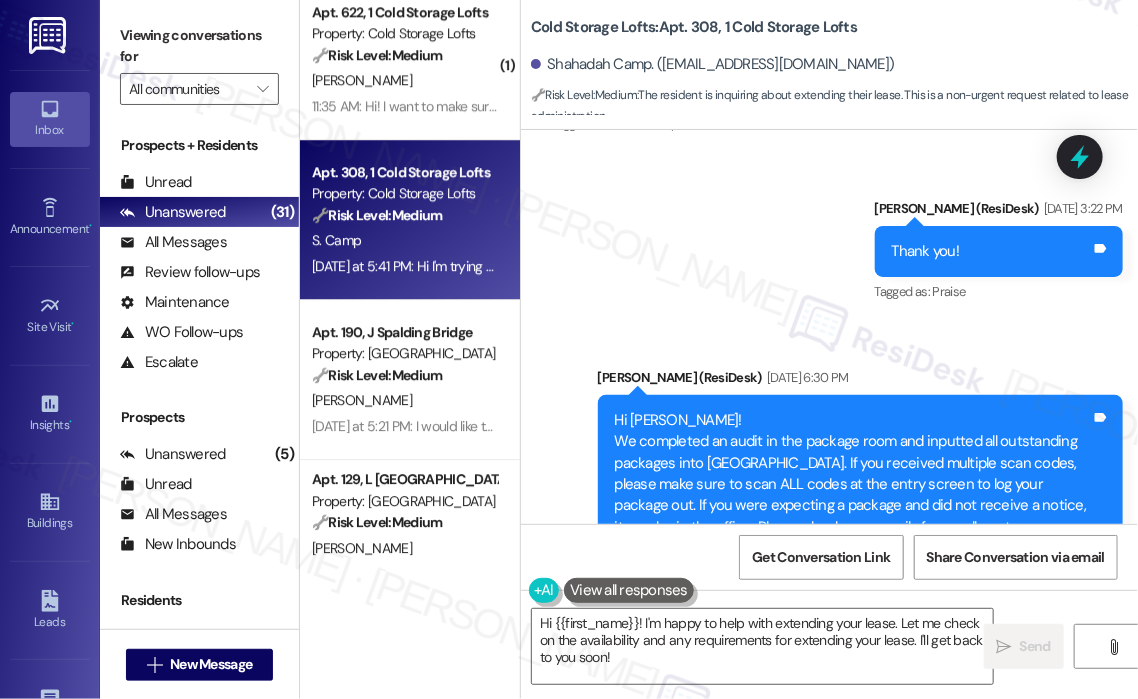 scroll, scrollTop: 20799, scrollLeft: 0, axis: vertical 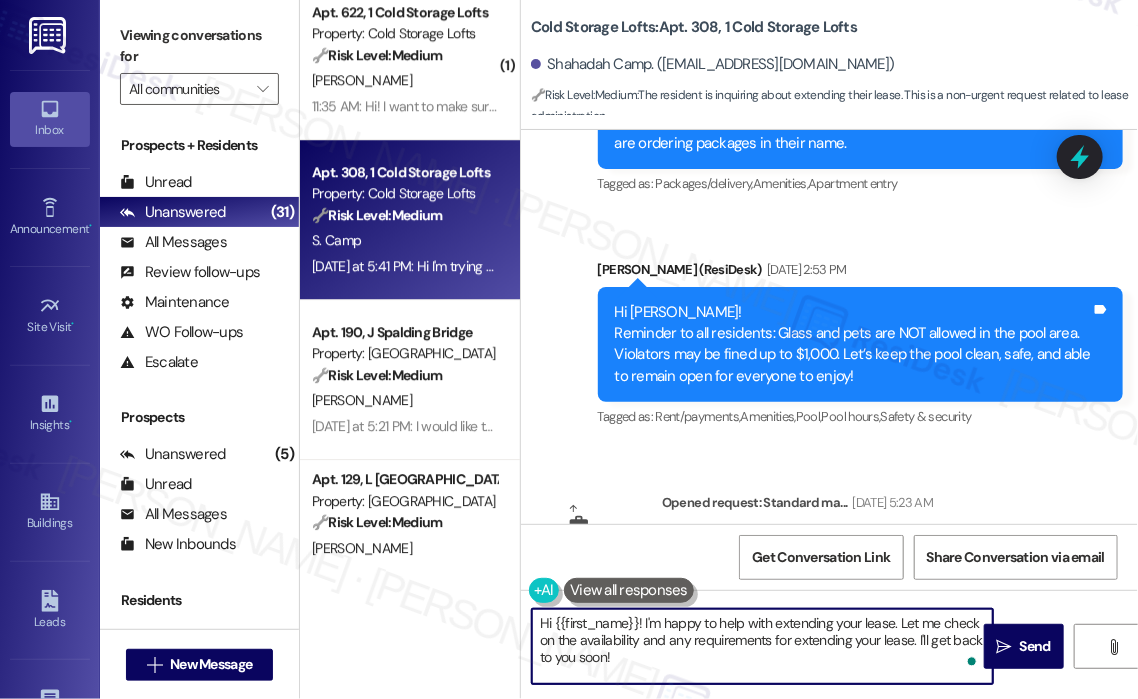 drag, startPoint x: 667, startPoint y: 670, endPoint x: 645, endPoint y: 627, distance: 48.30114 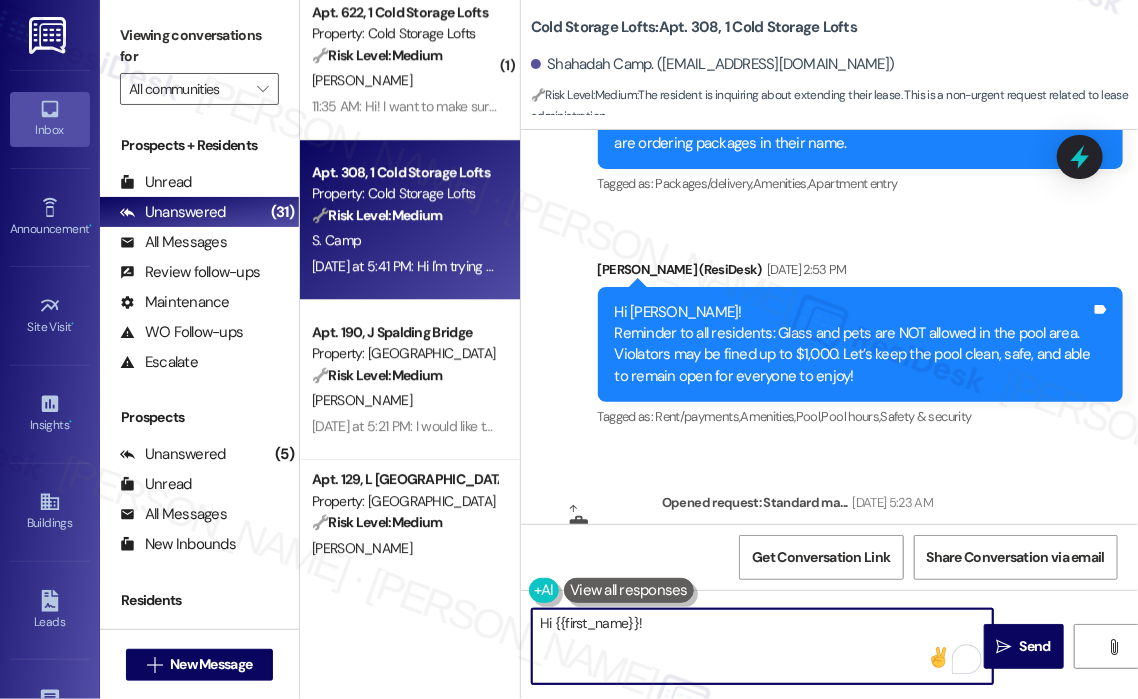 paste on "Thanks for reaching out. Just to confirm—are you looking to extend your current lease for a specific duration, or are you open to options? I’ll check with the leasing team and get back to you with the next steps." 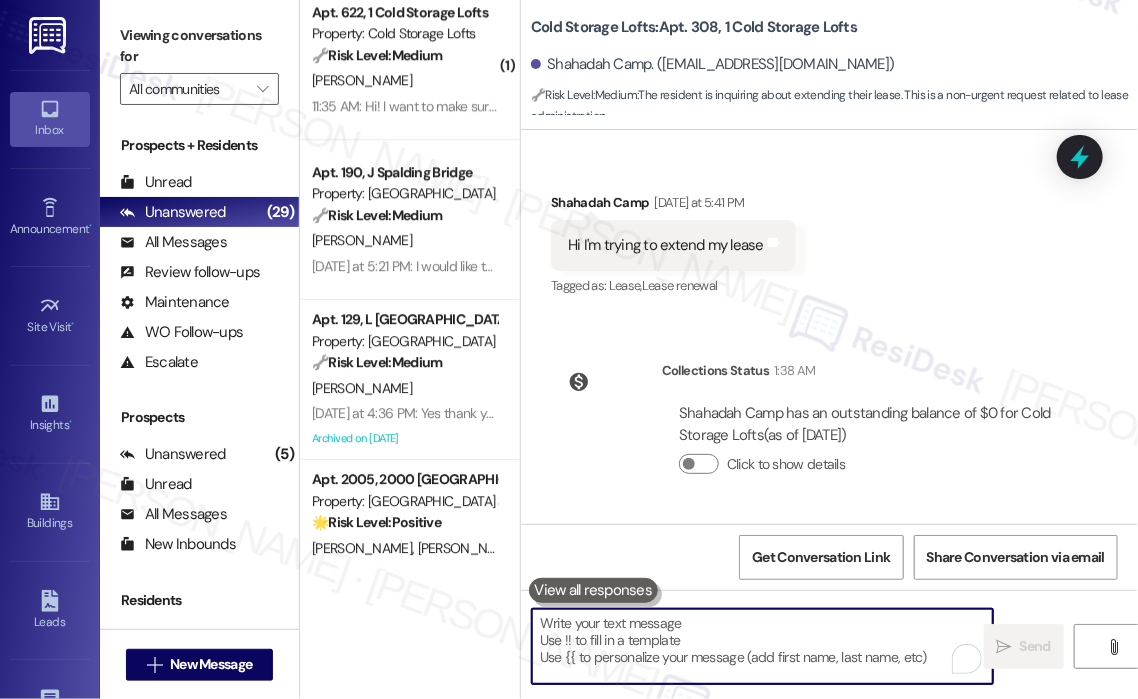 scroll, scrollTop: 21908, scrollLeft: 0, axis: vertical 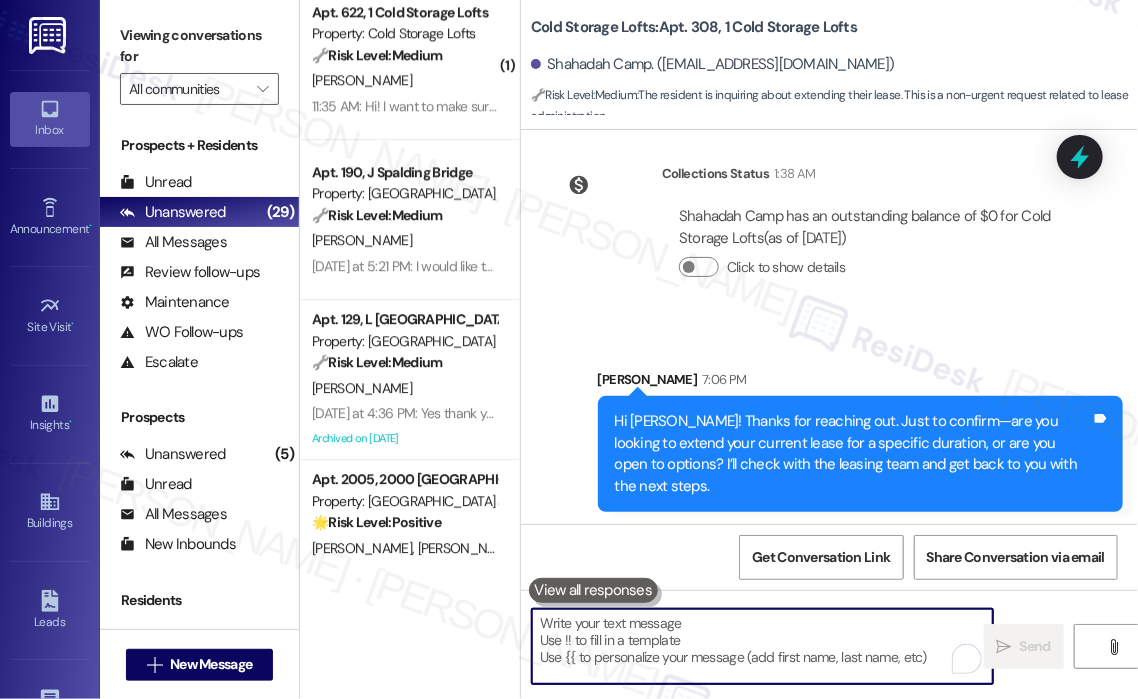 type 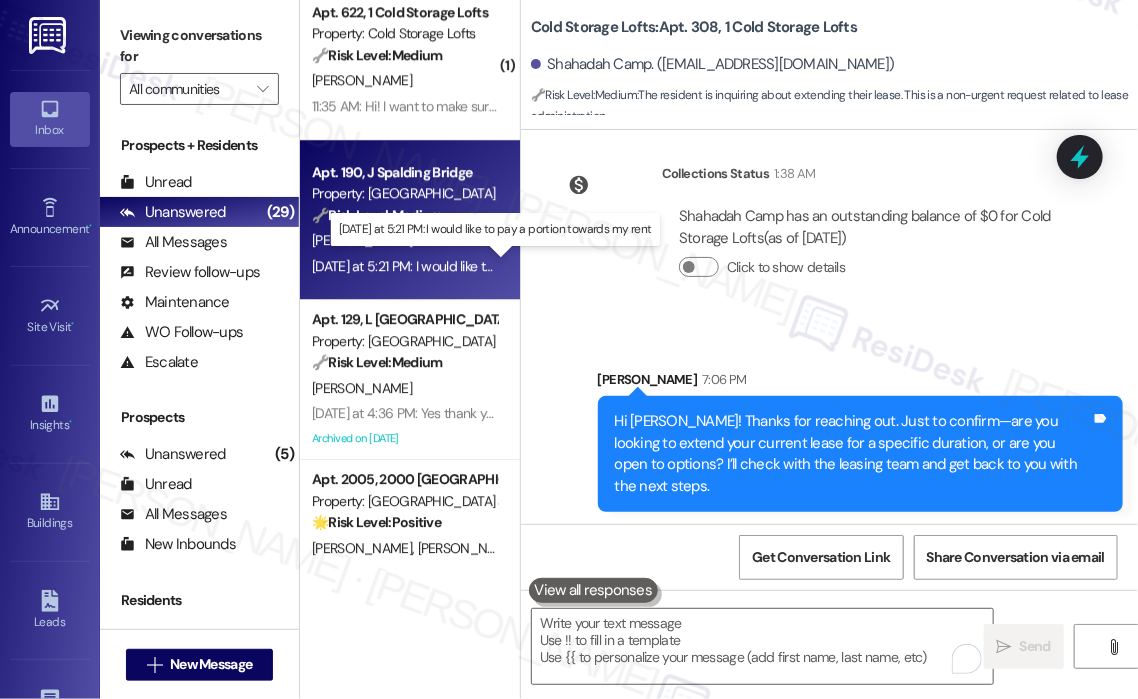 click on "[DATE] at 5:21 PM: I would like to pay a portion towards my rent  [DATE] at 5:21 PM: I would like to pay a portion towards my rent" at bounding box center [492, 266] 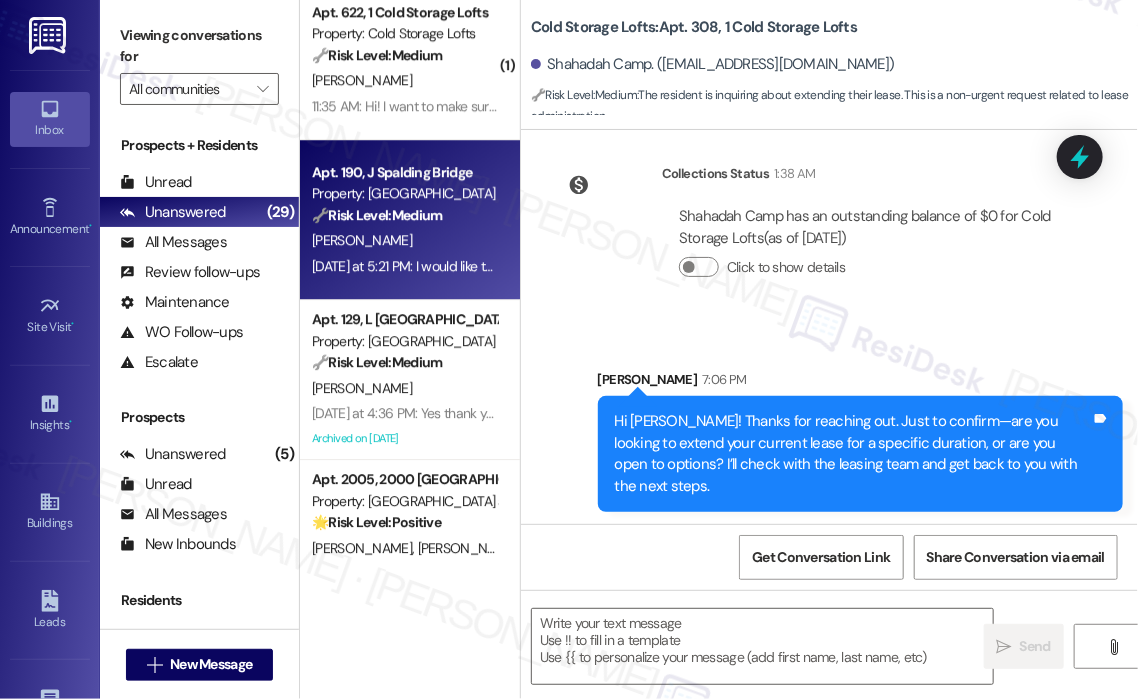 type on "Fetching suggested responses. Please feel free to read through the conversation in the meantime." 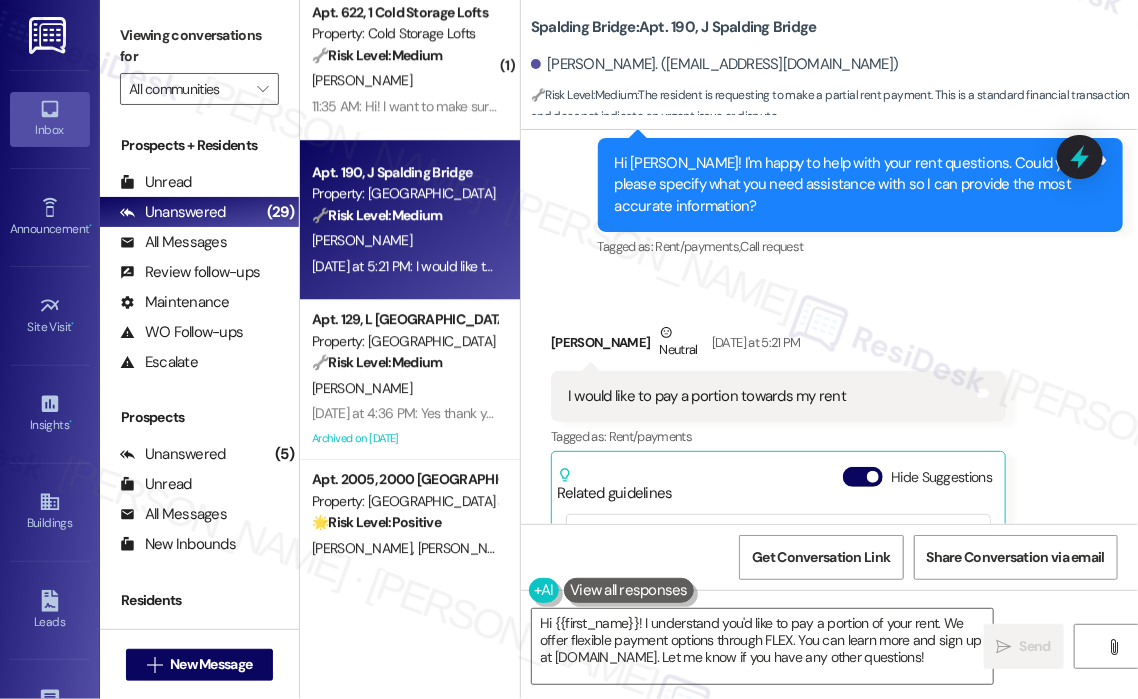 scroll, scrollTop: 1844, scrollLeft: 0, axis: vertical 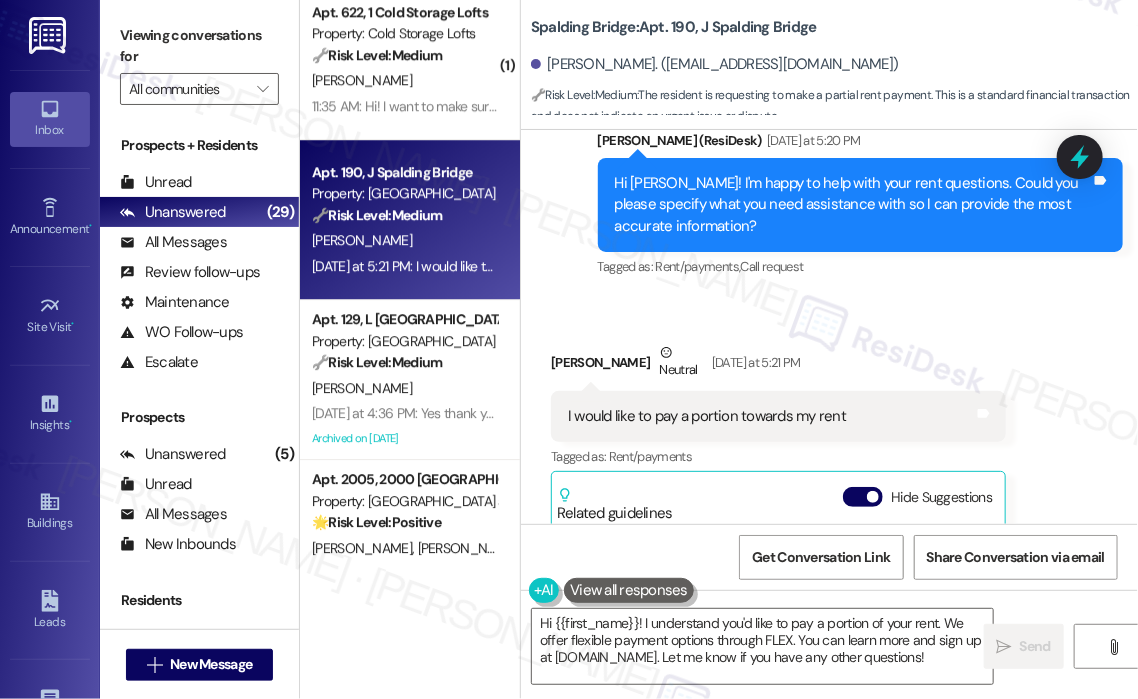 click on "I would like to pay a portion towards my rent" at bounding box center (707, 416) 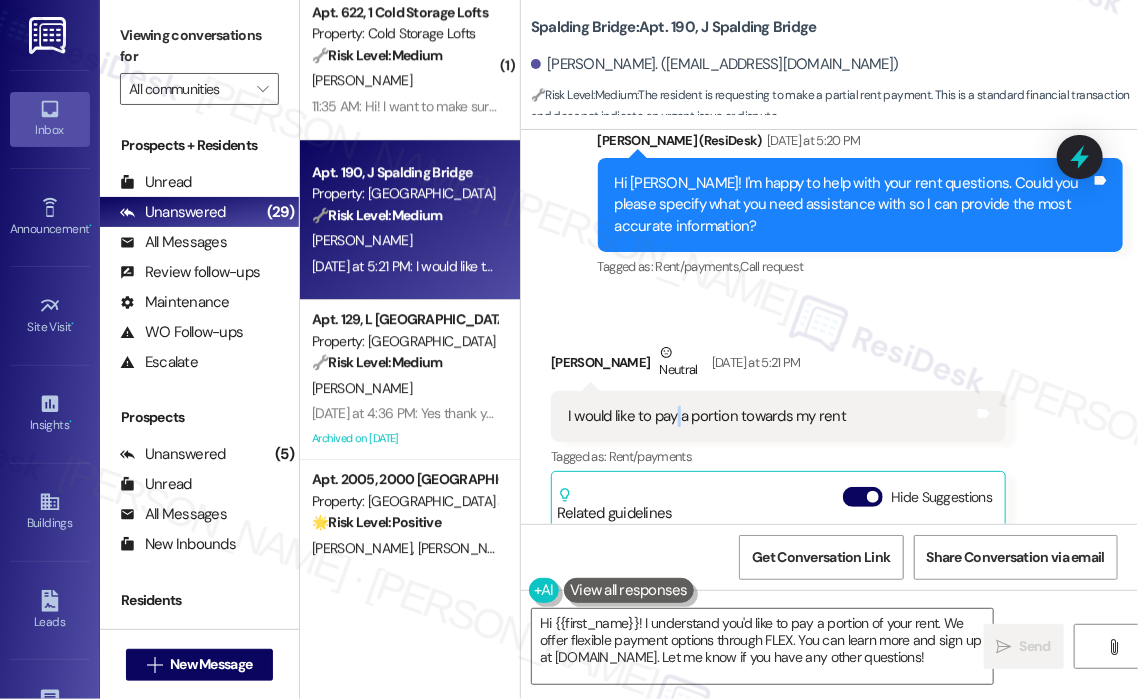 click on "I would like to pay a portion towards my rent" at bounding box center (707, 416) 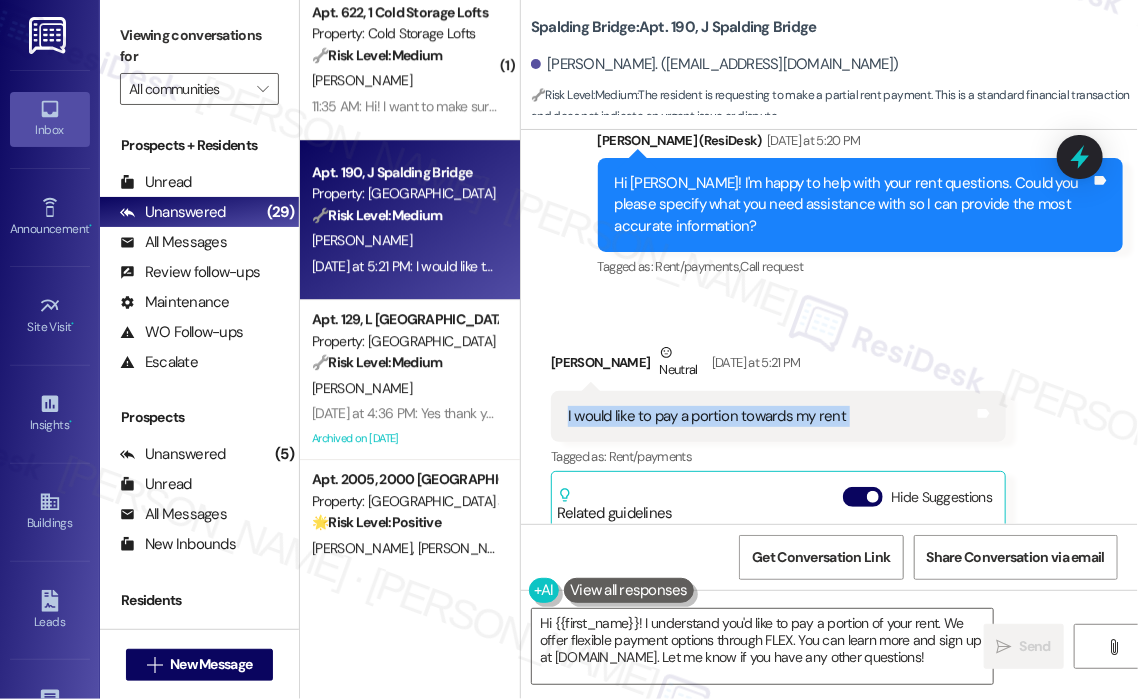 click on "I would like to pay a portion towards my rent" at bounding box center (707, 416) 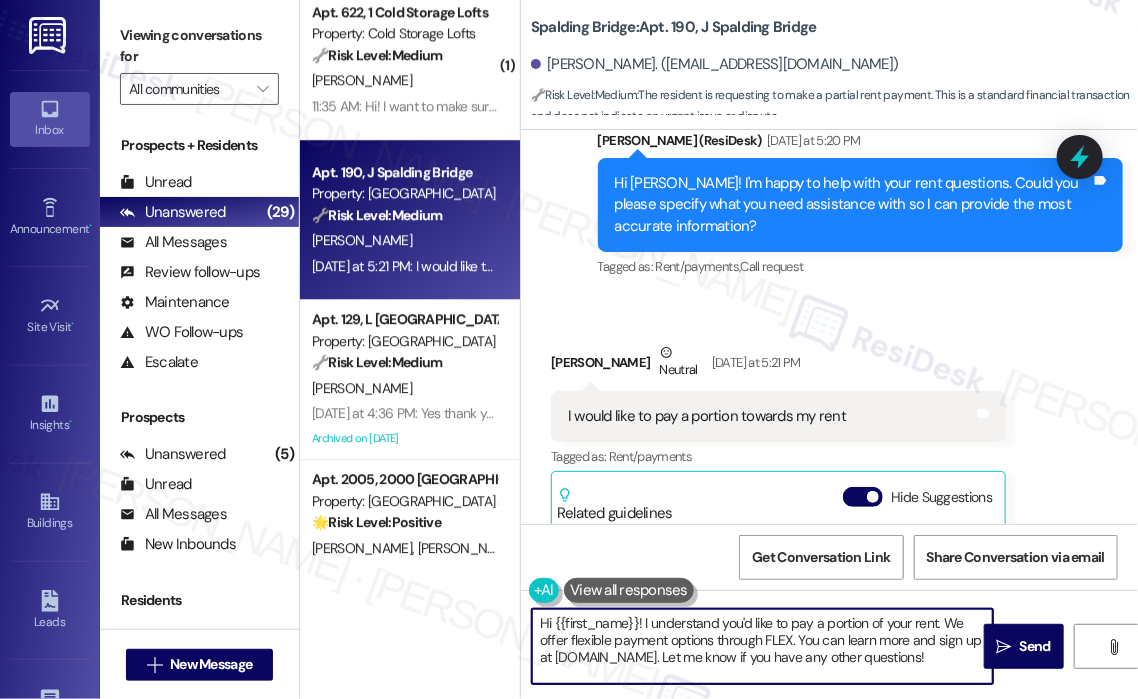 click on "Hi {{first_name}}! I understand you'd like to pay a portion of your rent. We offer flexible payment options through FLEX. You can learn more and sign up at [DOMAIN_NAME]. Let me know if you have any other questions!" at bounding box center (762, 646) 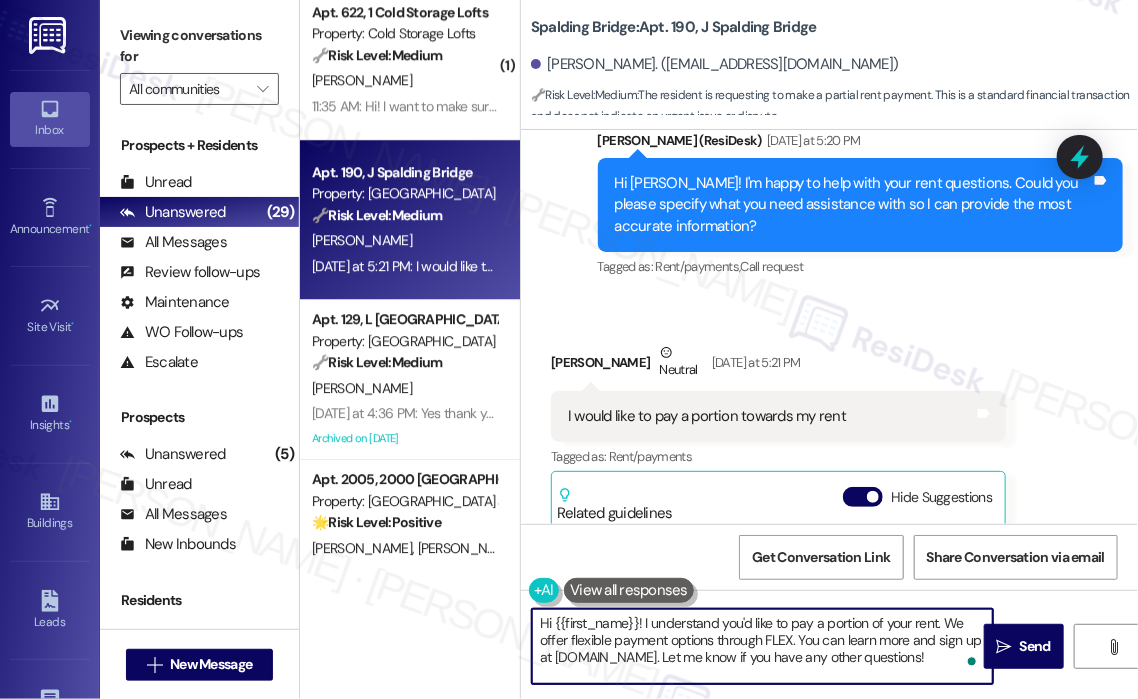 paste on "Thanks for reaching out! Just to confirm—are you planning to make a partial payment through the portal, or are you using an external payment method like a third-party service or assistance program? I’ll check with the site team on how best to proceed.
Ask ChatGPT" 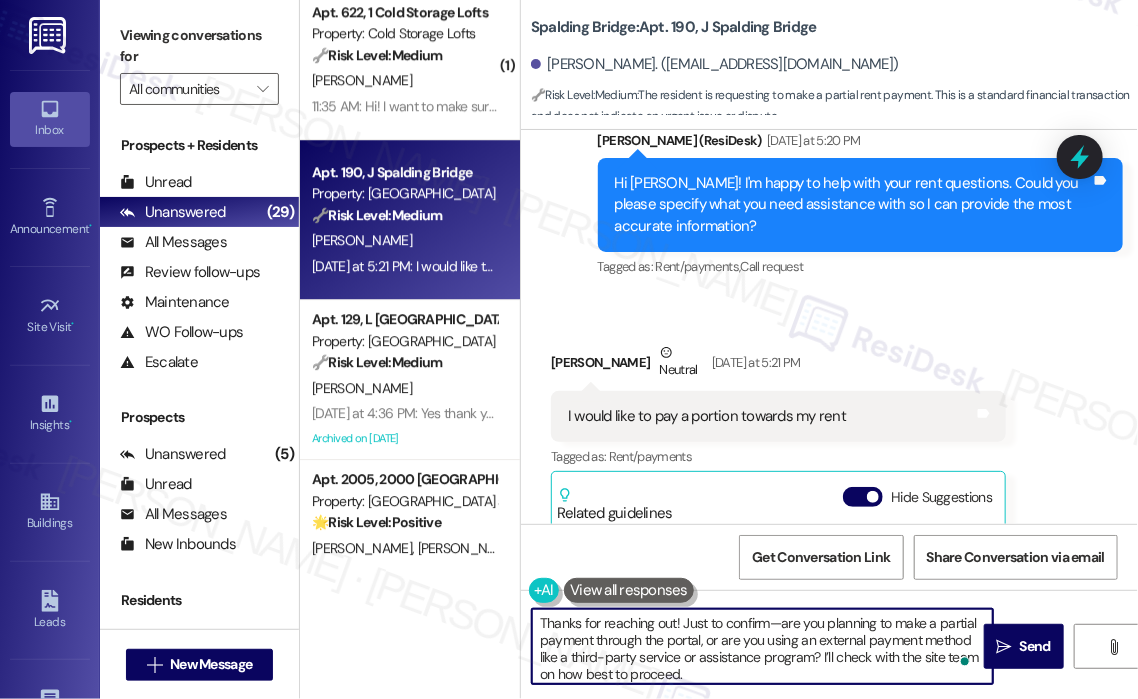 scroll, scrollTop: 186, scrollLeft: 0, axis: vertical 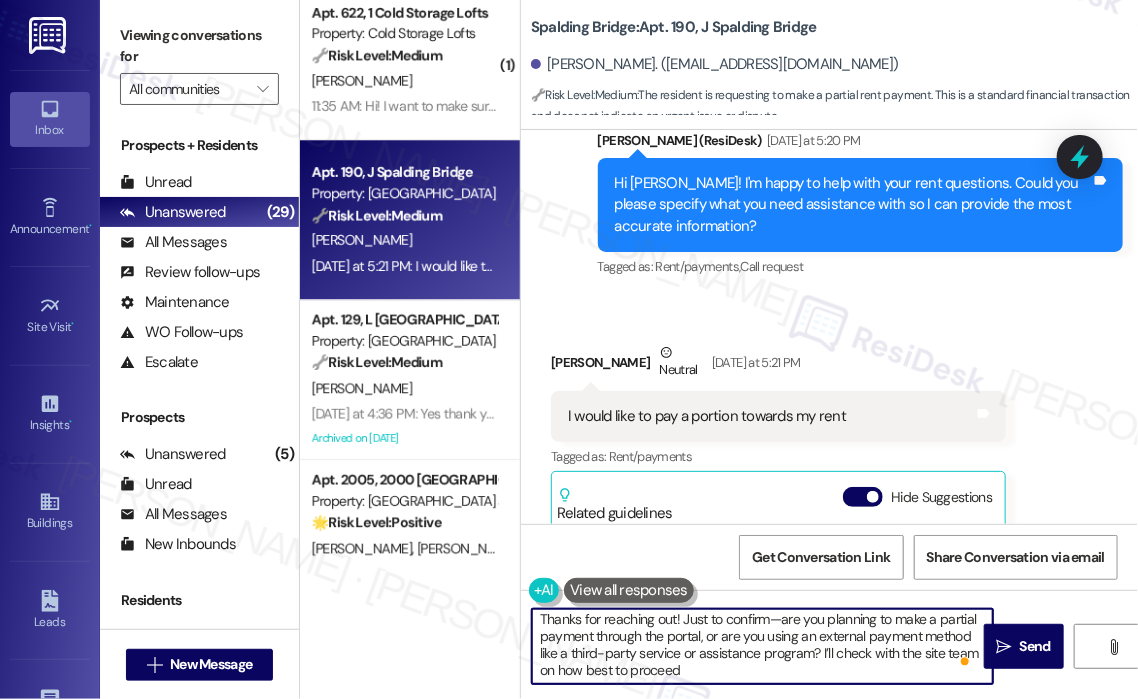 type on "Thanks for reaching out! Just to confirm—are you planning to make a partial payment through the portal, or are you using an external payment method like a third-party service or assistance program? I’ll check with the site team on how best to proceed." 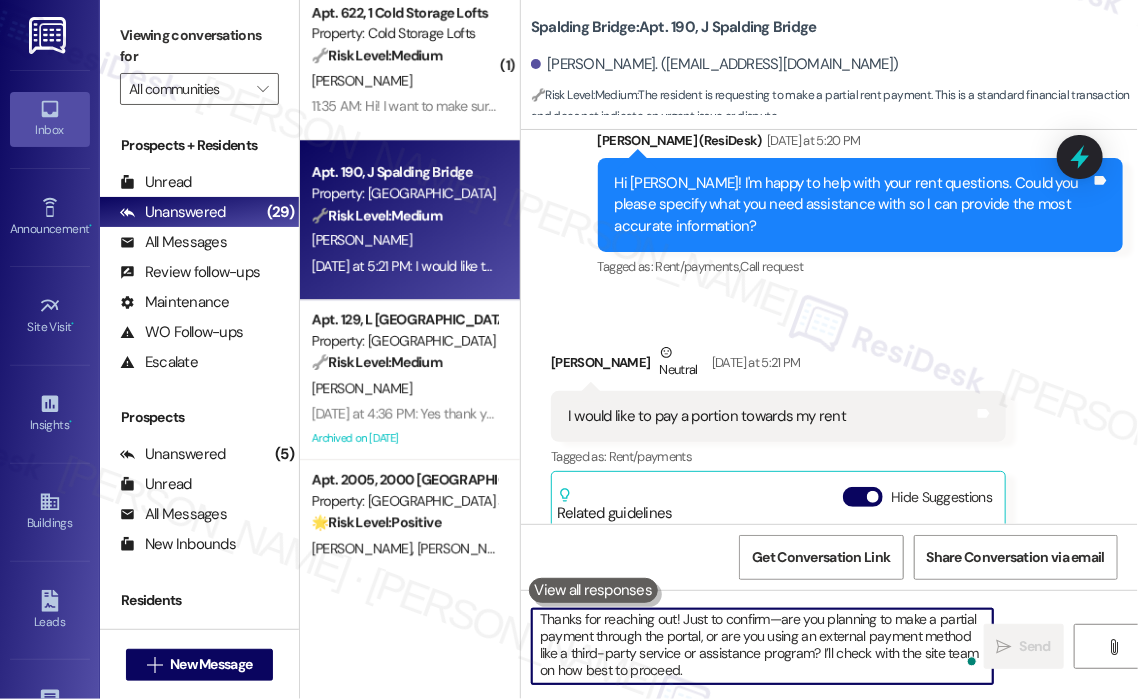 scroll, scrollTop: 0, scrollLeft: 0, axis: both 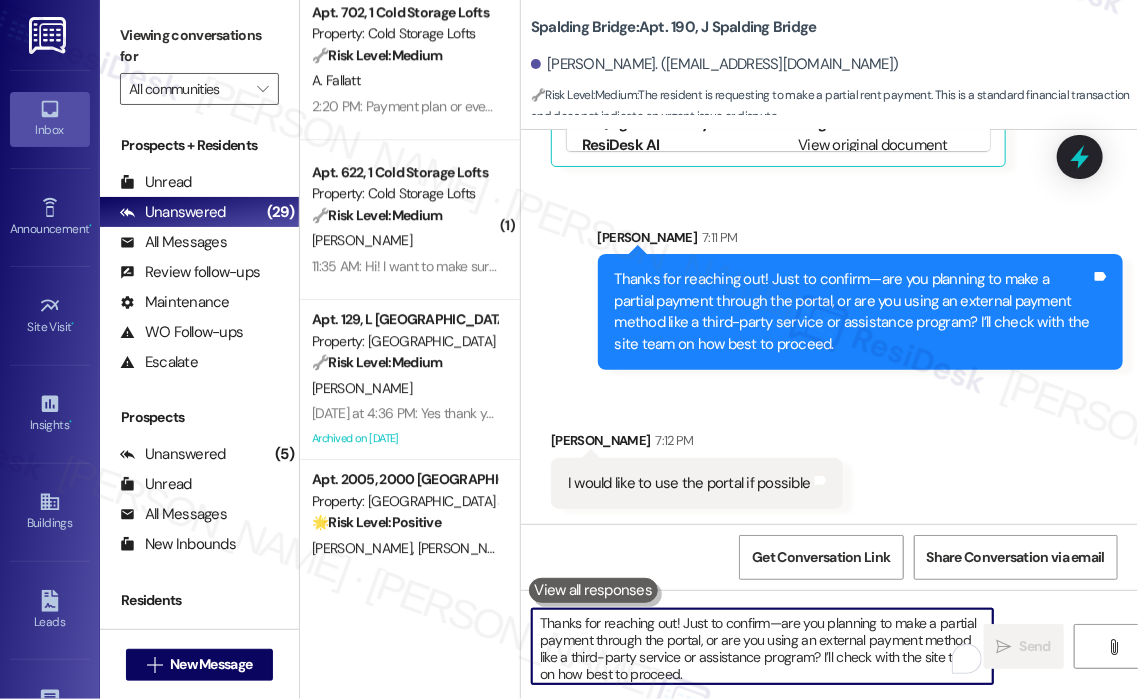 type 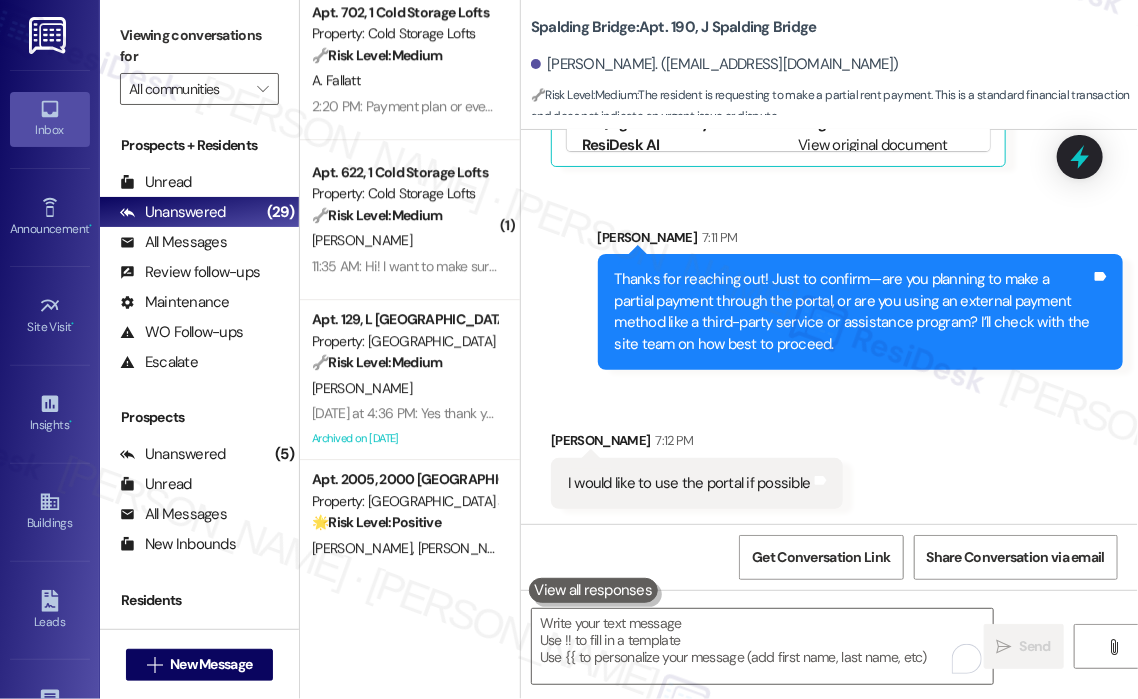 click on "Received via SMS Olivia Bosques 7:12 PM I would like to use the portal if possible Tags and notes" at bounding box center (829, 454) 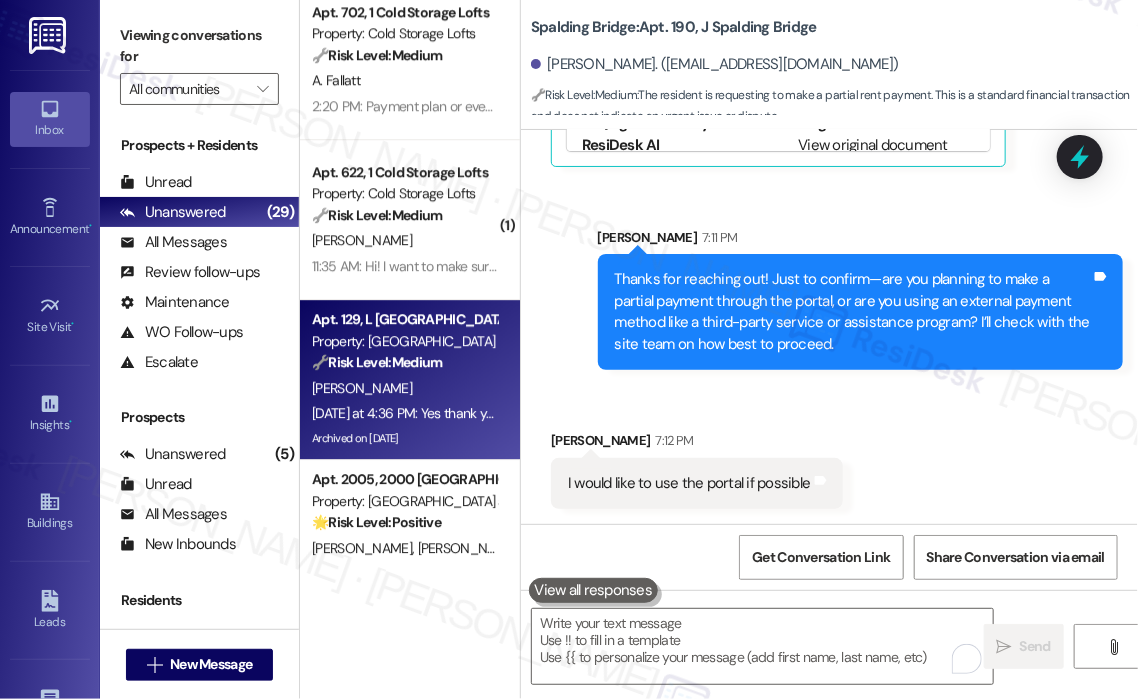 click on "[PERSON_NAME]" at bounding box center [404, 388] 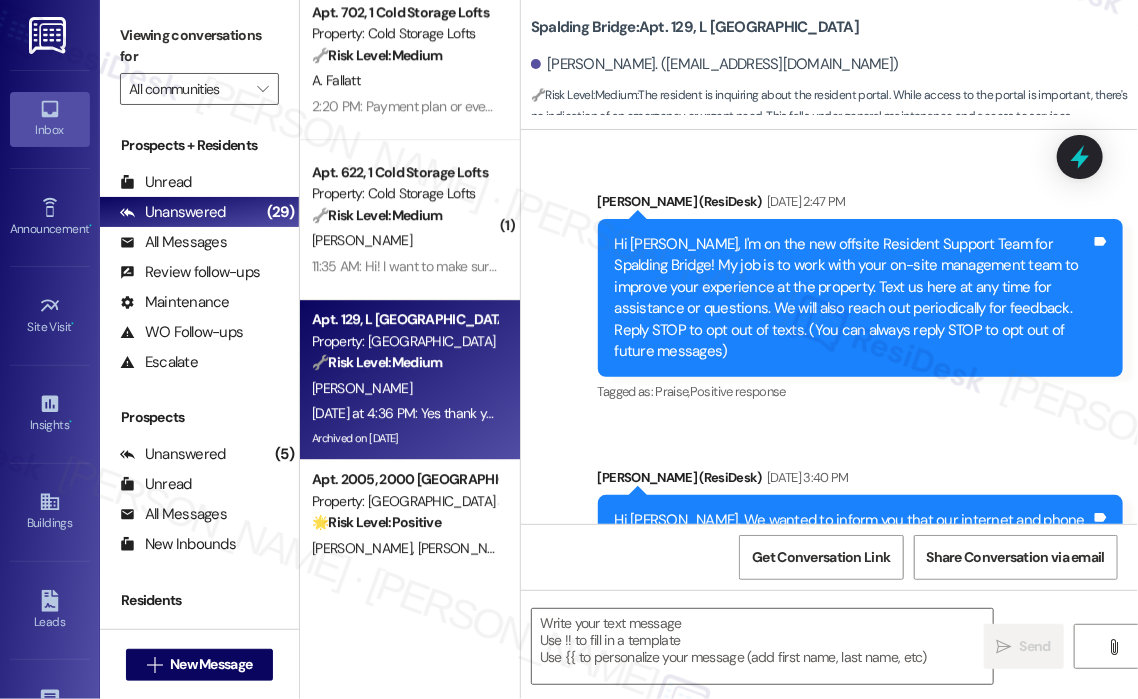 scroll, scrollTop: 13971, scrollLeft: 0, axis: vertical 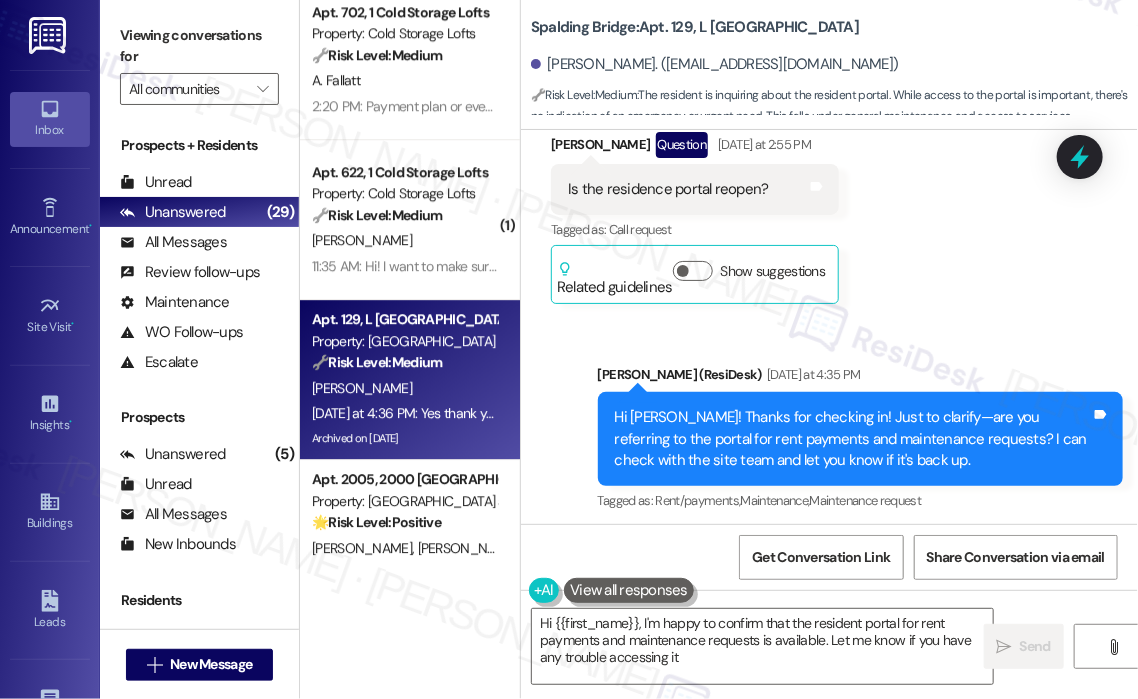type on "Hi {{first_name}}, I'm happy to confirm that the resident portal for rent payments and maintenance requests is available. Let me know if you have any trouble accessing it!" 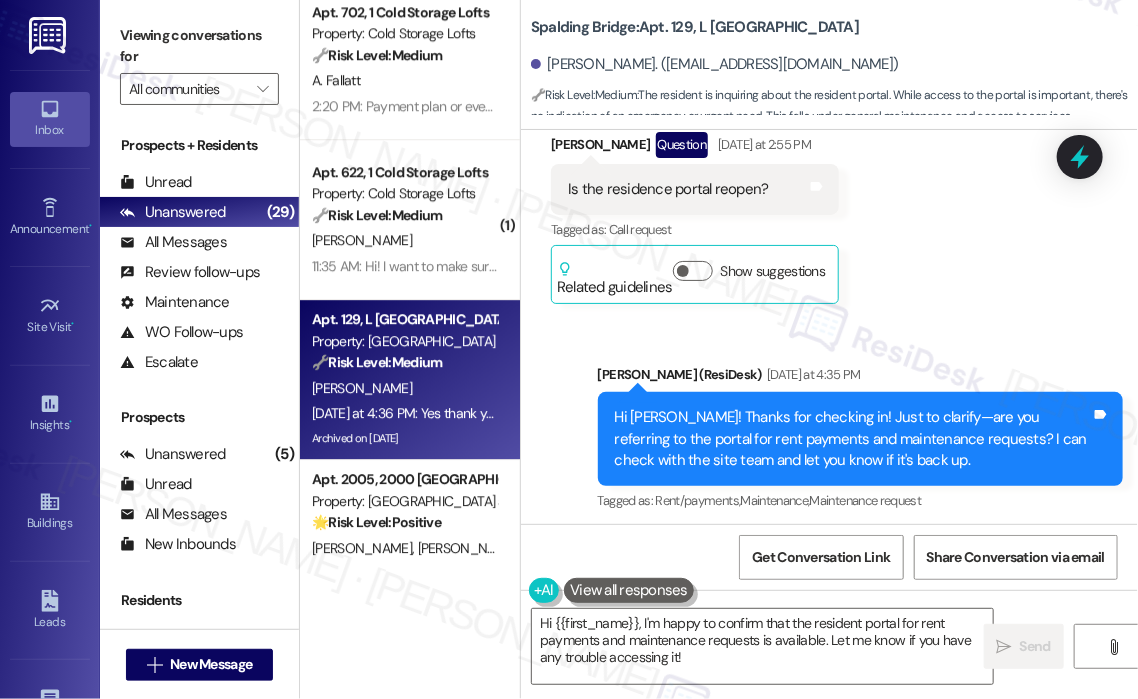 click on "Hi Carey! Thanks for checking in! Just to clarify—are you referring to the portal for rent payments and maintenance requests? I can check with the site team and let you know if it's back up." at bounding box center [853, 439] 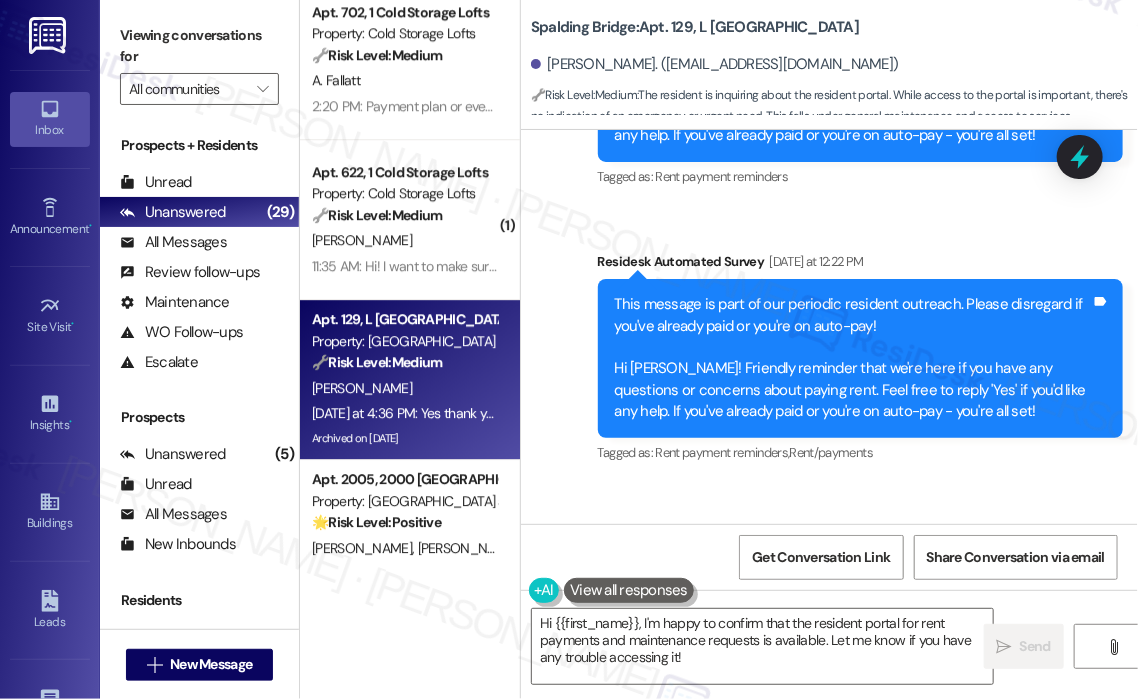 scroll, scrollTop: 13572, scrollLeft: 0, axis: vertical 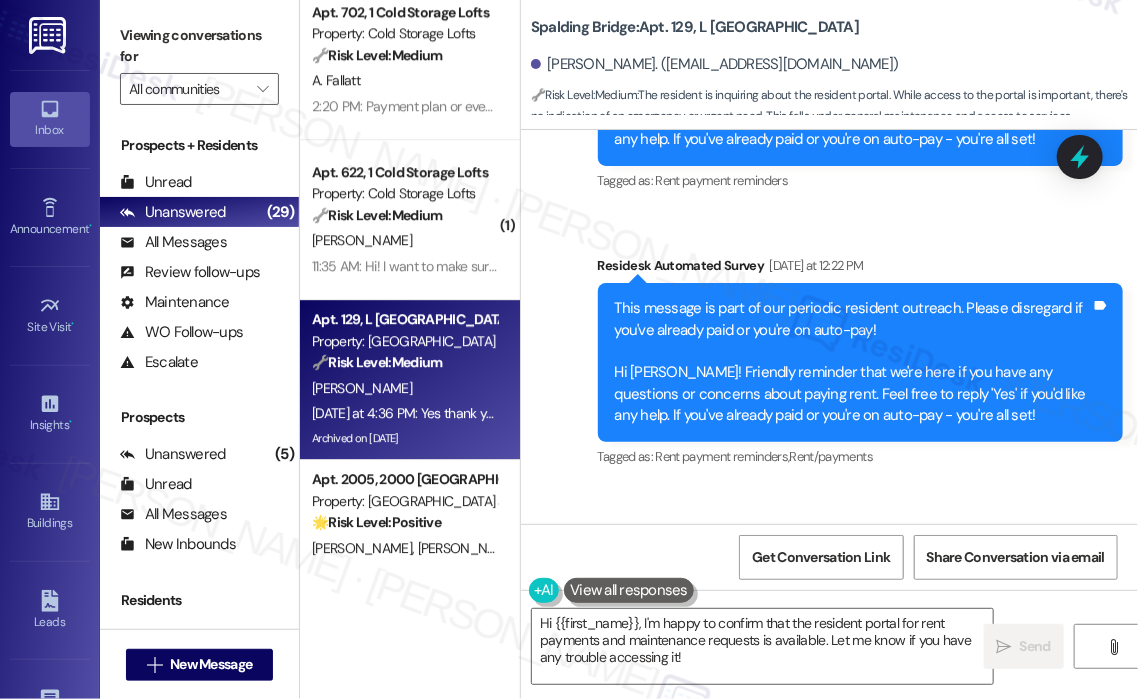 click on "Is the residence portal reopen?" at bounding box center (668, 588) 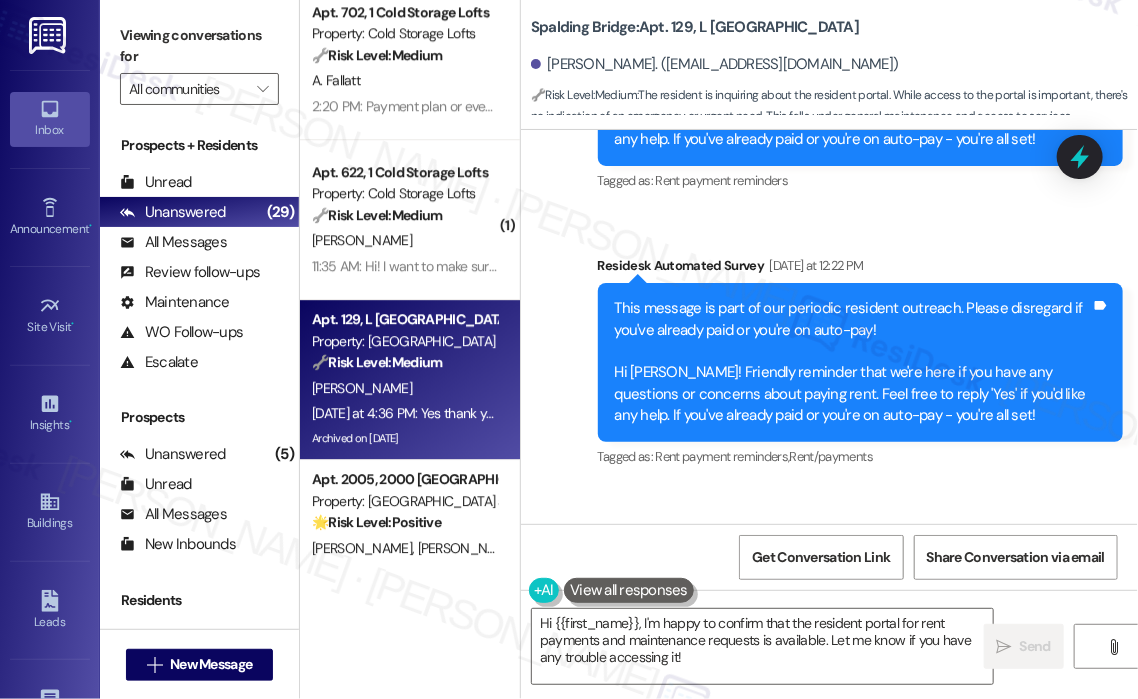 copy on "Is the residence portal reopen? Tags and notes" 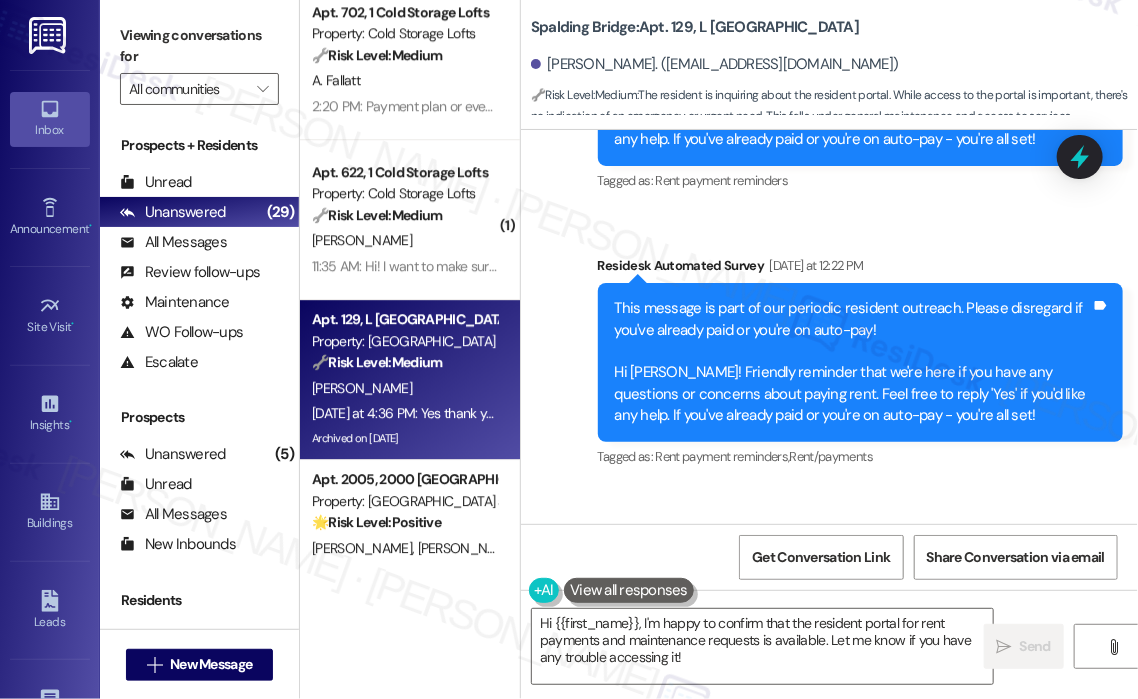 click on "This message is part of our periodic resident outreach. Please disregard if you've already paid or you're on auto-pay!
Hi Carey! Friendly reminder that we're here if you have any questions or concerns about paying rent. Feel free to reply 'Yes' if you'd like any help. If you've already paid or you're on auto-pay - you're all set! Tags and notes" at bounding box center [860, 362] 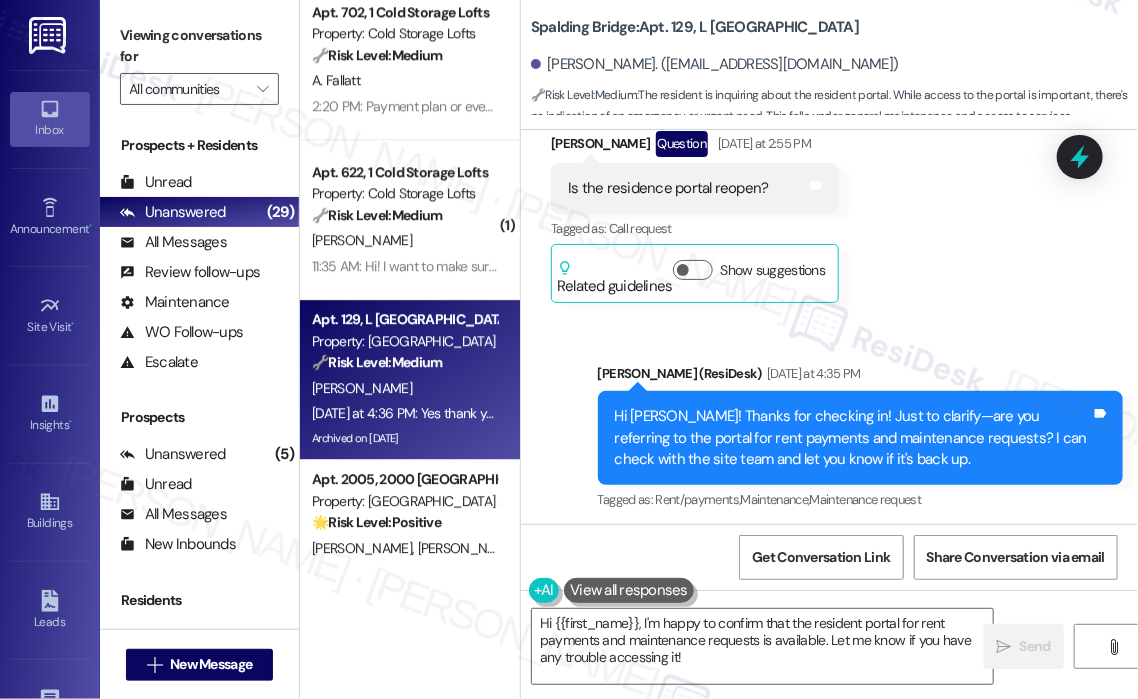 scroll, scrollTop: 13772, scrollLeft: 0, axis: vertical 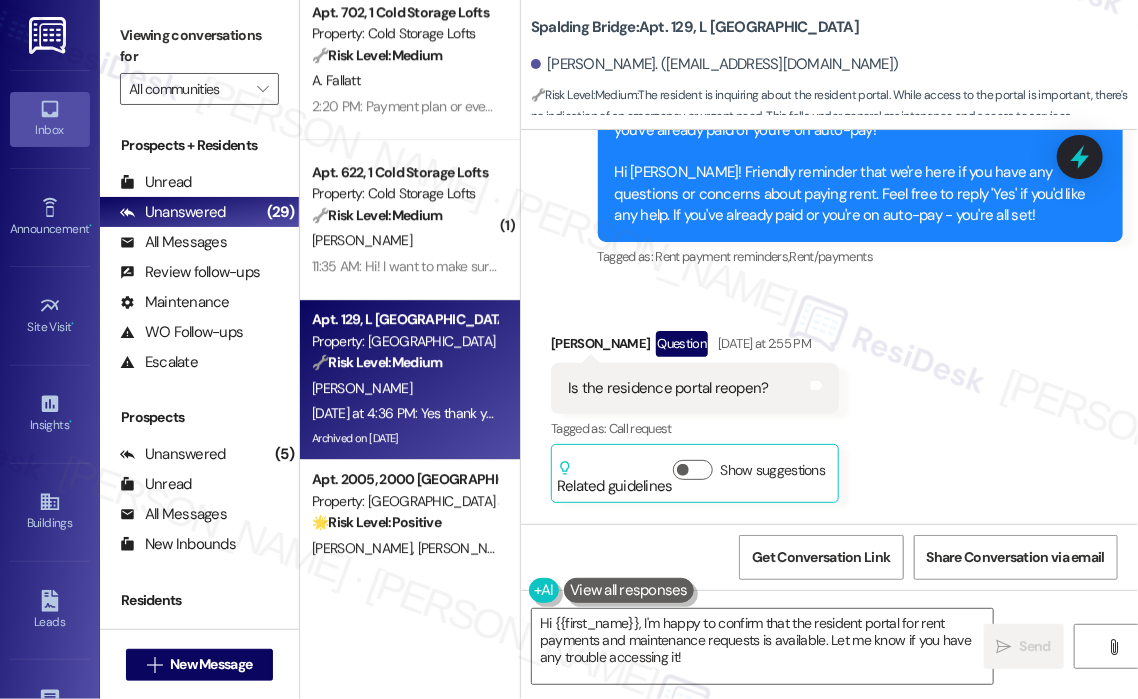 click on "Is the residence portal reopen?" at bounding box center (668, 388) 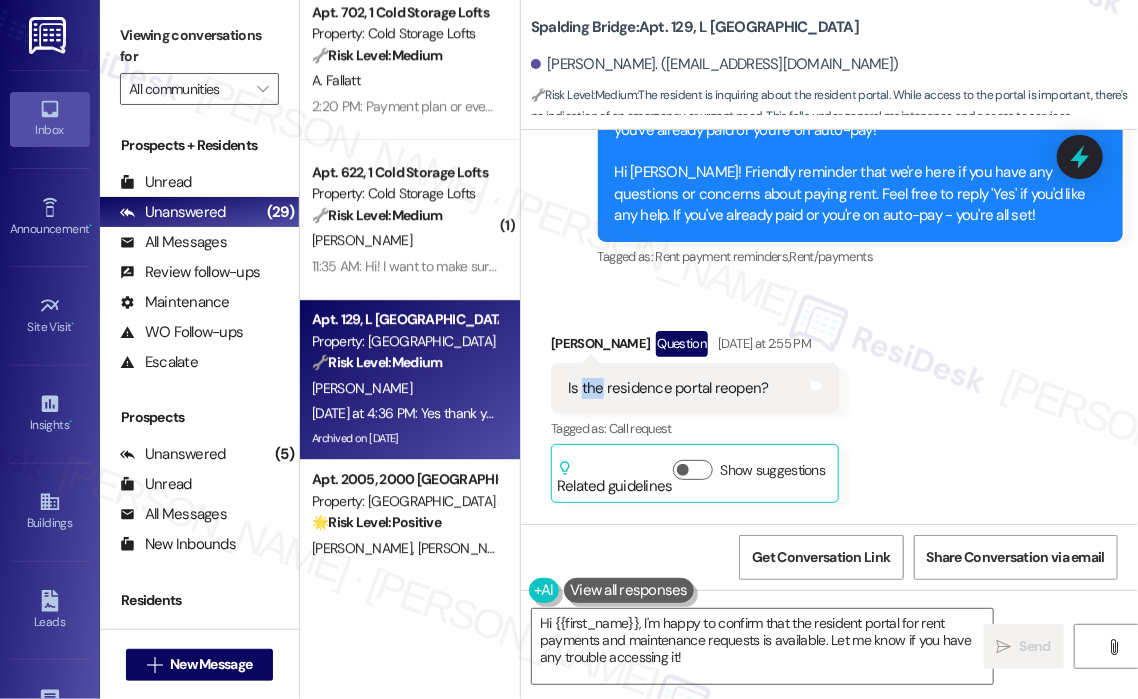 click on "Is the residence portal reopen?" at bounding box center [668, 388] 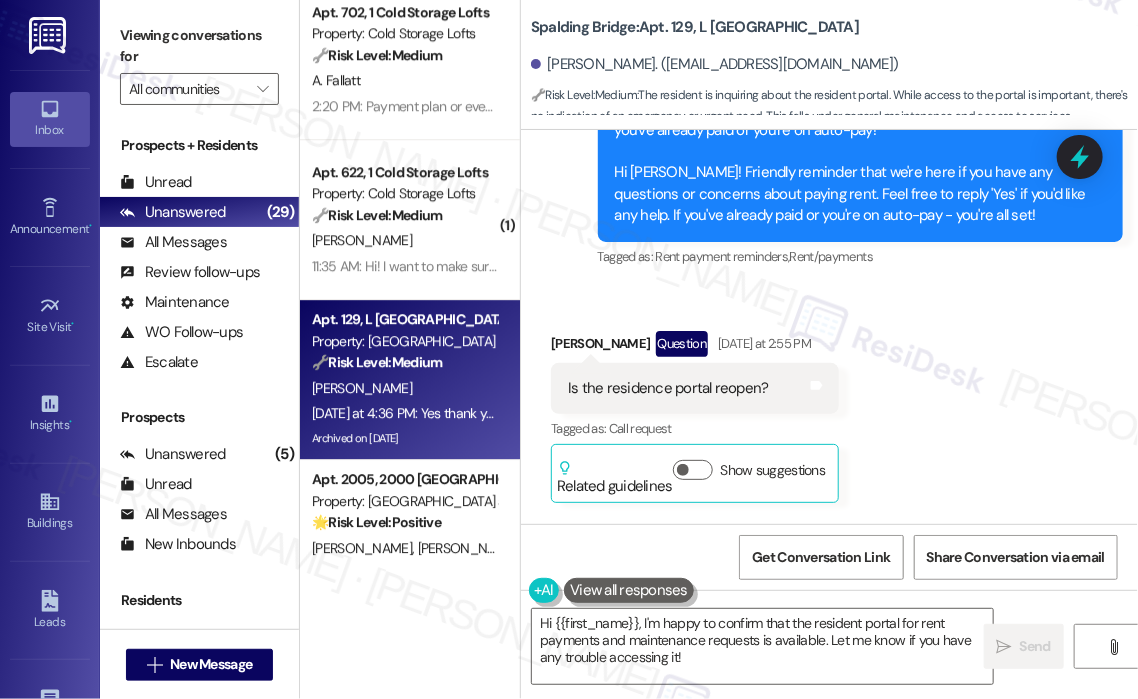 click on "Is the residence portal reopen?" at bounding box center [668, 388] 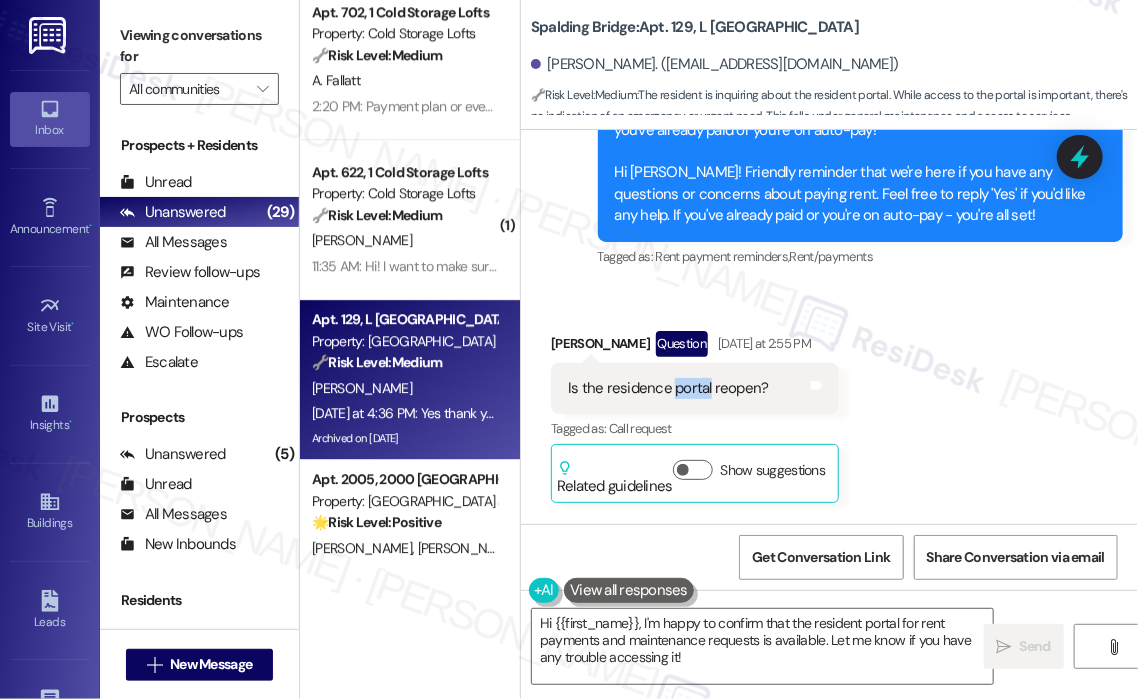 click on "Is the residence portal reopen?" at bounding box center (668, 388) 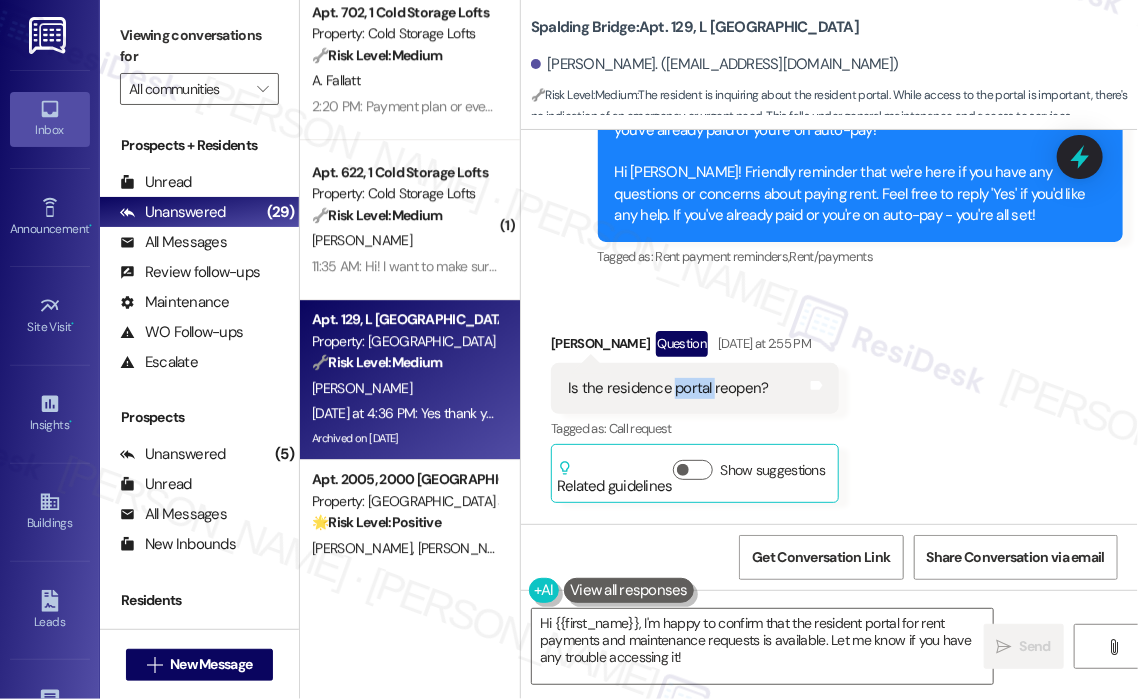 click on "Is the residence portal reopen?" at bounding box center [668, 388] 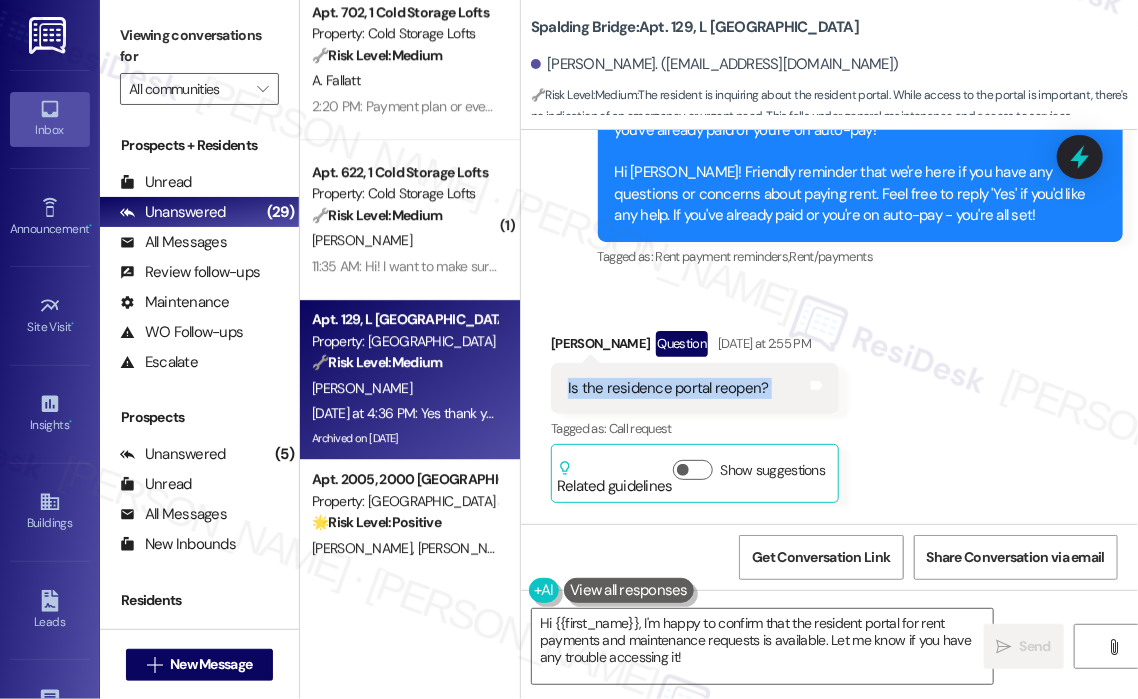 click on "Is the residence portal reopen?" at bounding box center (668, 388) 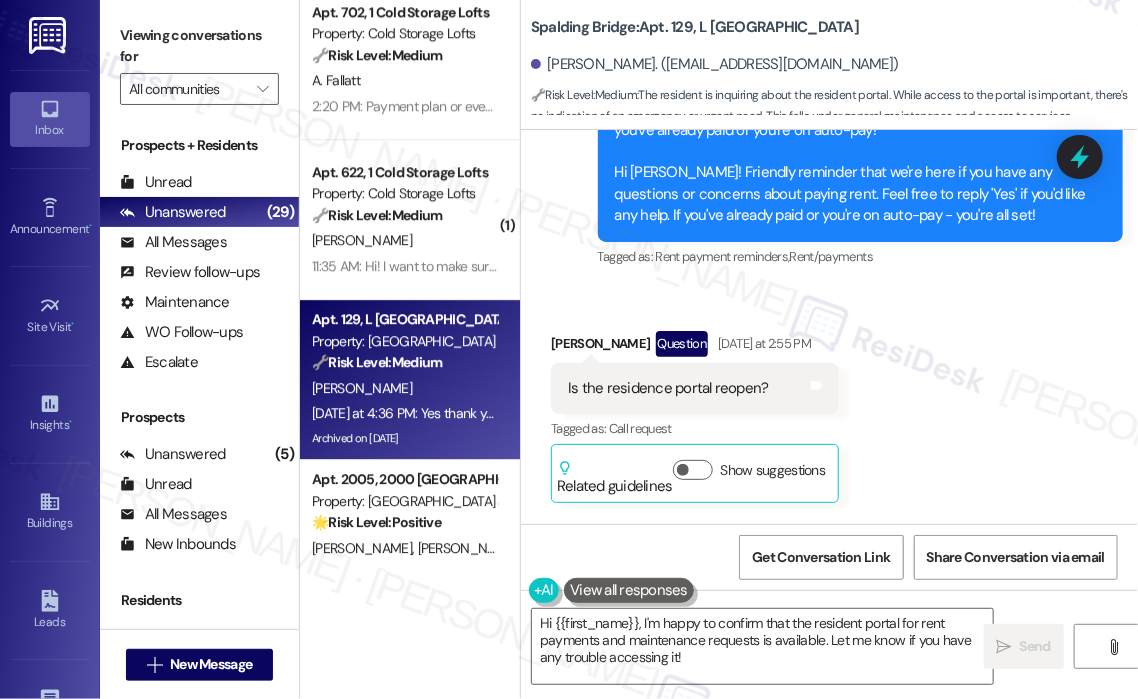 click on "Received via SMS Carey Wiggins Question Yesterday at 2:55 PM Is the residence portal reopen? Tags and notes Tagged as:   Call request Click to highlight conversations about Call request  Related guidelines Show suggestions" at bounding box center (829, 402) 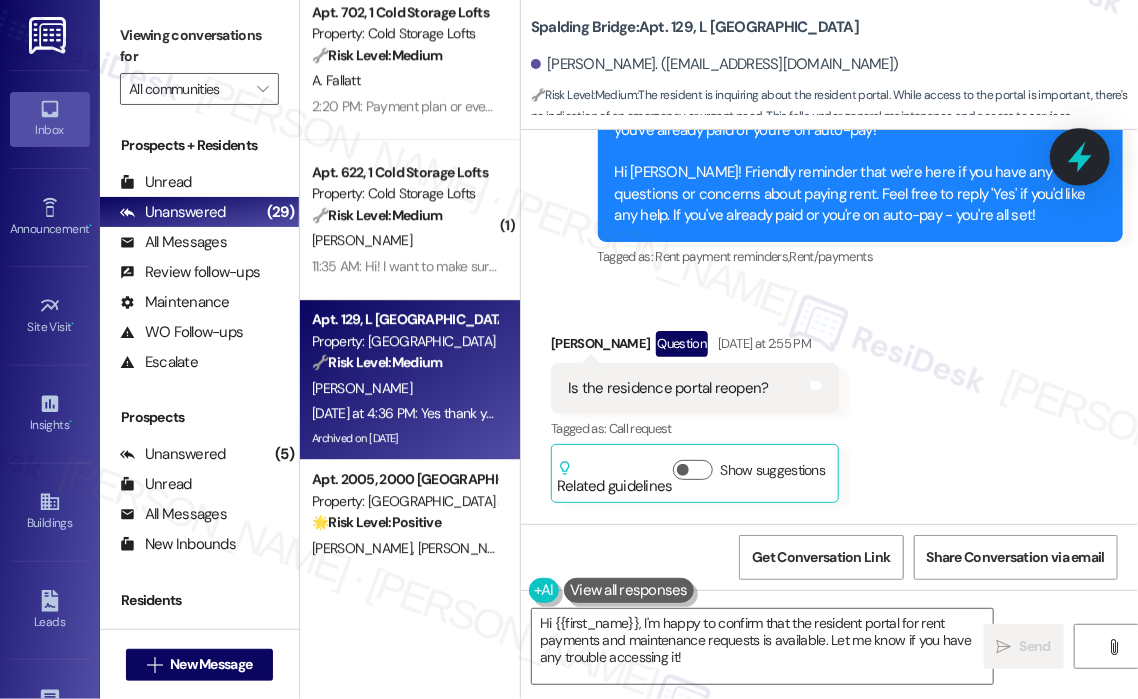 click 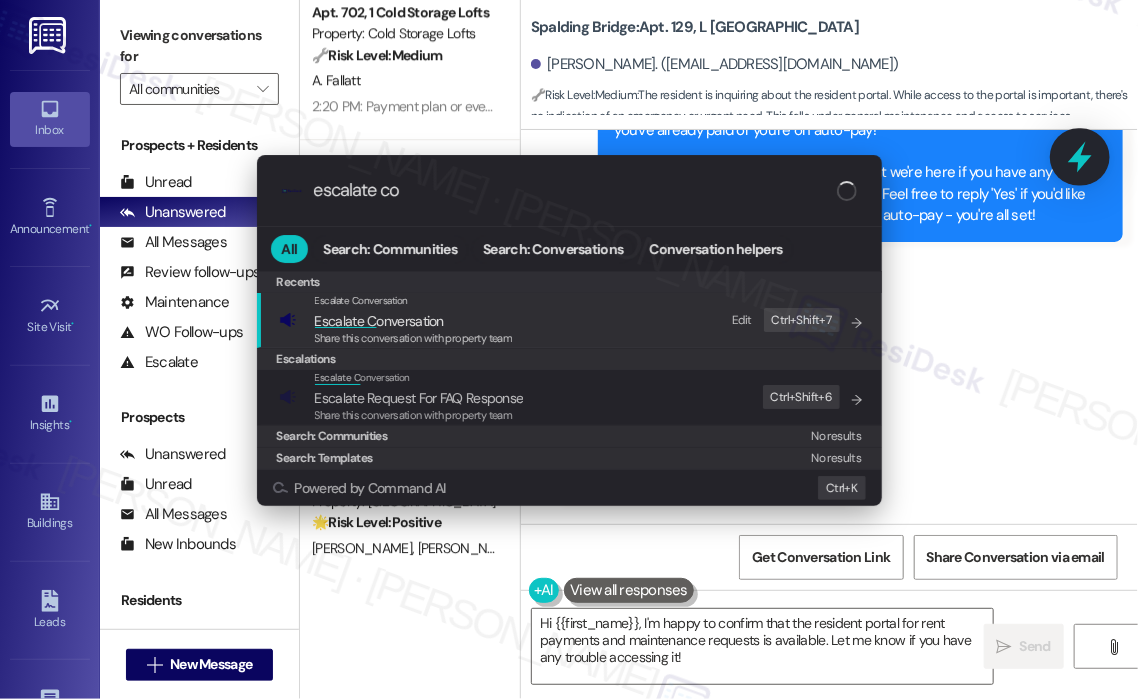 type on "escalate con" 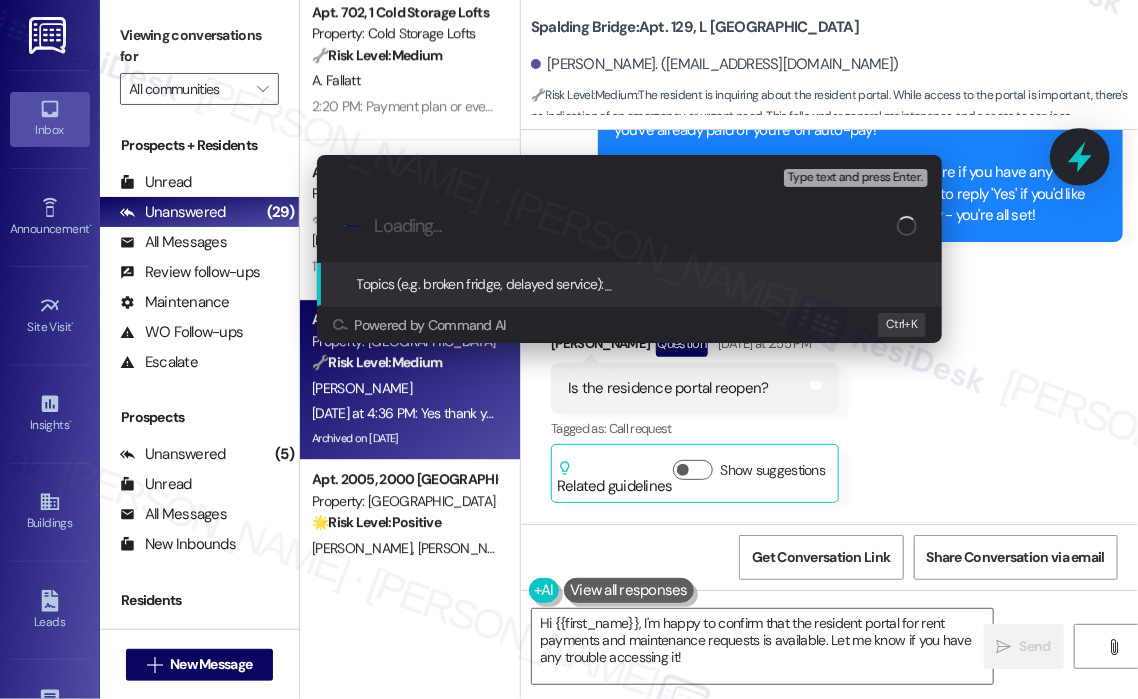 paste on "Inquiry About Reopening of Resident Portal" 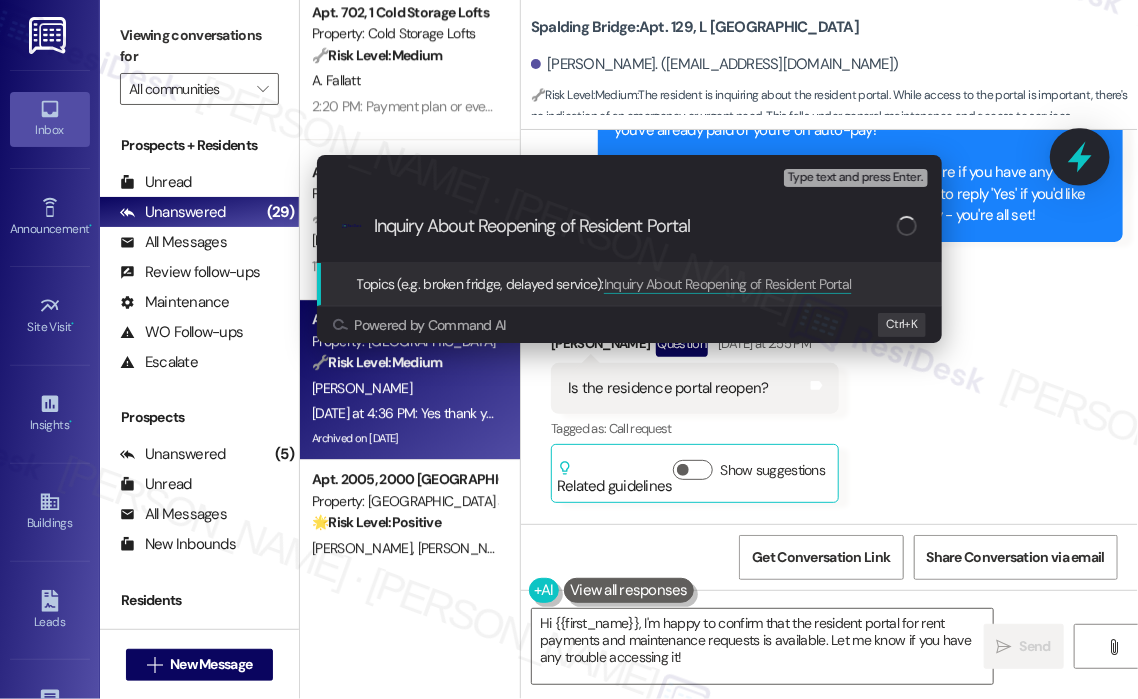 type 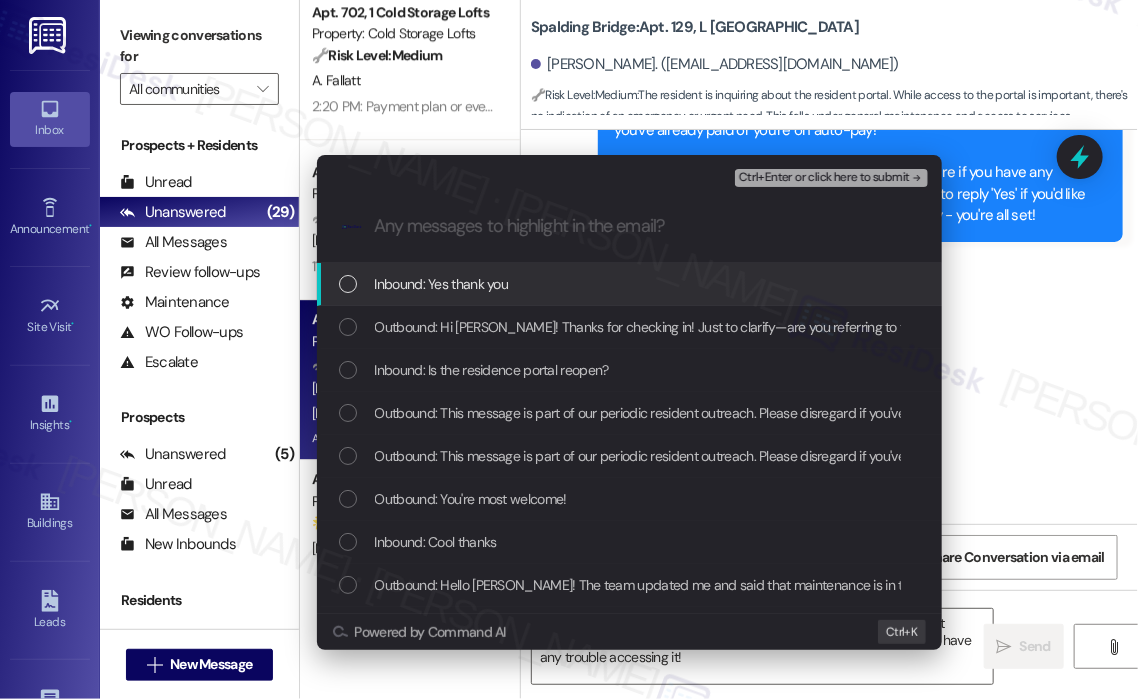 click on "Inbound: Yes thank you" at bounding box center (442, 284) 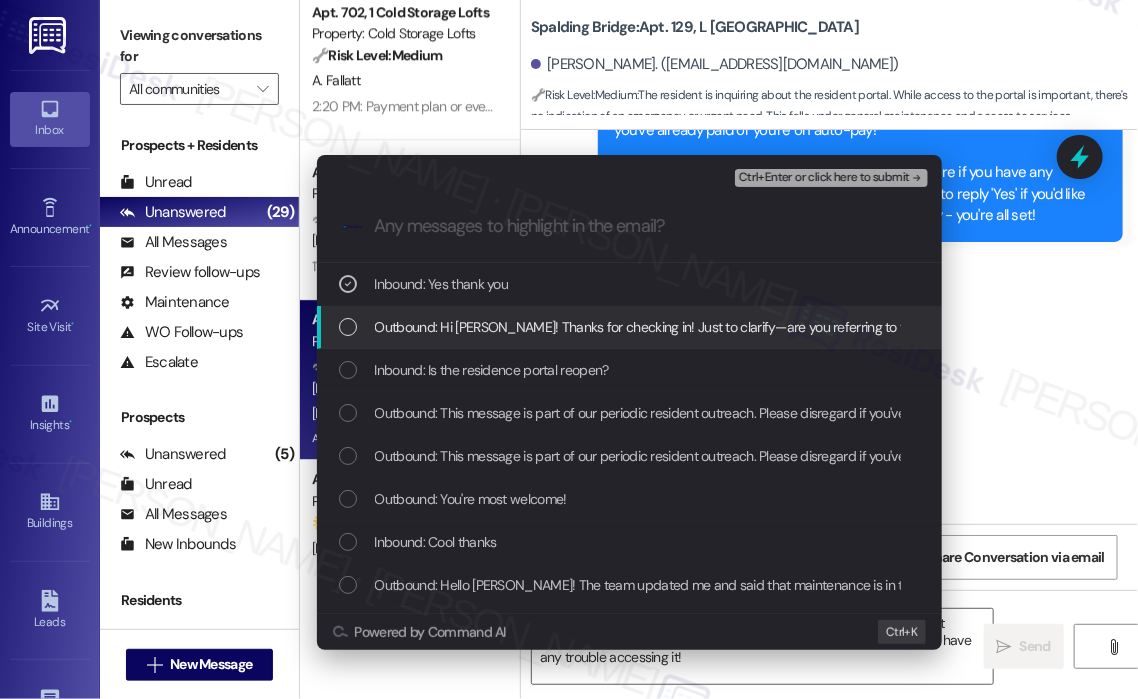 click on "Outbound: Hi Carey! Thanks for checking in! Just to clarify—are you referring to the portal for rent payments and maintenance requests? I can check with the site team and let you know if it's back up." at bounding box center (983, 327) 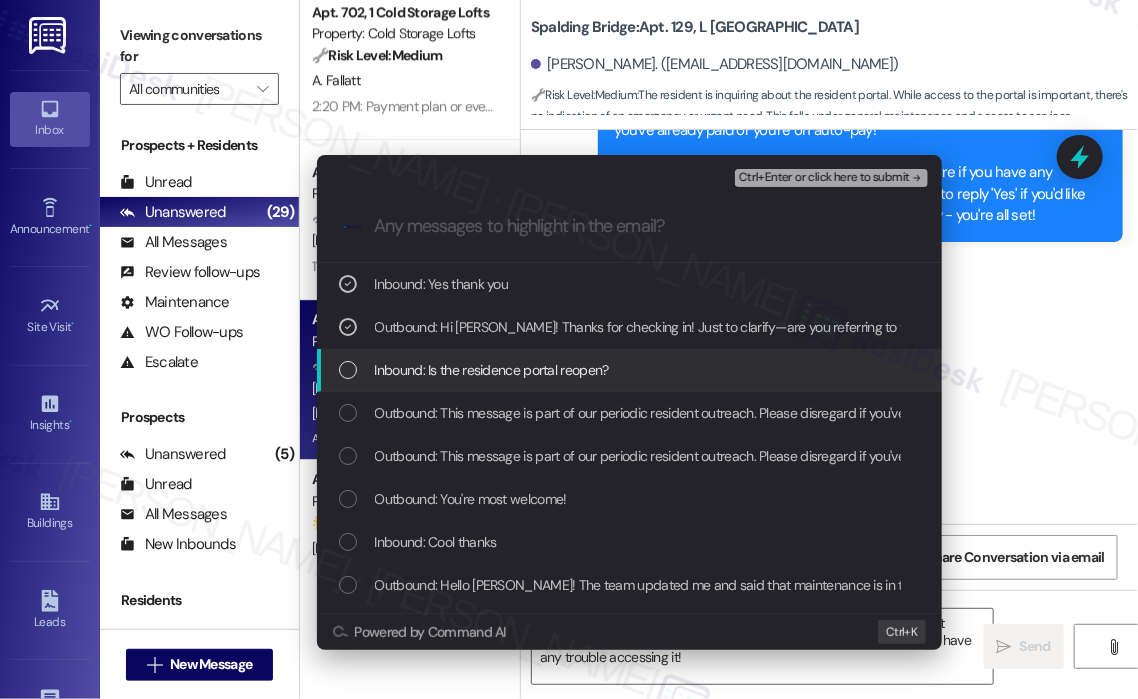 click on "Inbound: Is the residence portal reopen?" at bounding box center (492, 370) 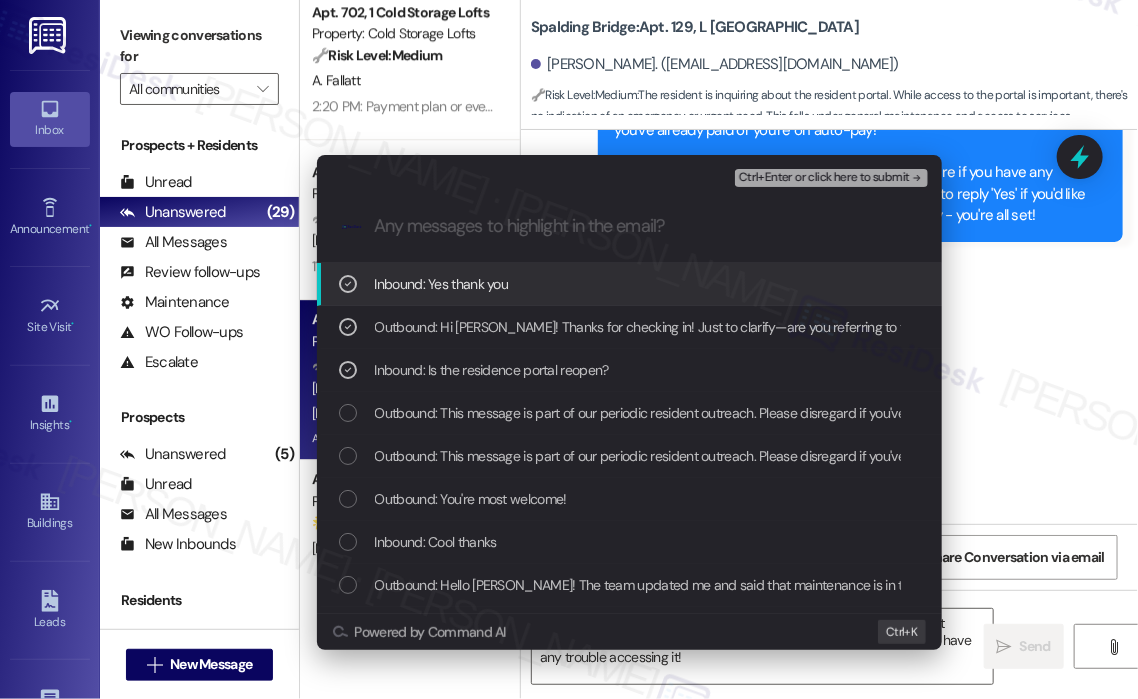 click on "Ctrl+Enter or click here to submit" at bounding box center [824, 178] 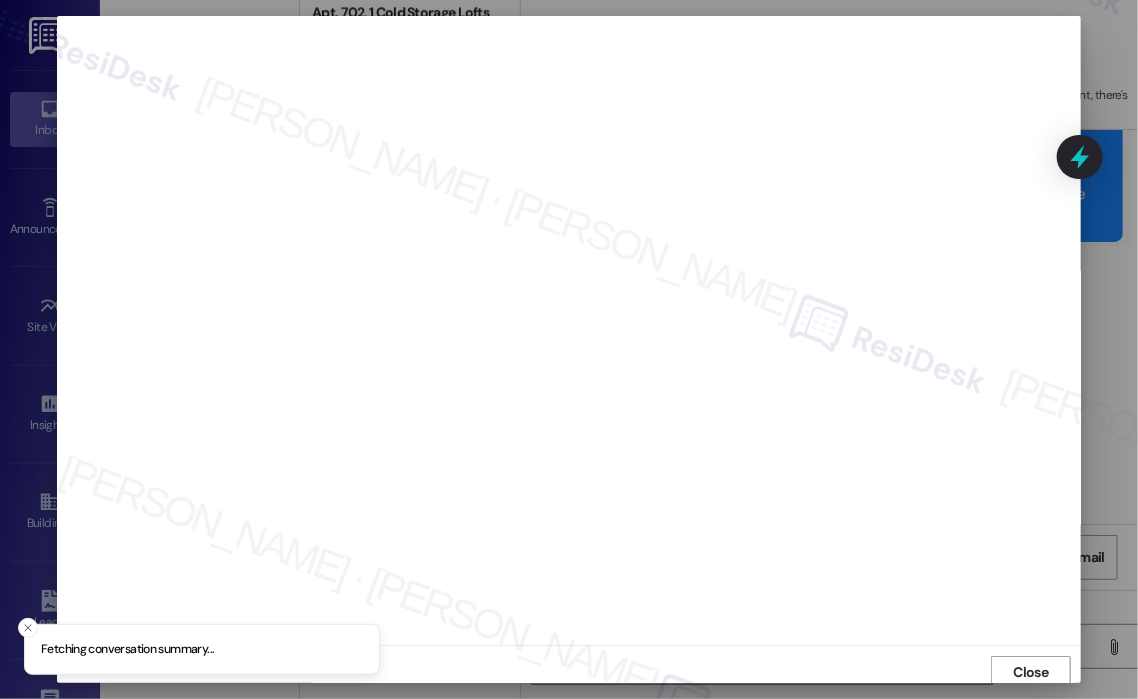 scroll, scrollTop: 4, scrollLeft: 0, axis: vertical 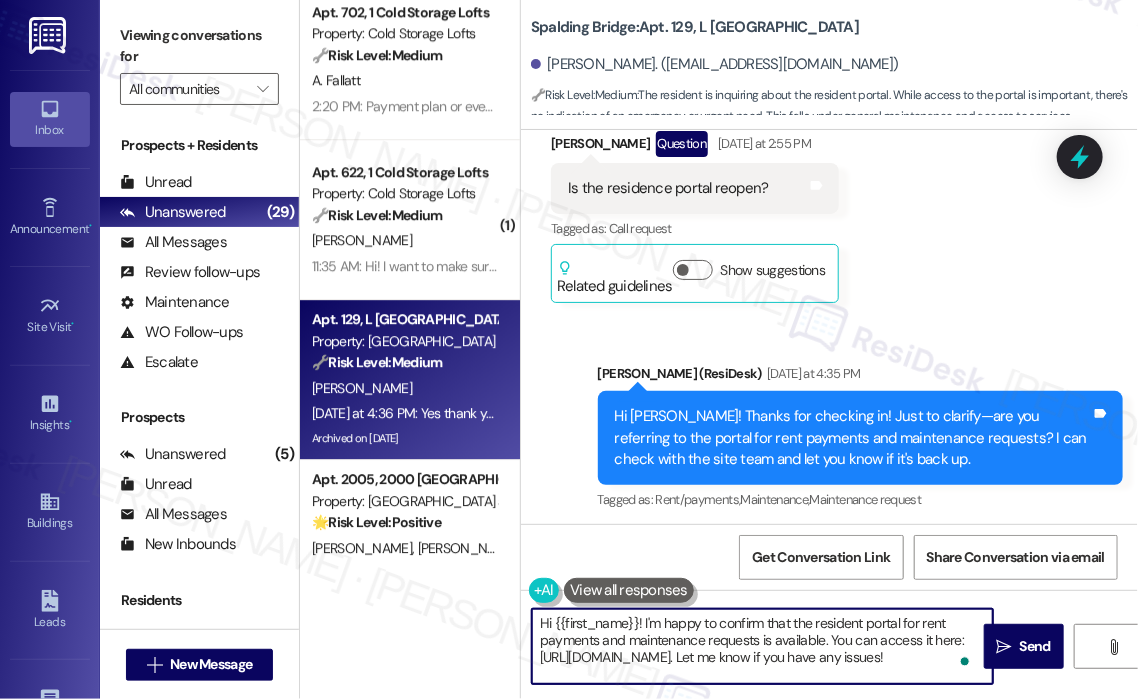 click on "Hi {{first_name}}! I'm happy to confirm that the resident portal for rent payments and maintenance requests is available. You can access it here: https://spaldingbridge.residentportal.com/auth. Let me know if you have any issues!" at bounding box center (762, 646) 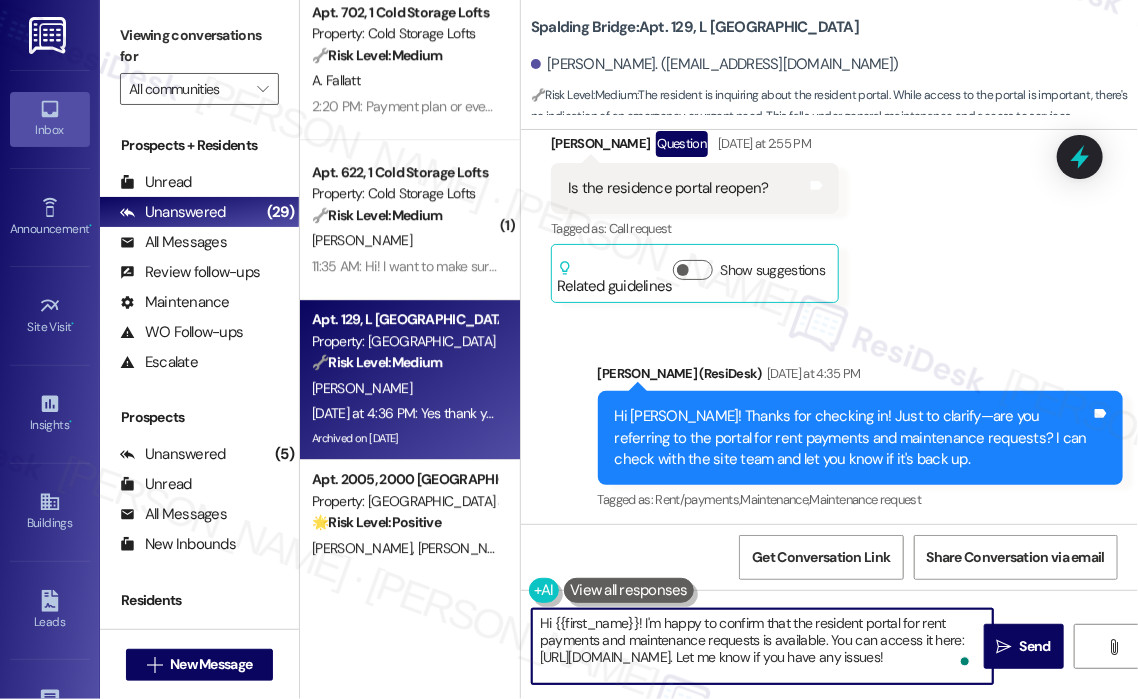 click on "Hi {{first_name}}! I'm happy to confirm that the resident portal for rent payments and maintenance requests is available. You can access it here: https://spaldingbridge.residentportal.com/auth. Let me know if you have any issues!" at bounding box center (762, 646) 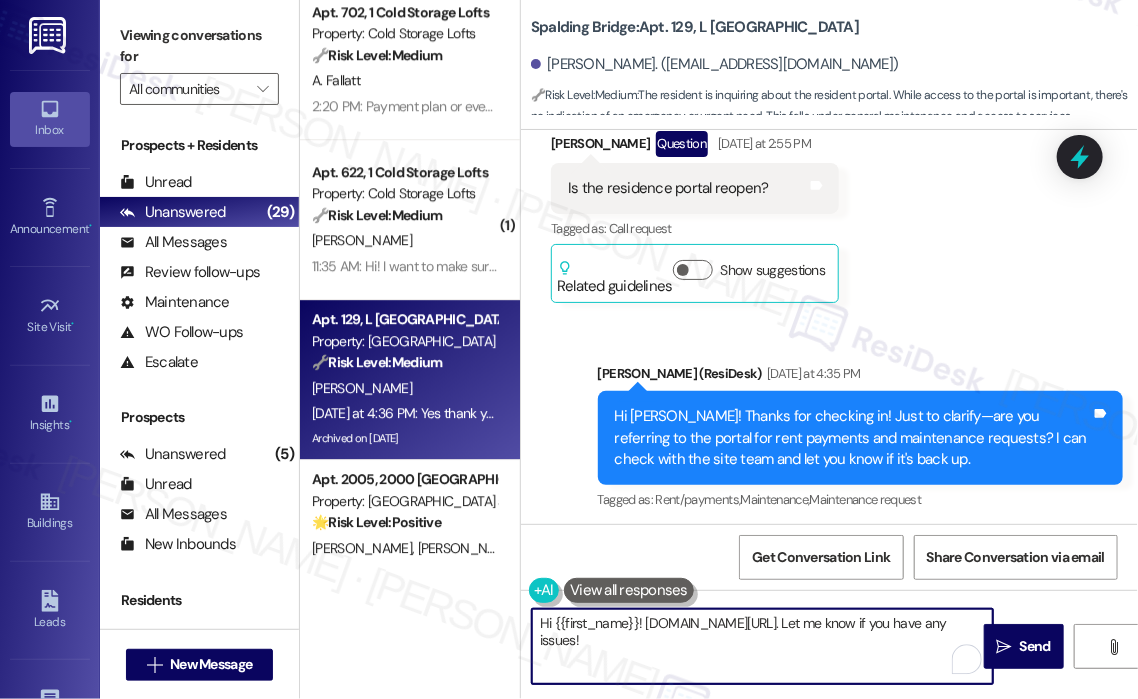 paste on "Thanks for reaching out! I’m currently checking the status of the resident portal and will get back to you as soon as I have an update." 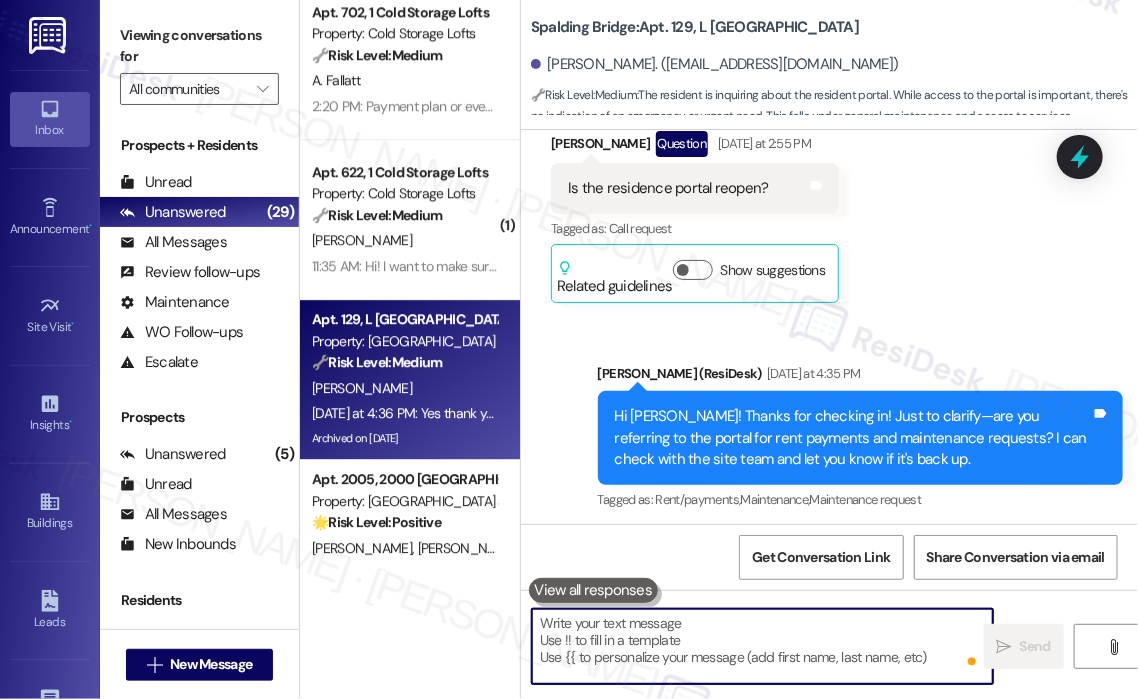 scroll, scrollTop: 13971, scrollLeft: 0, axis: vertical 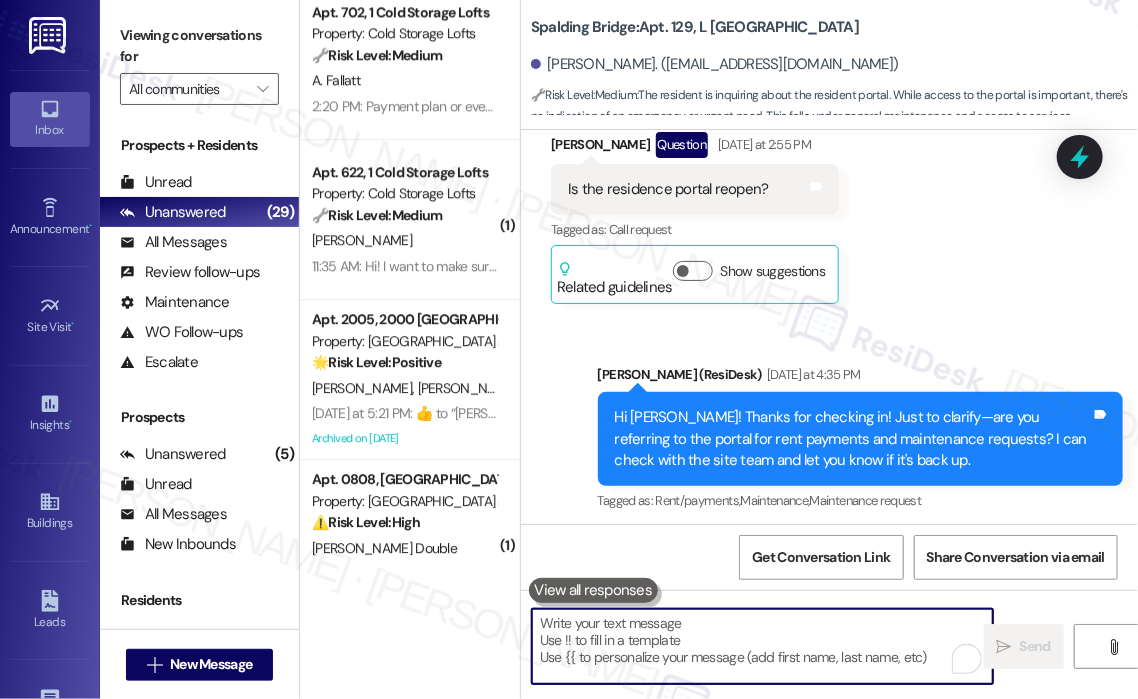 type 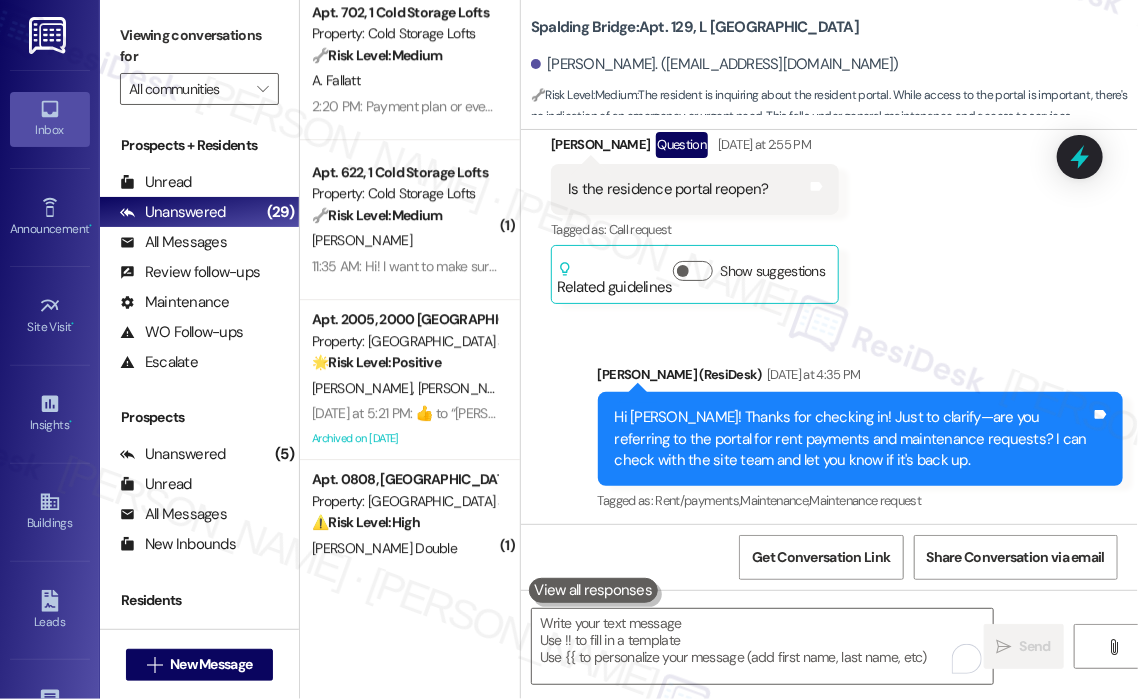click on "Received via SMS Carey Wiggins Yesterday at 4:36 PM Yes thank you  Tags and notes Tagged as:   Positive response ,  Click to highlight conversations about Positive response Emailed client ,  Click to highlight conversations about Emailed client Escalation type escalation Click to highlight conversations about Escalation type escalation" at bounding box center [829, 615] 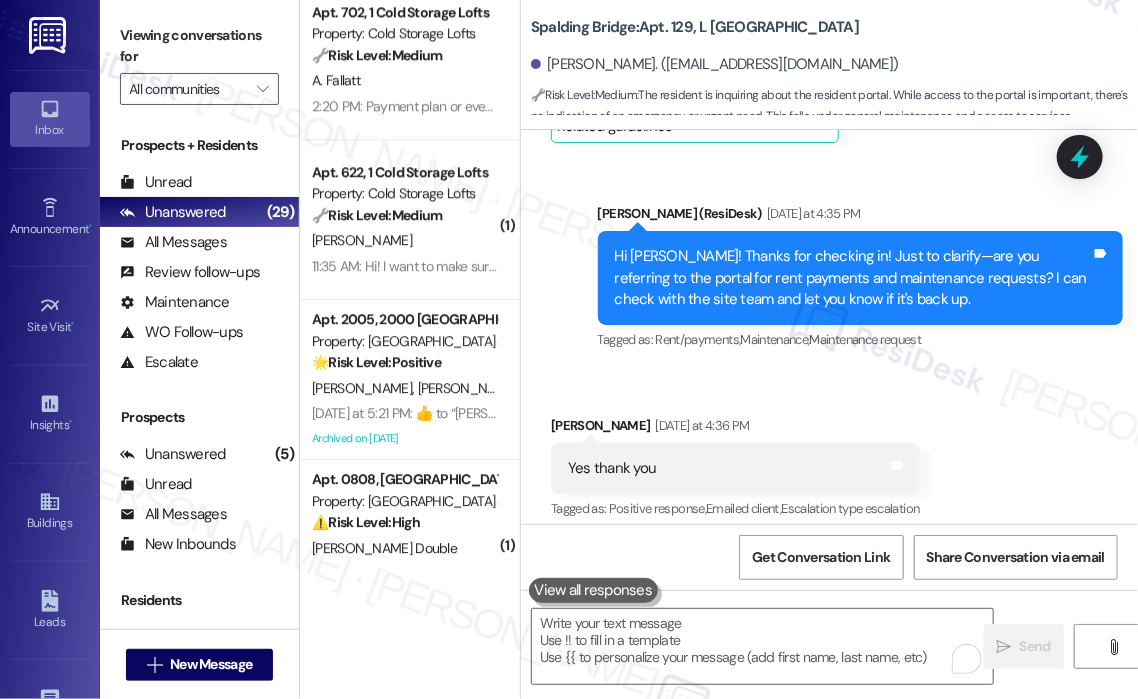 scroll, scrollTop: 14132, scrollLeft: 0, axis: vertical 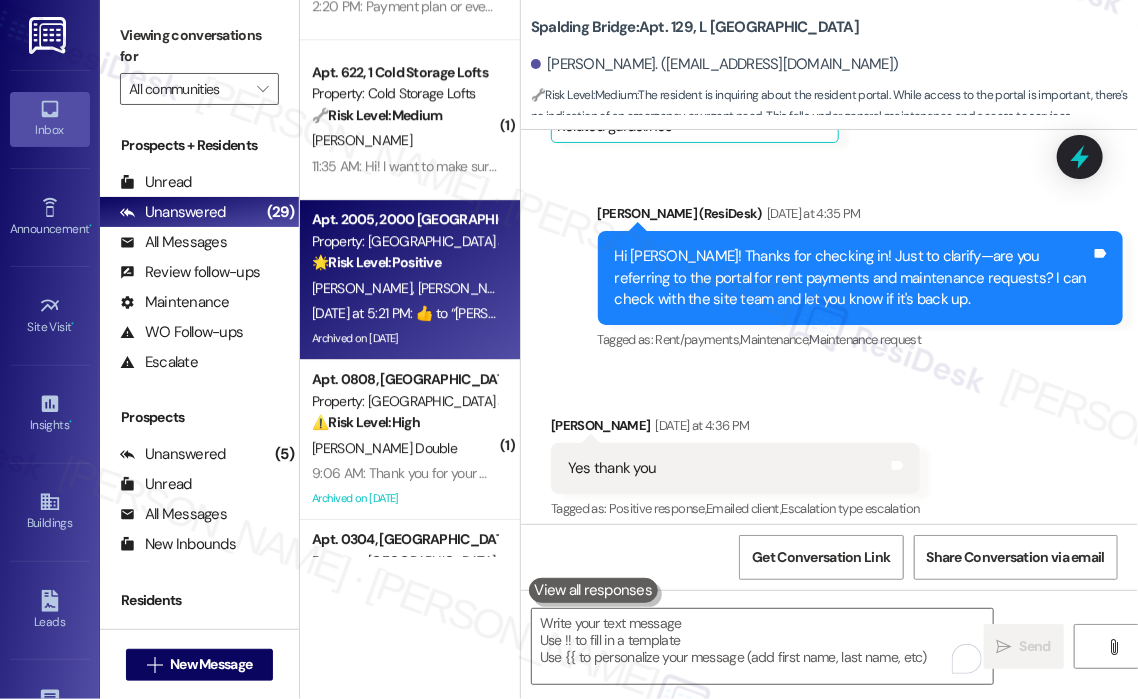 click on "J. Byrne L. Byrne" at bounding box center [404, 288] 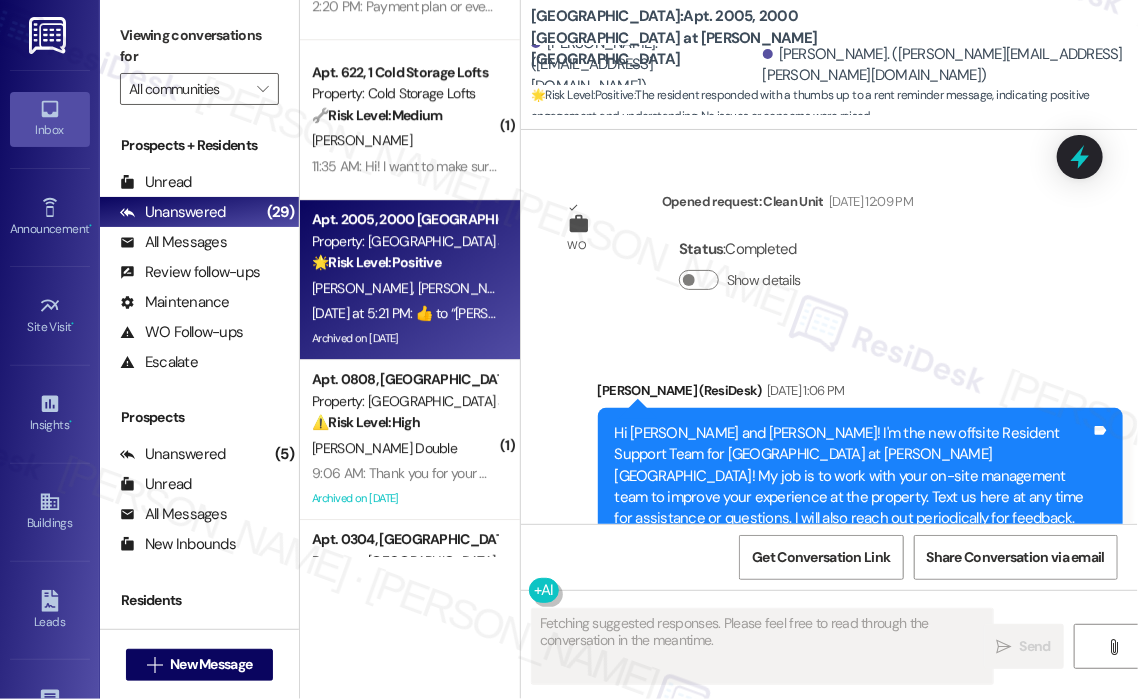 scroll, scrollTop: 16452, scrollLeft: 0, axis: vertical 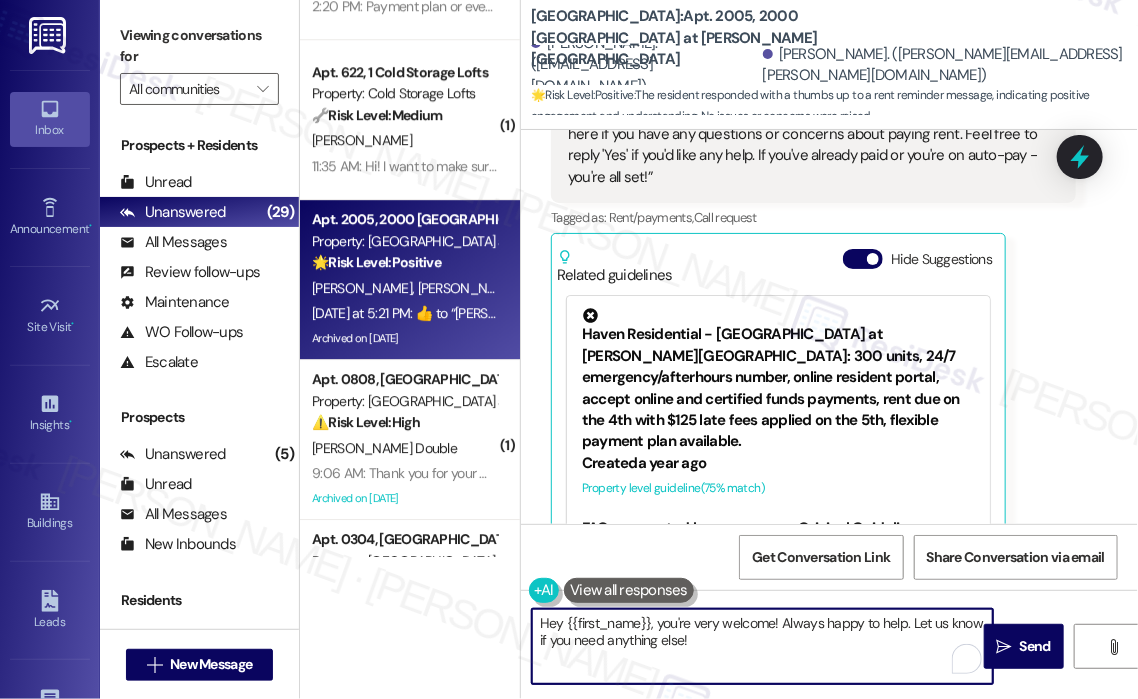 click on "Hey {{first_name}}, you're very welcome! Always happy to help. Let us know if you need anything else!" at bounding box center [762, 646] 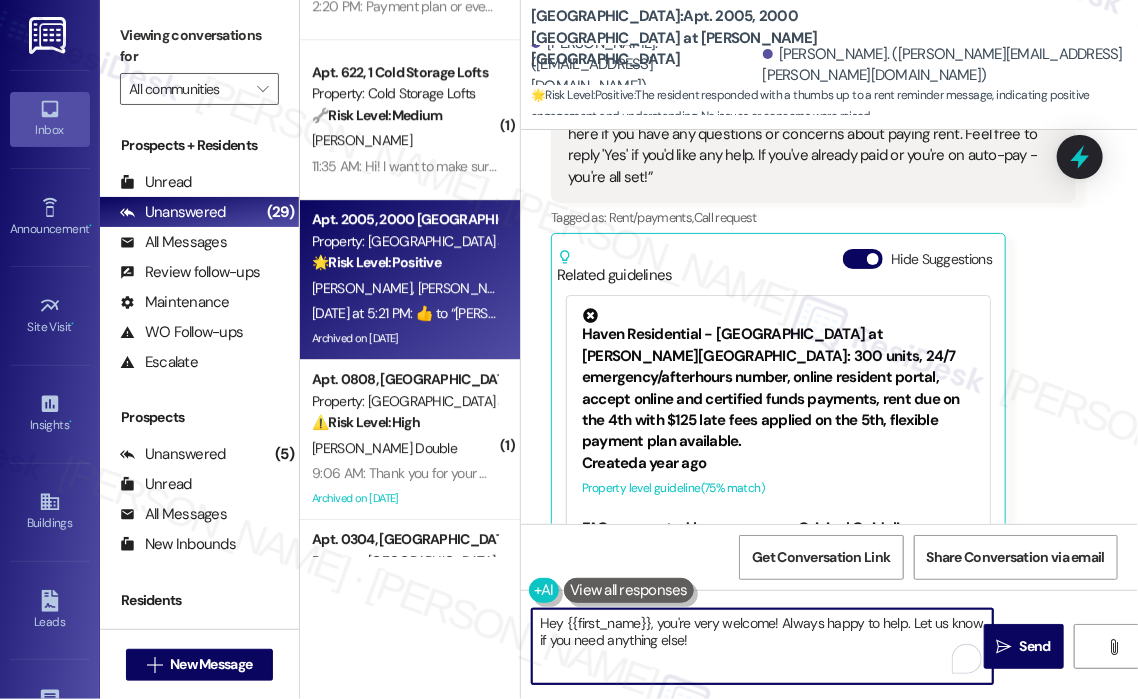 drag, startPoint x: 812, startPoint y: 650, endPoint x: 528, endPoint y: 623, distance: 285.28058 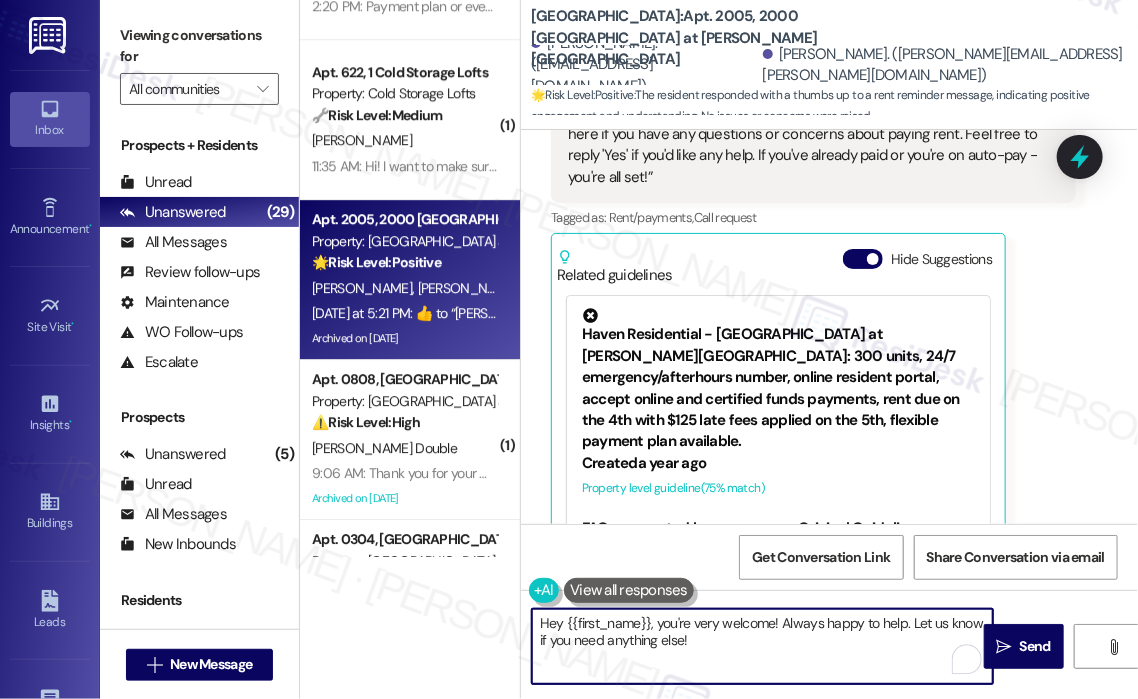 click on "​👍​ to “ Sarah (Lake House at Martin's Landing): This message is part of our periodic resident outreach. Please disregard if you've already paid or you're on auto-pay!
Hi Lauri and John! Friendly reminder that we're here if you have any questions or concerns about paying rent. Feel free to reply 'Yes' if you'd like any help. If you've already paid or you're on auto-pay - you're all set! ”" at bounding box center [806, 732] 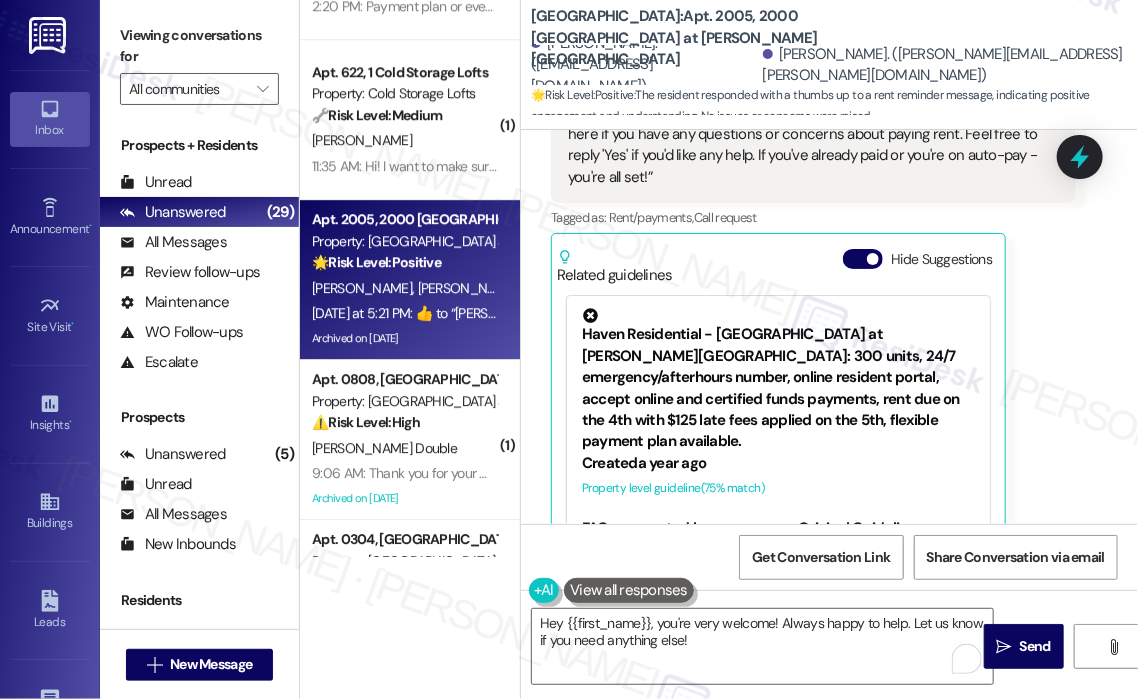 click on "​👍​ to “ Sarah (Lake House at Martin's Landing): This message is part of our periodic resident outreach. Please disregard if you've already paid or you're on auto-pay!
Hi Lauri and John! Friendly reminder that we're here if you have any questions or concerns about paying rent. Feel free to reply 'Yes' if you'd like any help. If you've already paid or you're on auto-pay - you're all set! ”" at bounding box center [806, 732] 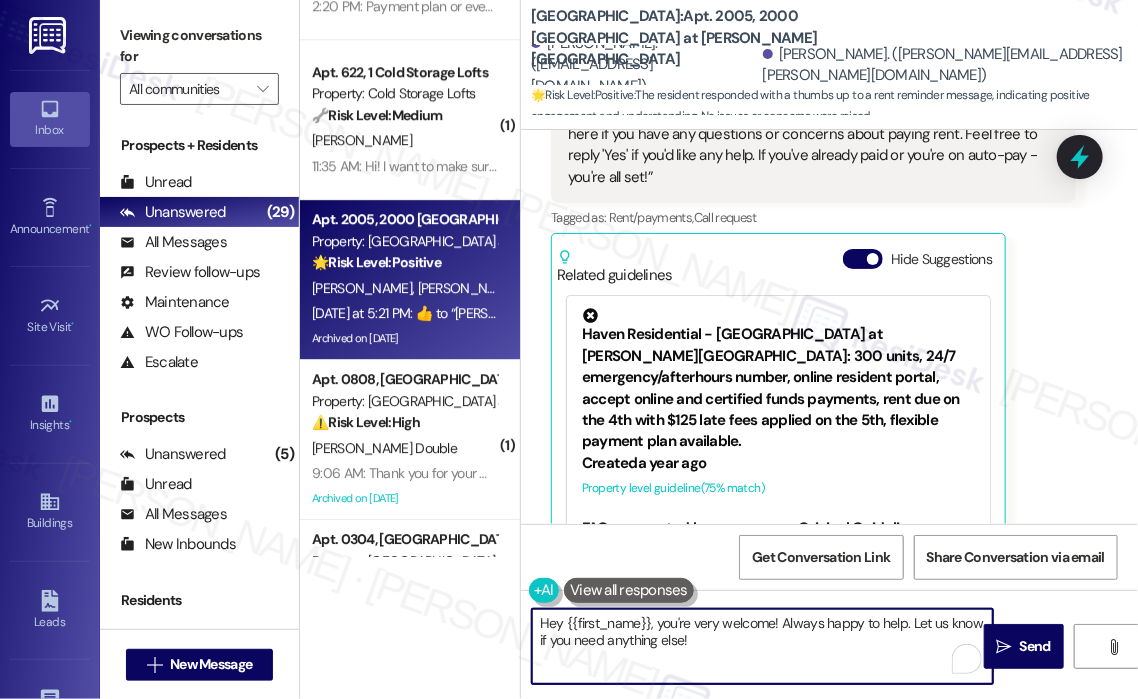 drag, startPoint x: 738, startPoint y: 643, endPoint x: 503, endPoint y: 608, distance: 237.59209 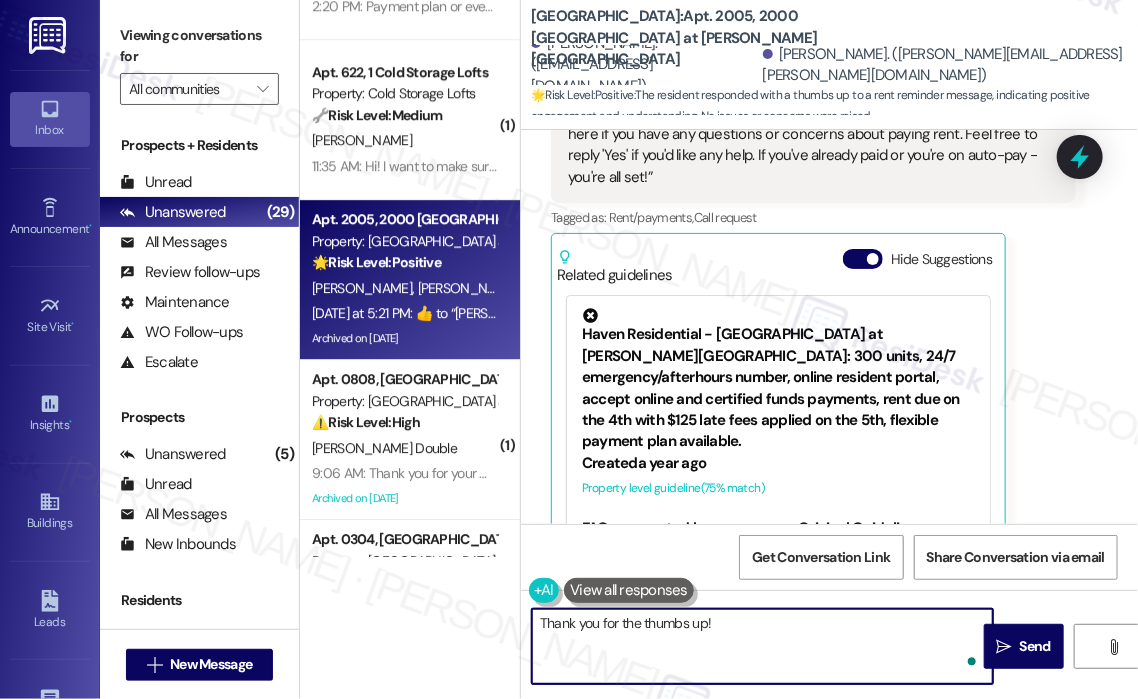 paste on "👍" 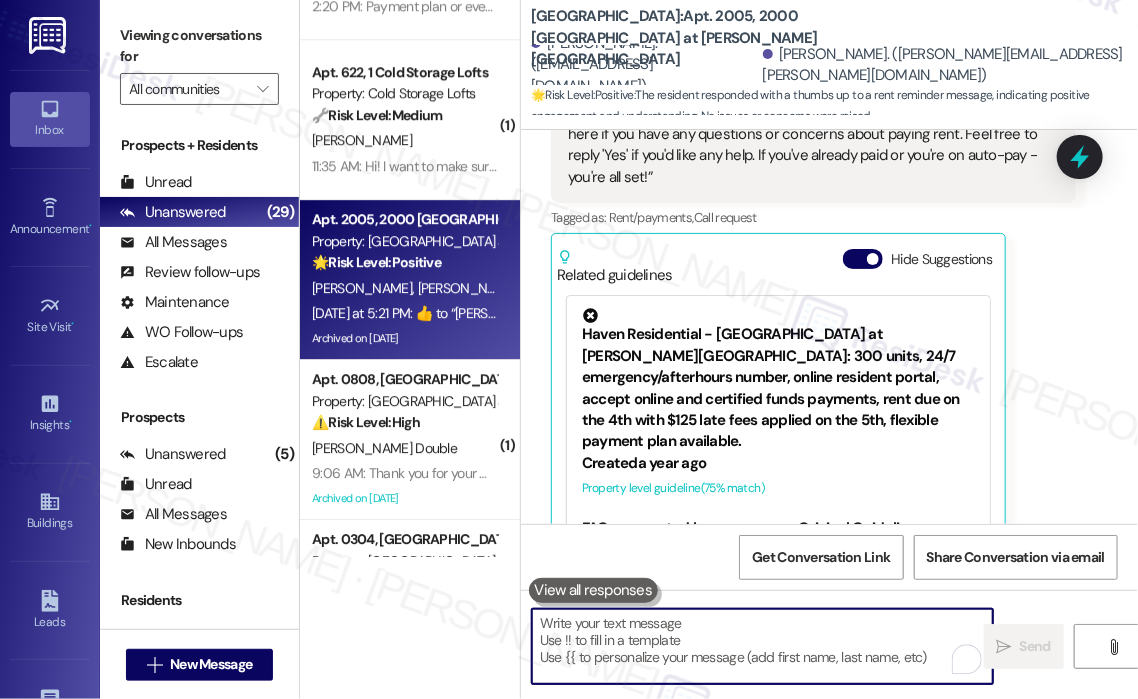scroll, scrollTop: 16451, scrollLeft: 0, axis: vertical 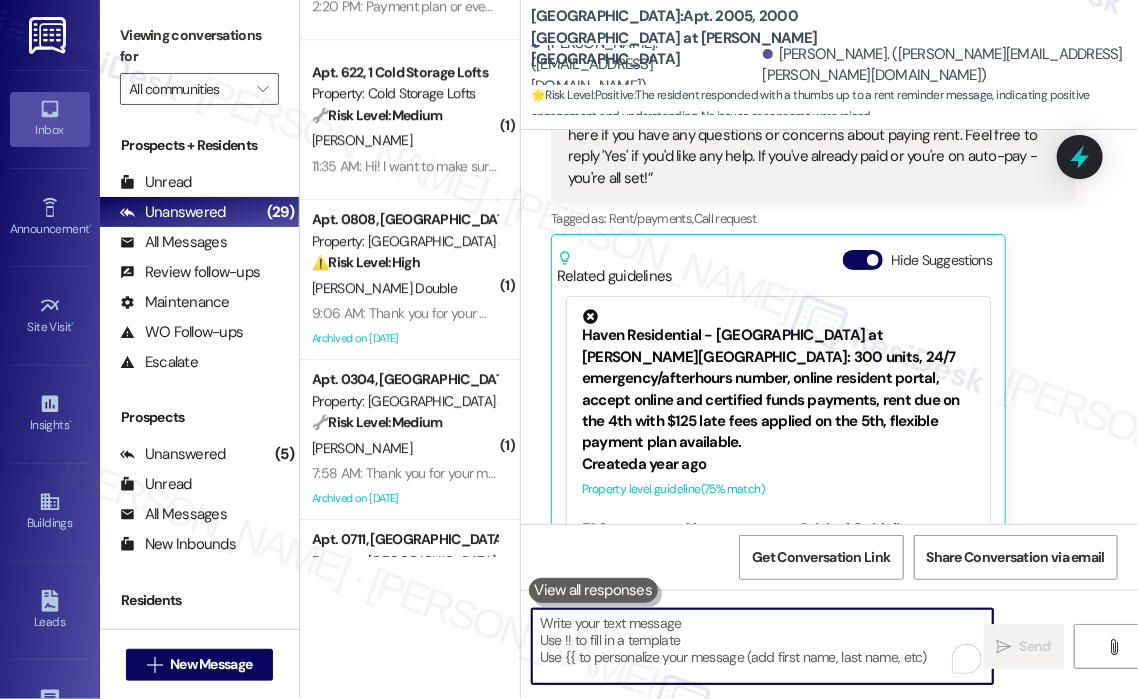 type 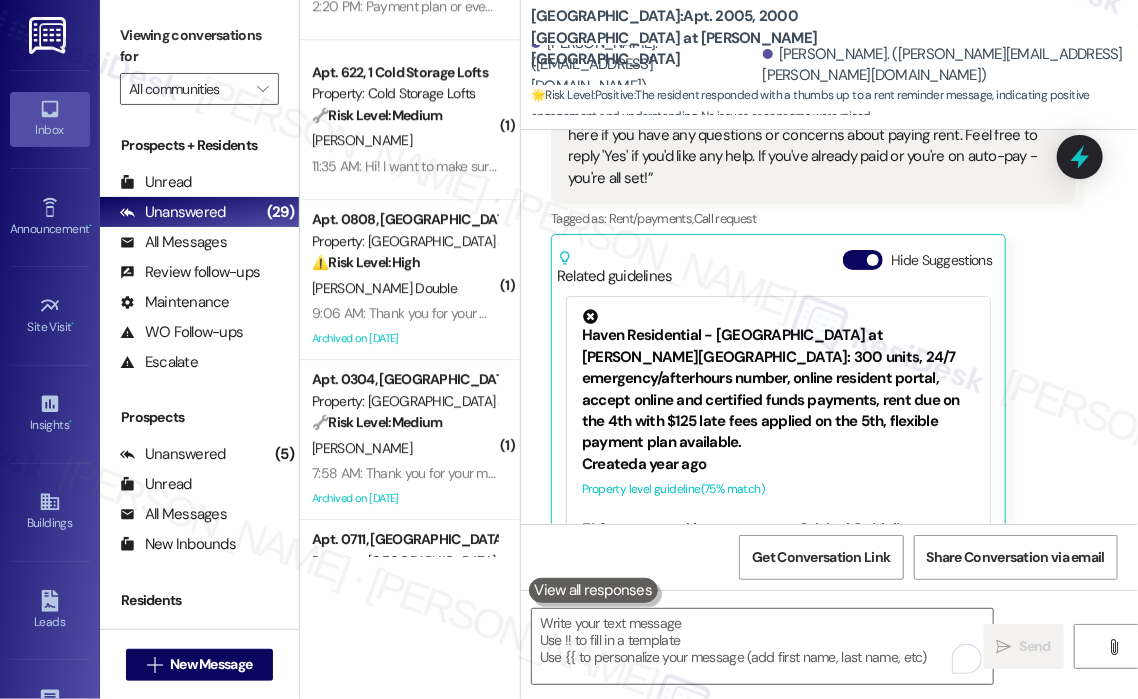 click on "Lauri Byrne Question Yesterday at 5:21 PM  ​👍​ to “ Sarah (Lake House at Martin's Landing): This message is part of our periodic resident outreach. Please disregard if you've already paid or you're on auto-pay!
Hi Lauri and John! Friendly reminder that we're here if you have any questions or concerns about paying rent. Feel free to reply 'Yes' if you'd like any help. If you've already paid or you're on auto-pay - you're all set! ”  Tags and notes Tagged as:   Rent/payments ,  Click to highlight conversations about Rent/payments Call request Click to highlight conversations about Call request  Related guidelines Show suggestions" at bounding box center (813, 778) 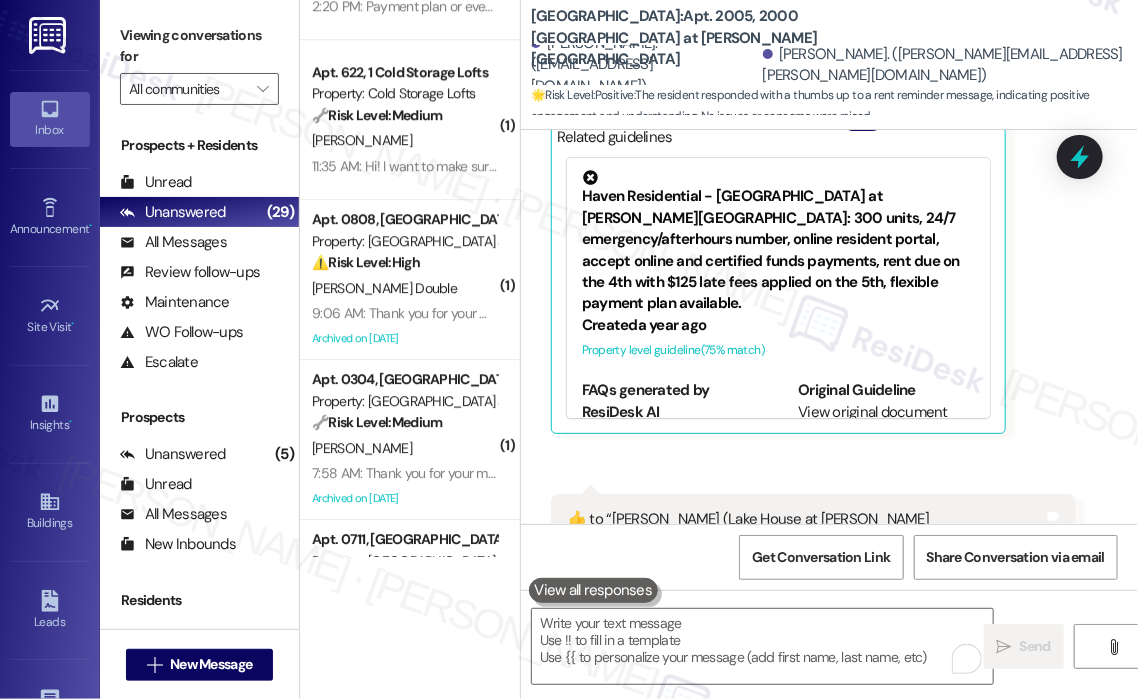 scroll, scrollTop: 16591, scrollLeft: 0, axis: vertical 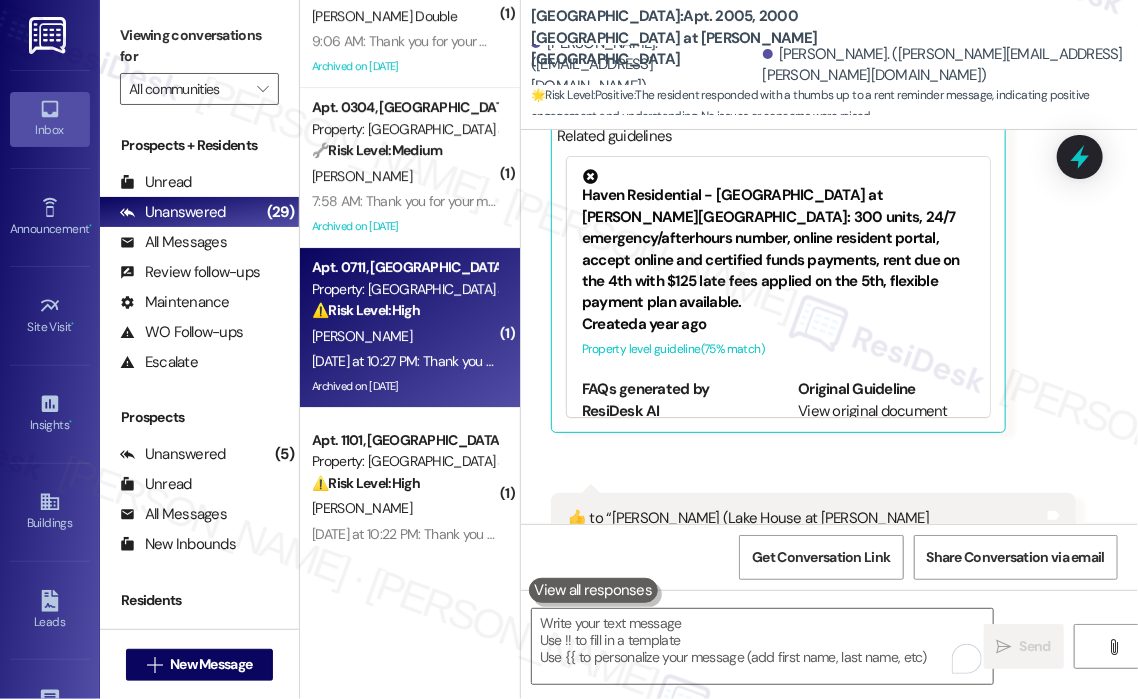 click on "S. Cook" at bounding box center (404, 336) 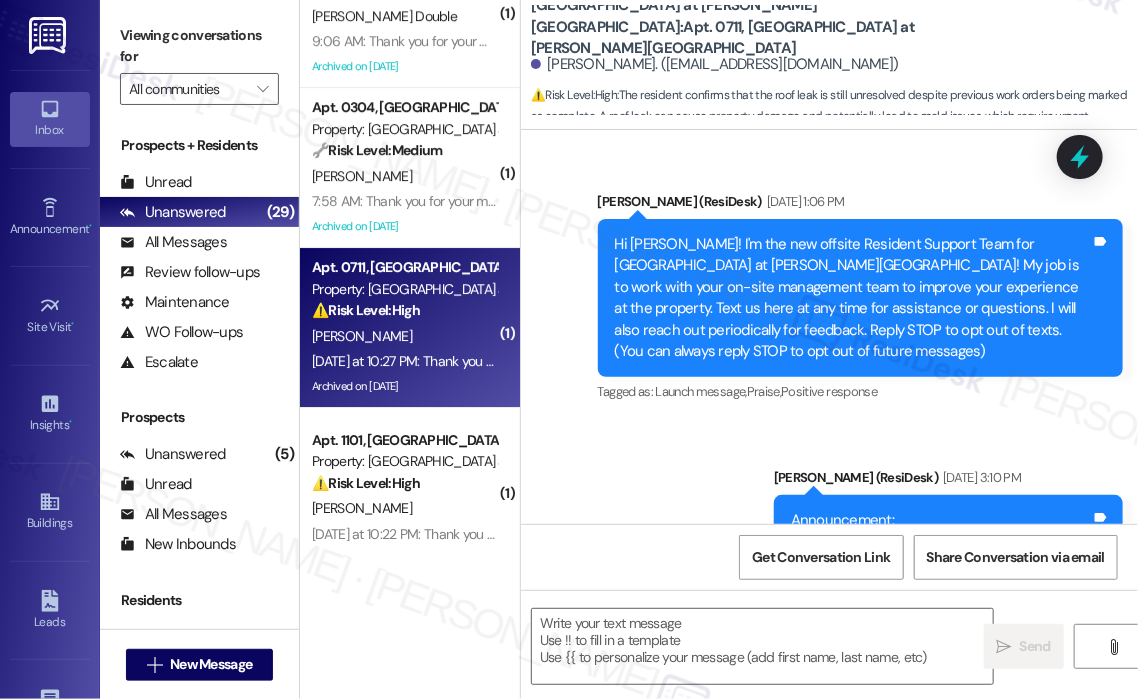 scroll, scrollTop: 28859, scrollLeft: 0, axis: vertical 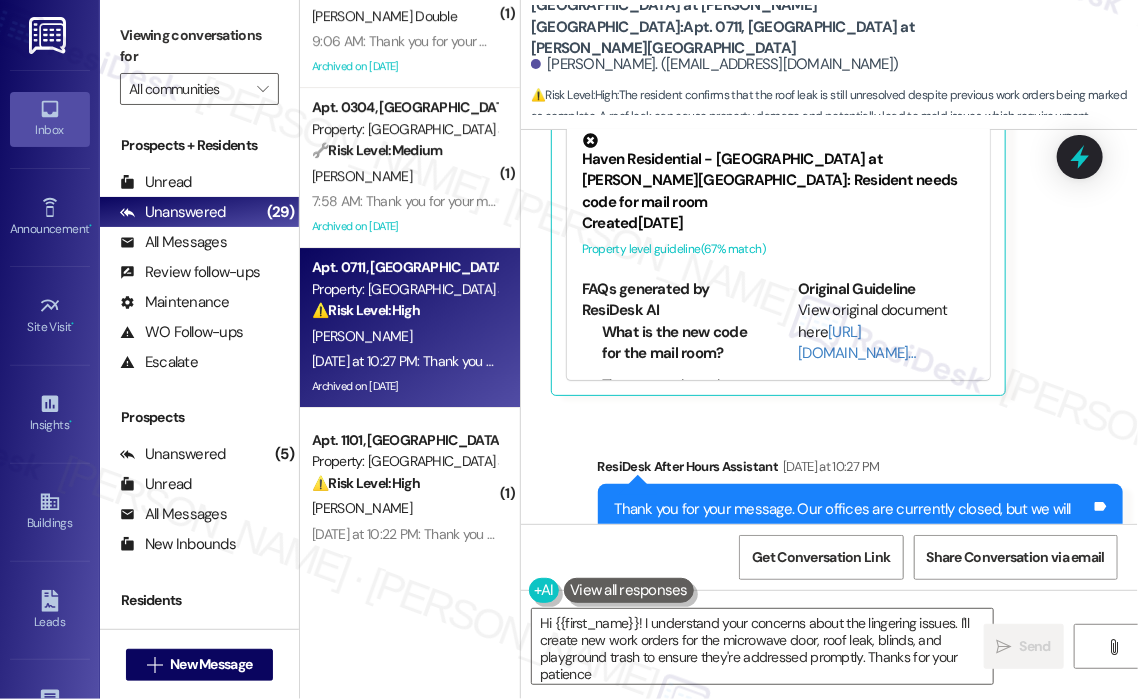 type on "Hi {{first_name}}! I understand your concerns about the lingering issues. I'll create new work orders for the microwave door, roof leak, blinds, and playground trash to ensure they're addressed promptly. Thanks for your patience!" 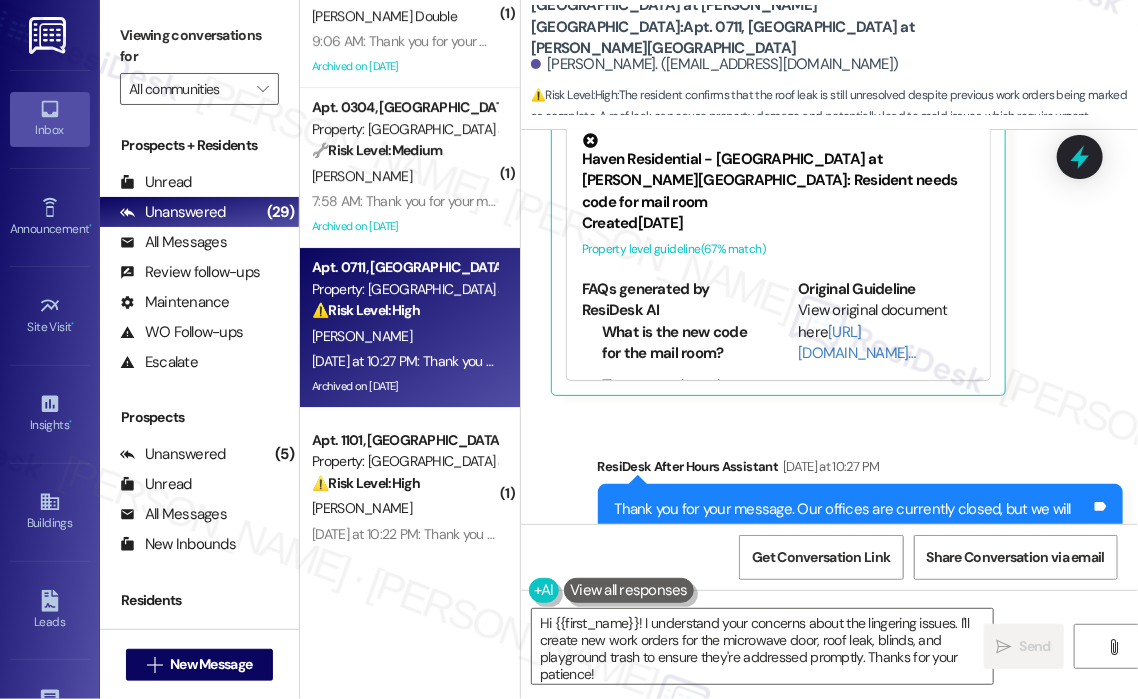 click on "ResiDesk After Hours Assistant Yesterday at 10:27 PM" at bounding box center (860, 470) 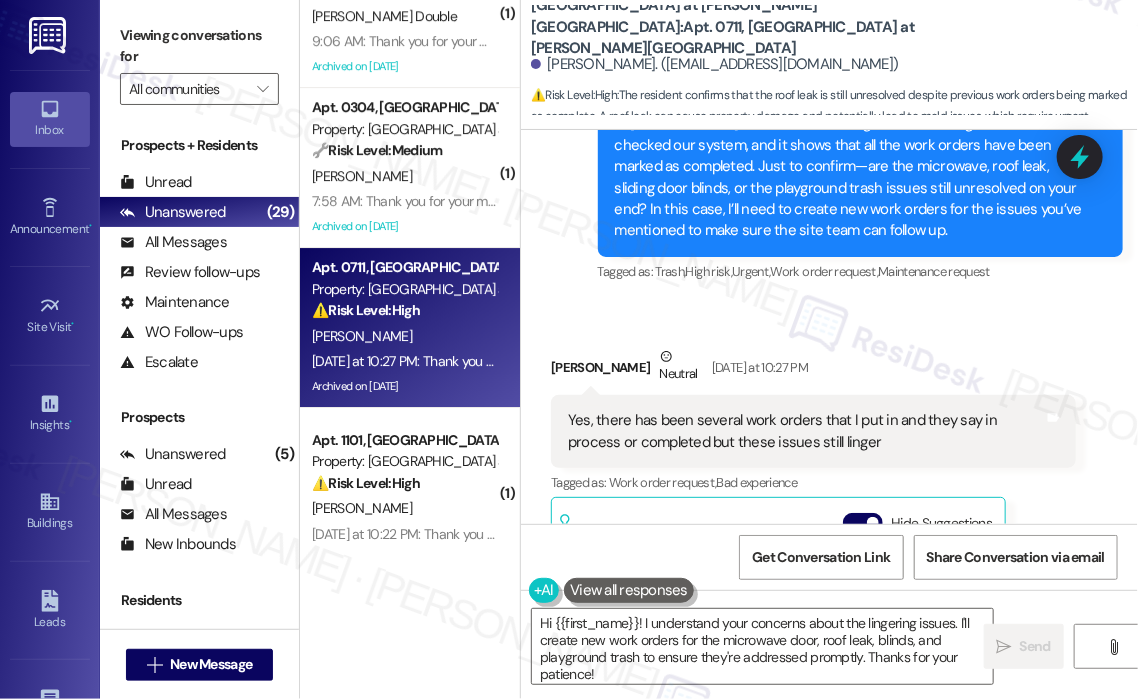 scroll, scrollTop: 28379, scrollLeft: 0, axis: vertical 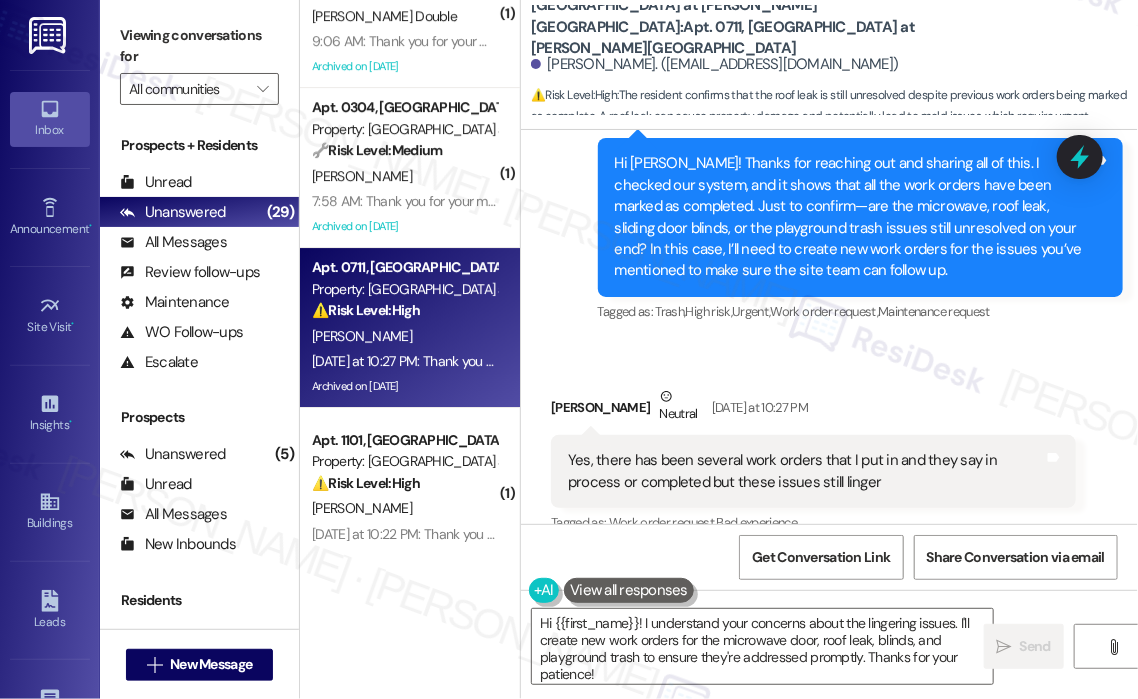 click on "Received via SMS Sandra Cook   Neutral Yesterday at 10:27 PM Yes, there has been several work orders that I put in and they say in process or completed but these issues still linger Tags and notes Tagged as:   Work order request ,  Click to highlight conversations about Work order request Bad experience Click to highlight conversations about Bad experience  Related guidelines Hide Suggestions Haven Residential - Lake House at Martin's Landing: Resident needs code for mail room Created  2 years ago Property level guideline  ( 67 % match) FAQs generated by ResiDesk AI What is the new code for the mail room? The new code to the mail room is 1143. Original Guideline View original document here  http://res.cl… Haven Residential - Lake House at Martin's Landing: 300 units, 24/7 emergency/afterhours number, online resident portal, accept online and certified funds payments, rent due on the 4th with $125 late fees applied on the 5th, flexible payment plan available. Created  a year ago Property level guideline  (" at bounding box center [813, 631] 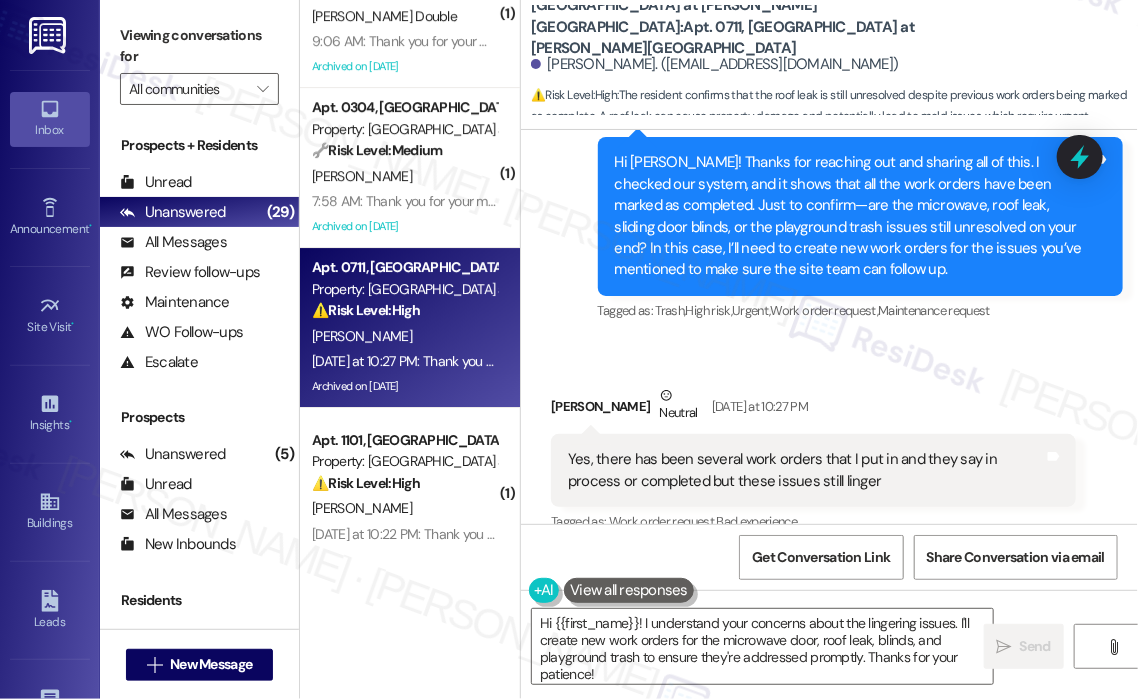 scroll, scrollTop: 28379, scrollLeft: 0, axis: vertical 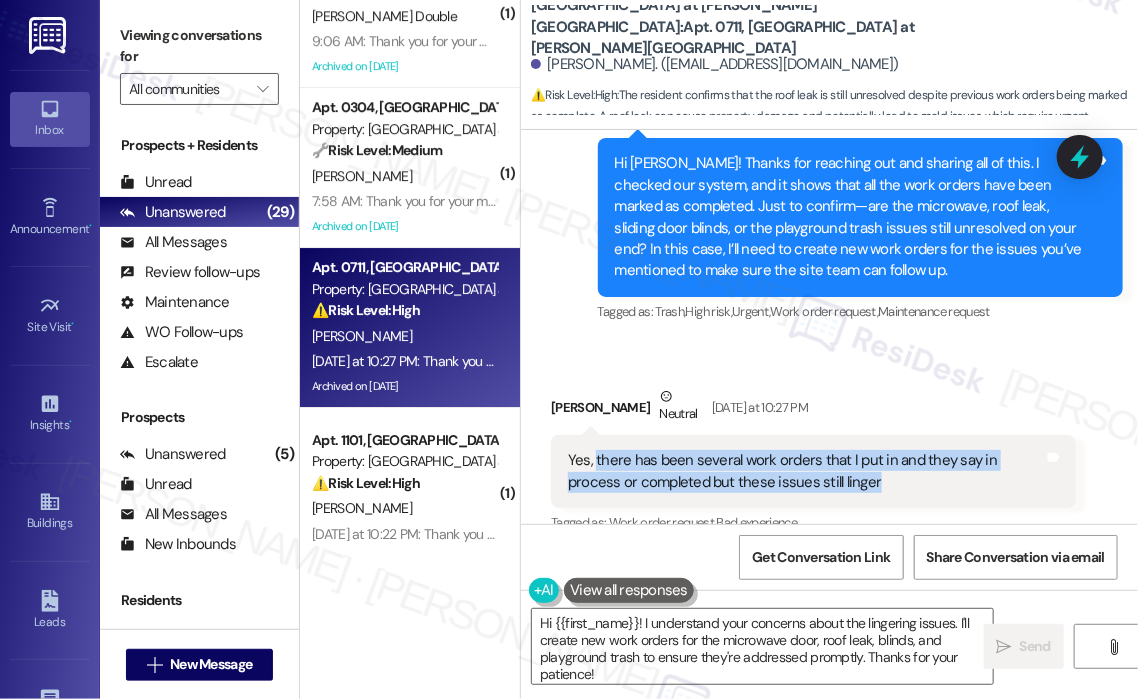 drag, startPoint x: 866, startPoint y: 381, endPoint x: 593, endPoint y: 370, distance: 273.22153 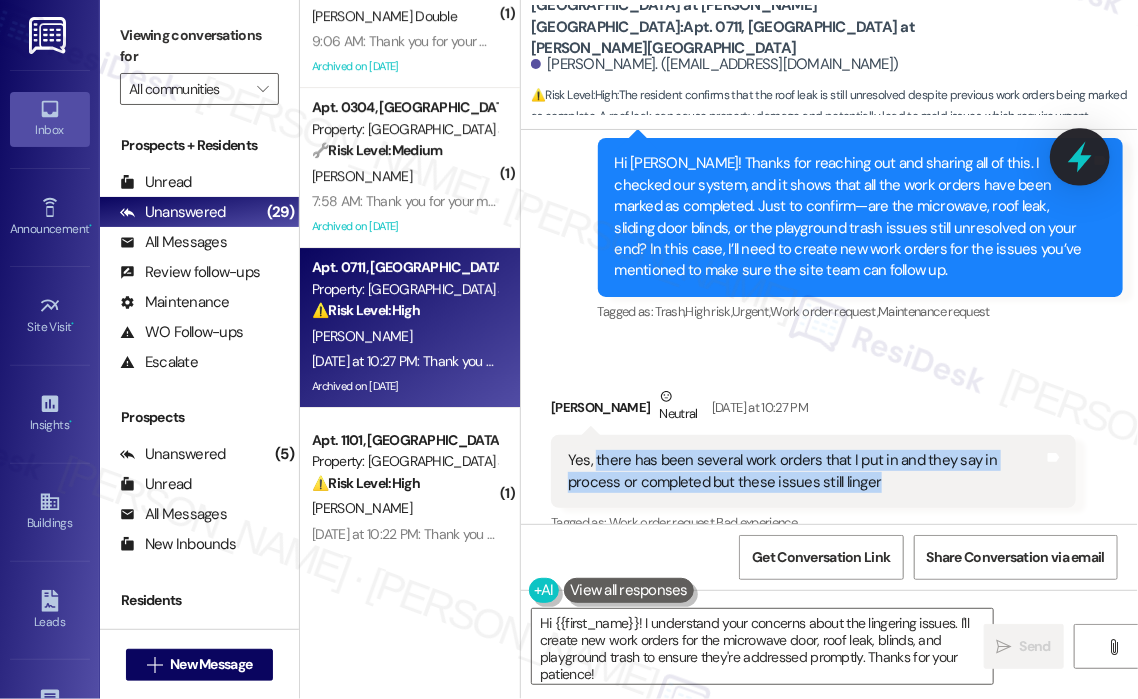 click 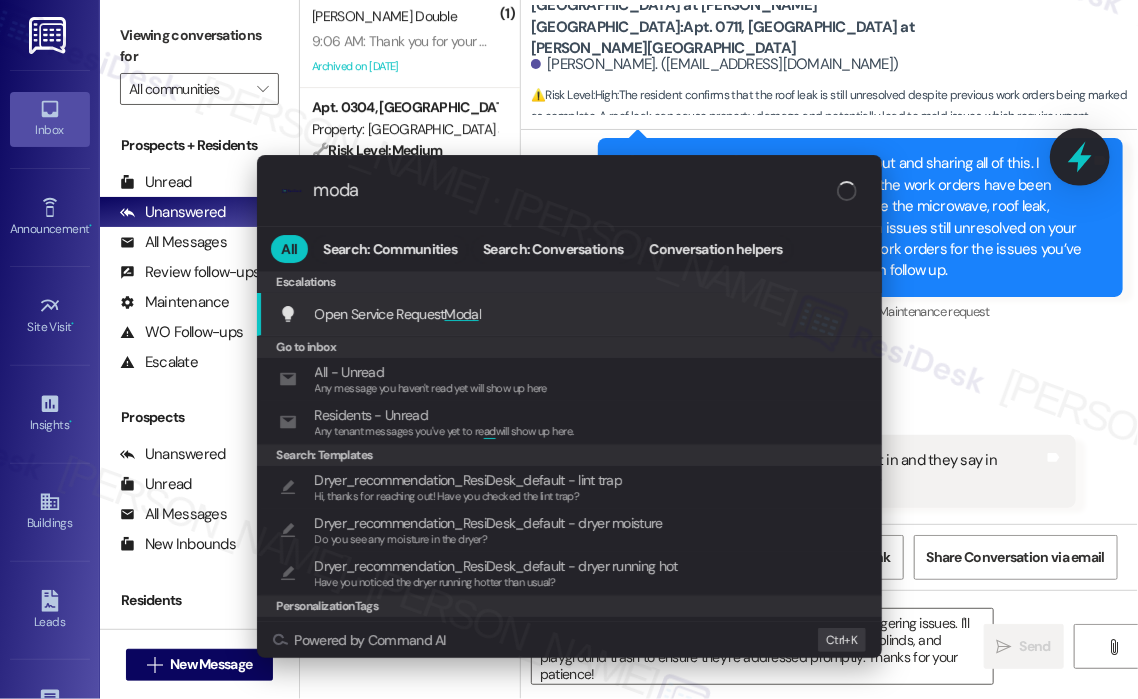type on "modal" 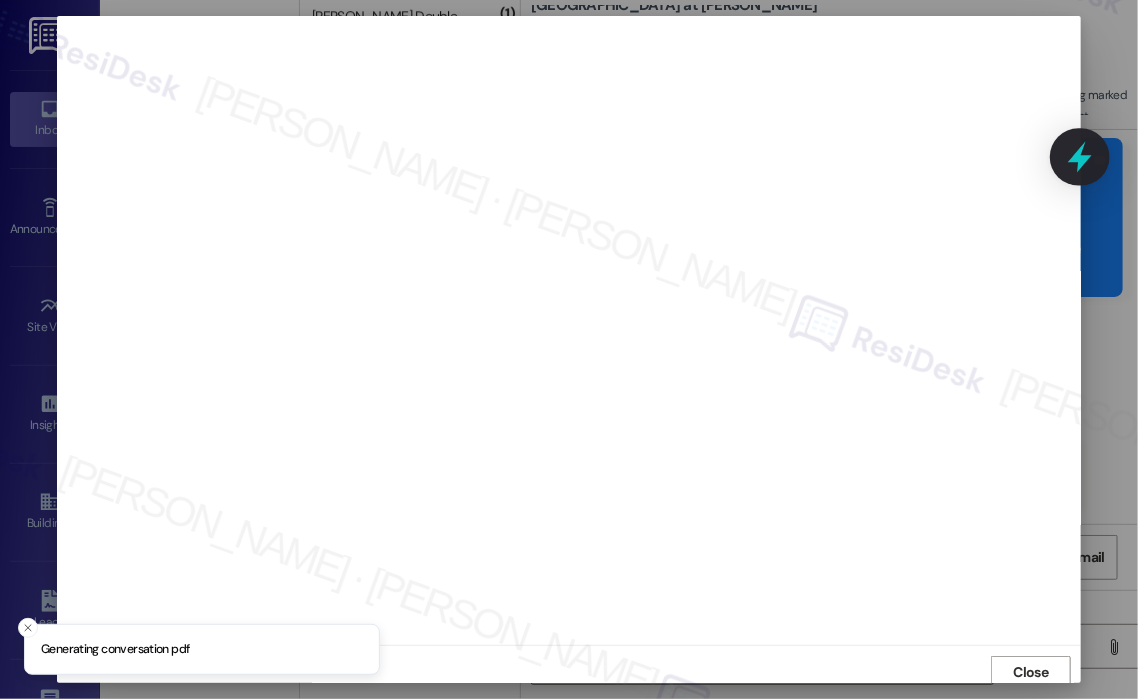 scroll, scrollTop: 4, scrollLeft: 0, axis: vertical 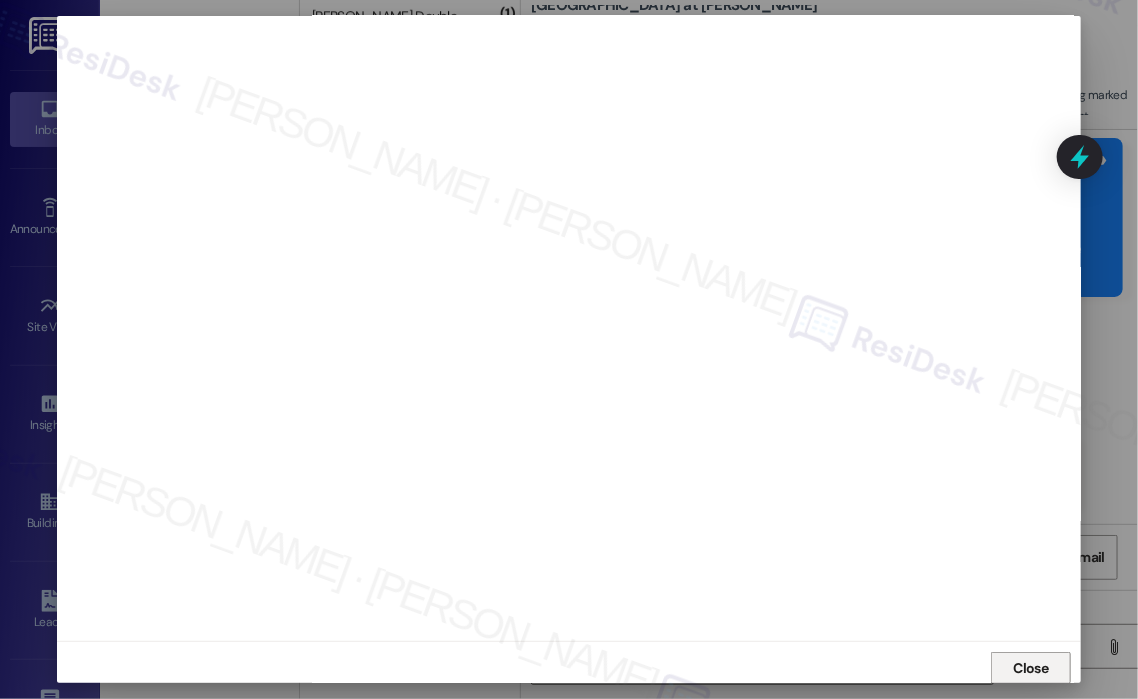 click on "Close" at bounding box center [1031, 668] 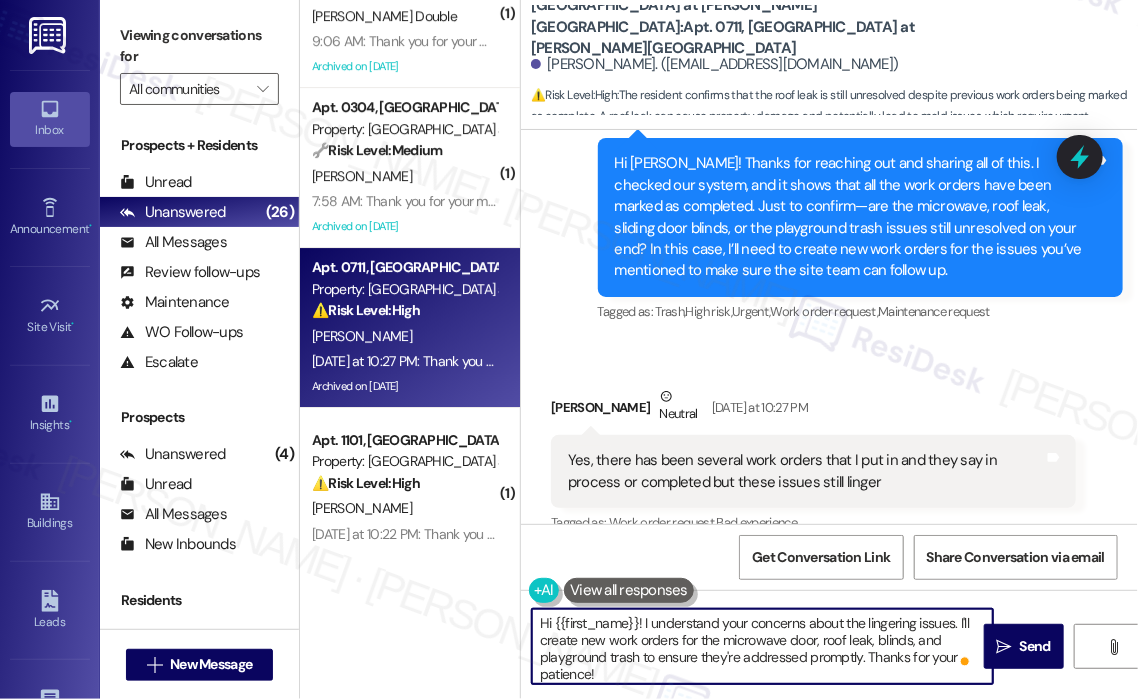 drag, startPoint x: 676, startPoint y: 683, endPoint x: 645, endPoint y: 627, distance: 64.00781 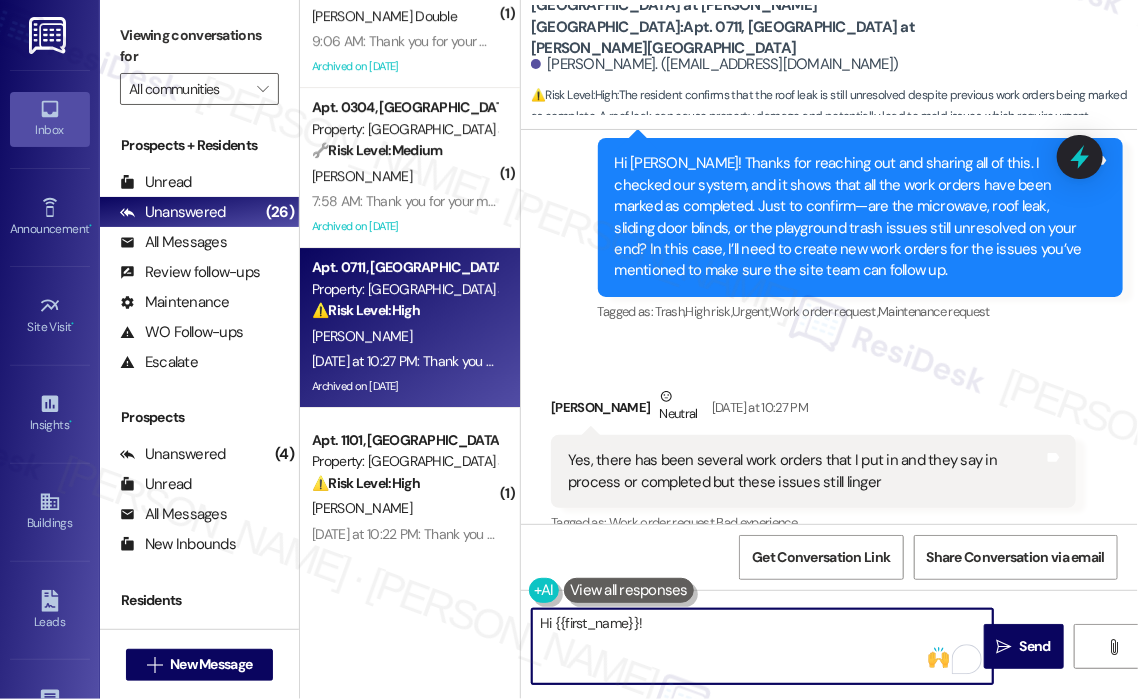paste on "Thanks for the update—I’m sorry to hear those issues are still ongoing. When you have a moment, could you please send me the work order numbers you submitted? I’ll follow up with the maintenance team to make sure everything gets addressed." 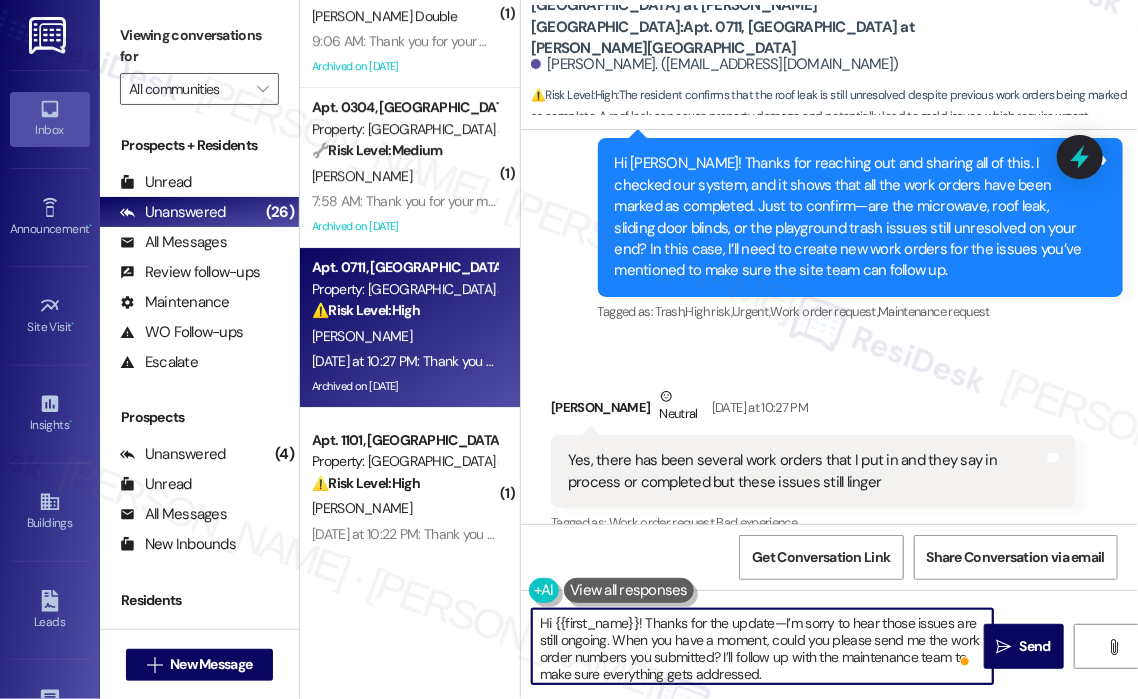click on "Hi {{first_name}}! Thanks for the update—I’m sorry to hear those issues are still ongoing. When you have a moment, could you please send me the work order numbers you submitted? I’ll follow up with the maintenance team to make sure everything gets addressed." at bounding box center [762, 646] 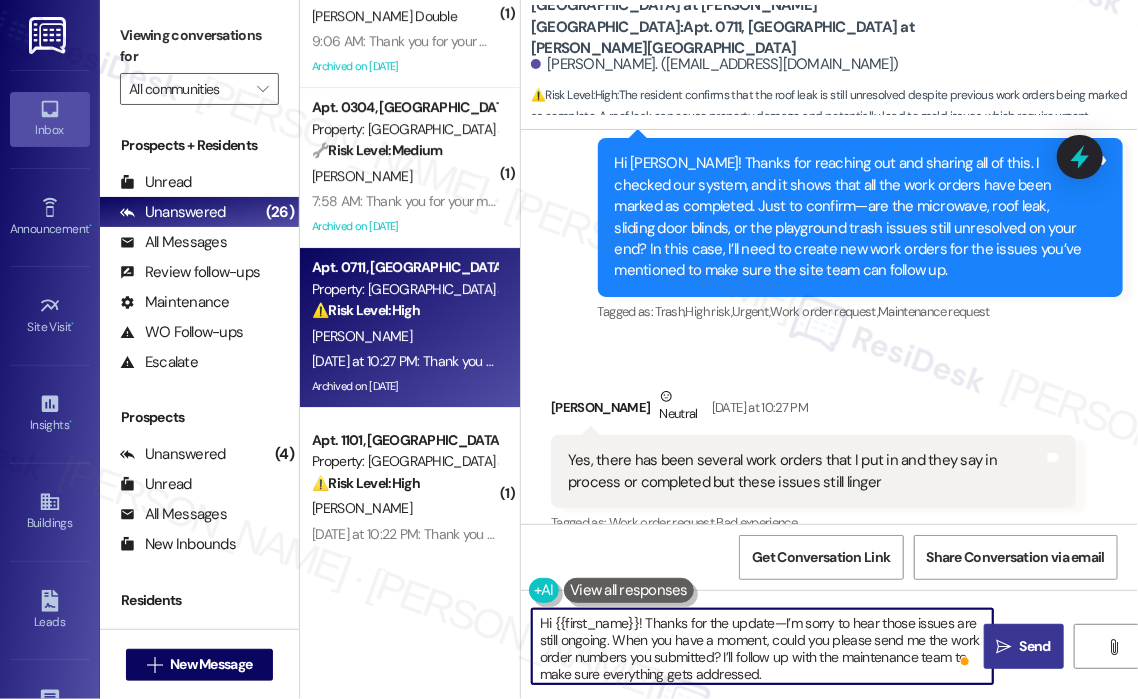 type on "Hi {{first_name}}! Thanks for the update—I’m sorry to hear those issues are still ongoing. When you have a moment, could you please send me the work order numbers you submitted? I’ll follow up with the maintenance team to make sure everything gets addressed." 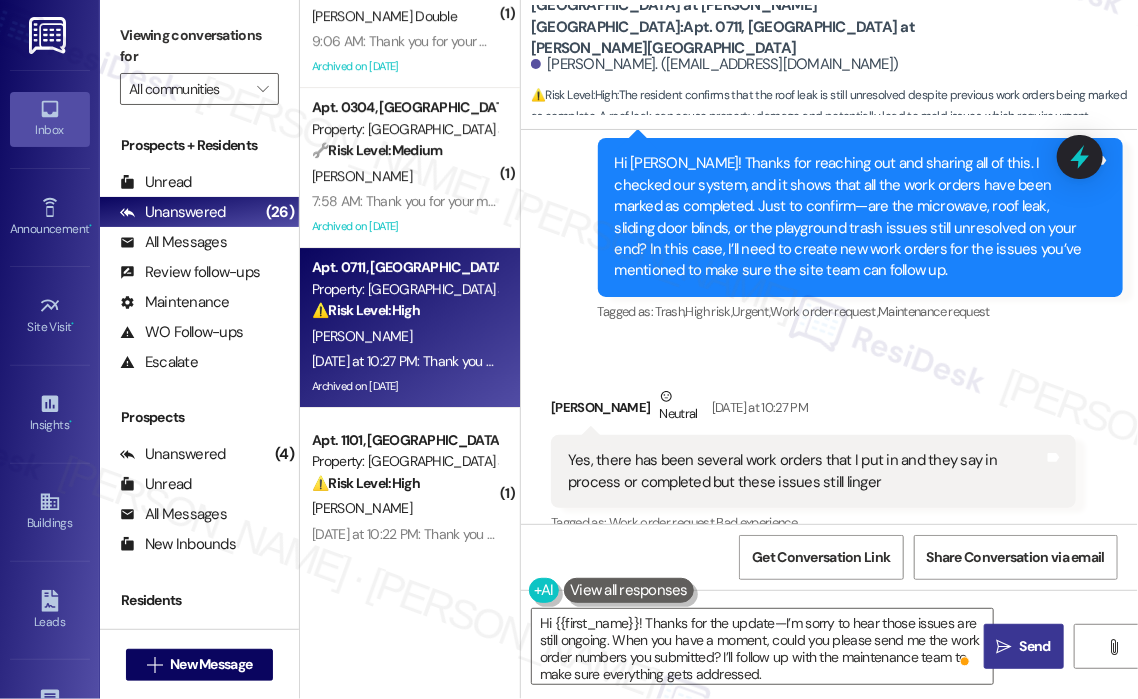 click on "" at bounding box center [1004, 647] 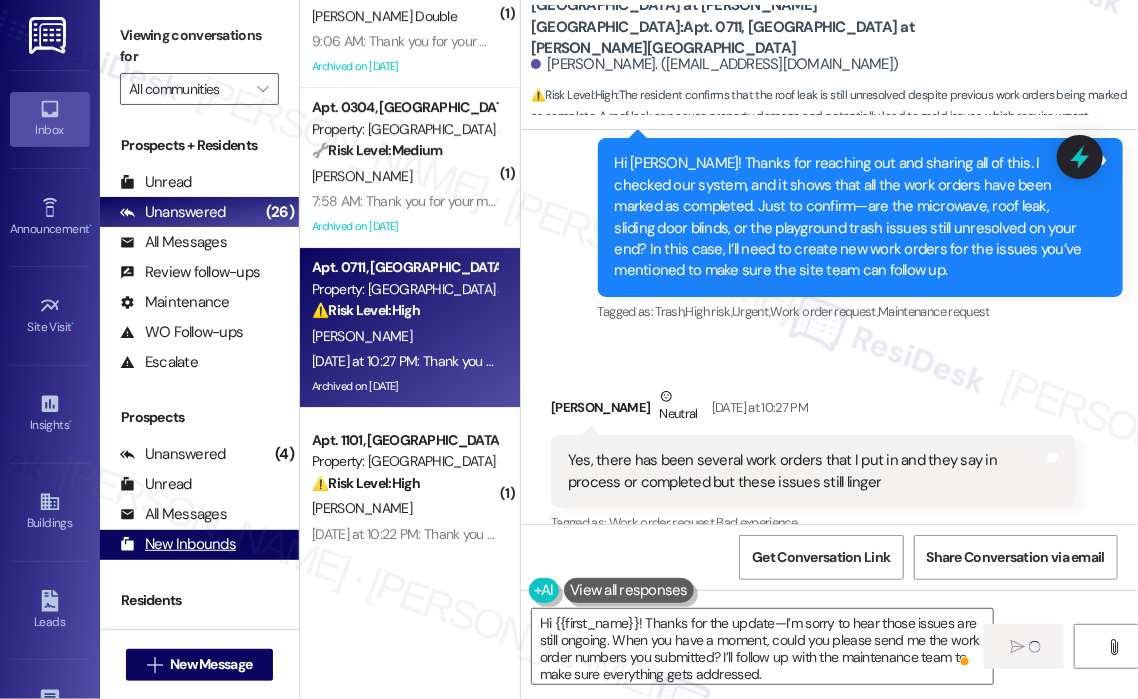 type 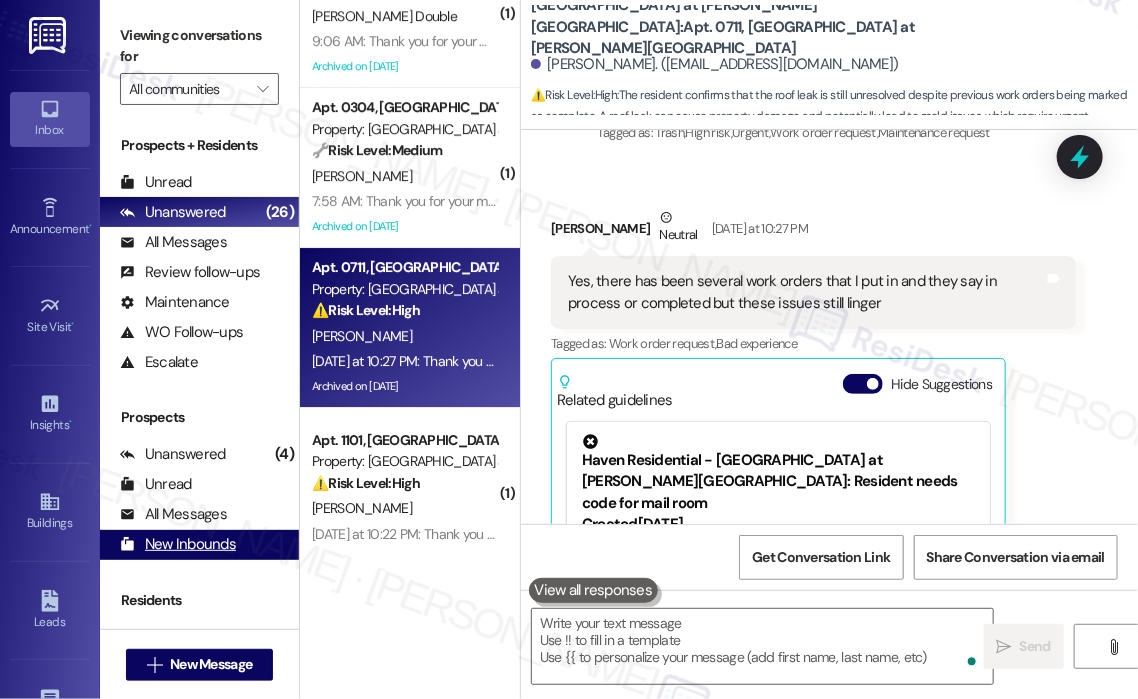 scroll, scrollTop: 28646, scrollLeft: 0, axis: vertical 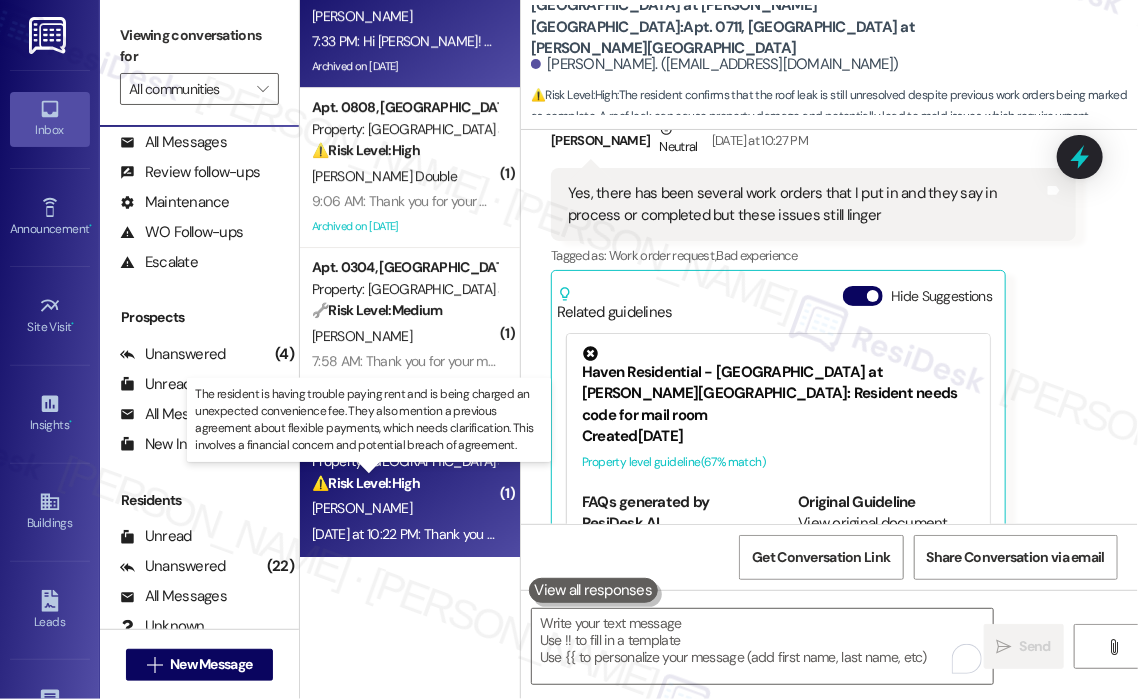 click on "⚠️  Risk Level:  High" at bounding box center (366, 483) 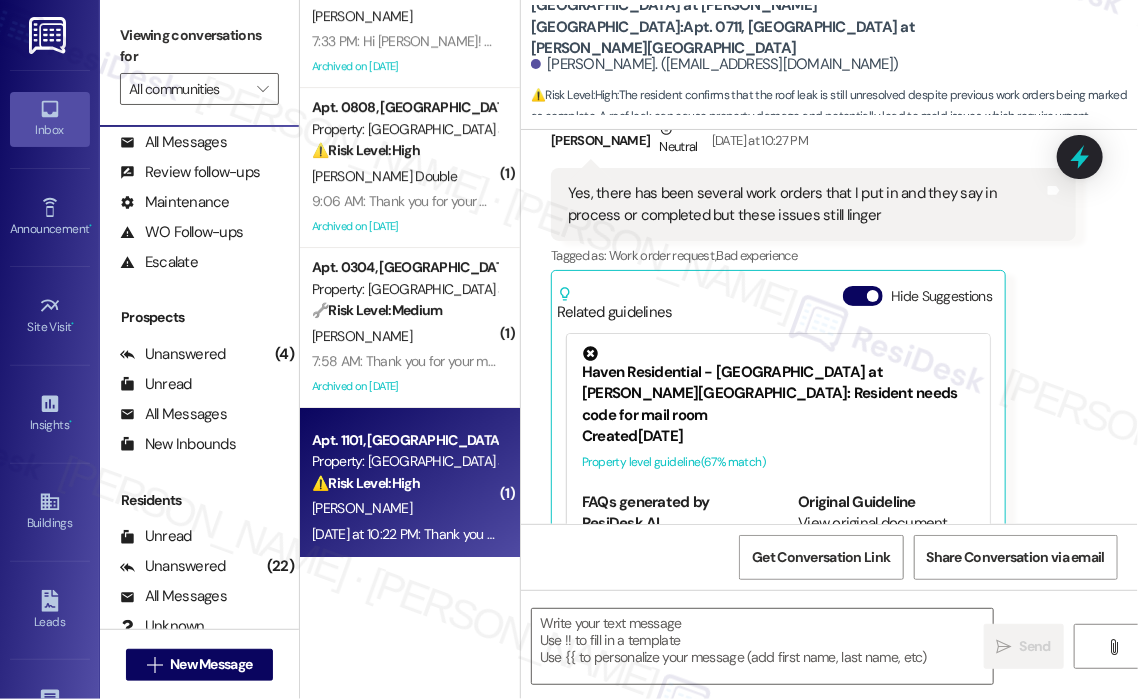 type on "Fetching suggested responses. Please feel free to read through the conversation in the meantime." 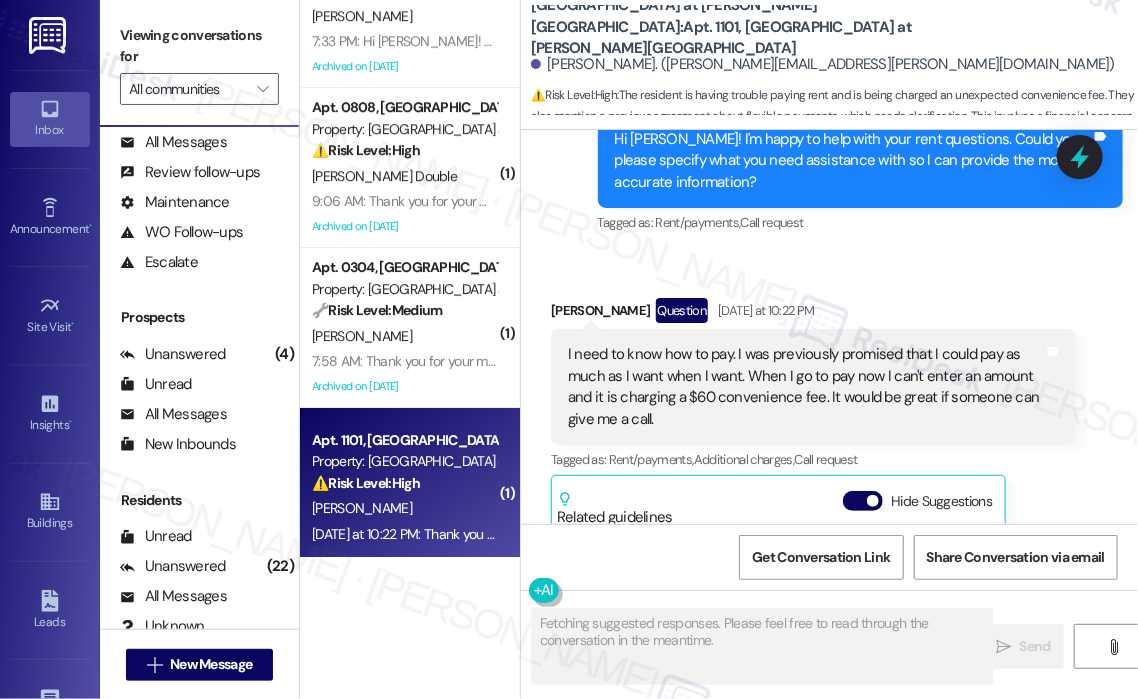 scroll, scrollTop: 1988, scrollLeft: 0, axis: vertical 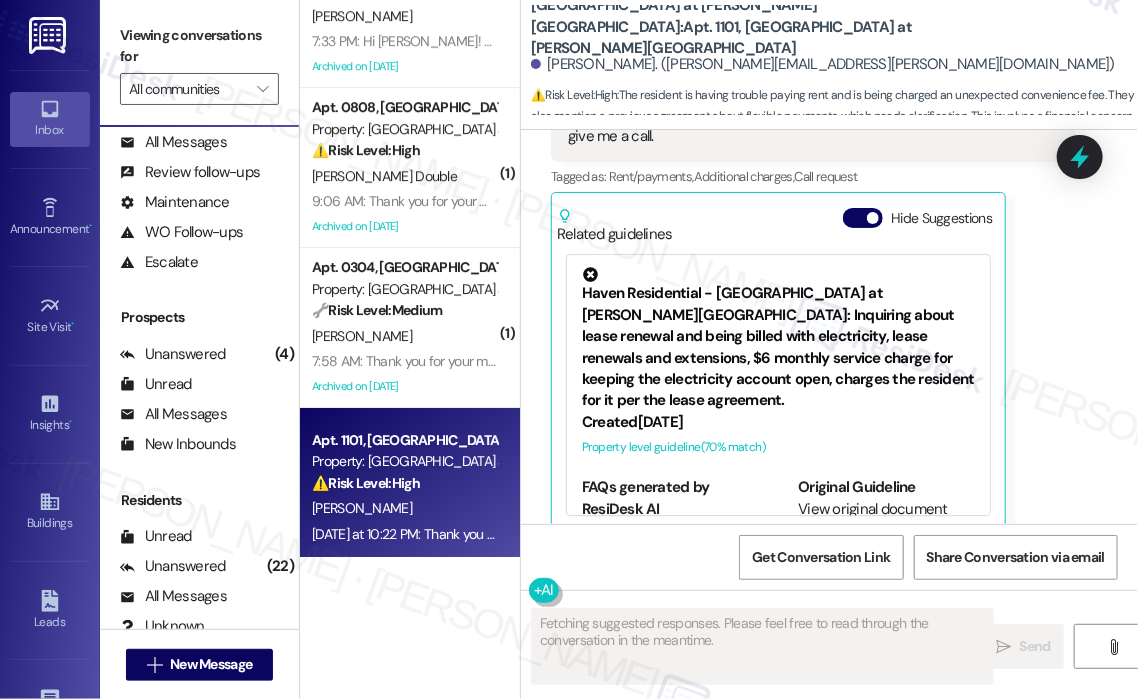 click on "Received via SMS Jennifer Delucia Question Yesterday at 10:22 PM I need to know how to pay. I was previously promised that I could pay as much as I want when I want. When I go to pay now I can't enter an amount and it is charging a $60 convenience fee. It would be great if someone can give me a call. Tags and notes Tagged as:   Rent/payments ,  Click to highlight conversations about Rent/payments Additional charges ,  Click to highlight conversations about Additional charges Call request Click to highlight conversations about Call request  Related guidelines Hide Suggestions Haven Residential - Lake House at Martin's Landing: Inquiring about lease renewal and being billed with electricity, lease renewals and extensions, $6 monthly service charge for keeping the electricity account open, charges the resident for it per the lease agreement. Created  2 years ago Property level guideline  ( 70 % match) FAQs generated by ResiDesk AI What is the $6 monthly service charge for? Original Guideline http://res.cl…  (" at bounding box center (813, 273) 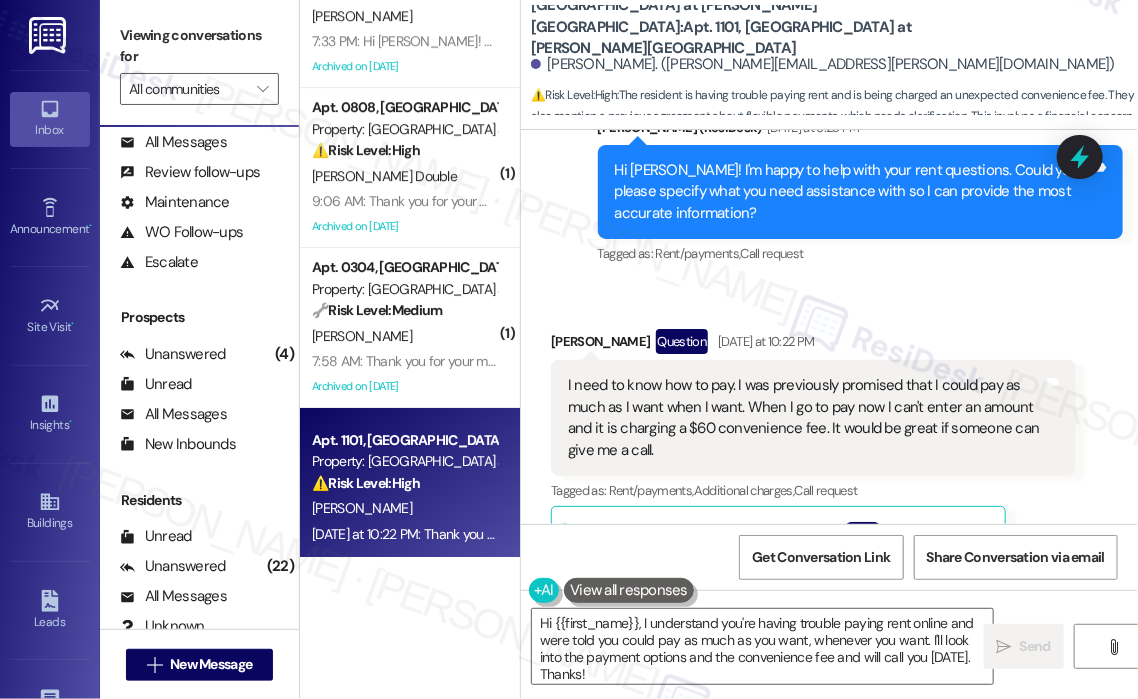 scroll, scrollTop: 1708, scrollLeft: 0, axis: vertical 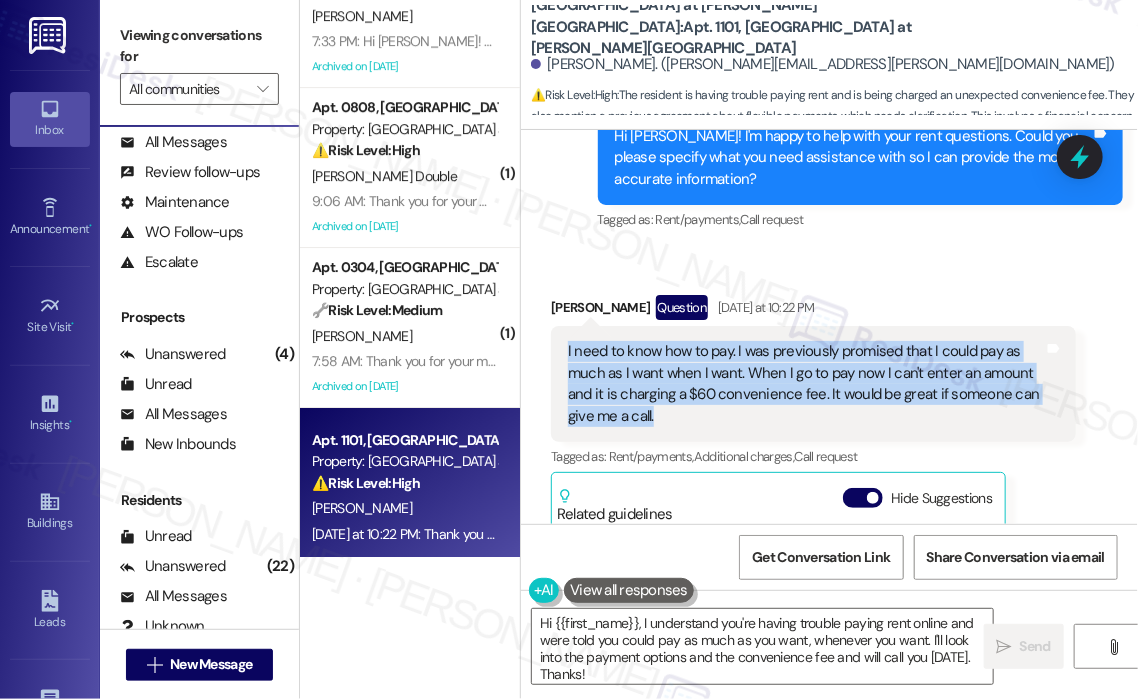drag, startPoint x: 697, startPoint y: 397, endPoint x: 561, endPoint y: 325, distance: 153.88307 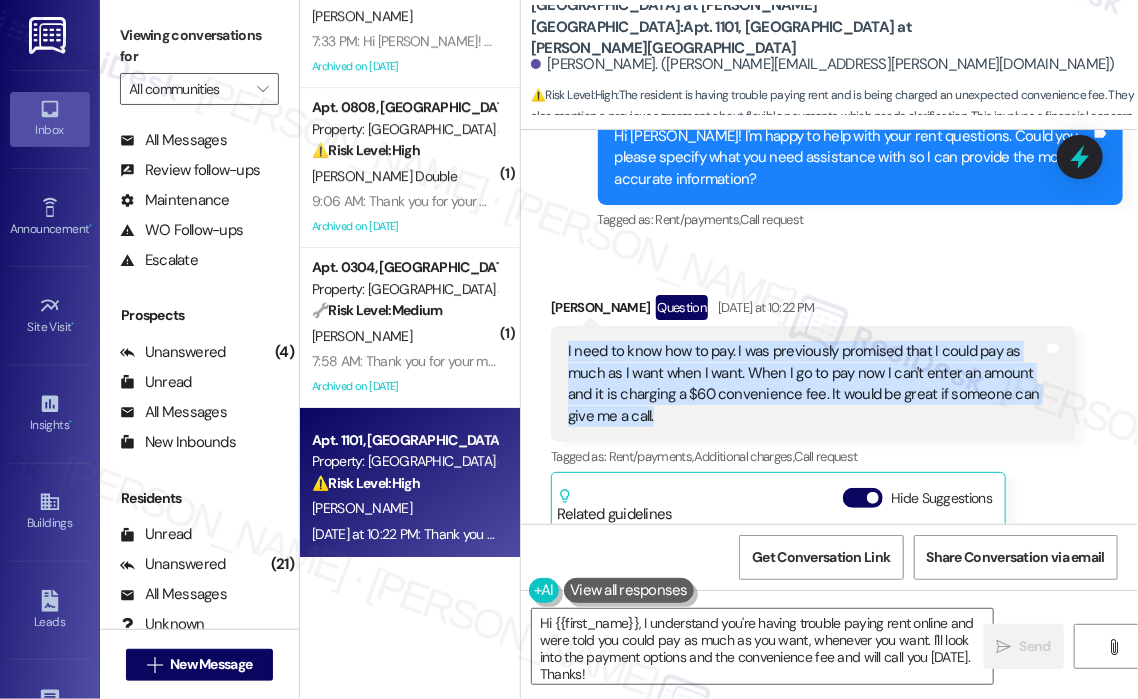 scroll, scrollTop: 100, scrollLeft: 0, axis: vertical 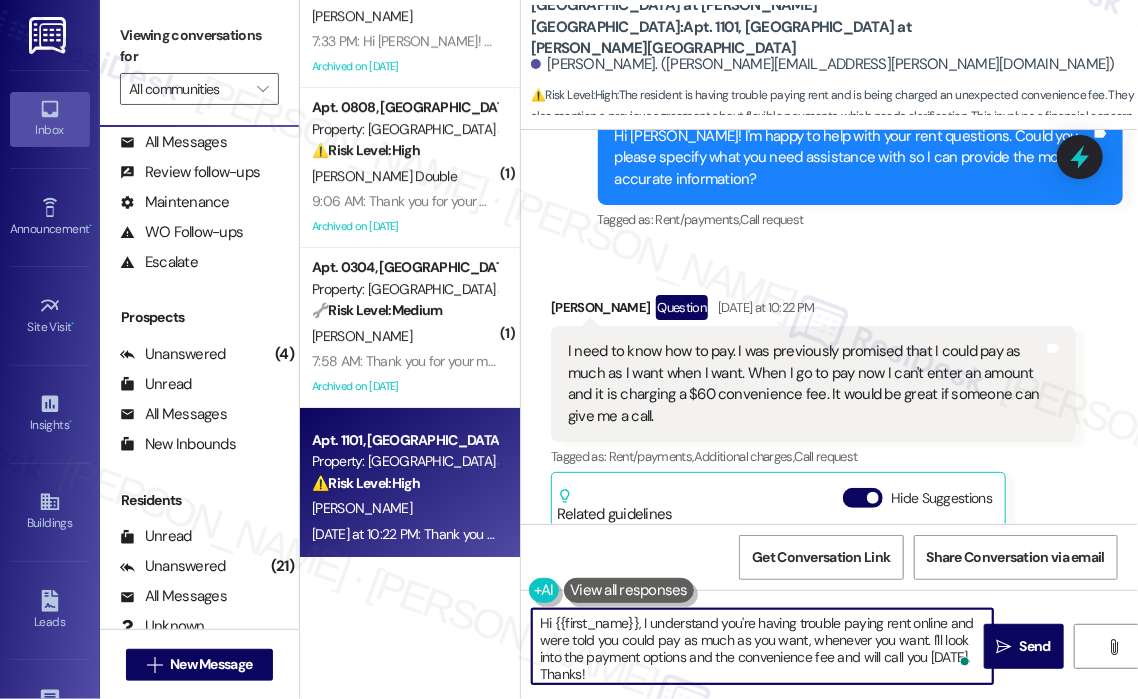 drag, startPoint x: 755, startPoint y: 674, endPoint x: 639, endPoint y: 627, distance: 125.1599 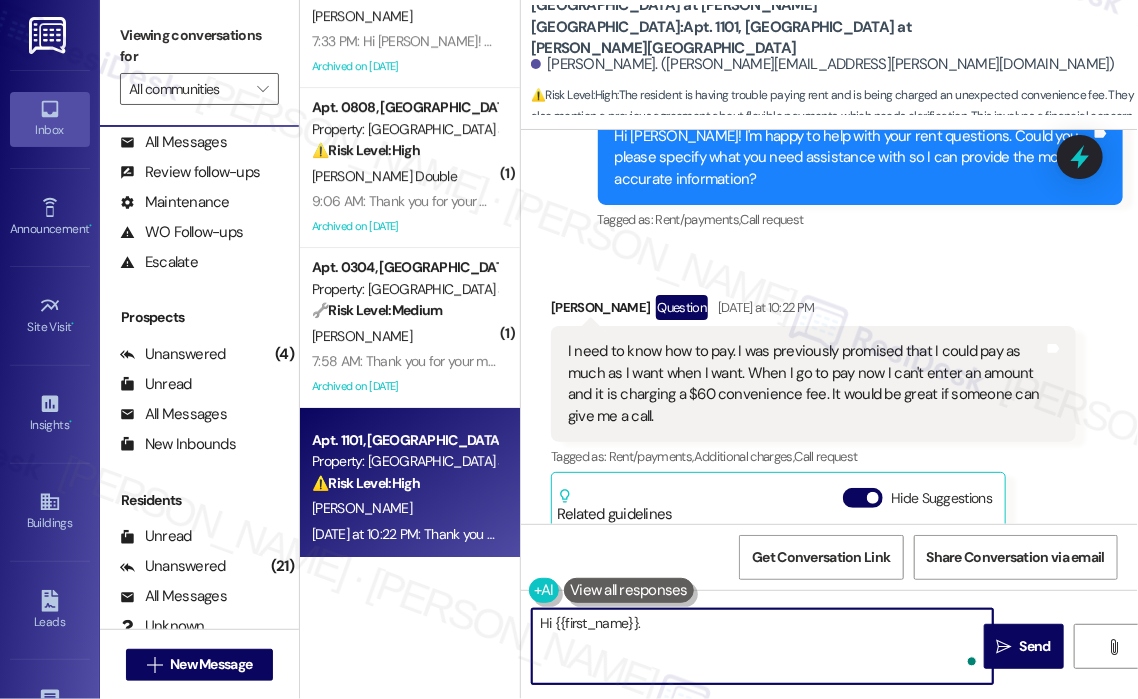 paste on "Thanks for reaching out—I’m sorry you’re having trouble with the payment setup. Just to clarify, are you trying to make a partial payment through the resident portal, or are you using a different method? I’ll also check with the site team about the $60 convenience fee and see if someone can give you a call. Let me know the best number and time to reach you!" 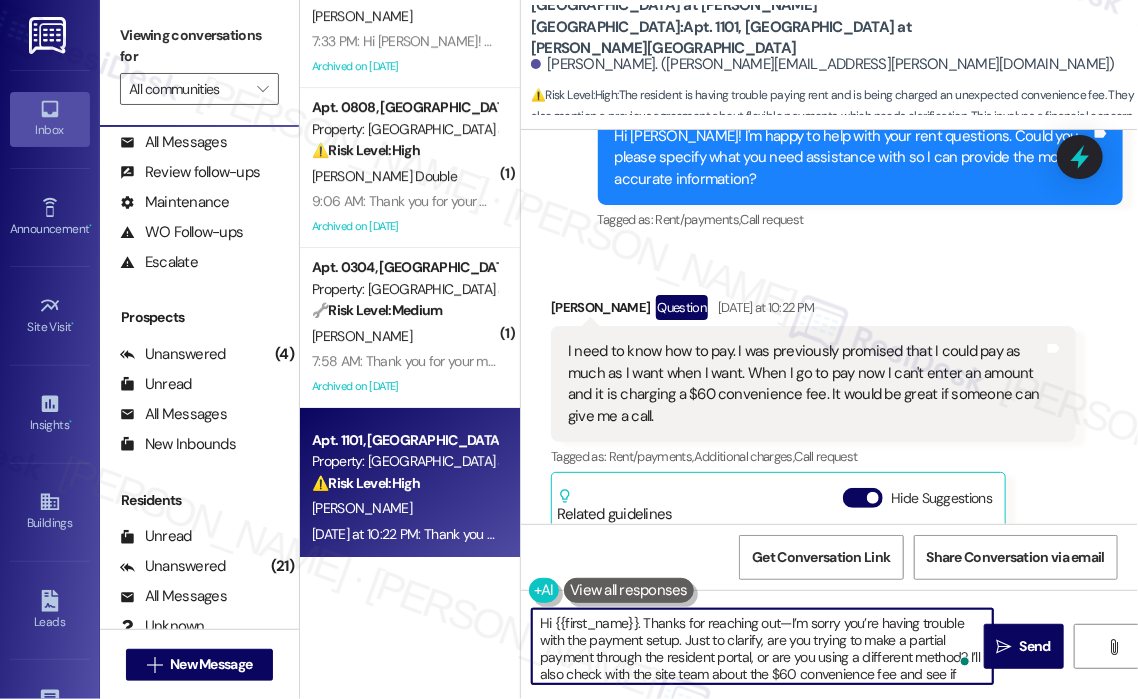 scroll, scrollTop: 33, scrollLeft: 0, axis: vertical 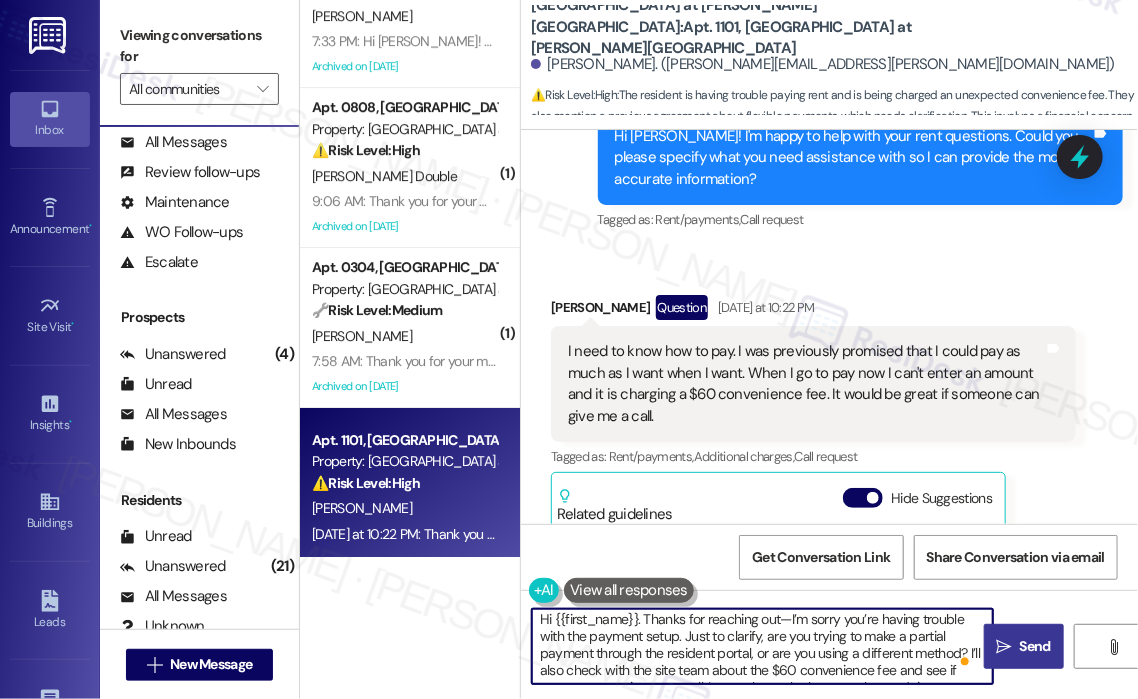 type on "Hi {{first_name}}. Thanks for reaching out—I’m sorry you’re having trouble with the payment setup. Just to clarify, are you trying to make a partial payment through the resident portal, or are you using a different method? I’ll also check with the site team about the $60 convenience fee and see if someone can give you a call. Let me know the best number and time to reach you!" 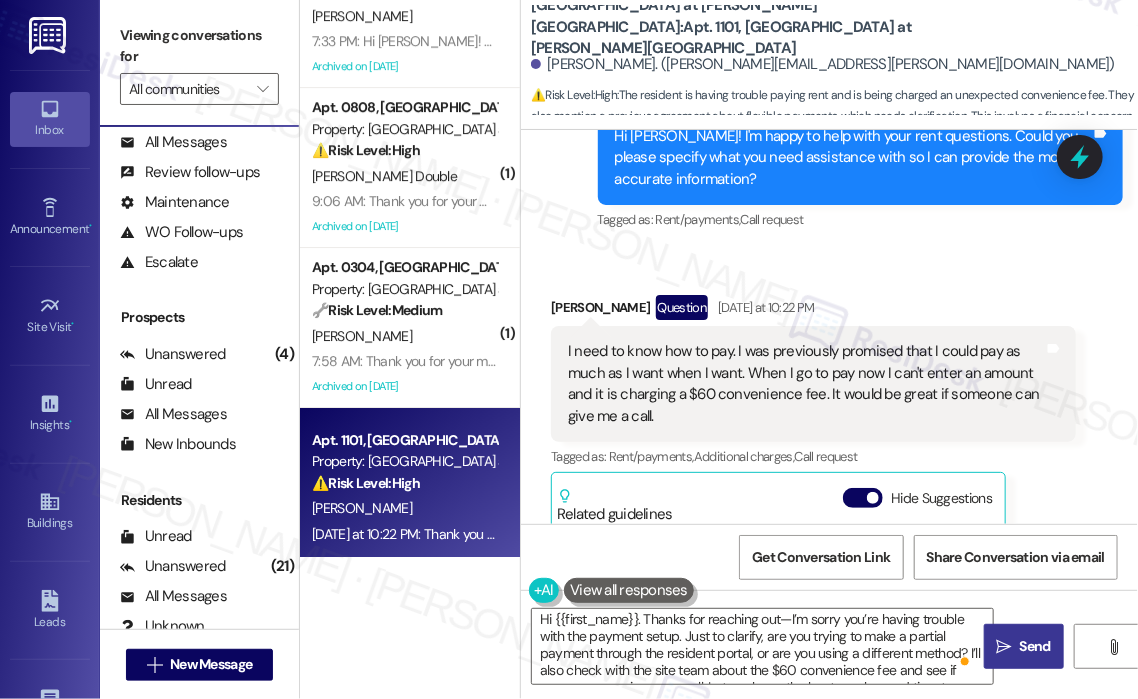 click on "Send" at bounding box center (1035, 646) 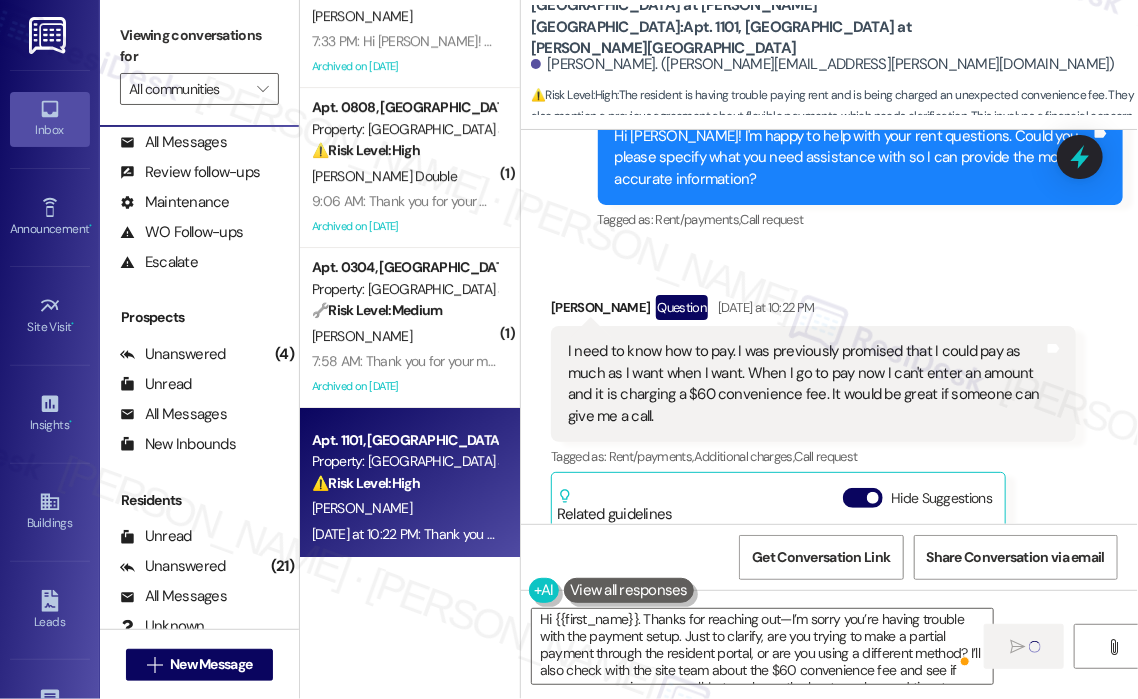 type 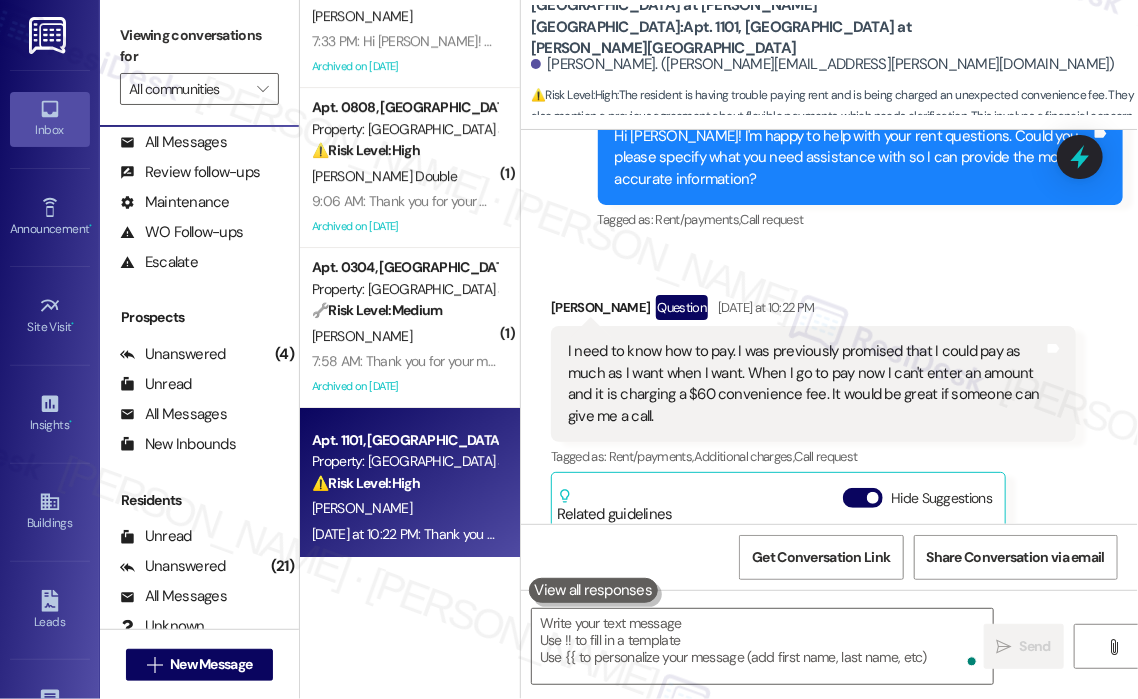 scroll, scrollTop: 0, scrollLeft: 0, axis: both 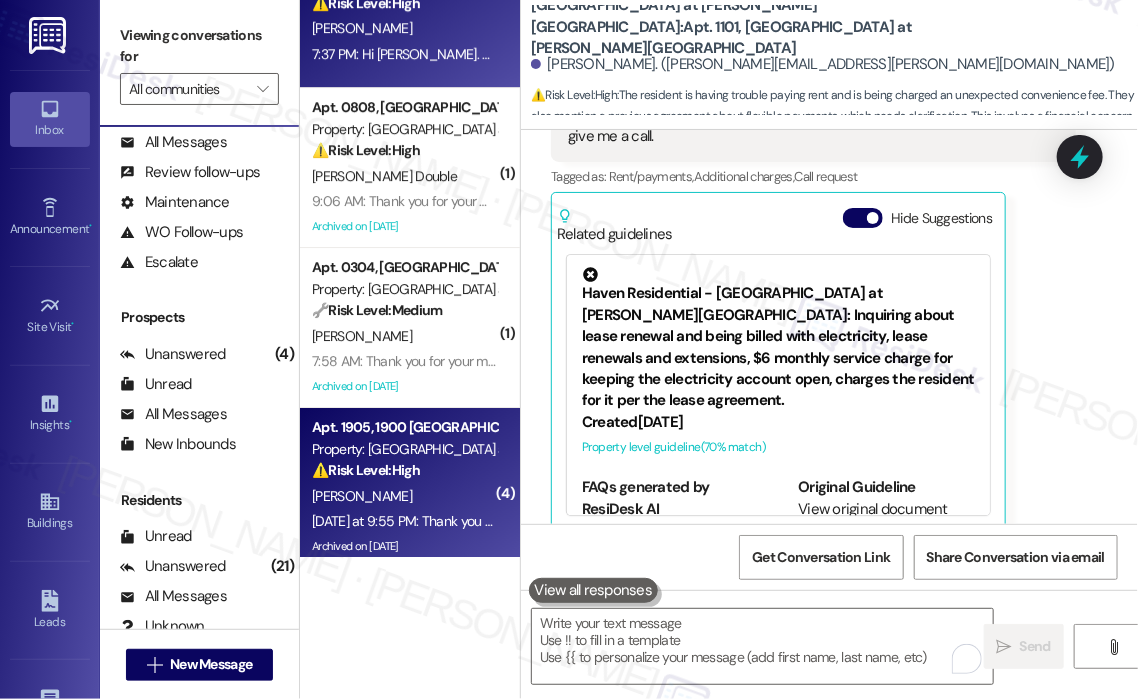 click on "⚠️  Risk Level:  High The resident reports that emergency stairwell lights have been out for two nights, posing a safety hazard and potential liability. The resident also mentions a constantly running toilet which wastes water and an ongoing pest issue, as well as a broken trash compactor. These issues require urgent attention to mitigate risks and ensure resident safety and satisfaction." at bounding box center [404, 470] 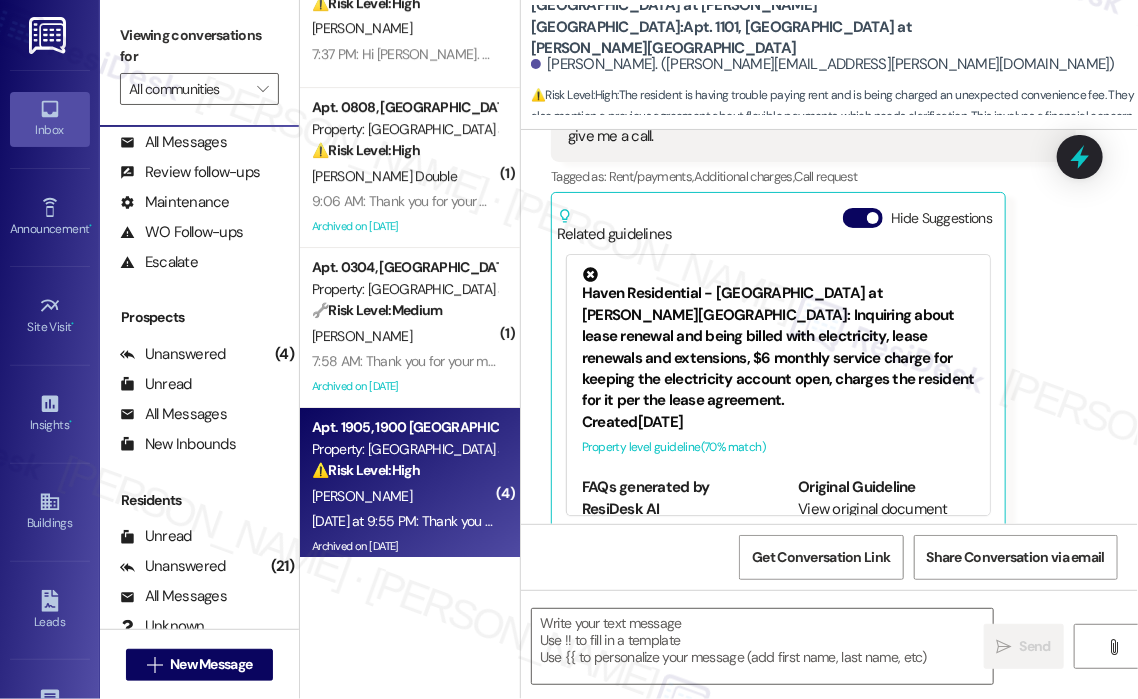 type on "Fetching suggested responses. Please feel free to read through the conversation in the meantime." 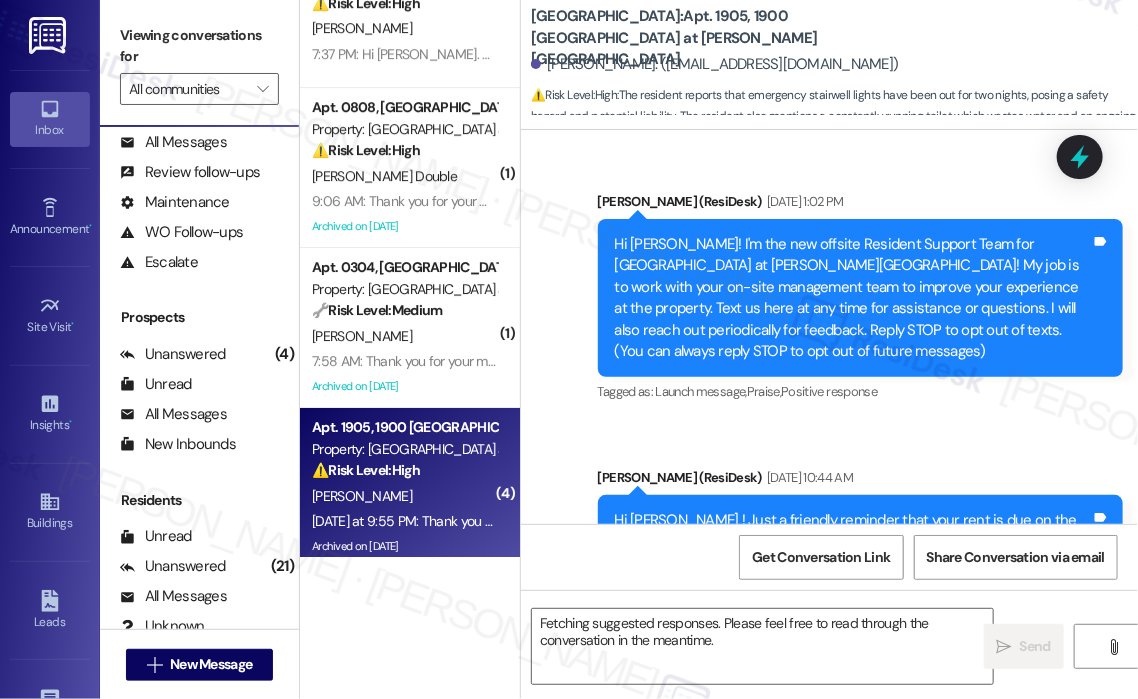 scroll, scrollTop: 55037, scrollLeft: 0, axis: vertical 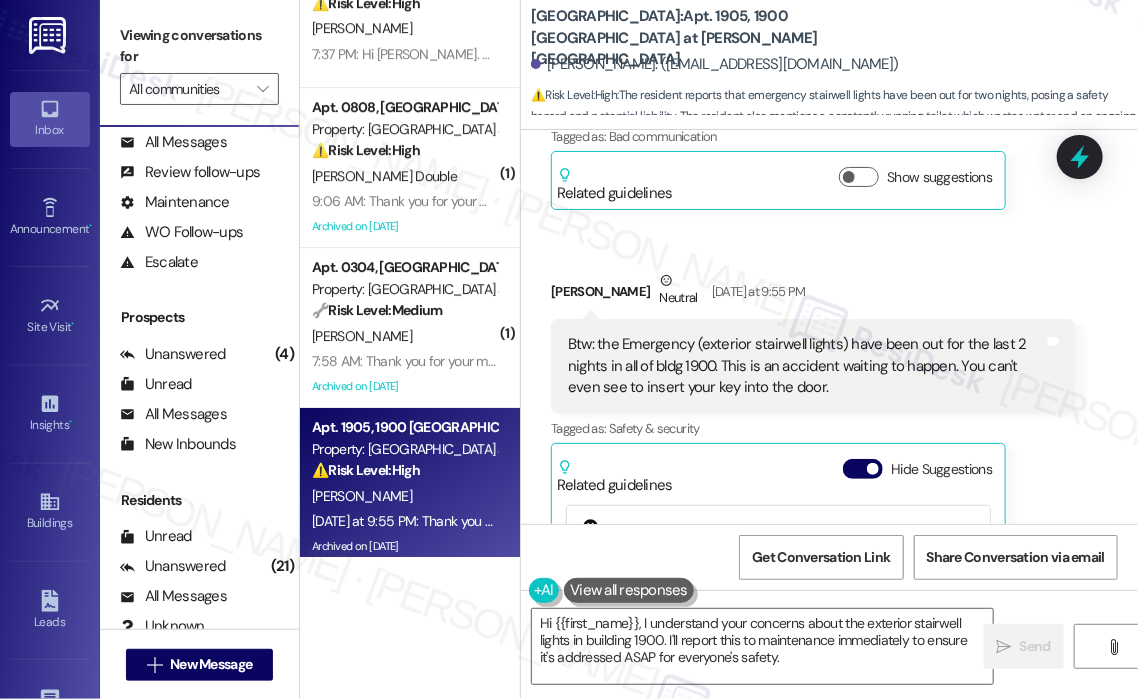 click on "Sent via SMS ResiDesk After Hours Assistant Yesterday at 9:55 PM Thank you for your message. Our offices are currently closed, but we will contact you when we resume operations. For emergencies, please contact your emergency number. Tags and notes Tagged as:   Call request Click to highlight conversations about Call request" at bounding box center (829, 903) 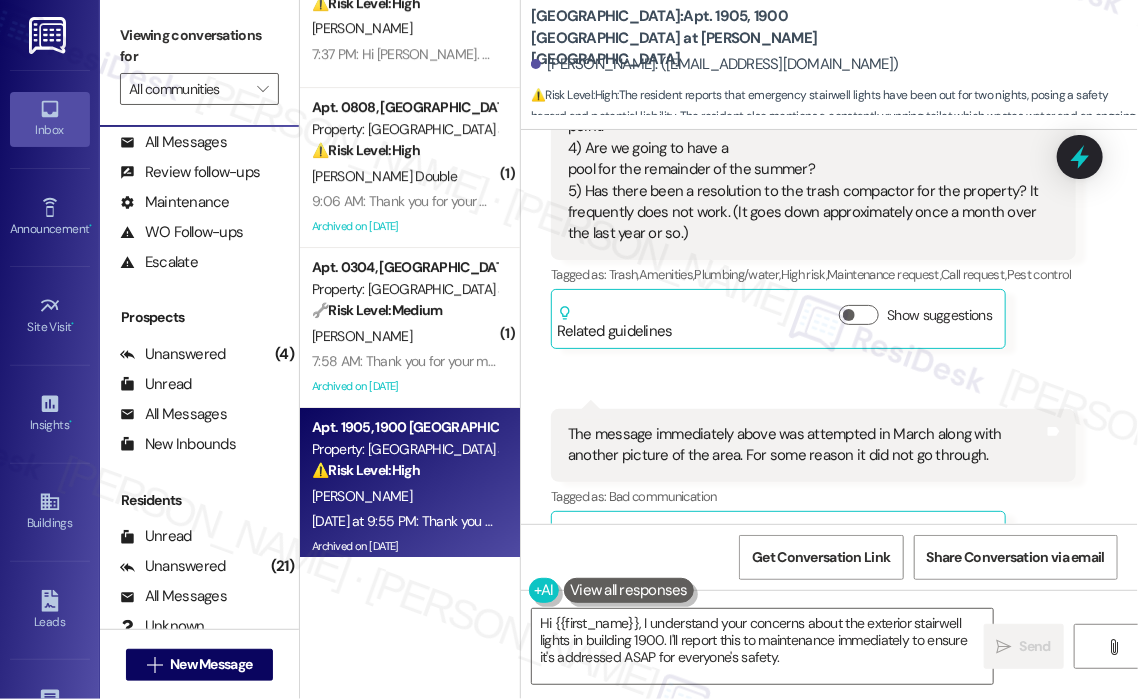 scroll, scrollTop: 54717, scrollLeft: 0, axis: vertical 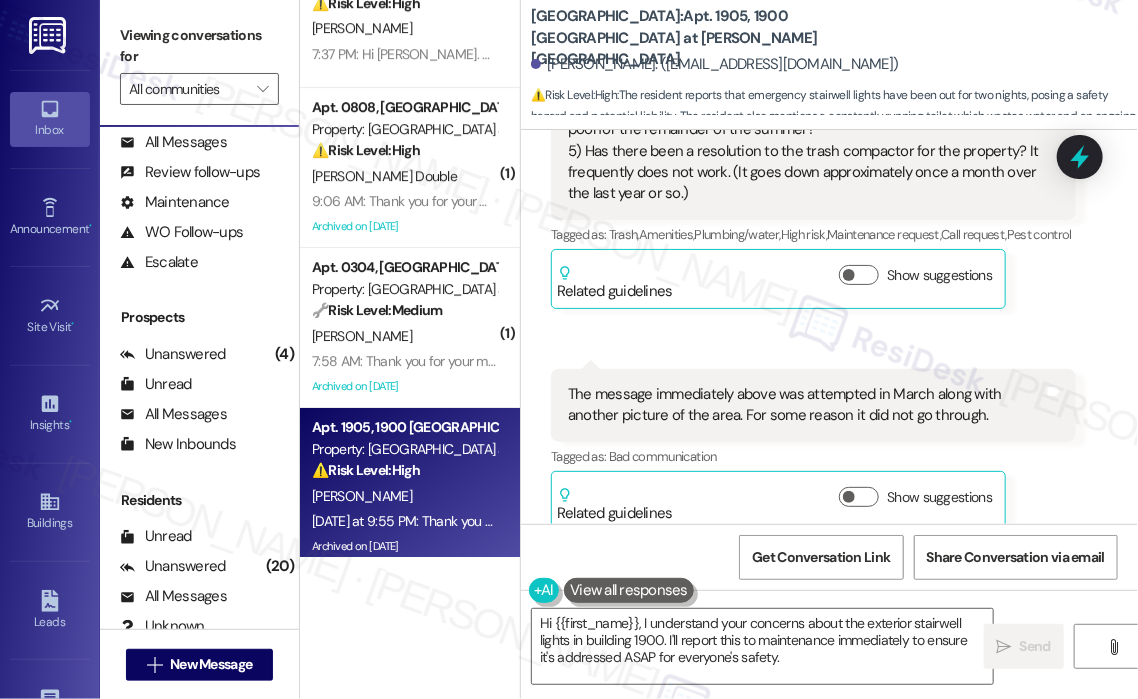 click on "Thomas Alderman   Neutral Yesterday at 9:55 PM Btw:  the Emergency (exterior stairwell lights) have been out for the last 2 nights in all of bldg 1900. This is an accident waiting to happen. You can't even see to insert your key into the door.  Tags and notes Tagged as:   Safety & security Click to highlight conversations about Safety & security  Related guidelines Hide Suggestions Haven Residential - Lake House at Martin's Landing: Resident needs code for mail room Created  2 years ago Property level guideline  ( 71 % match) FAQs generated by ResiDesk AI What is the new code for the mail room? The new code to the mail room is 1143. Original Guideline View original document here  http://res.cl… Haven Residential - Lake House at Martin's Landing: Resident-related questions or concerns within the property document. Created  a year ago Property level guideline  ( 69 % match) FAQs generated by ResiDesk AI What is the code to enter the gym? The code to enter the gym is 4685. Original Guideline http://res.cl…" at bounding box center [813, 846] 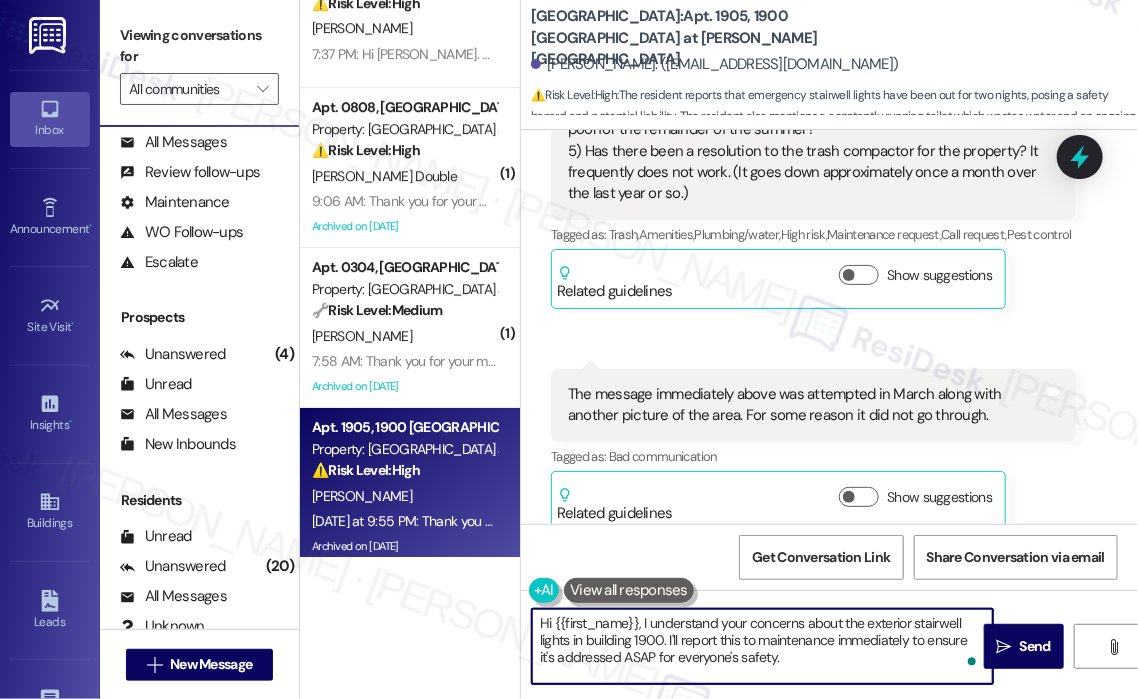 drag, startPoint x: 798, startPoint y: 676, endPoint x: 640, endPoint y: 623, distance: 166.65233 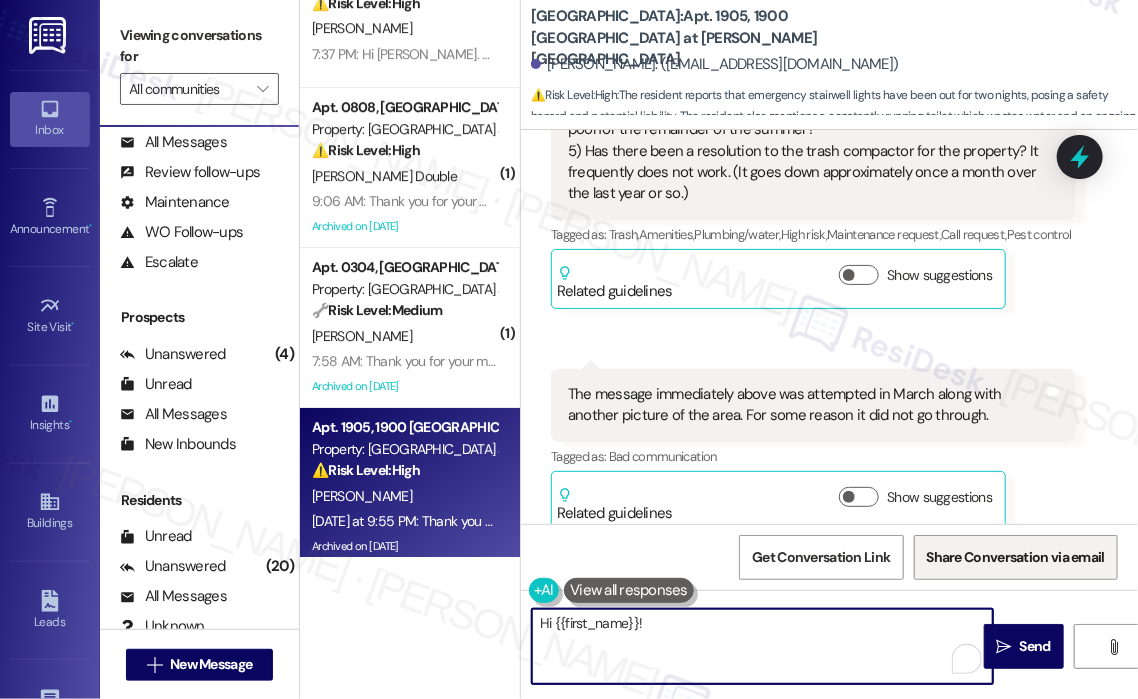 paste on "Thanks for letting me know about the issues. I’ll go ahead and submit work orders for everything you mentioned. Do we have your permission to enter during your absence to address these? Also, please let us know if there are any pets our maintenance team should be aware of." 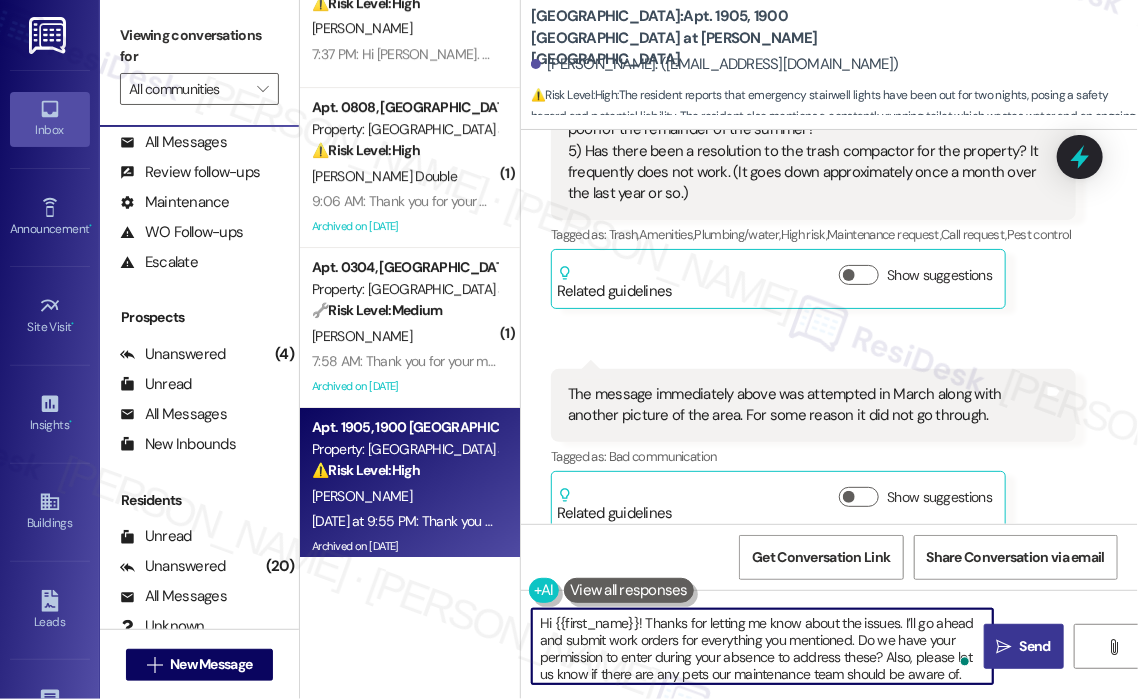 type on "Hi {{first_name}}! Thanks for letting me know about the issues. I’ll go ahead and submit work orders for everything you mentioned. Do we have your permission to enter during your absence to address these? Also, please let us know if there are any pets our maintenance team should be aware of." 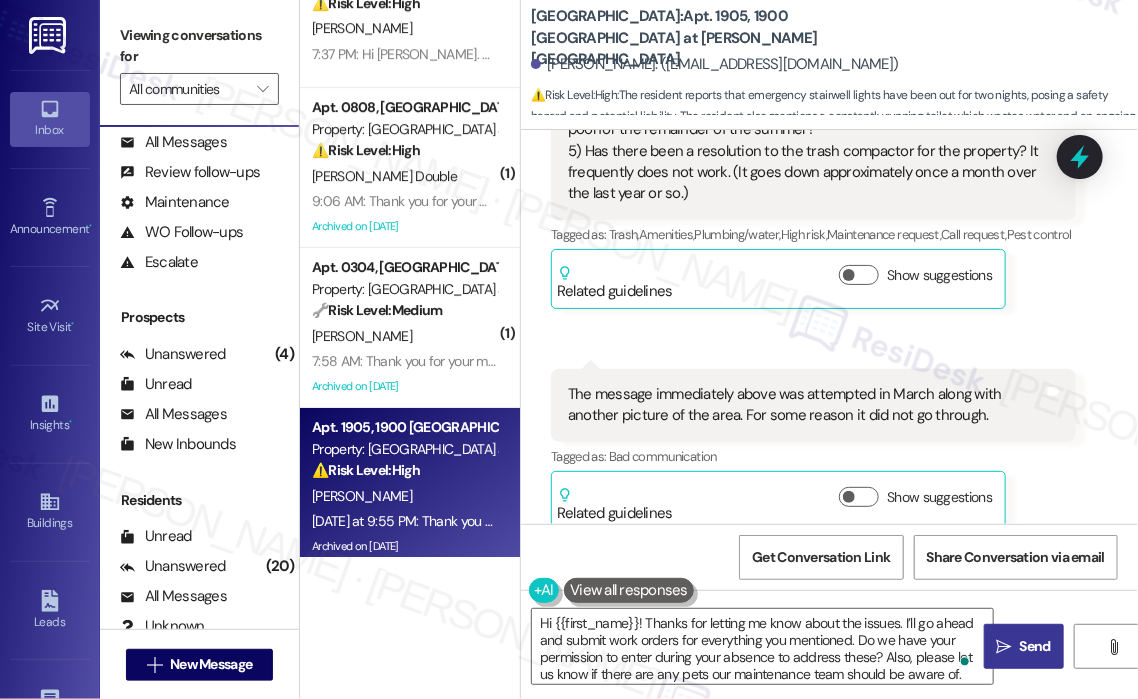 click on " Send" at bounding box center [1024, 646] 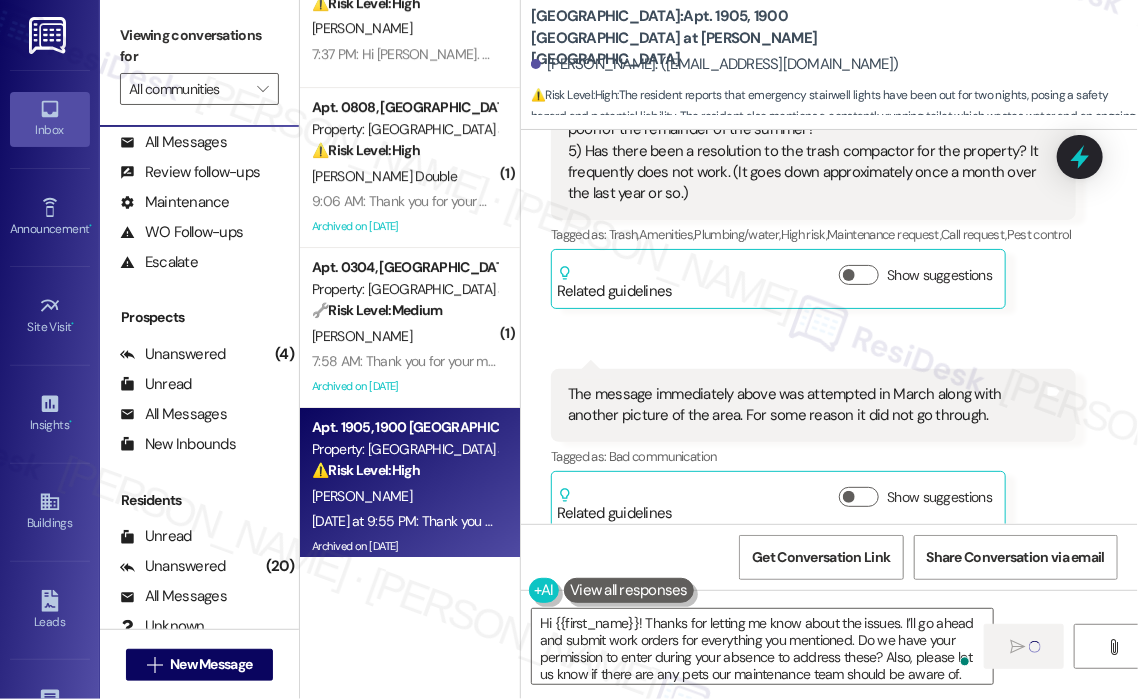 type 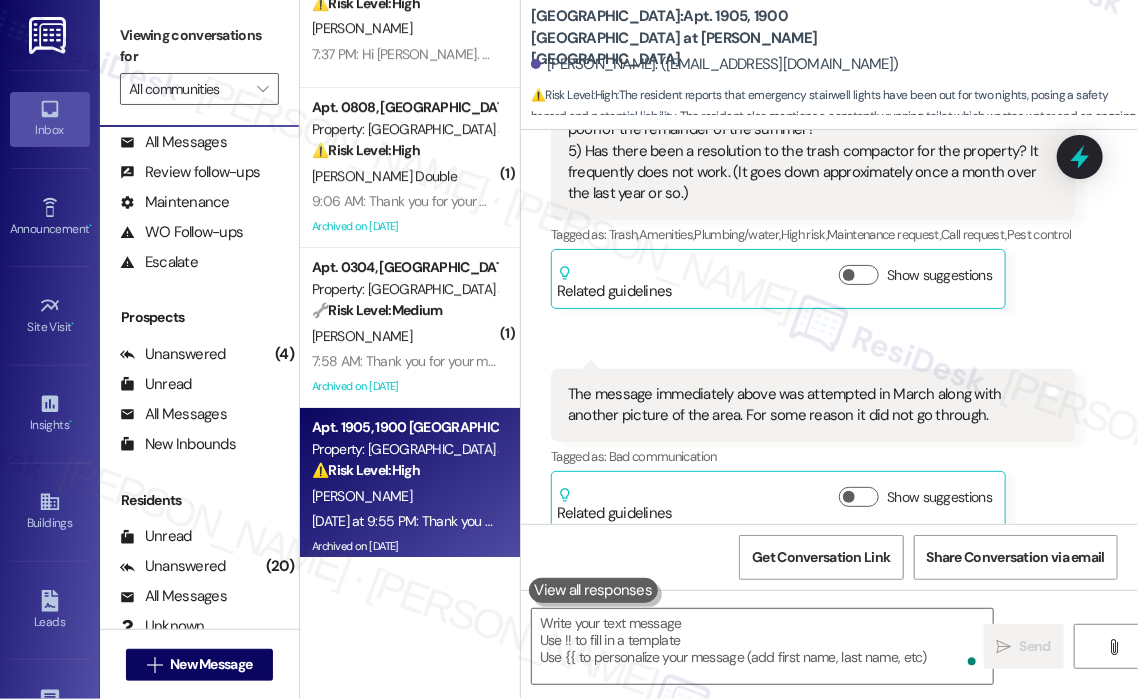 scroll, scrollTop: 54824, scrollLeft: 0, axis: vertical 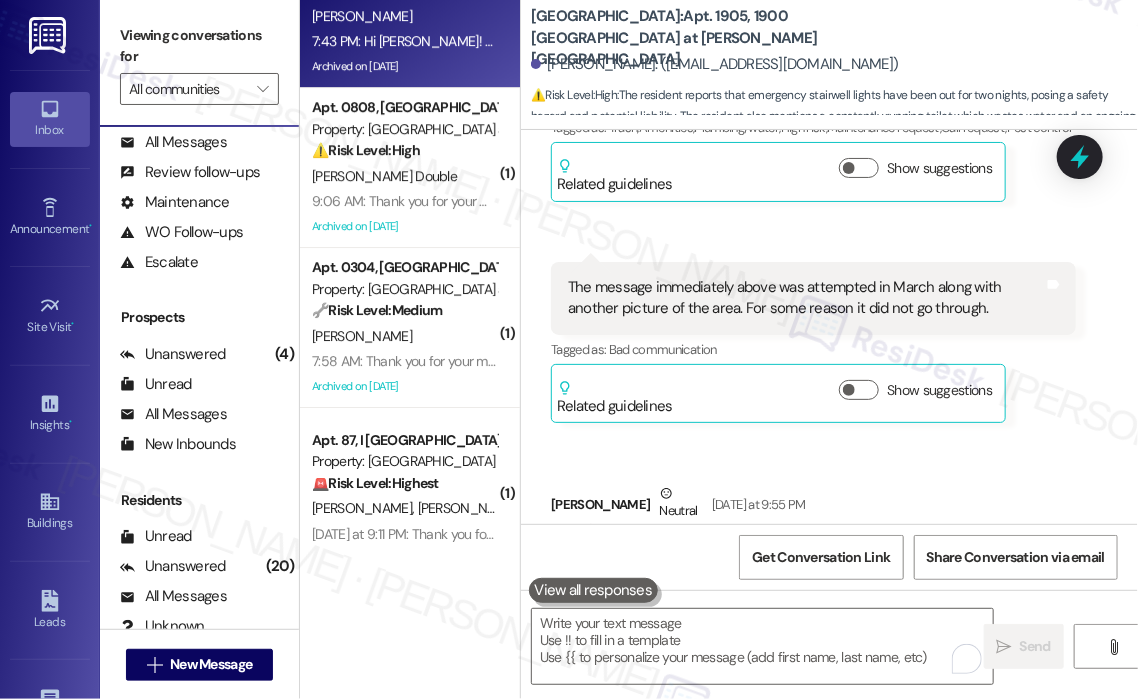 click on "Thomas Alderman   Neutral Yesterday at 9:55 PM Btw:  the Emergency (exterior stairwell lights) have been out for the last 2 nights in all of bldg 1900. This is an accident waiting to happen. You can't even see to insert your key into the door.  Tags and notes Tagged as:   Safety & security Click to highlight conversations about Safety & security  Related guidelines Hide Suggestions Haven Residential - Lake House at Martin's Landing: Resident needs code for mail room Created  2 years ago Property level guideline  ( 71 % match) FAQs generated by ResiDesk AI What is the new code for the mail room? The new code to the mail room is 1143. Original Guideline View original document here  http://res.cl… Haven Residential - Lake House at Martin's Landing: Resident-related questions or concerns within the property document. Created  a year ago Property level guideline  ( 69 % match) FAQs generated by ResiDesk AI What is the code to enter the gym? The code to enter the gym is 4685. Original Guideline http://res.cl…" at bounding box center (813, 739) 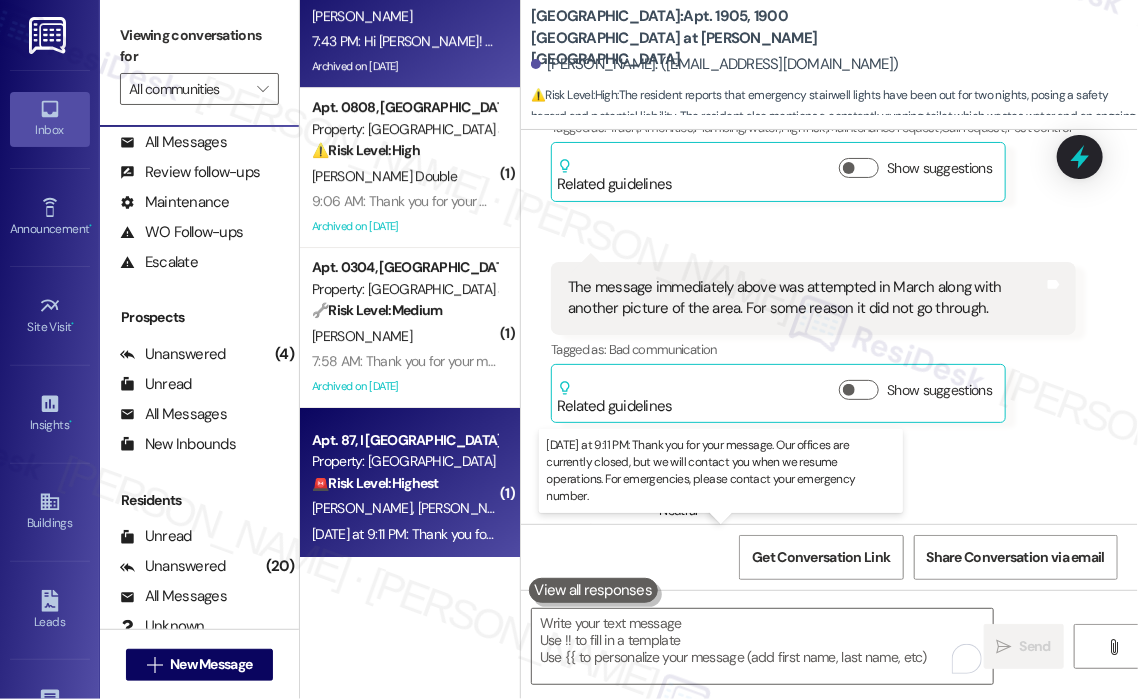 click on "Yesterday at 9:11 PM: Thank you for your message. Our offices are currently closed, but we will contact you when we resume operations. For emergencies, please contact your emergency number. Yesterday at 9:11 PM: Thank you for your message. Our offices are currently closed, but we will contact you when we resume operations. For emergencies, please contact your emergency number." at bounding box center (864, 534) 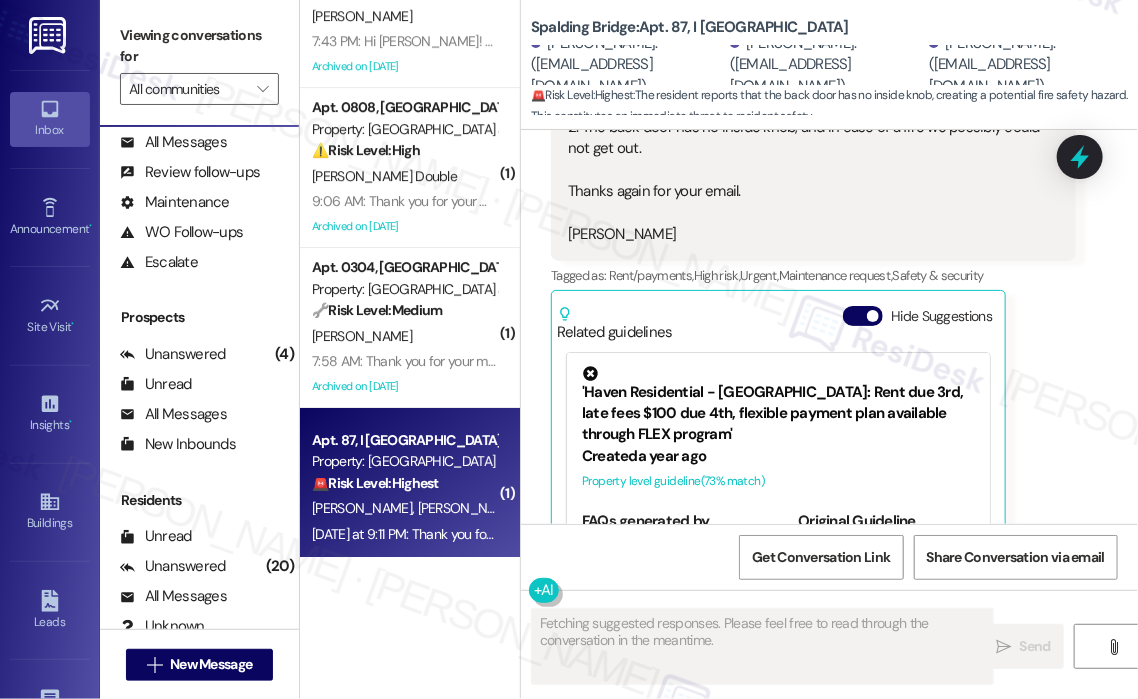 scroll, scrollTop: 1272, scrollLeft: 0, axis: vertical 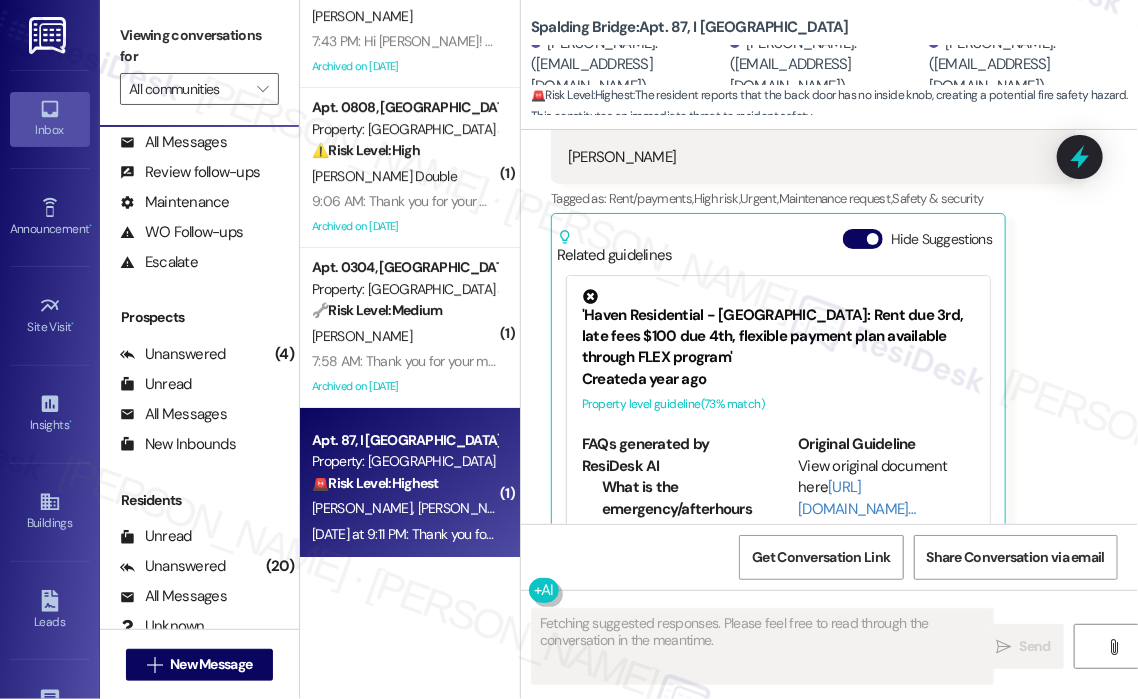 click on "John Mcclaugherty Question Yesterday at 9:10 PM Sarah,
Thanks for reaching out. Not about paying rent, but we do have two structural issues inside of 87-I, that need attention.
1.  Both bedroom doors are inoperable.
2. The back door has no inside knob, and in case of a fire we possibly could not get out.
Thanks again for your email.
John  Tags and notes Tagged as:   Rent/payments ,  Click to highlight conversations about Rent/payments High risk ,  Click to highlight conversations about High risk Urgent ,  Click to highlight conversations about Urgent Maintenance request ,  Click to highlight conversations about Maintenance request Safety & security Click to highlight conversations about Safety & security  Related guidelines Hide Suggestions 'Haven Residential - Spalding Bridge: Rent due 3rd, late fees $100 due 4th, flexible payment plan available through FLEX program' Created  a year ago Property level guideline  ( 73 % match) FAQs generated by ResiDesk AI Created   (" at bounding box center [813, 197] 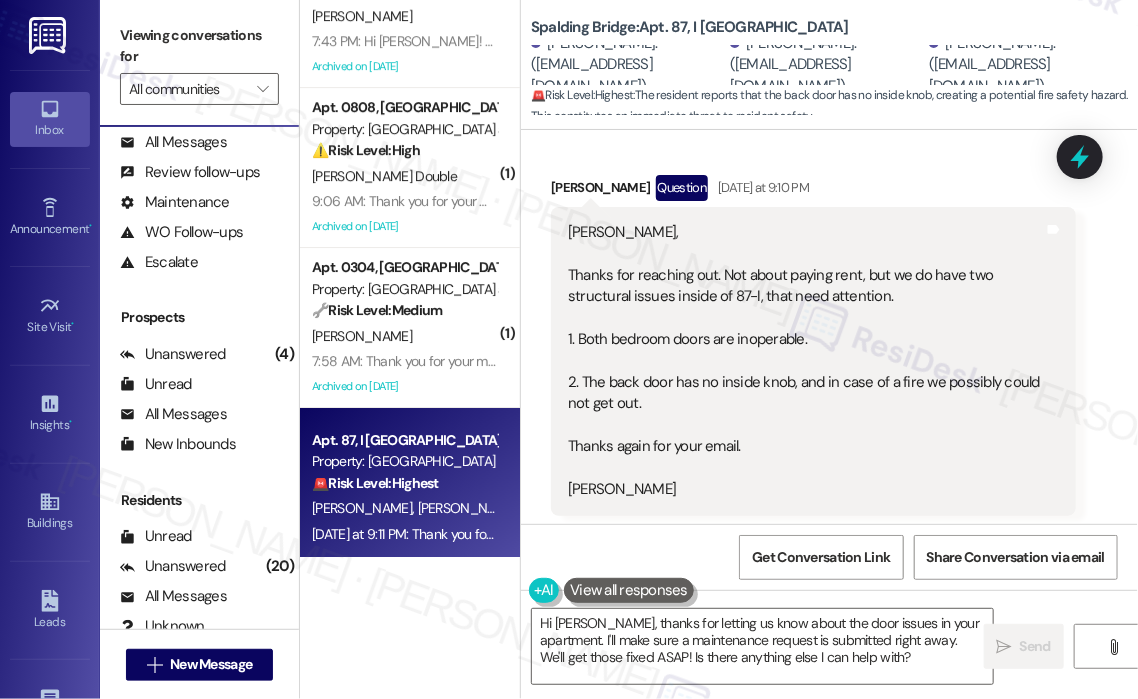scroll, scrollTop: 912, scrollLeft: 0, axis: vertical 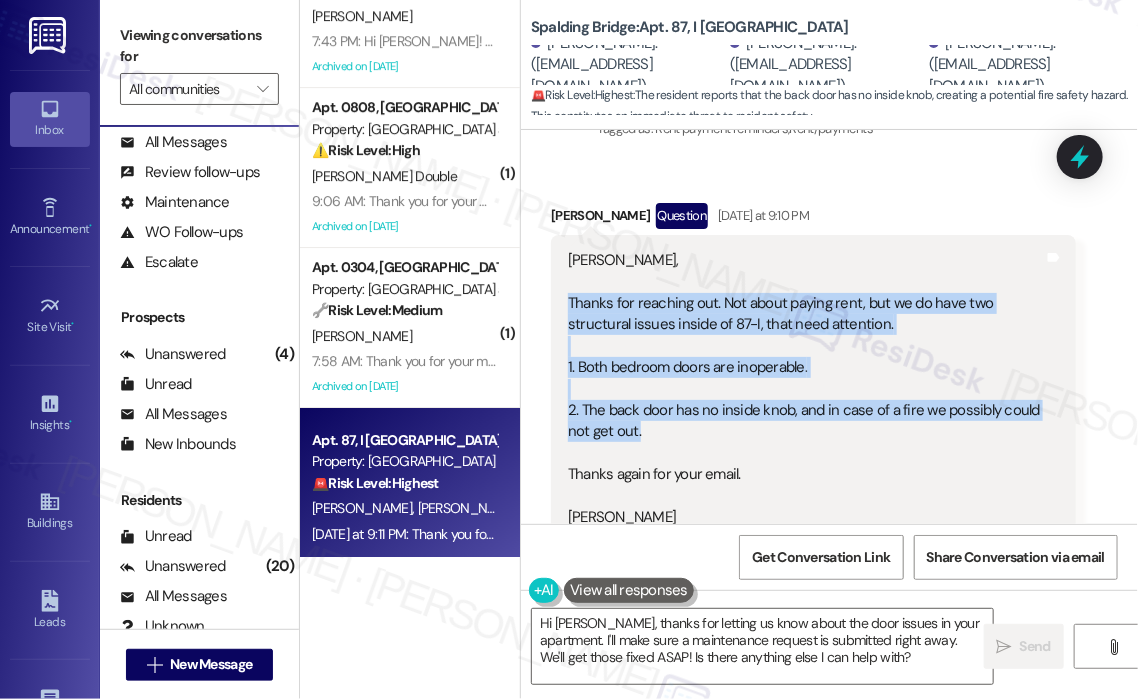 drag, startPoint x: 662, startPoint y: 391, endPoint x: 568, endPoint y: 268, distance: 154.80634 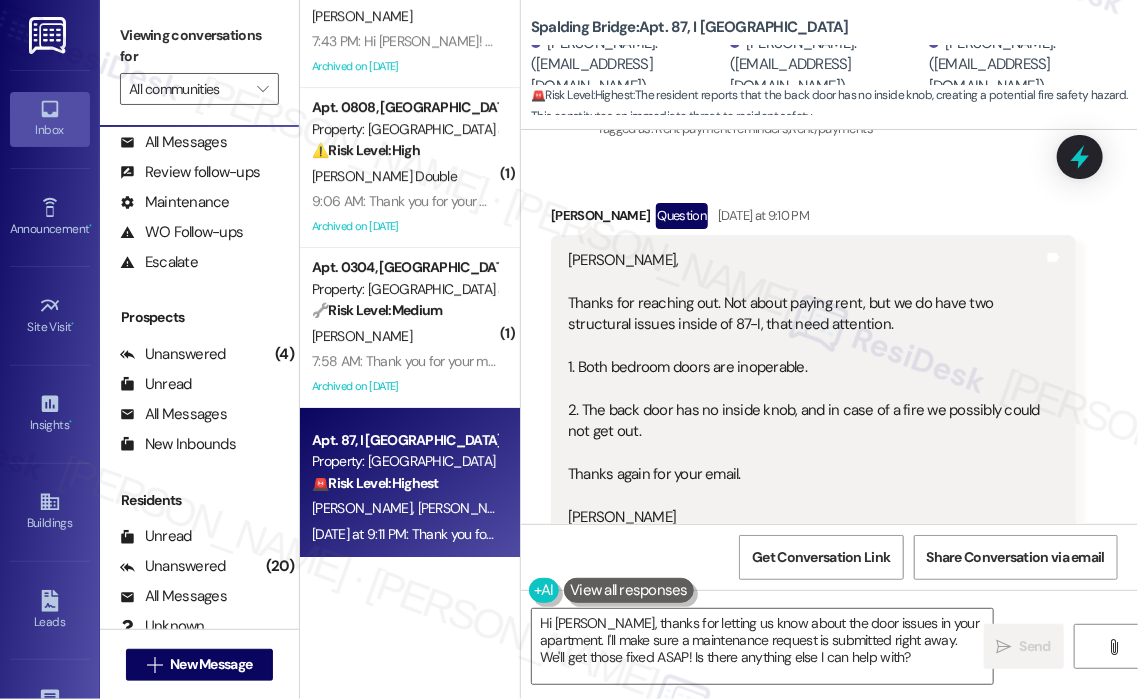click on "Received via SMS John Mcclaugherty Question Yesterday at 9:10 PM Sarah,
Thanks for reaching out. Not about paying rent, but we do have two structural issues inside of 87-I, that need attention.
1.  Both bedroom doors are inoperable.
2. The back door has no inside knob, and in case of a fire we possibly could not get out.
Thanks again for your email.
John  Tags and notes Tagged as:   Rent/payments ,  Click to highlight conversations about Rent/payments High risk ,  Click to highlight conversations about High risk Urgent ,  Click to highlight conversations about Urgent Maintenance request ,  Click to highlight conversations about Maintenance request Safety & security Click to highlight conversations about Safety & security  Related guidelines Hide Suggestions 'Haven Residential - Spalding Bridge: Rent due 3rd, late fees $100 due 4th, flexible payment plan available through FLEX program' Created  a year ago Property level guideline  ( 73 % match) When is the rent due?  (" at bounding box center (829, 542) 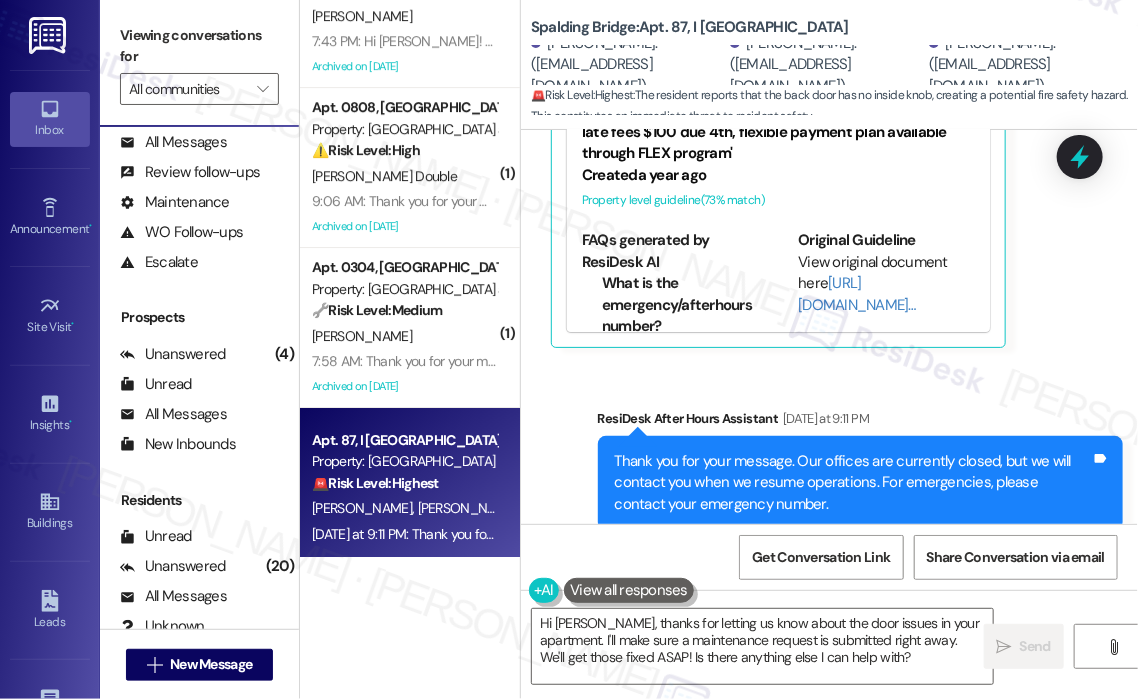scroll, scrollTop: 1484, scrollLeft: 0, axis: vertical 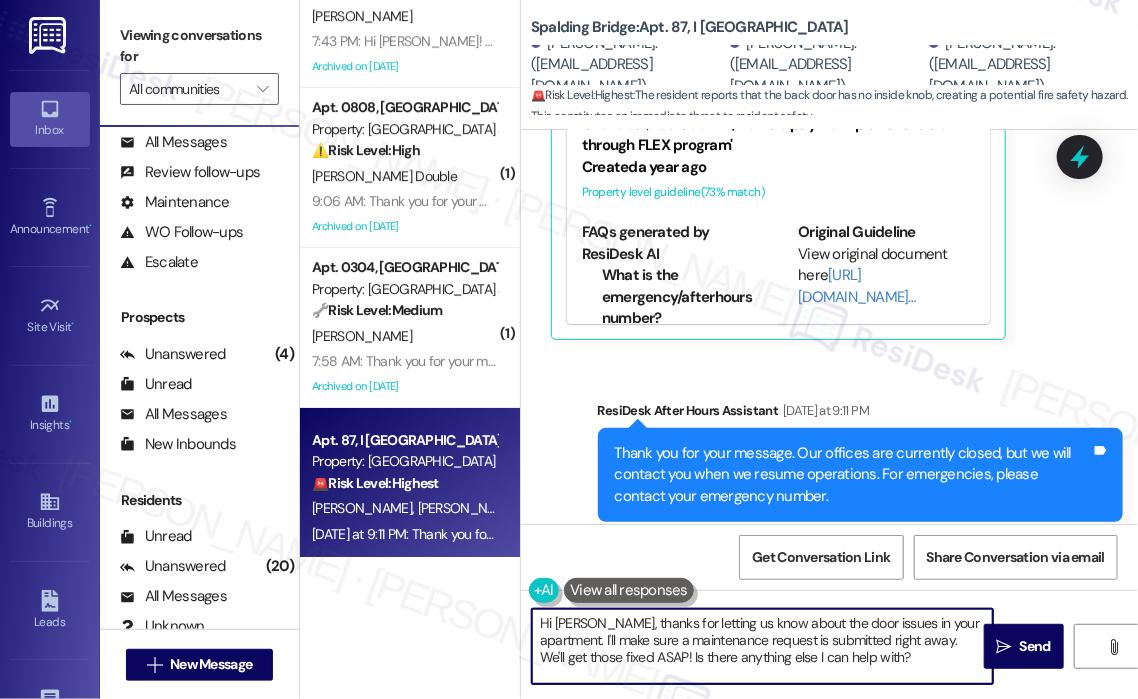click on "Hi John, thanks for letting us know about the door issues in your apartment. I'll make sure a maintenance request is submitted right away. We'll get those fixed ASAP! Is there anything else I can help with?" at bounding box center (762, 646) 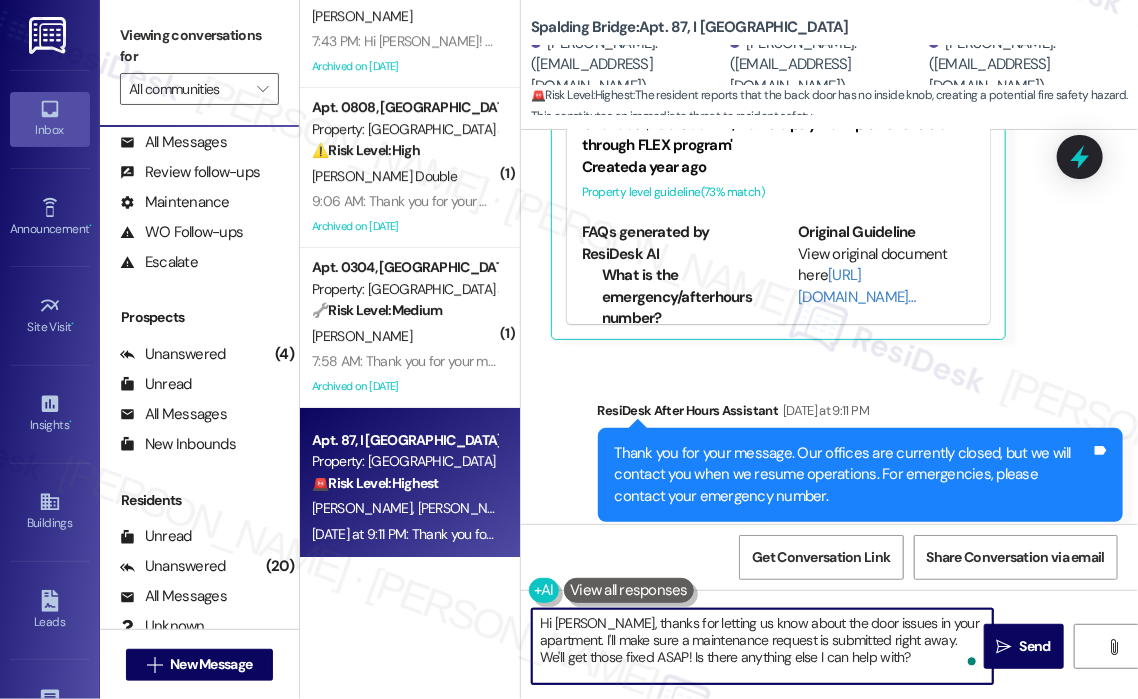click on "Sent via SMS ResiDesk After Hours Assistant Yesterday at 9:11 PM Thank you for your message. Our offices are currently closed, but we will contact you when we resume operations. For emergencies, please contact your emergency number. Tags and notes Tagged as:   Call request Click to highlight conversations about Call request" at bounding box center (829, 461) 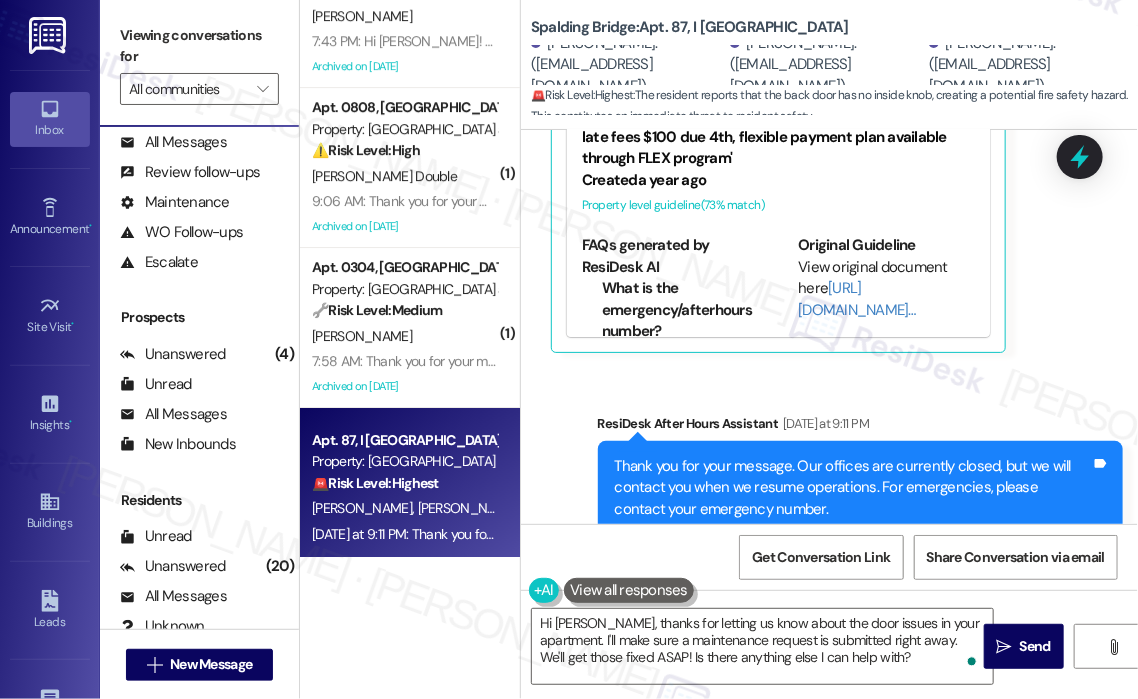 scroll, scrollTop: 1484, scrollLeft: 0, axis: vertical 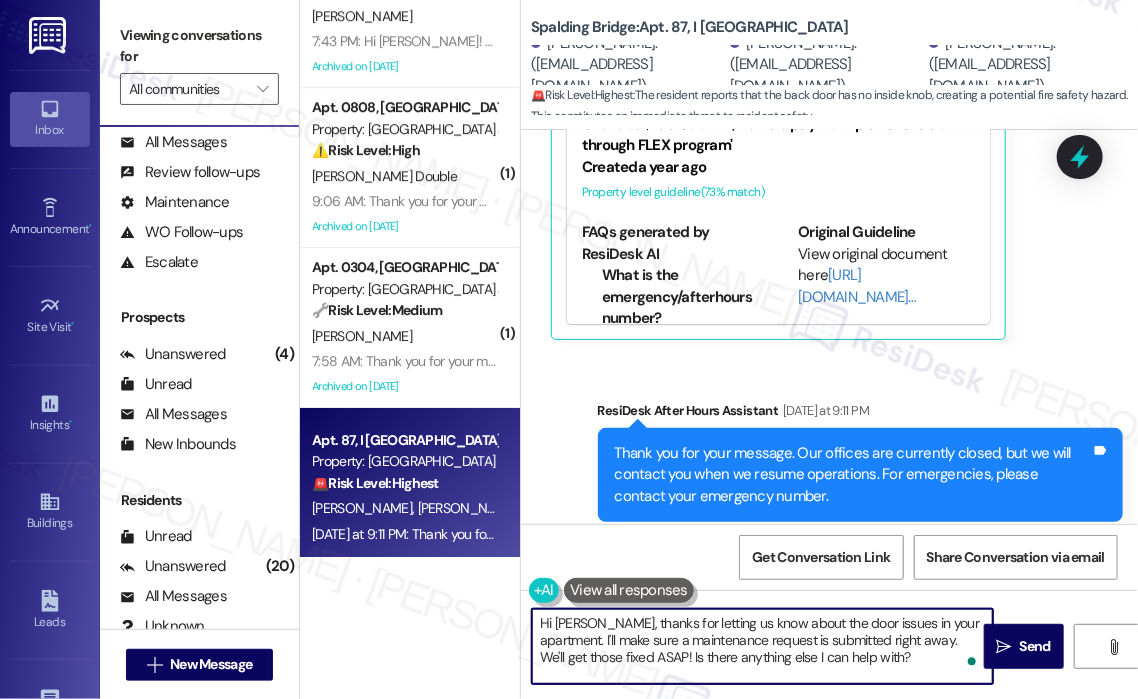 drag, startPoint x: 830, startPoint y: 651, endPoint x: 583, endPoint y: 621, distance: 248.81519 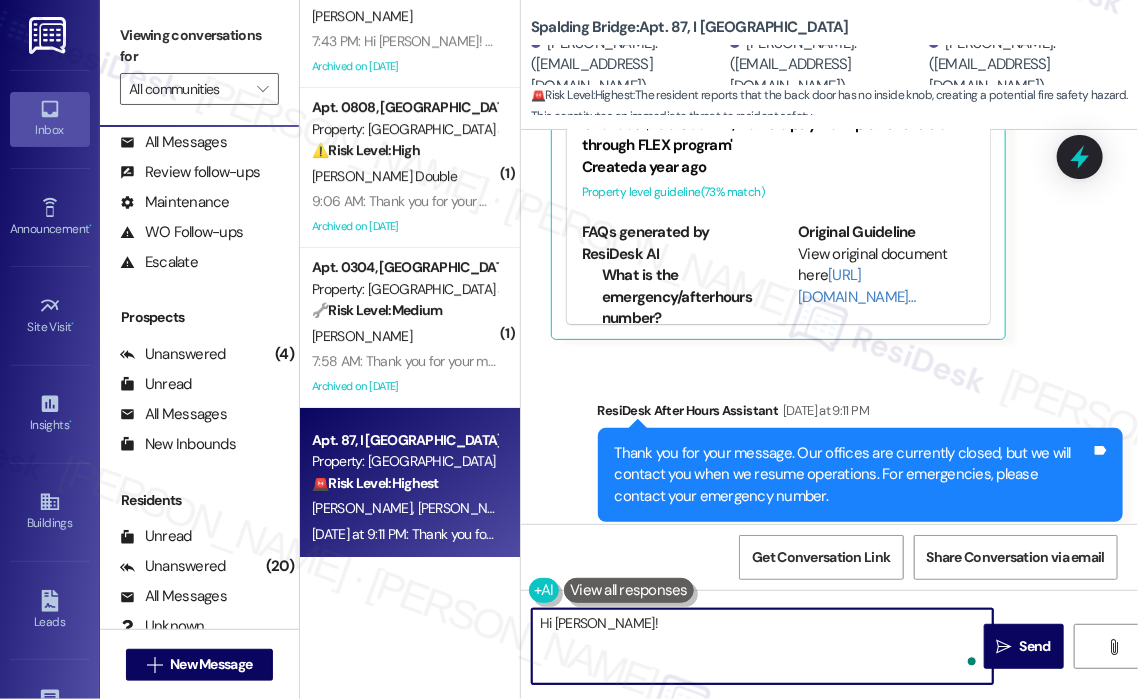 paste on "Thanks for the update—I’m really sorry to hear about those issues. Just to clarify, are the bedroom doors stuck or not latching properly, and is the back door completely missing an interior knob or is it broken? I’ll submit work orders for both, but that info will help the maintenance team better prepare. Do we have your permission to enter during your absence? Also, let us know if there are any pets they should be aware of." 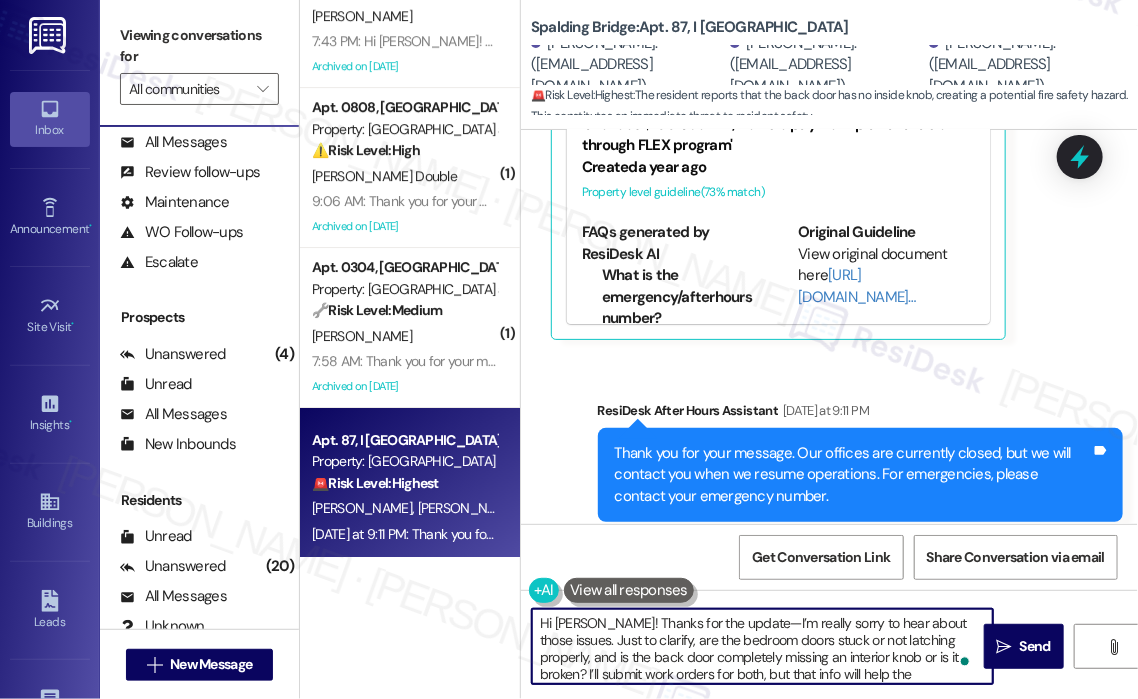 scroll, scrollTop: 33, scrollLeft: 0, axis: vertical 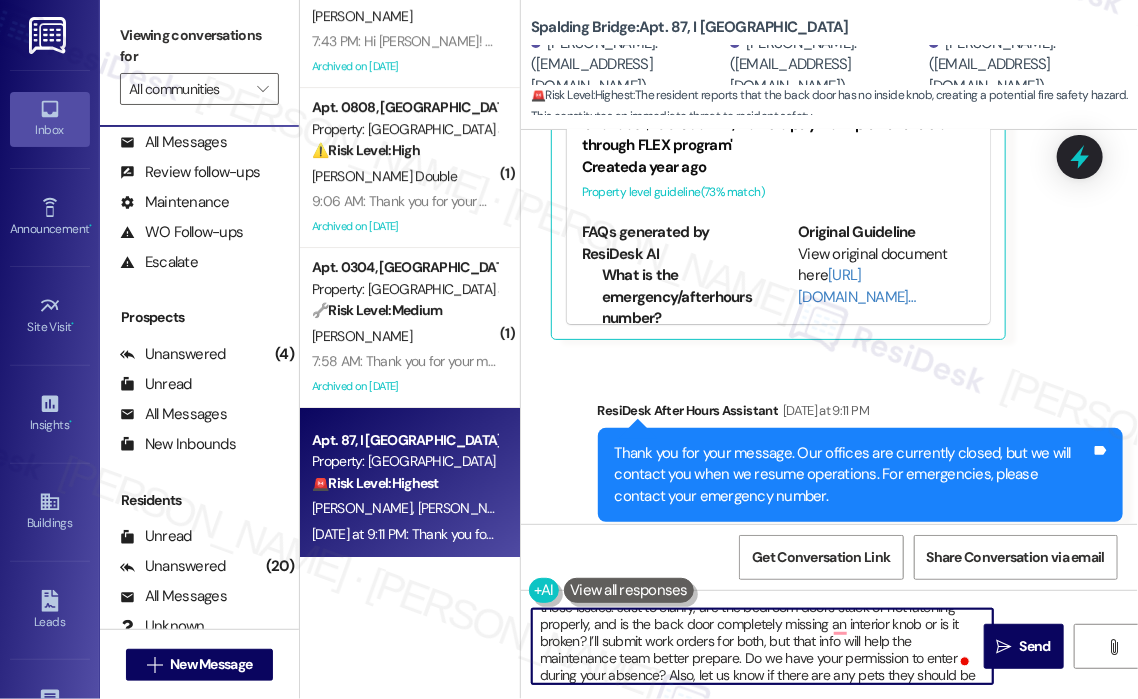 click on "Hi John! Thanks for the update—I’m really sorry to hear about those issues. Just to clarify, are the bedroom doors stuck or not latching properly, and is the back door completely missing an interior knob or is it broken? I’ll submit work orders for both, but that info will help the maintenance team better prepare. Do we have your permission to enter during your absence? Also, let us know if there are any pets they should be aware of." at bounding box center [762, 646] 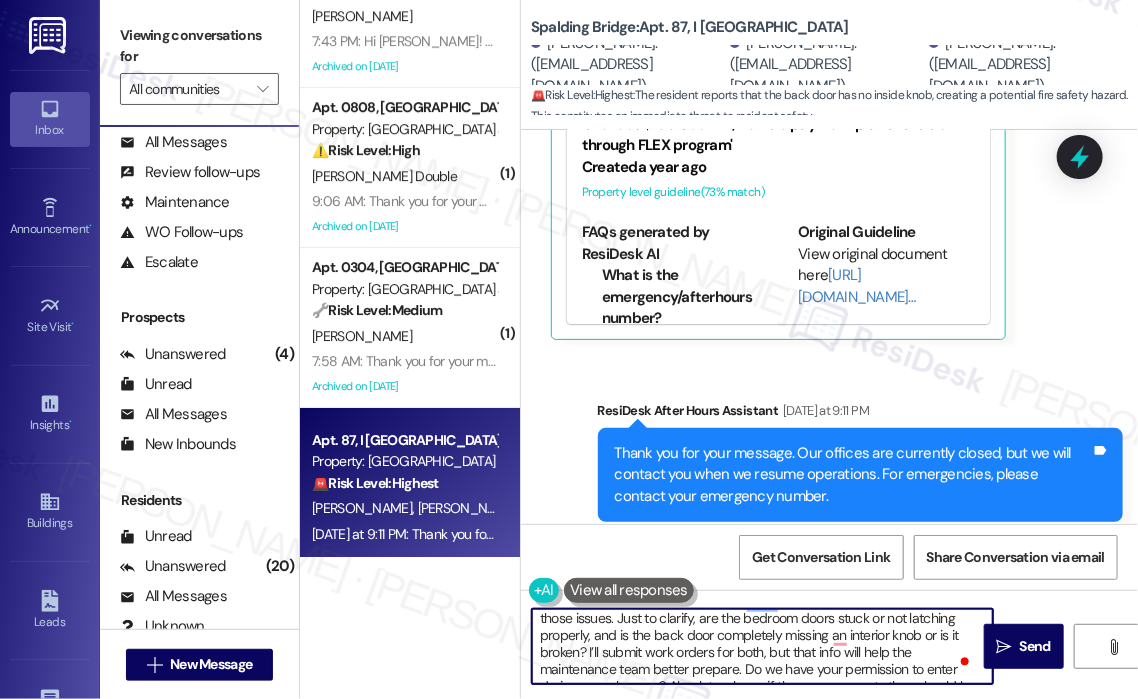 scroll, scrollTop: 4, scrollLeft: 0, axis: vertical 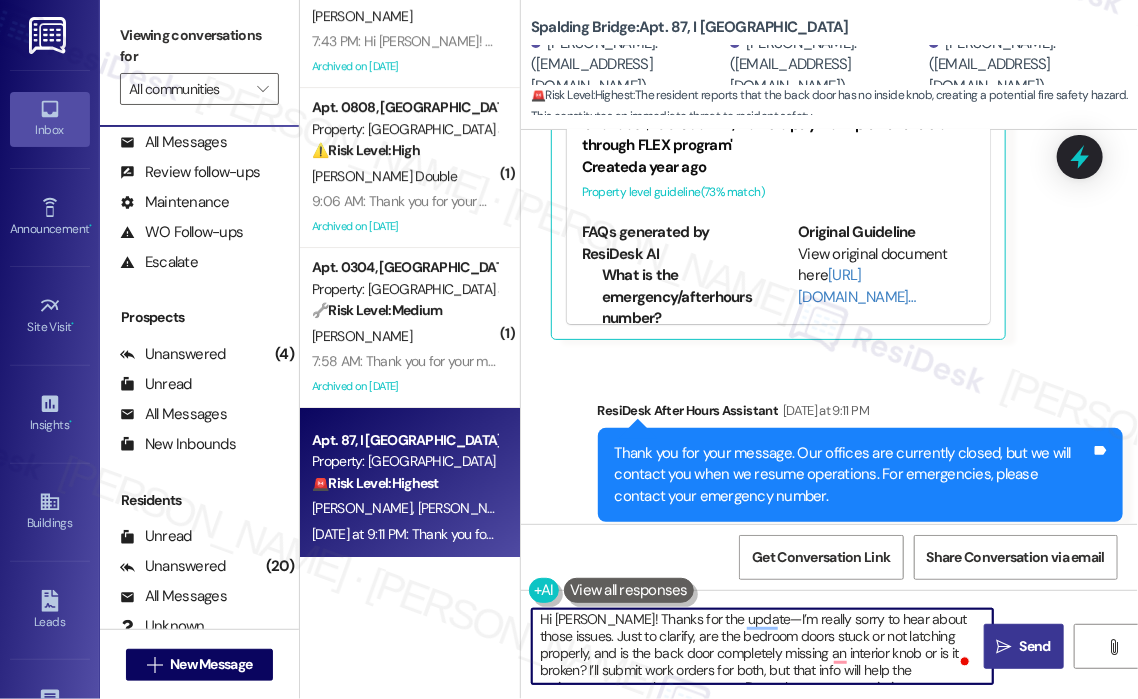 type on "Hi John! Thanks for the update—I’m really sorry to hear about those issues. Just to clarify, are the bedroom doors stuck or not latching properly, and is the back door completely missing an interior knob or is it broken? I’ll submit work orders for both, but that info will help the maintenance team better prepare. Do we have your permission to enter during your absence? Also, let us know if there are any pets they should be aware of." 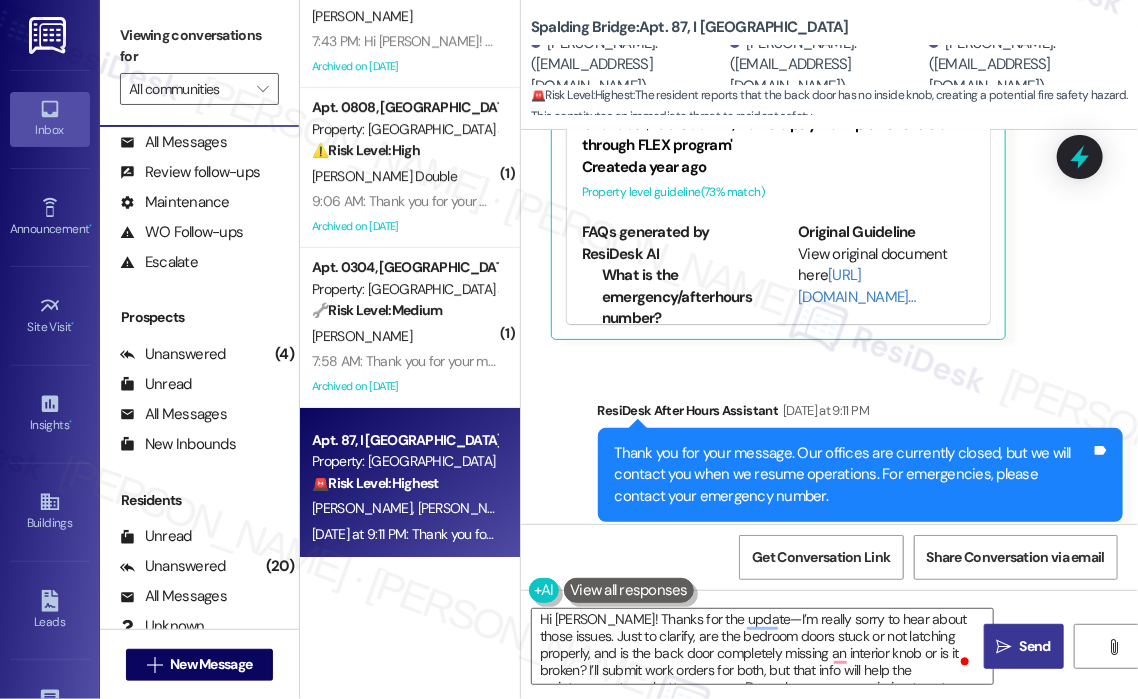 click on "Send" at bounding box center (1035, 646) 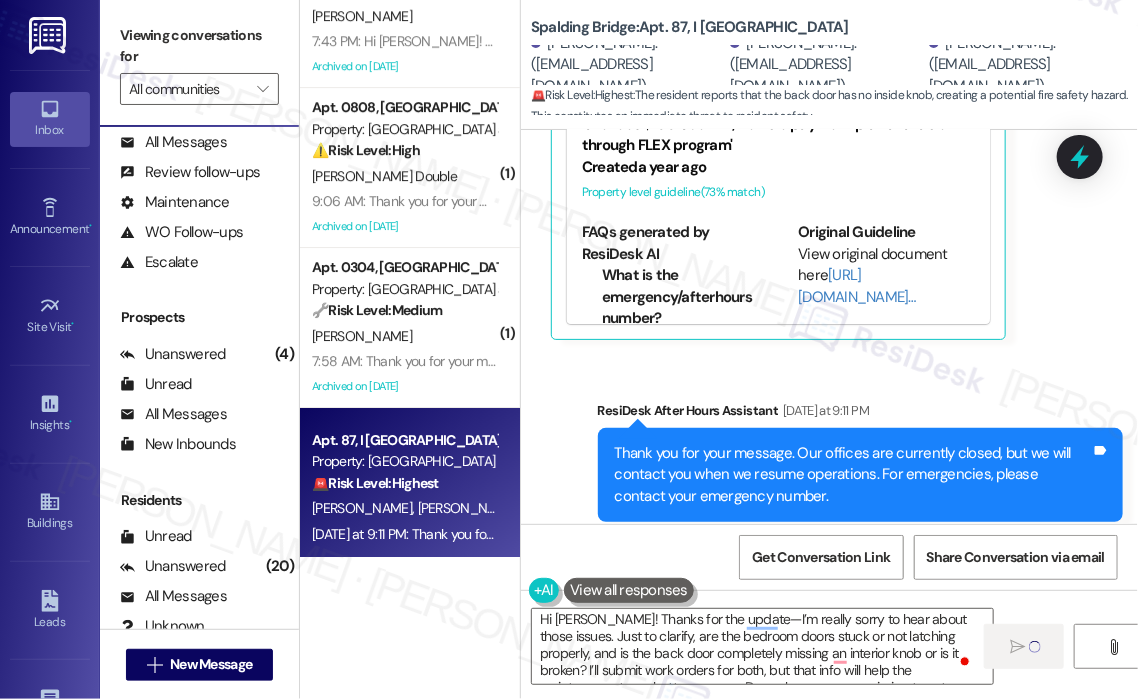 type 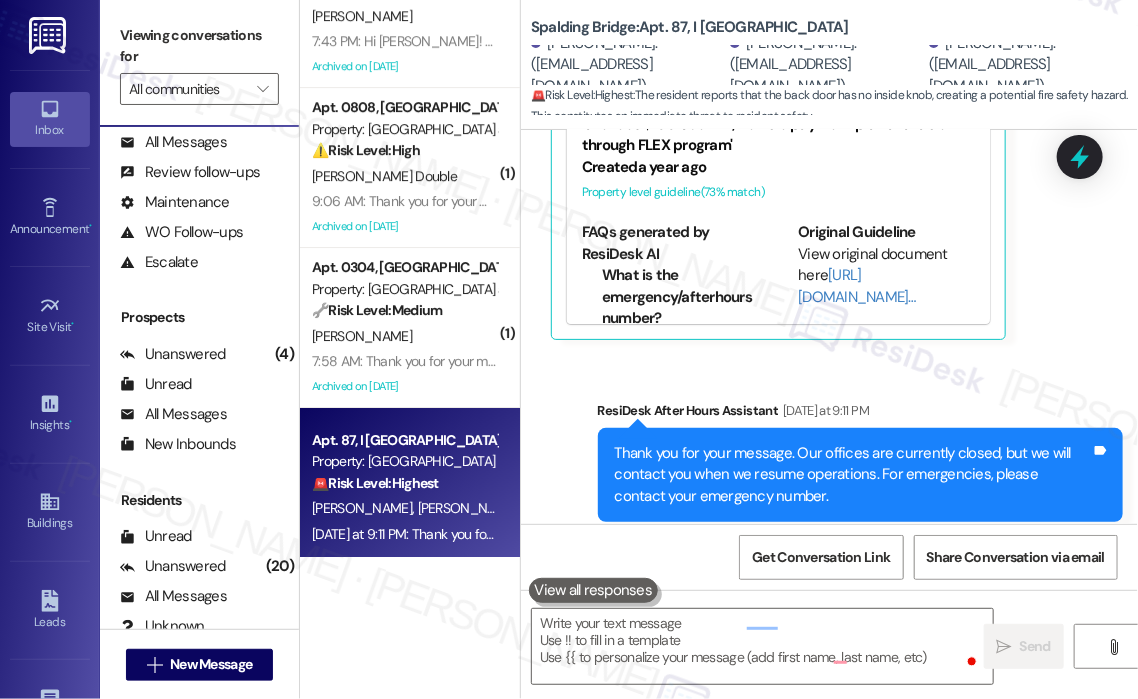 scroll, scrollTop: 0, scrollLeft: 0, axis: both 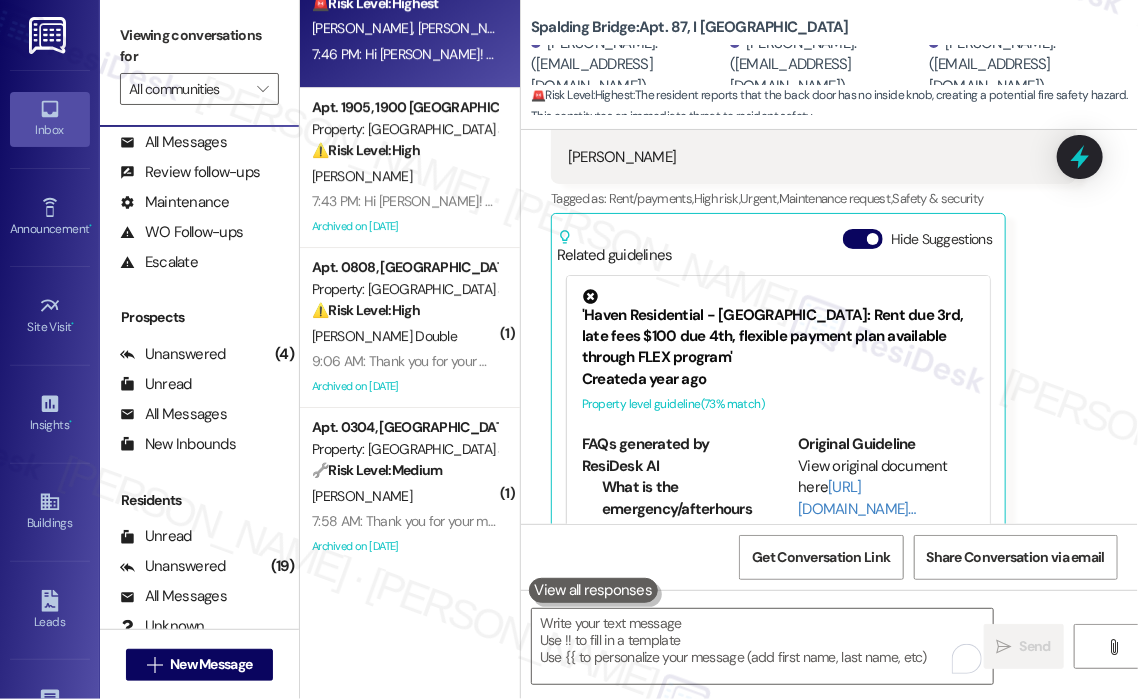 click on "John Mcclaugherty Question Yesterday at 9:10 PM Sarah,
Thanks for reaching out. Not about paying rent, but we do have two structural issues inside of 87-I, that need attention.
1.  Both bedroom doors are inoperable.
2. The back door has no inside knob, and in case of a fire we possibly could not get out.
Thanks again for your email.
John  Tags and notes Tagged as:   Rent/payments ,  Click to highlight conversations about Rent/payments High risk ,  Click to highlight conversations about High risk Urgent ,  Click to highlight conversations about Urgent Maintenance request ,  Click to highlight conversations about Maintenance request Safety & security Click to highlight conversations about Safety & security  Related guidelines Hide Suggestions 'Haven Residential - Spalding Bridge: Rent due 3rd, late fees $100 due 4th, flexible payment plan available through FLEX program' Created  a year ago Property level guideline  ( 73 % match) FAQs generated by ResiDesk AI Created   (" at bounding box center [813, 197] 